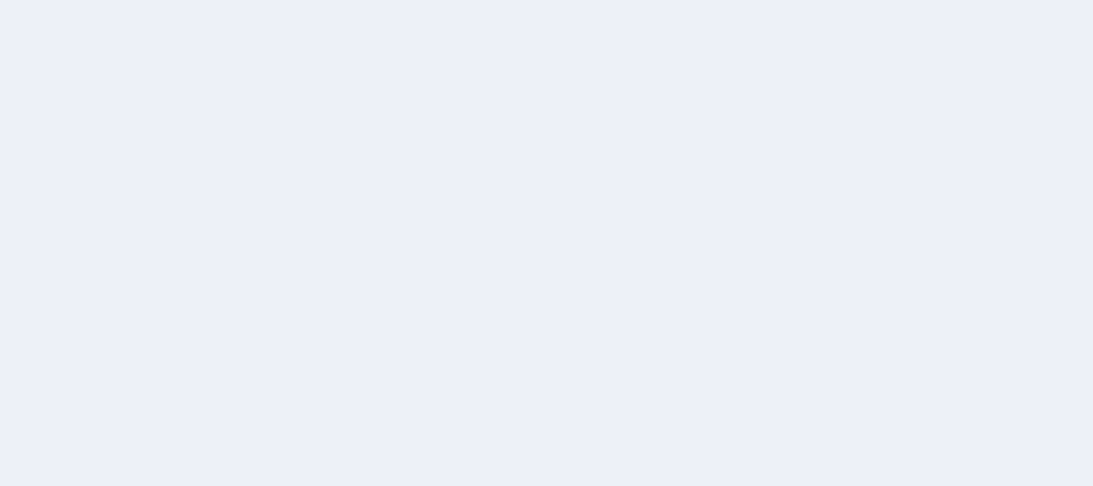 scroll, scrollTop: 0, scrollLeft: 0, axis: both 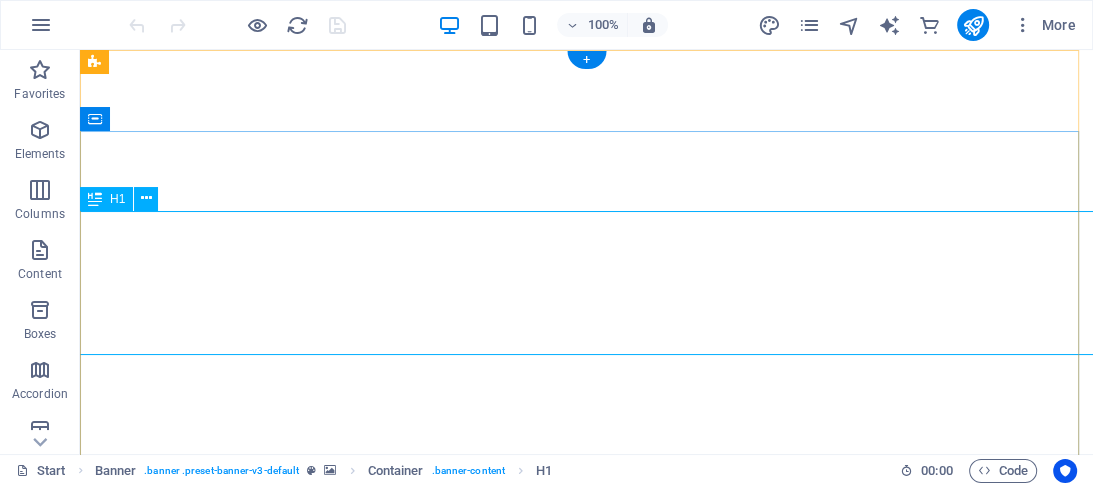 click on "[DOMAIN]" at bounding box center [586, 1020] 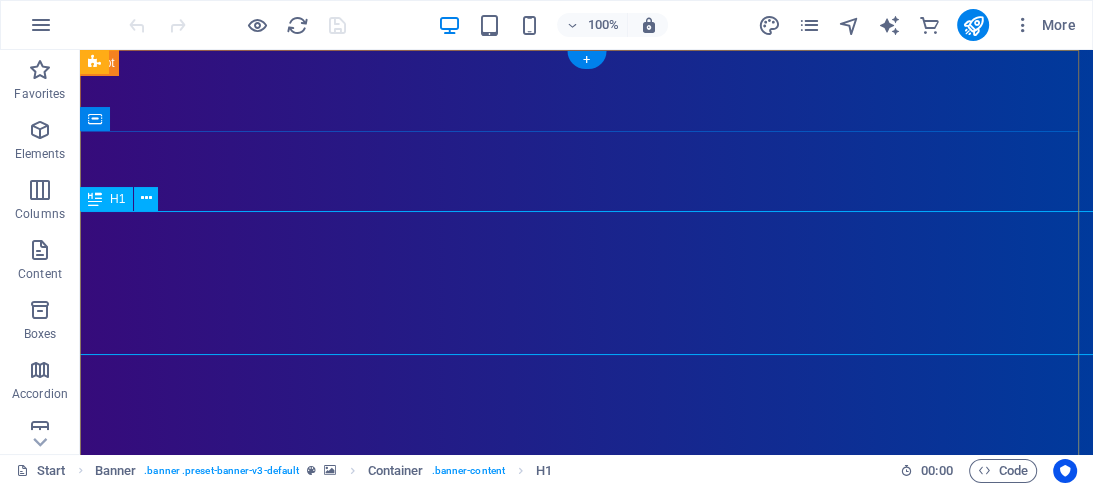 click on "[DOMAIN].com" at bounding box center (586, 1085) 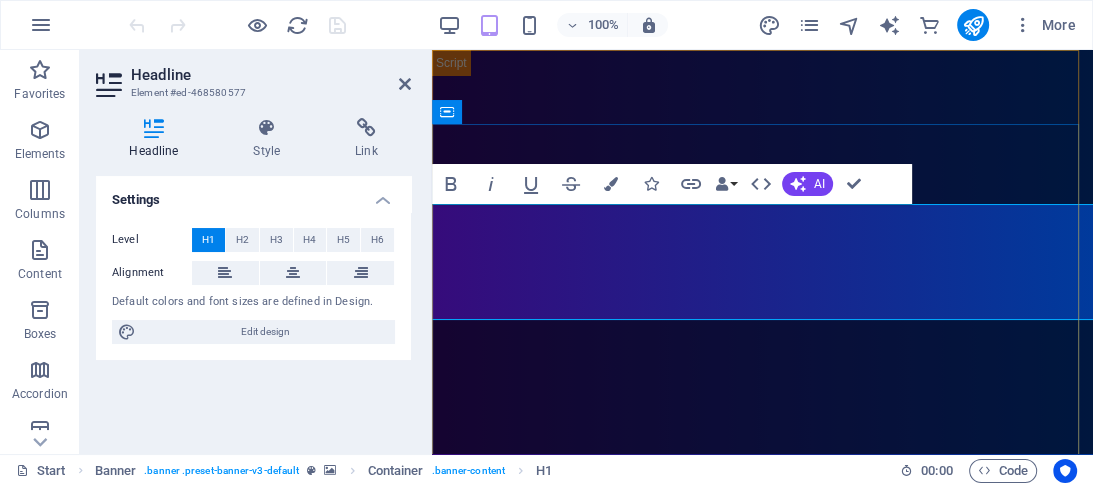 click on "[DOMAIN].com" at bounding box center [763, 1047] 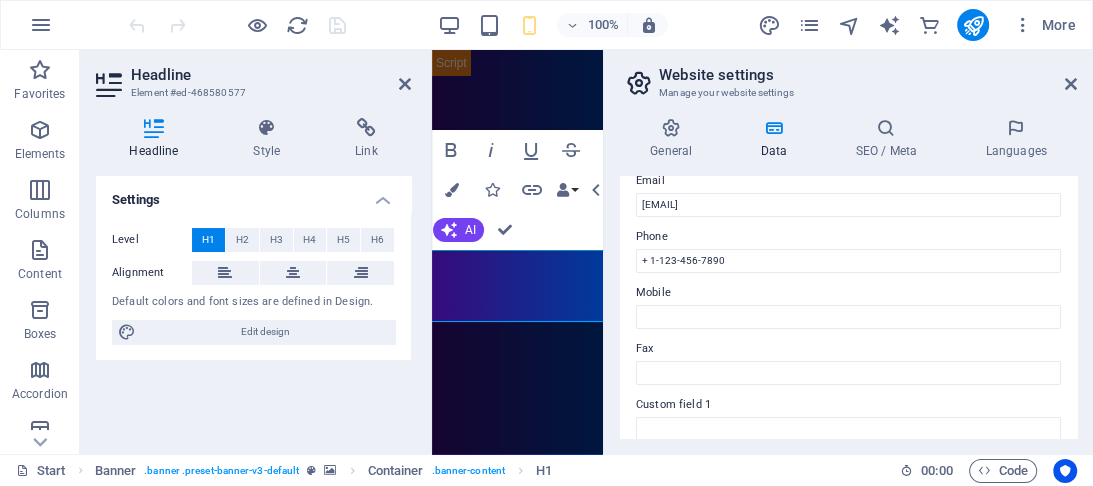scroll, scrollTop: 0, scrollLeft: 0, axis: both 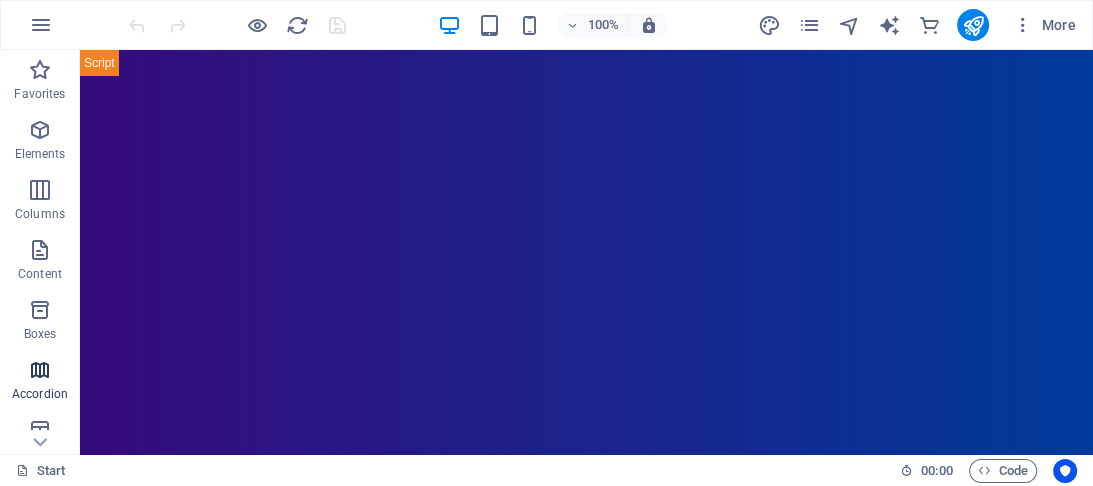 click at bounding box center [40, 370] 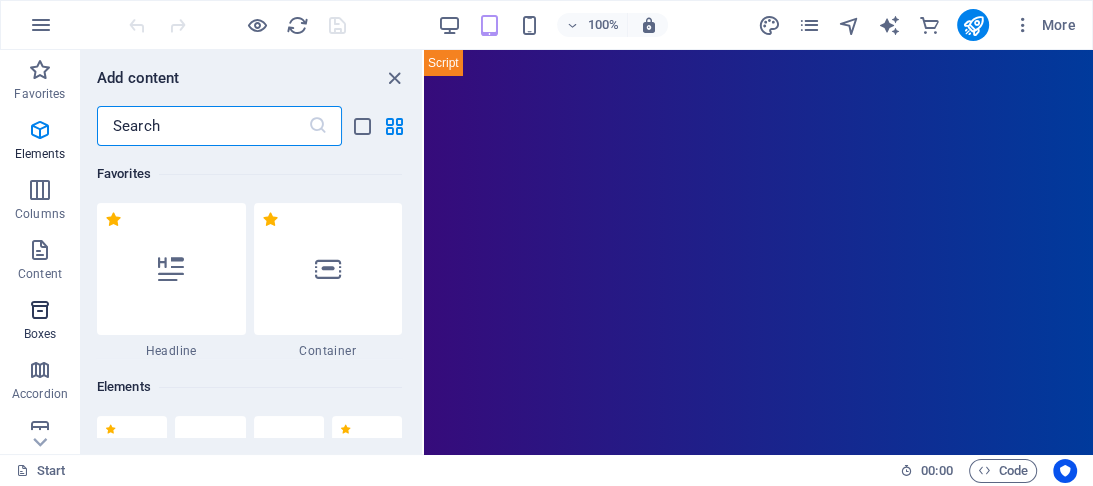 scroll, scrollTop: 6384, scrollLeft: 0, axis: vertical 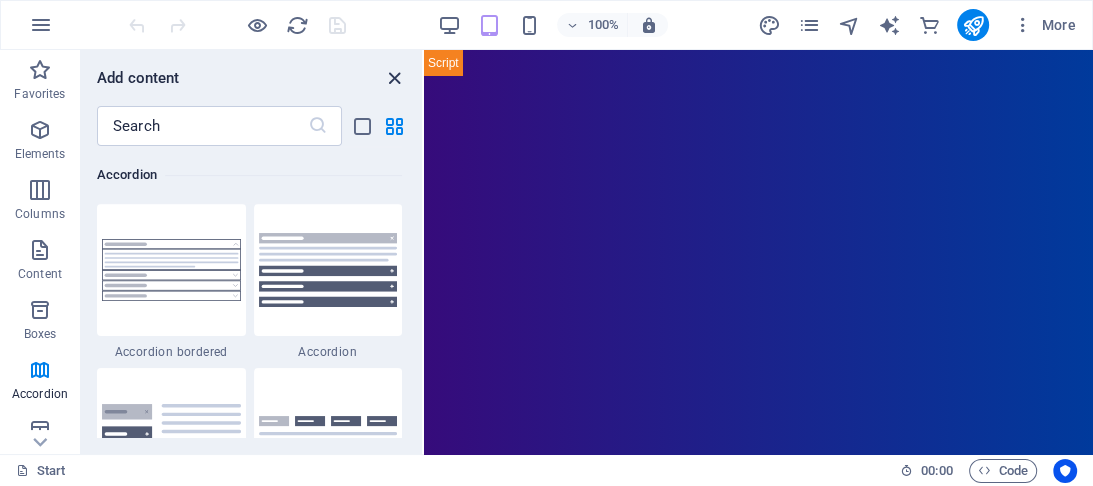 click at bounding box center [394, 78] 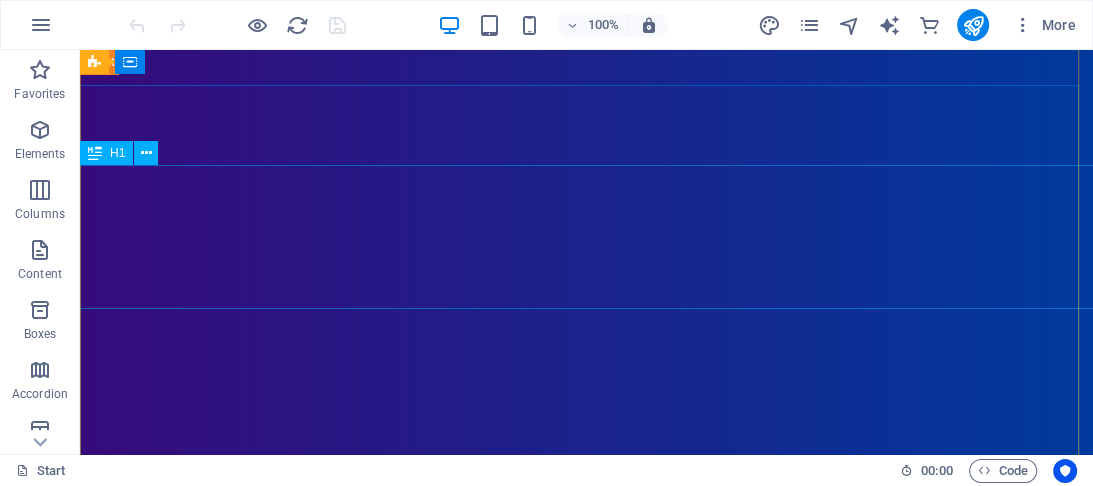scroll, scrollTop: 0, scrollLeft: 0, axis: both 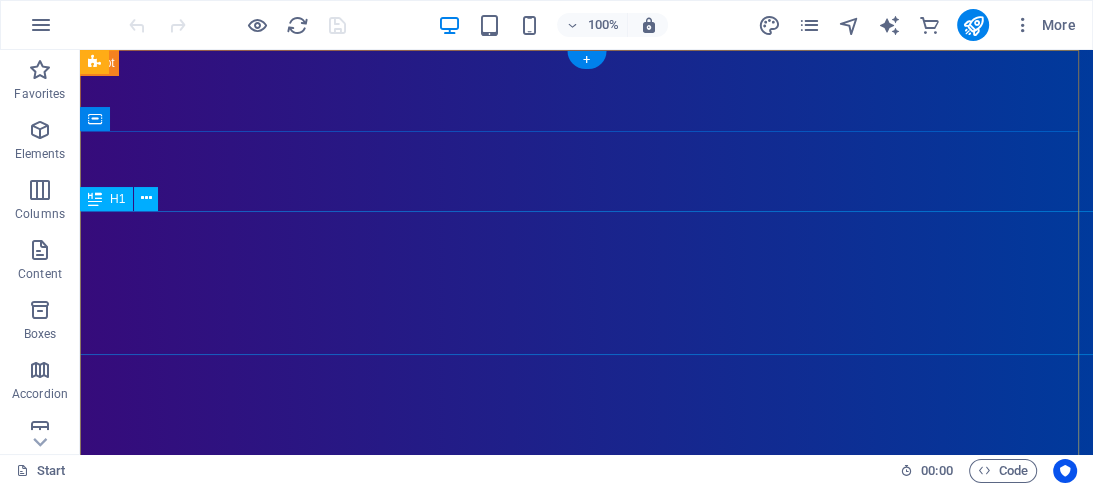 click on "ottfamphotography.com" at bounding box center [586, 1085] 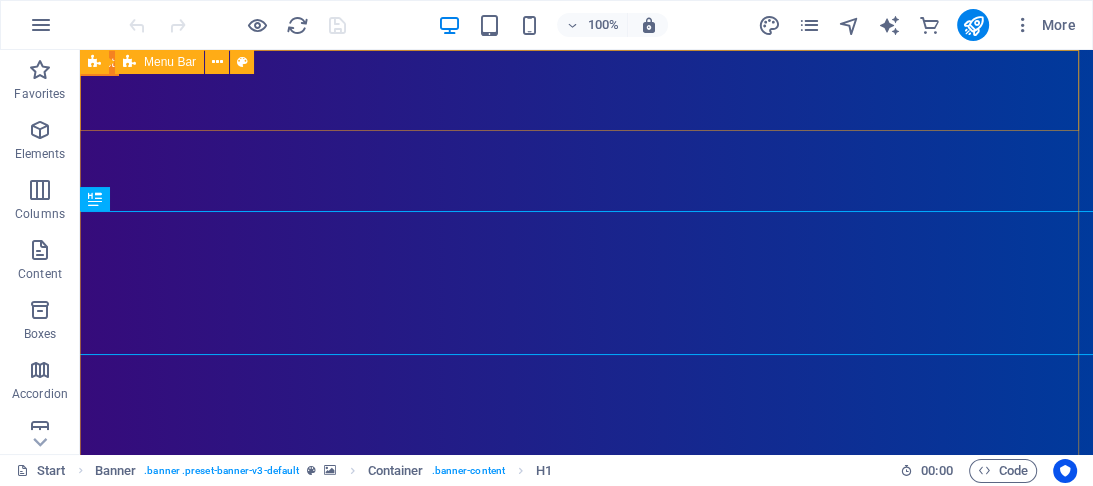 click on "Menu Bar" at bounding box center [159, 62] 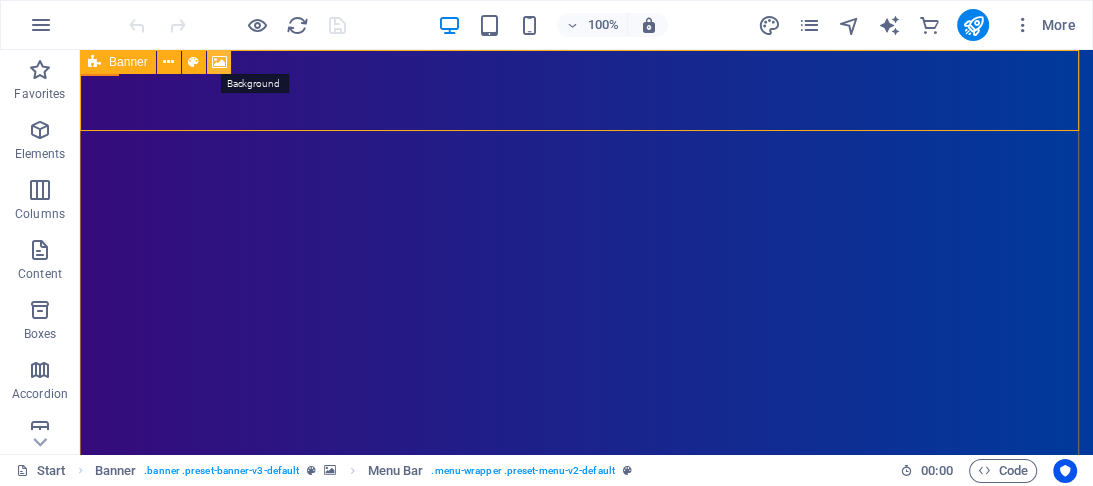 click at bounding box center [219, 62] 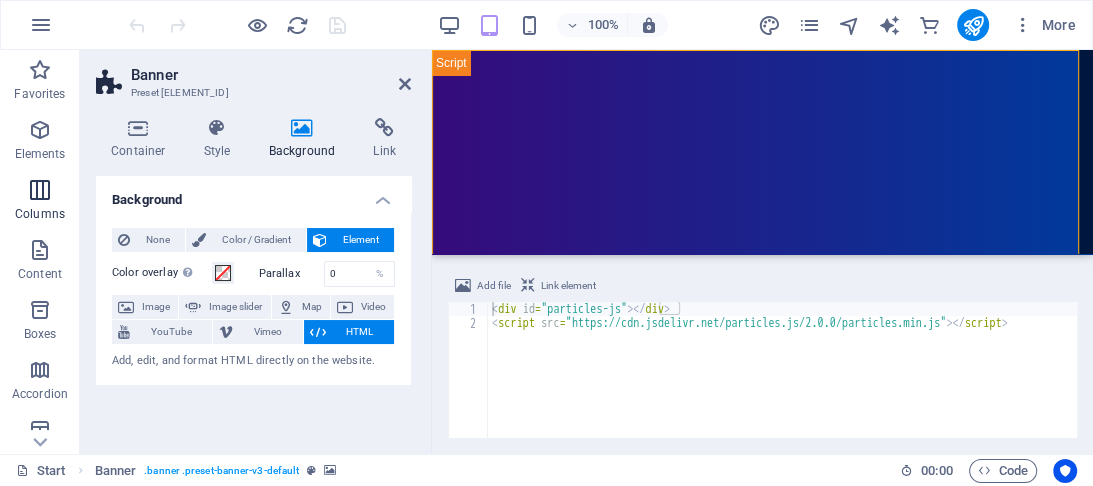 click at bounding box center [40, 190] 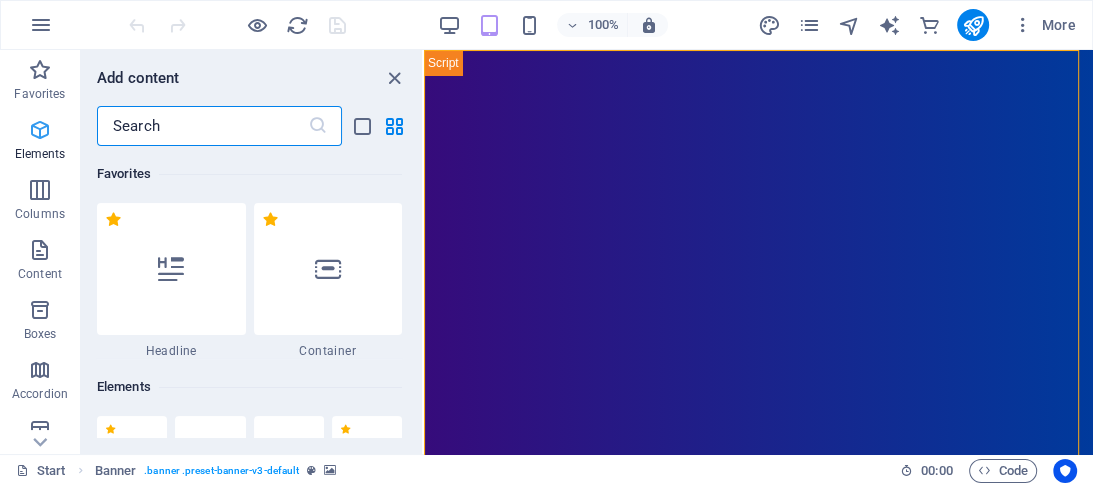 scroll, scrollTop: 989, scrollLeft: 0, axis: vertical 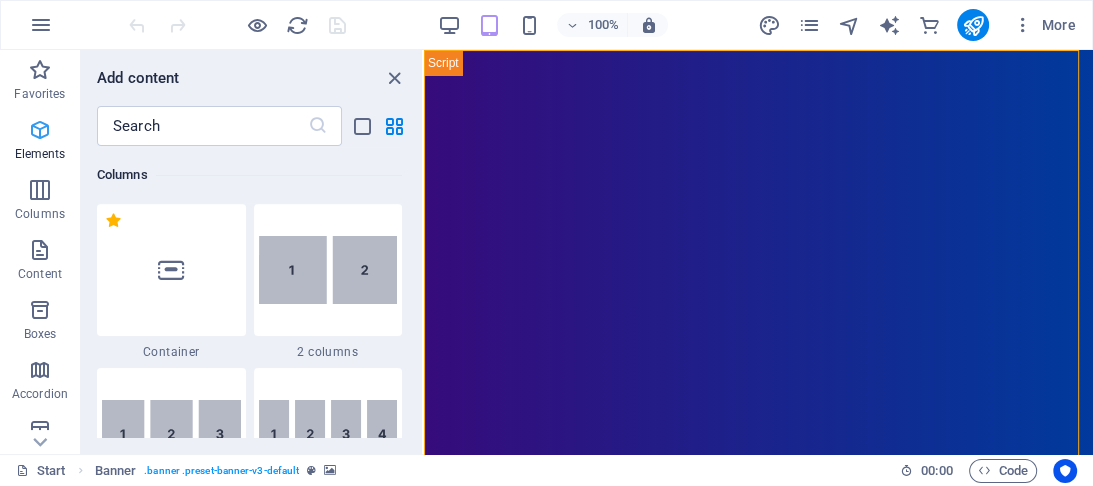click at bounding box center (40, 130) 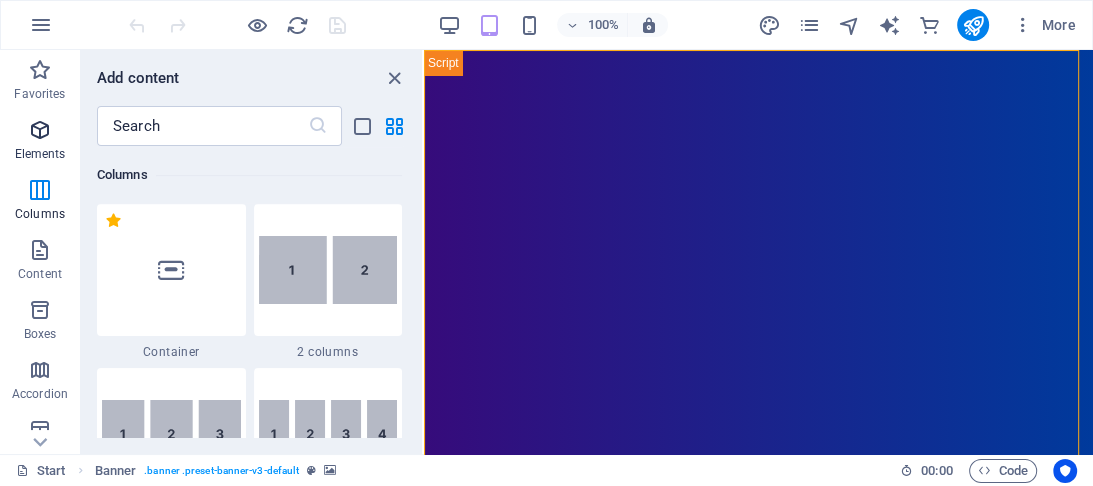 click at bounding box center (40, 130) 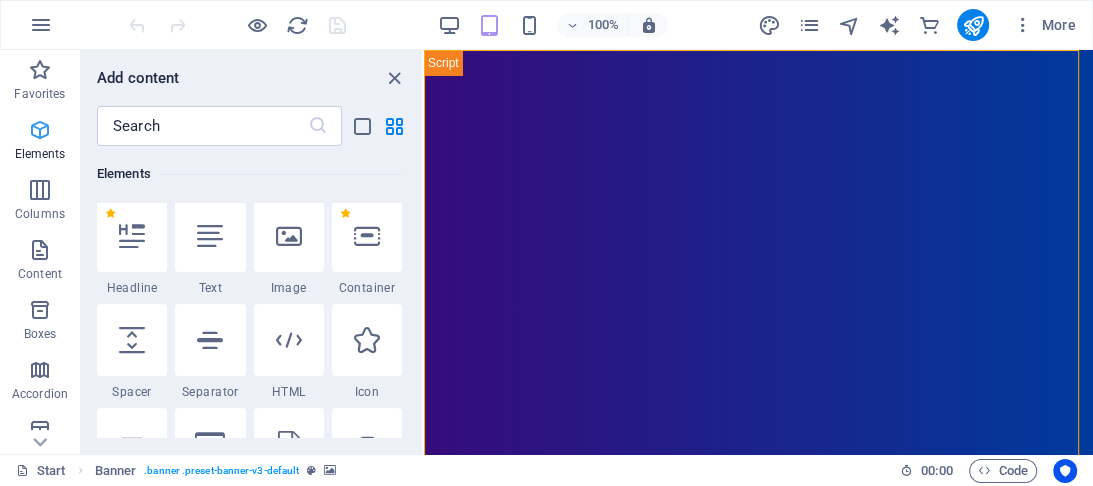 scroll, scrollTop: 212, scrollLeft: 0, axis: vertical 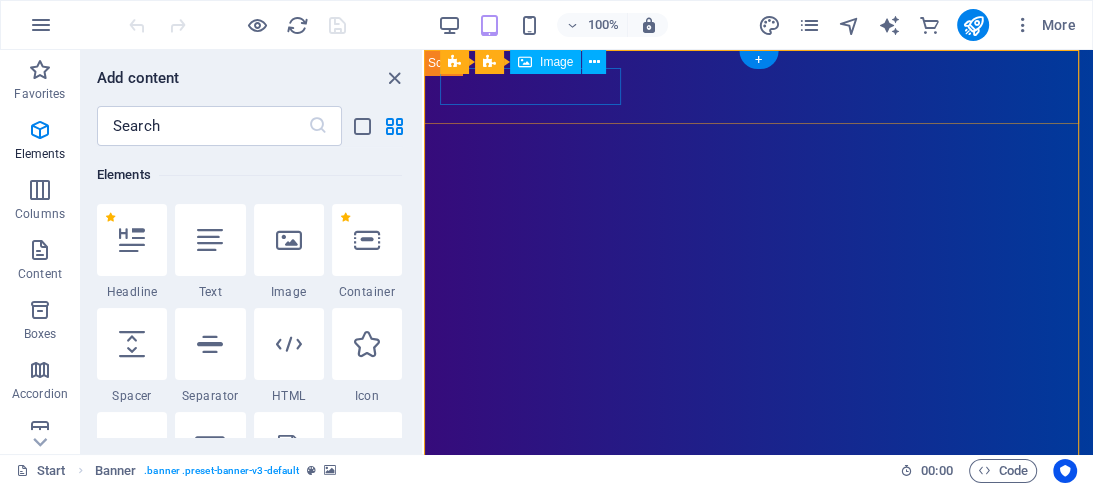 click at bounding box center [758, 807] 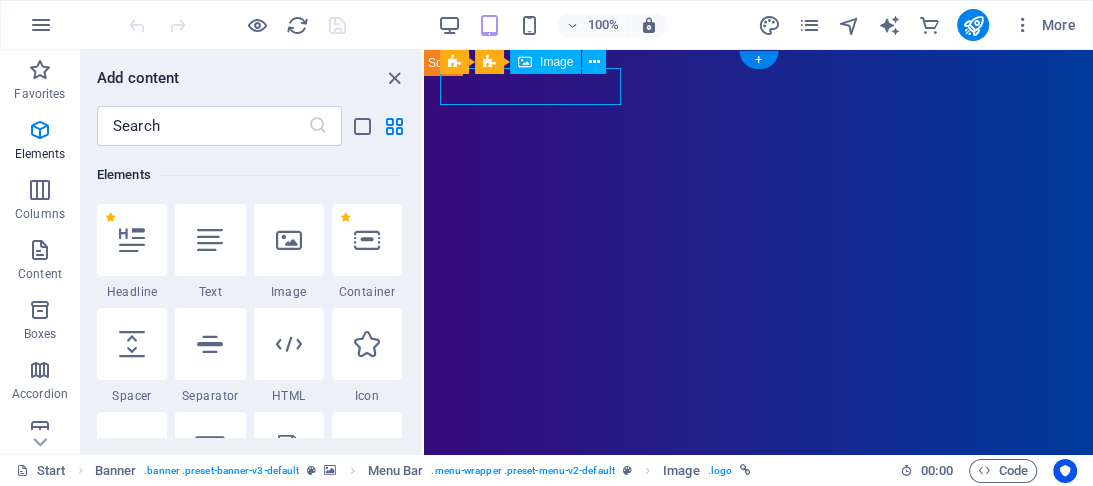 click at bounding box center (758, 807) 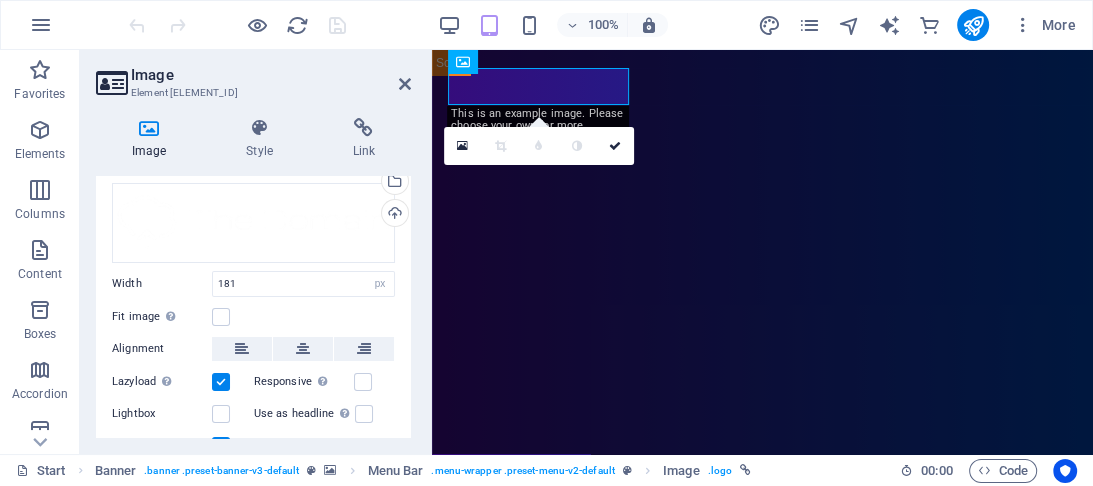 scroll, scrollTop: 0, scrollLeft: 0, axis: both 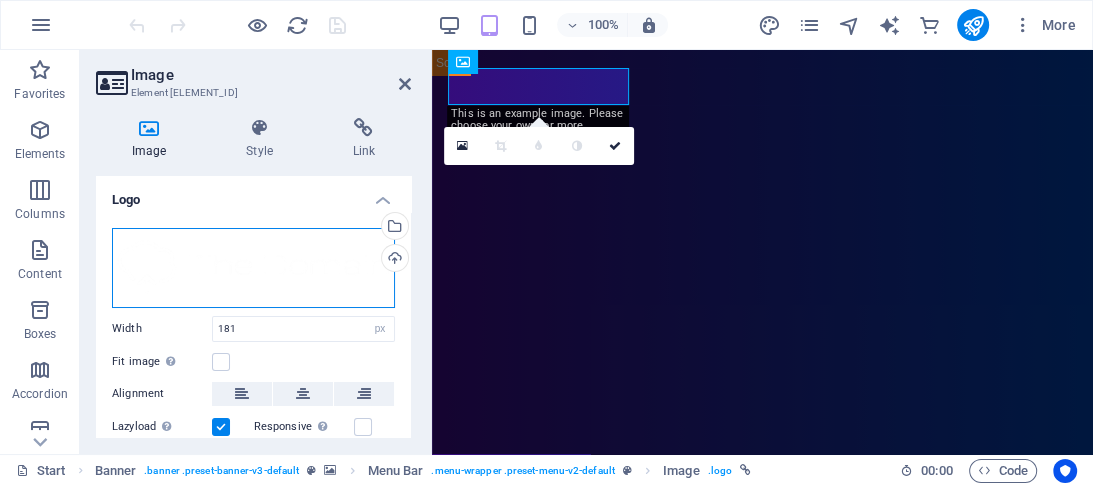 click on "Drag files here, click to choose files or select files from Files or our free stock photos & videos" at bounding box center [253, 268] 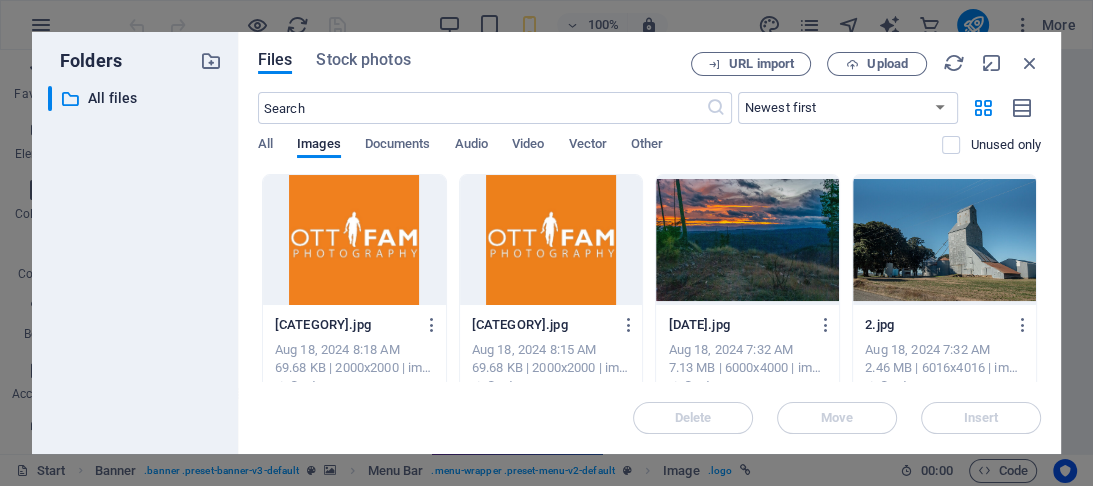 click at bounding box center [551, 240] 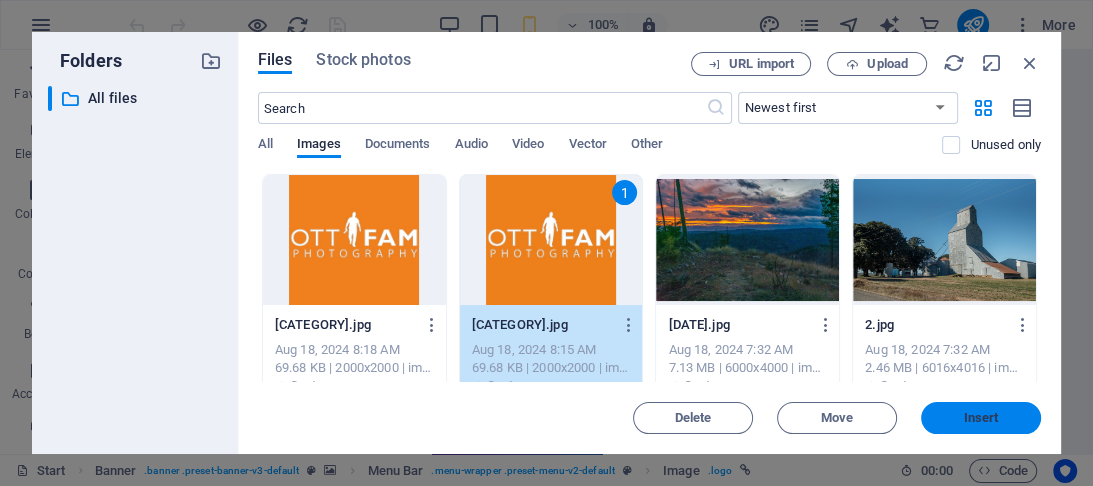 click on "Insert" at bounding box center (981, 418) 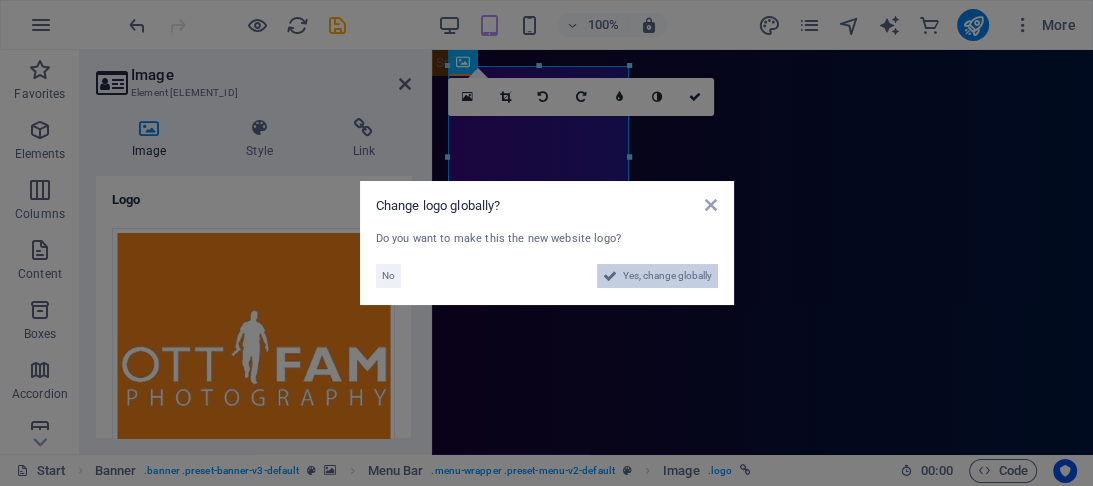 click on "Yes, change globally" at bounding box center [667, 276] 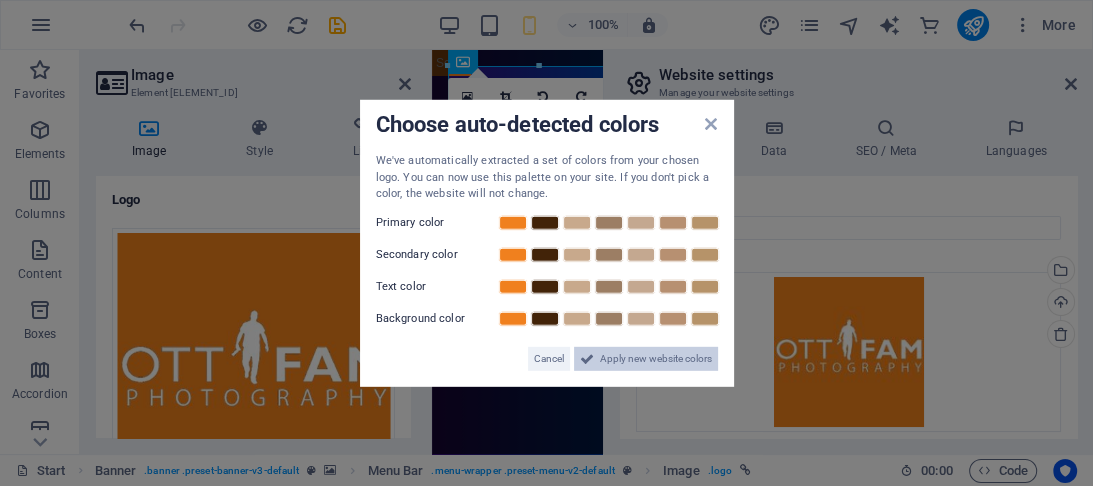 click on "Apply new website colors" at bounding box center (656, 358) 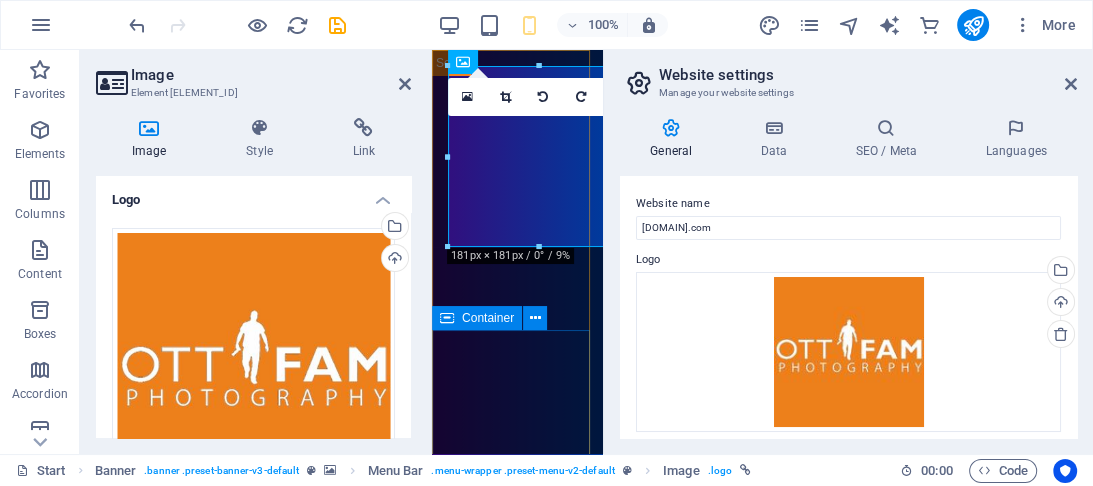 click on "ottfamphotography.com Simply Fast Software" at bounding box center (517, 1188) 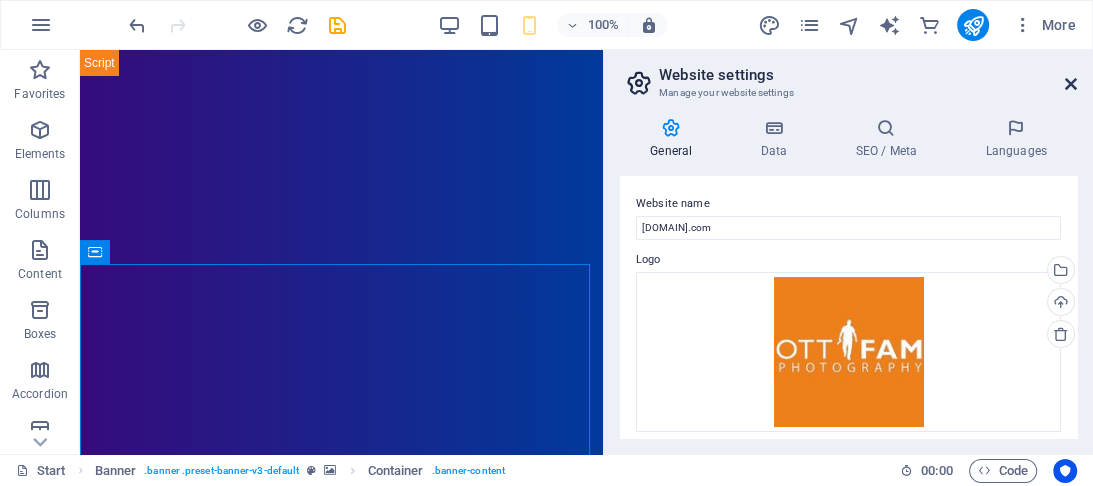 click at bounding box center [1071, 84] 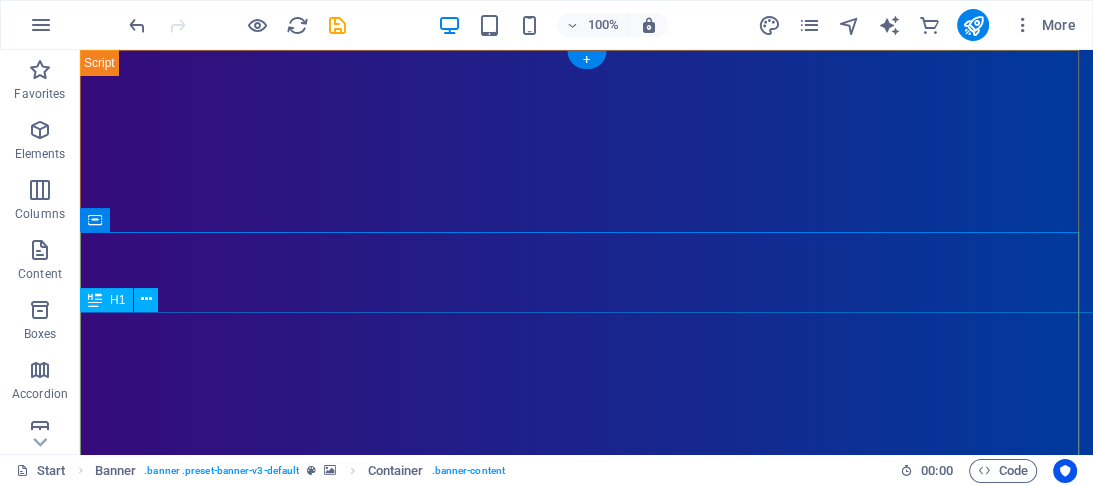 click on "ottfamphotography.com" at bounding box center (586, 1121) 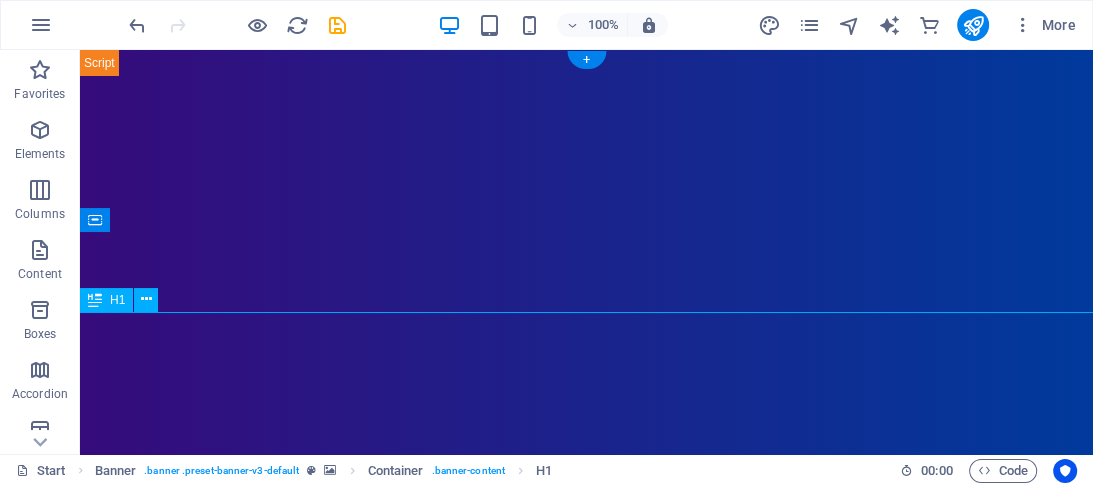click on "ottfamphotography.com" at bounding box center [586, 1121] 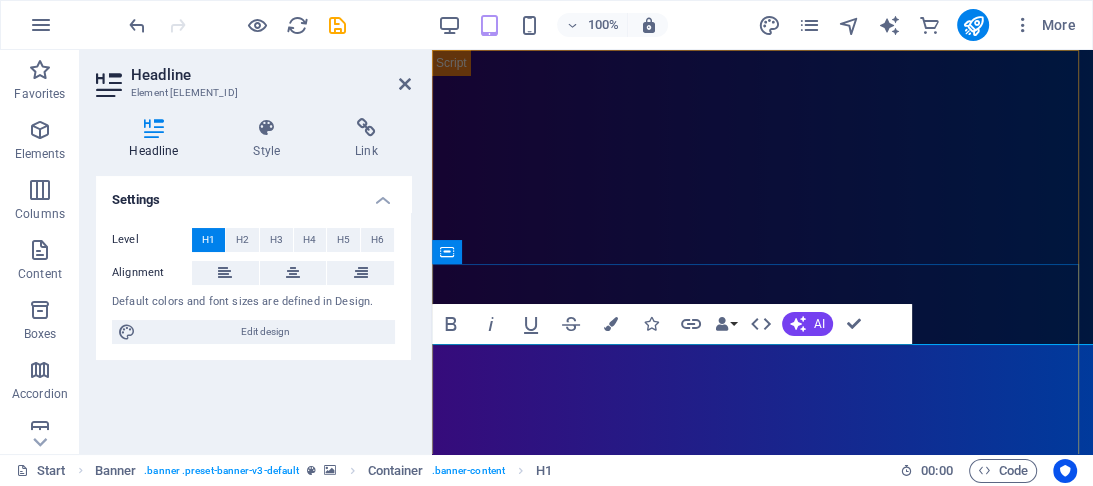 click on "ottfamphotography.com" at bounding box center (762, 1083) 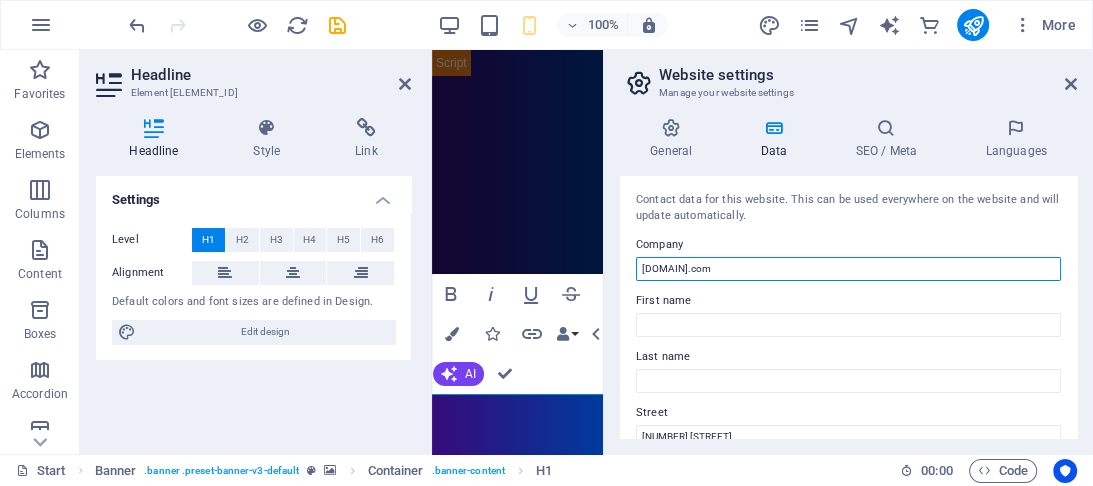 drag, startPoint x: 645, startPoint y: 268, endPoint x: 631, endPoint y: 268, distance: 14 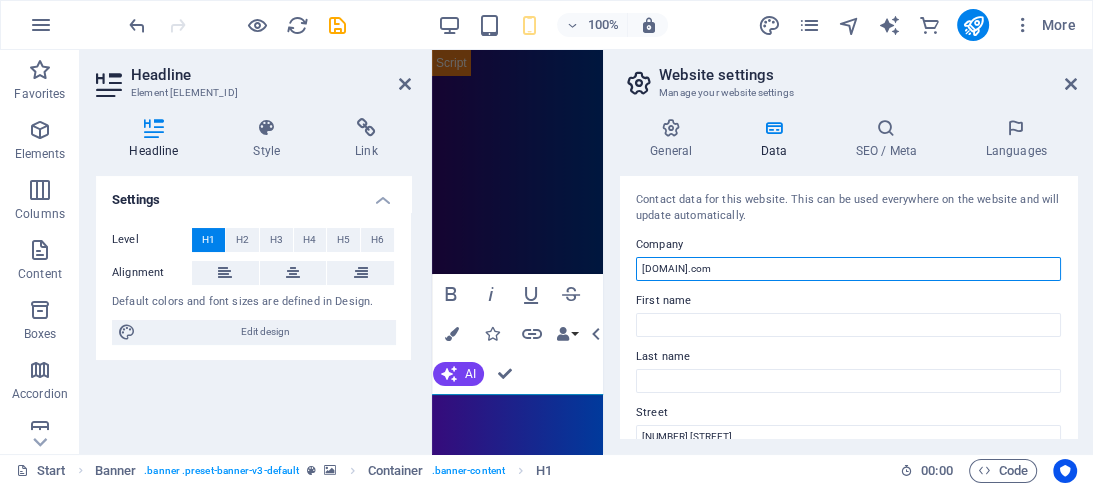 click on "Ottfamphotography.com" at bounding box center [848, 269] 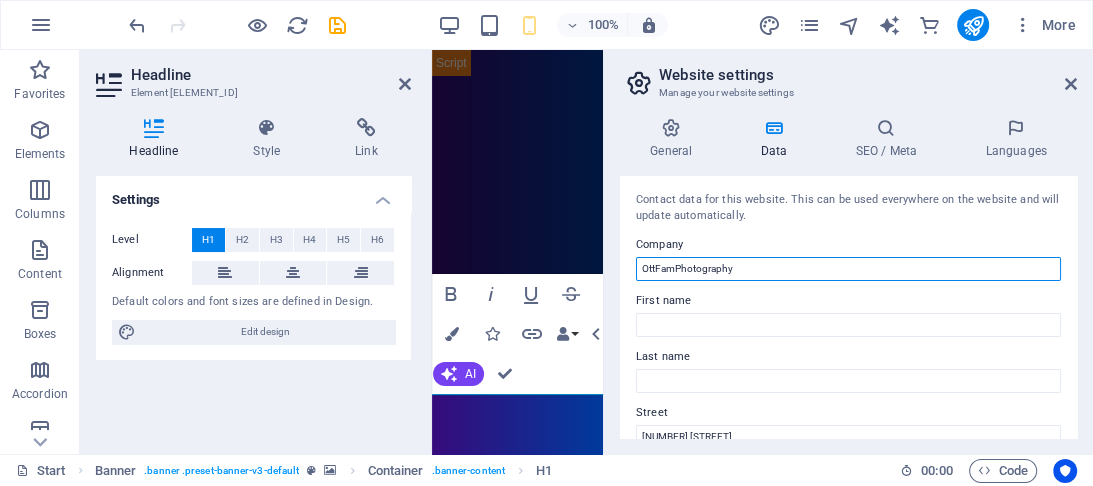 click on "OttFamPhotography" at bounding box center (848, 269) 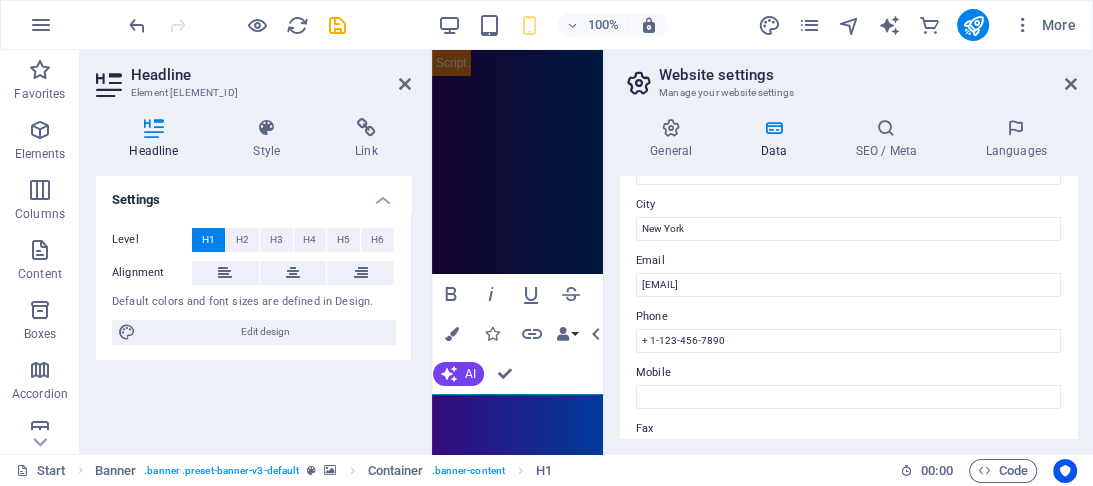 scroll, scrollTop: 698, scrollLeft: 0, axis: vertical 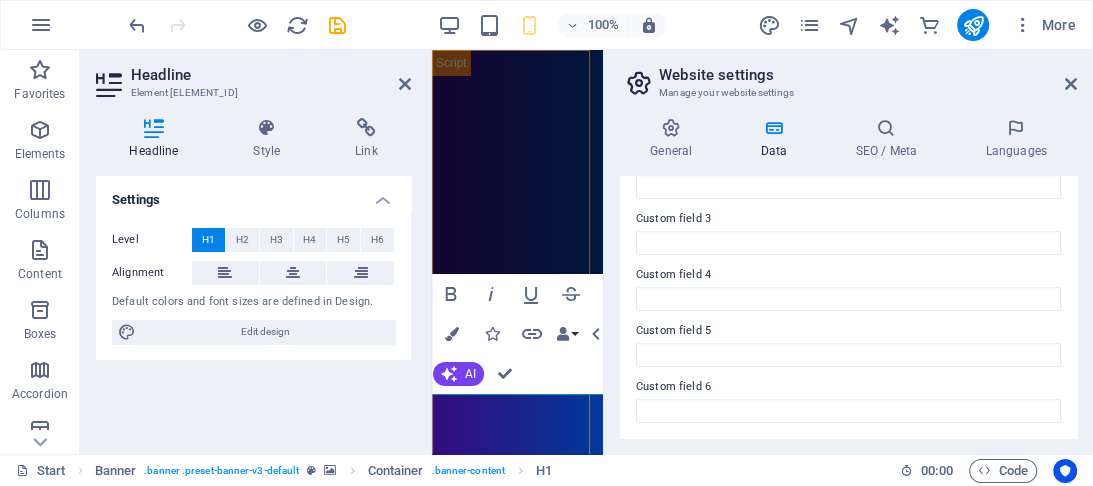 type on "OttFam Photography" 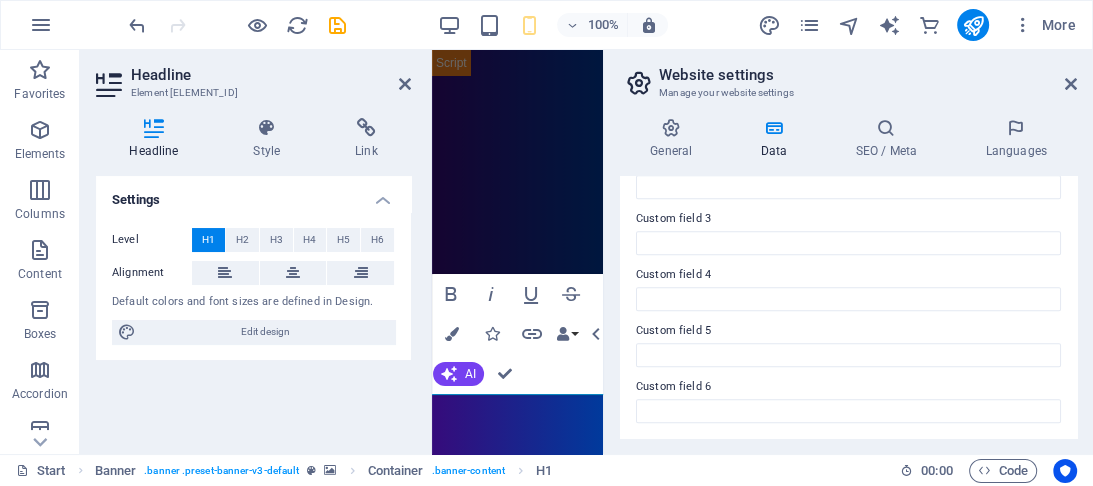 click on "Website settings" at bounding box center (868, 75) 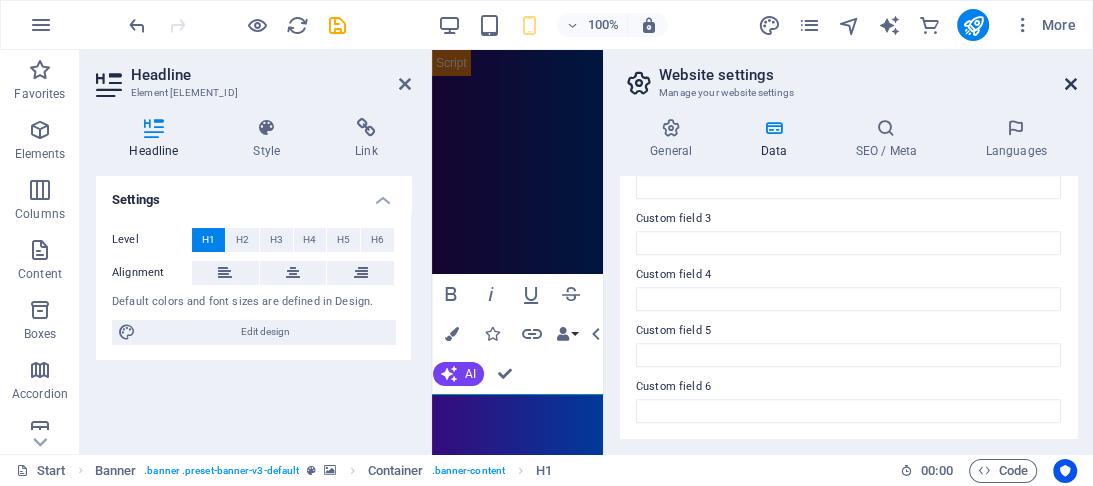 click at bounding box center [1071, 84] 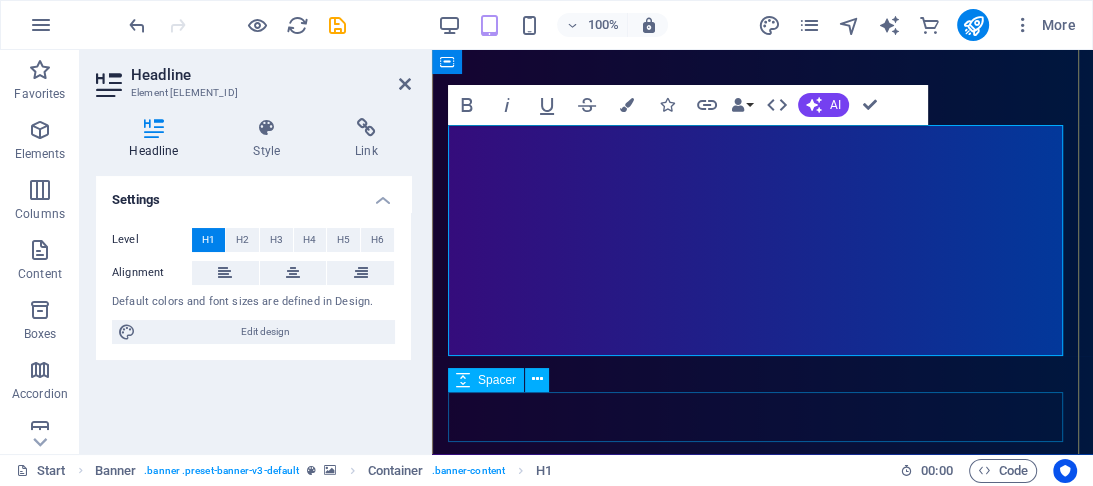 scroll, scrollTop: 240, scrollLeft: 0, axis: vertical 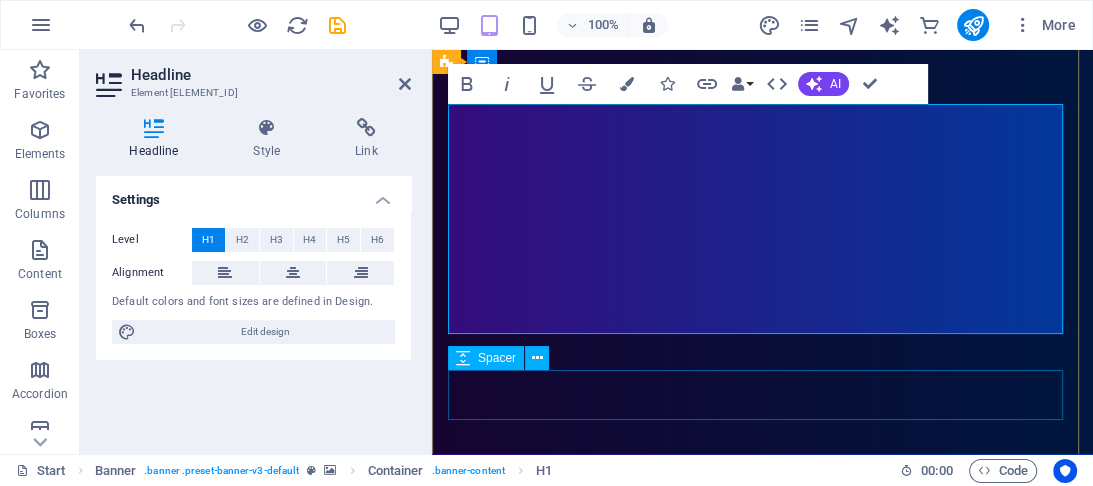click at bounding box center [762, 1299] 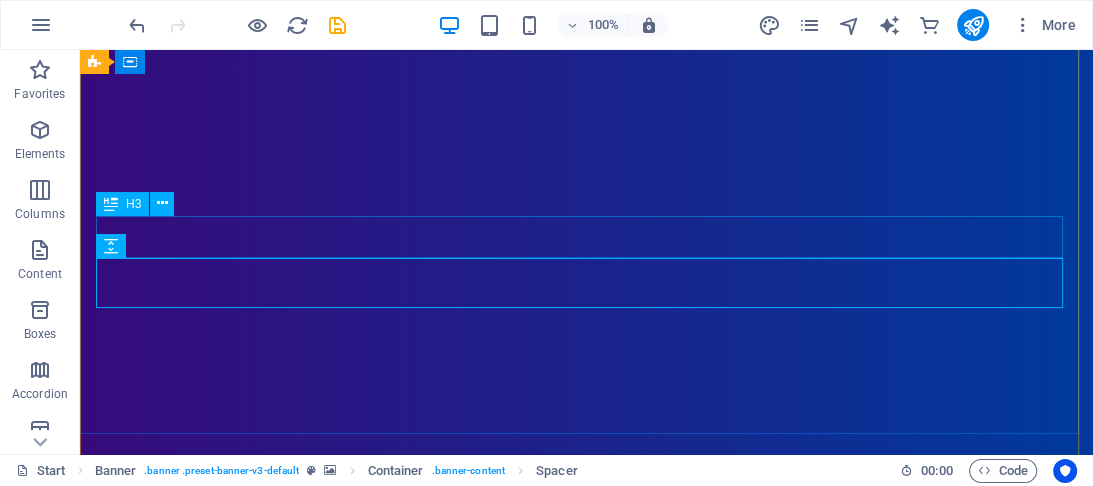 click on "Simply Fast Software" at bounding box center [586, 1327] 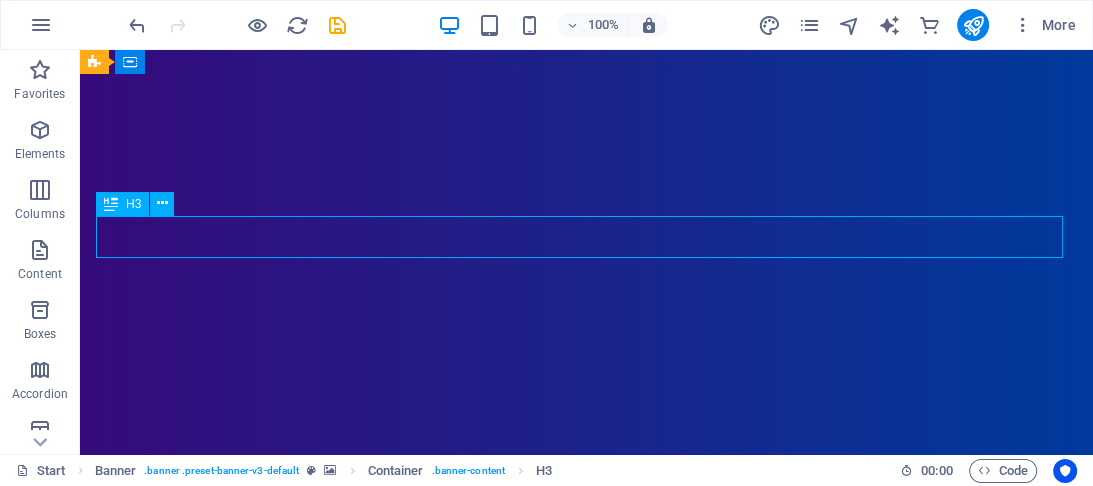 click on "Simply Fast Software" at bounding box center [586, 1327] 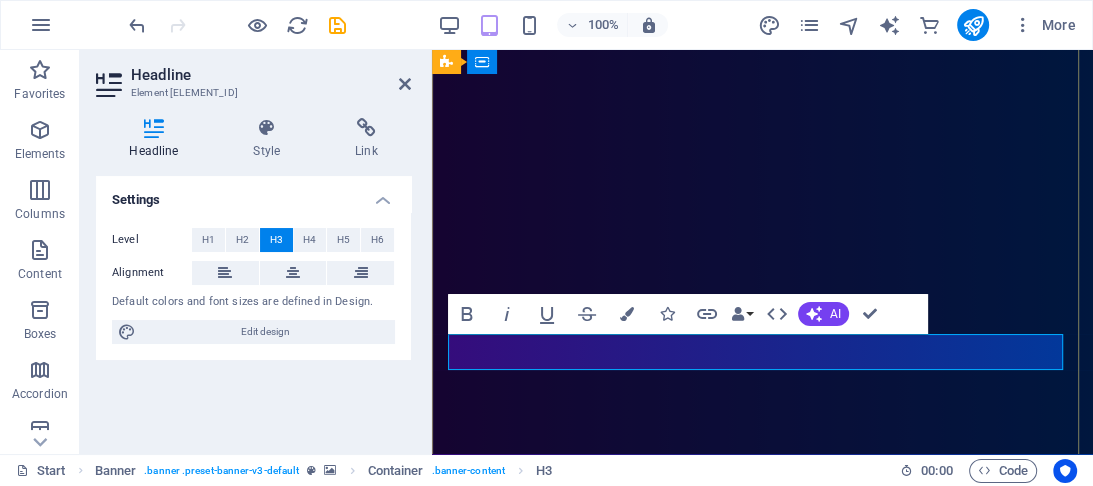 type 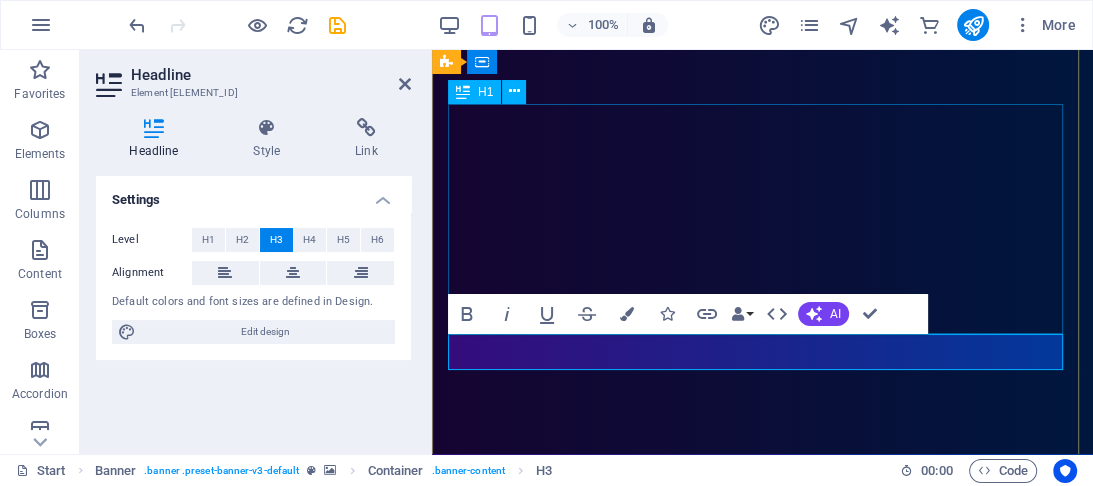 click on "OttFam Photography" at bounding box center (762, 1123) 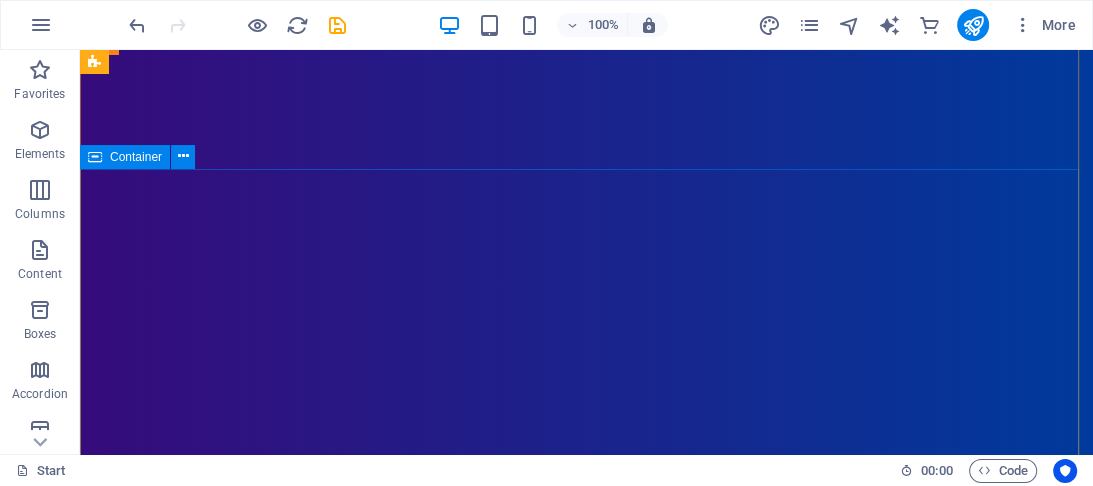 scroll, scrollTop: 0, scrollLeft: 0, axis: both 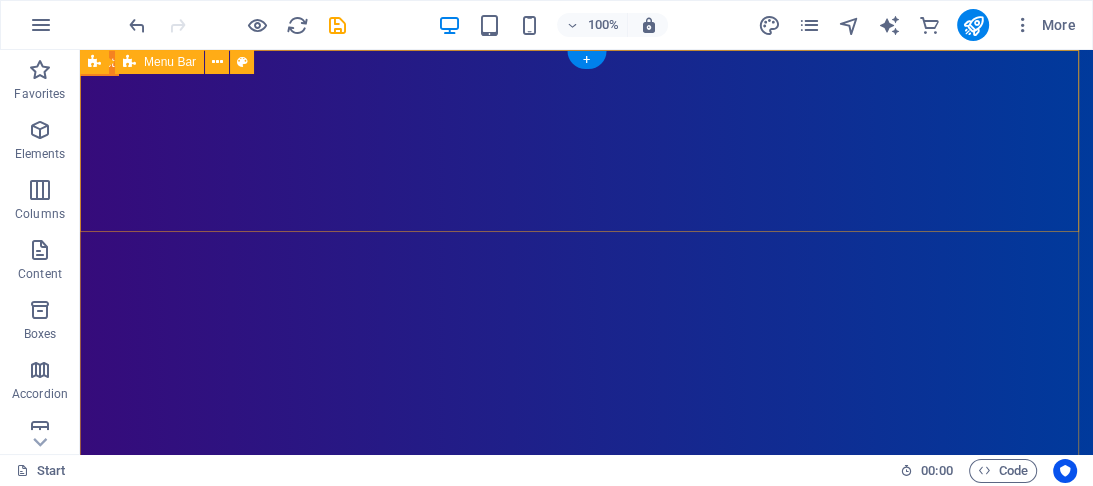 click on "Home About Showreel News Portfolio jobs Contact Us" at bounding box center (586, 1026) 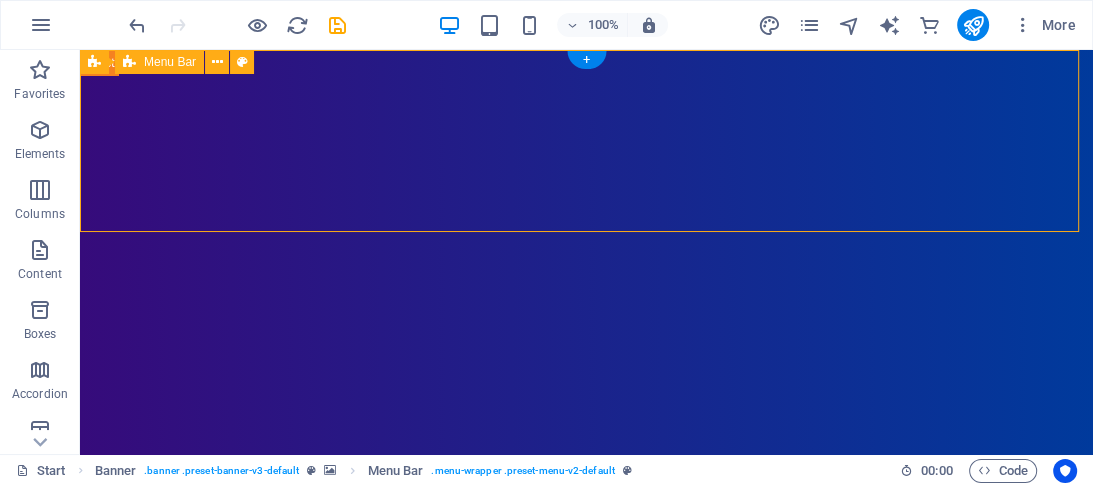click on "Home About Showreel News Portfolio jobs Contact Us" at bounding box center (586, 1026) 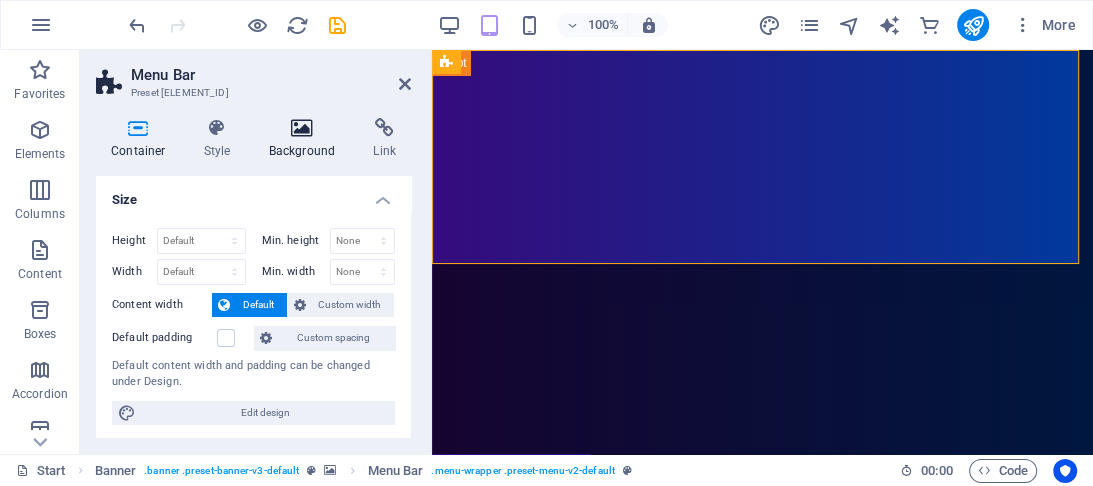 click on "Background" at bounding box center [306, 139] 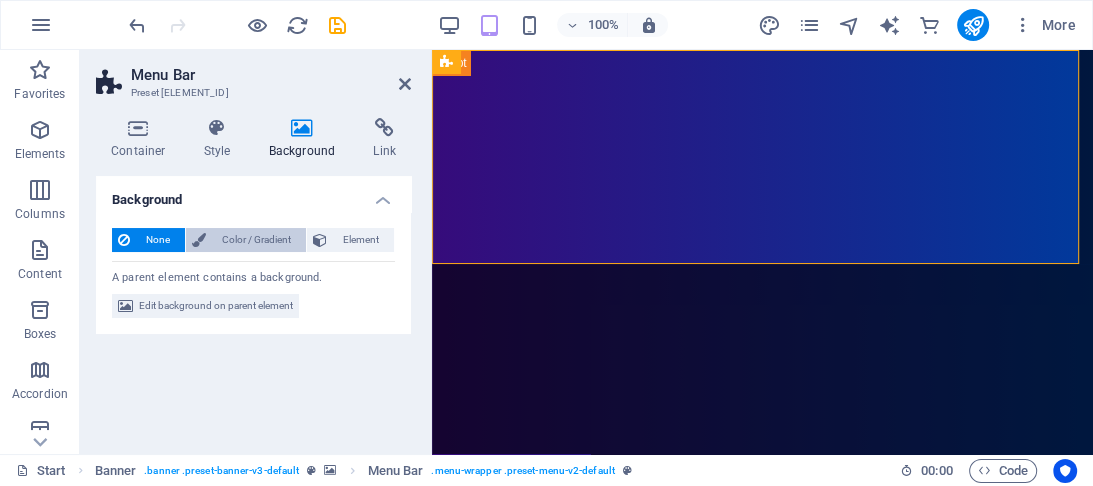 click on "Color / Gradient" at bounding box center [256, 240] 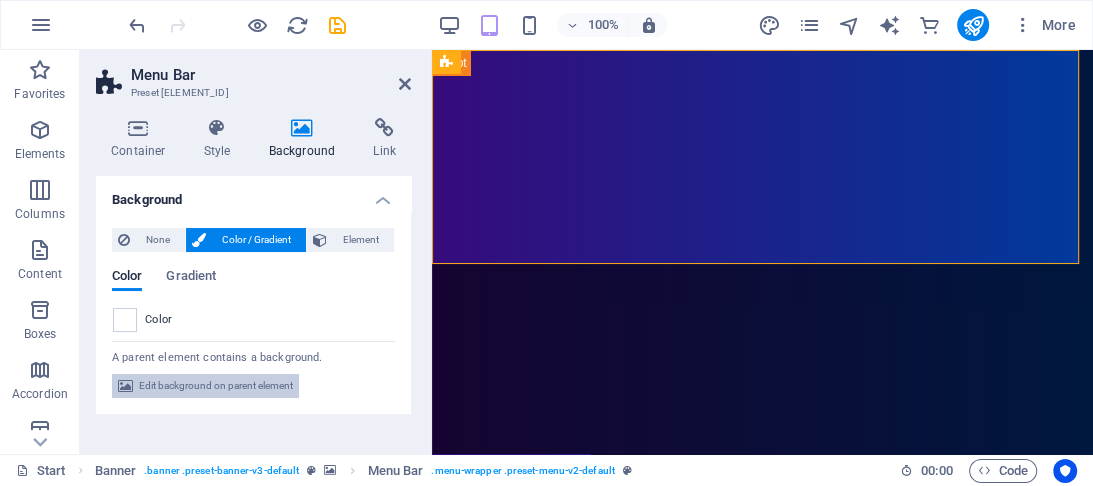click on "Edit background on parent element" at bounding box center [216, 386] 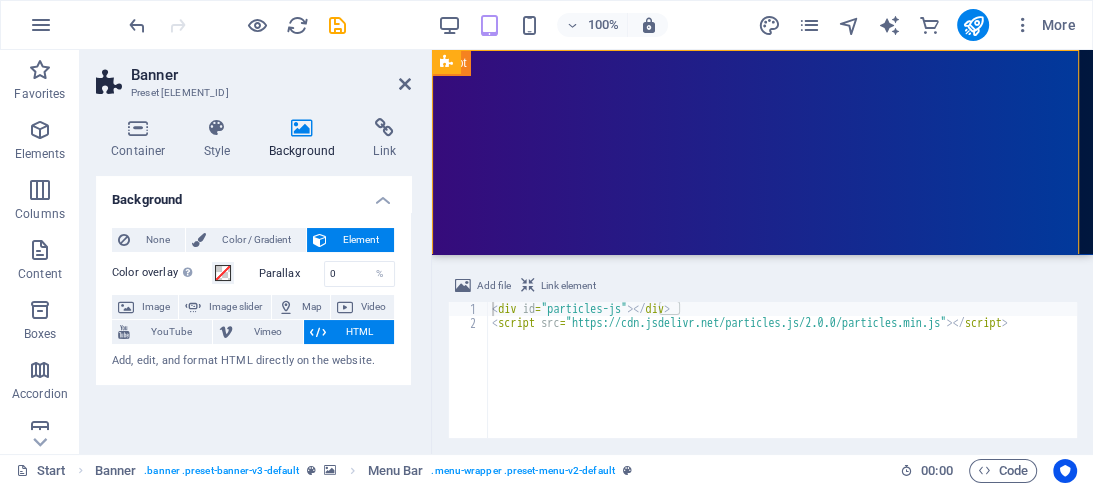 click on "Background None Color / Gradient Element Stretch background to full-width Color overlay Places an overlay over the background to colorize it Parallax 0 % Image Image slider Map Video YouTube Vimeo HTML Add, edit, and format HTML directly on the website. Color Gradient Color A parent element contains a background. Edit background on parent element" at bounding box center (253, 307) 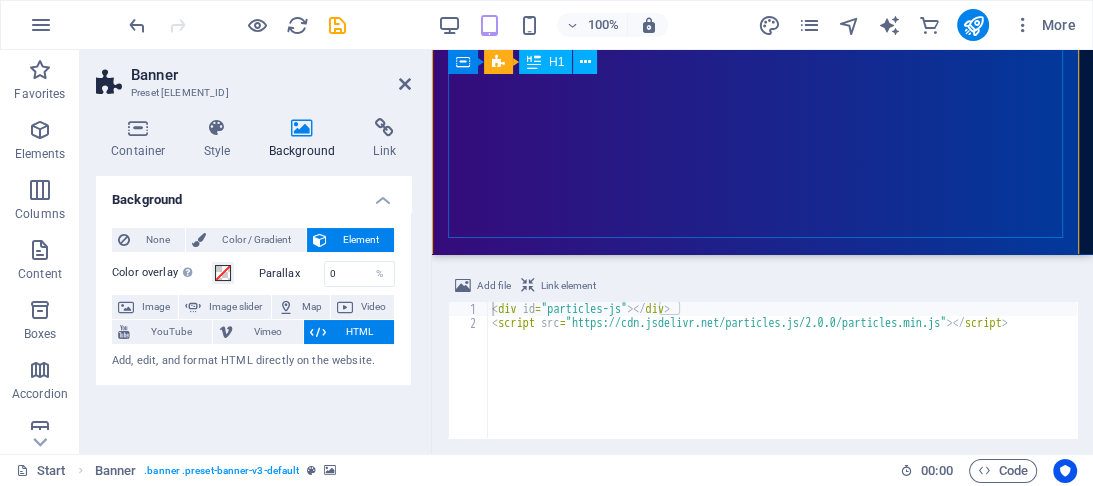 scroll, scrollTop: 480, scrollLeft: 0, axis: vertical 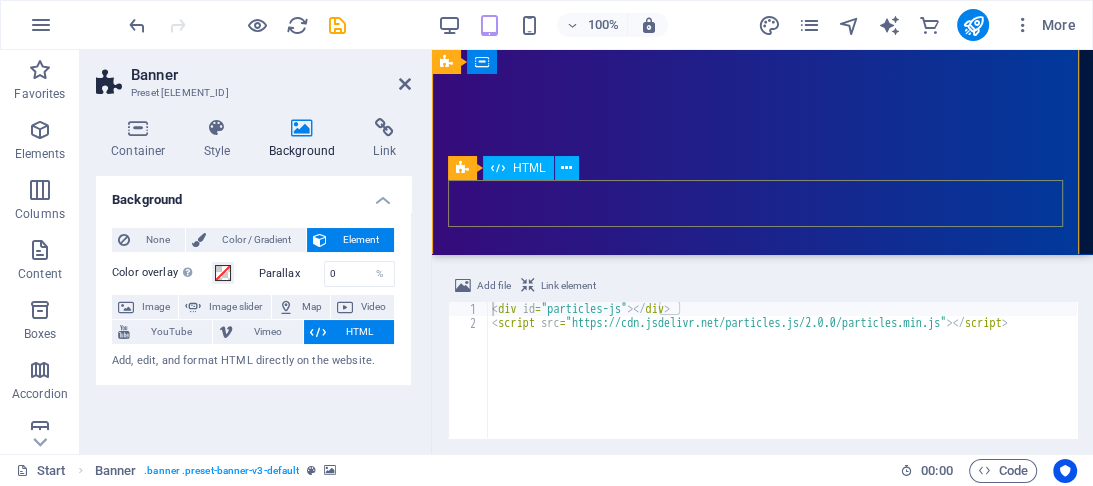 click at bounding box center (471, 1107) 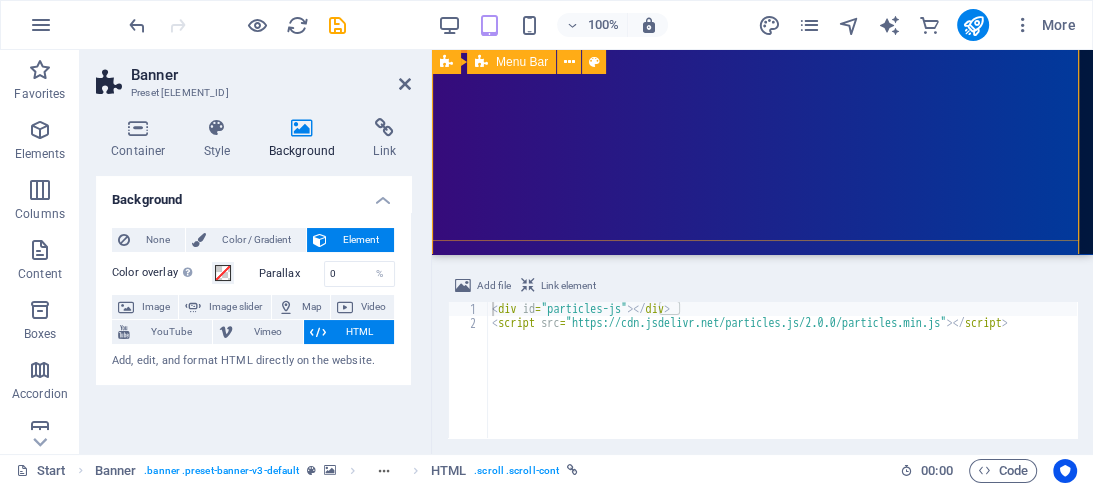 scroll, scrollTop: 0, scrollLeft: 0, axis: both 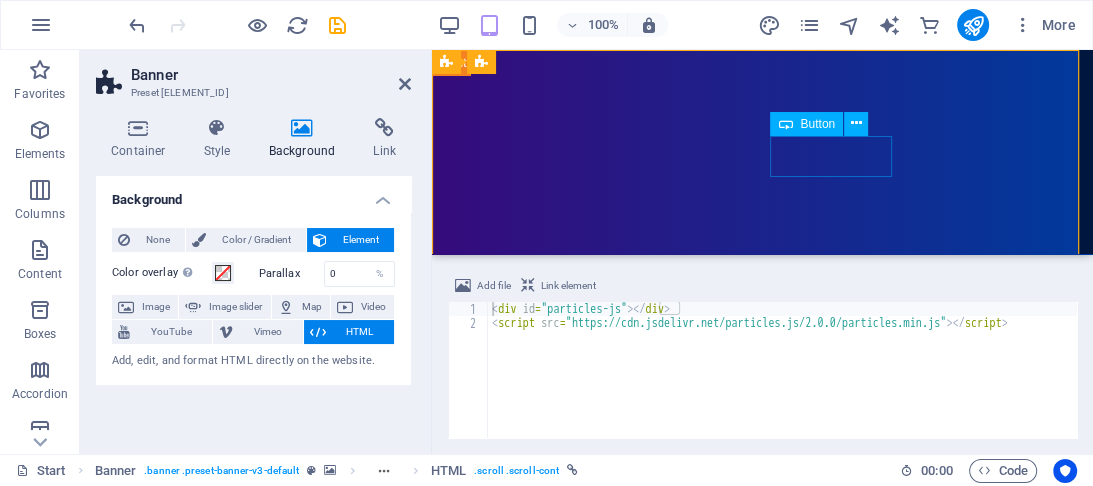 click on "Contact Us" at bounding box center [762, 1105] 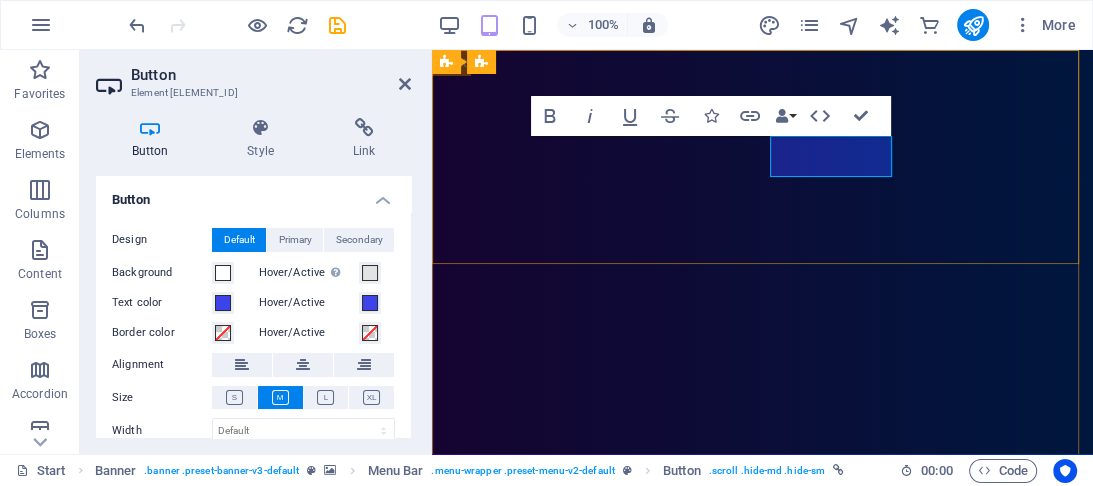 type 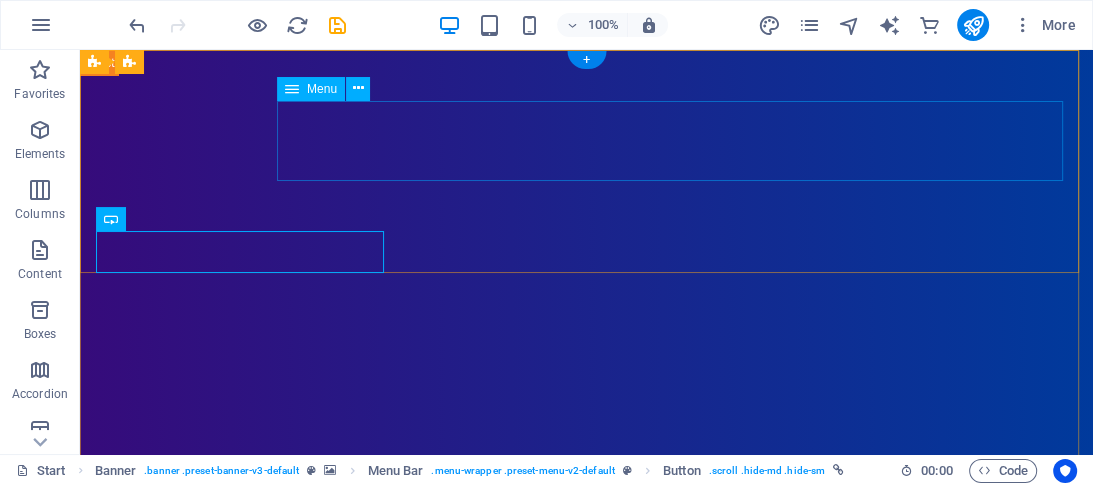 click on "Home About Showreel News Portfolio jobs" at bounding box center (586, 1137) 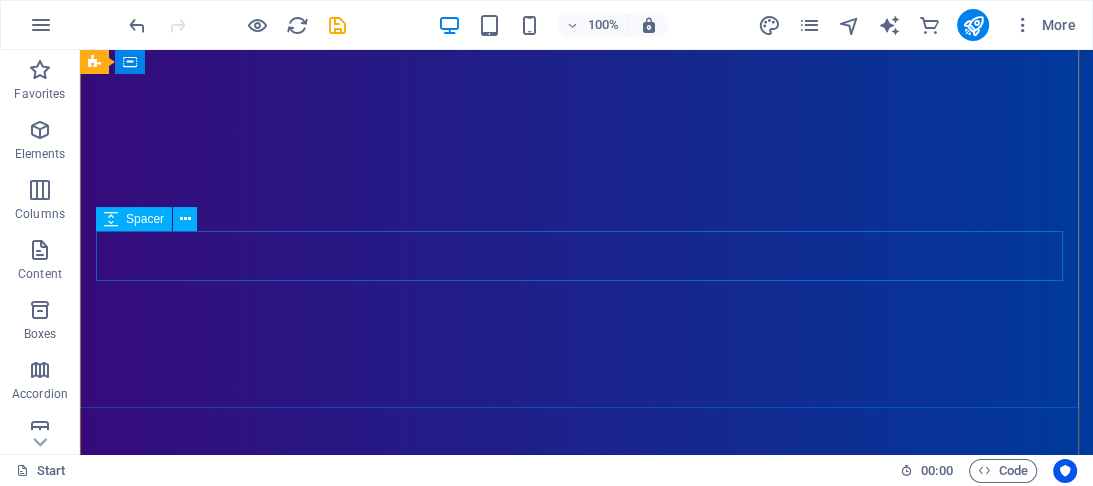 scroll, scrollTop: 0, scrollLeft: 0, axis: both 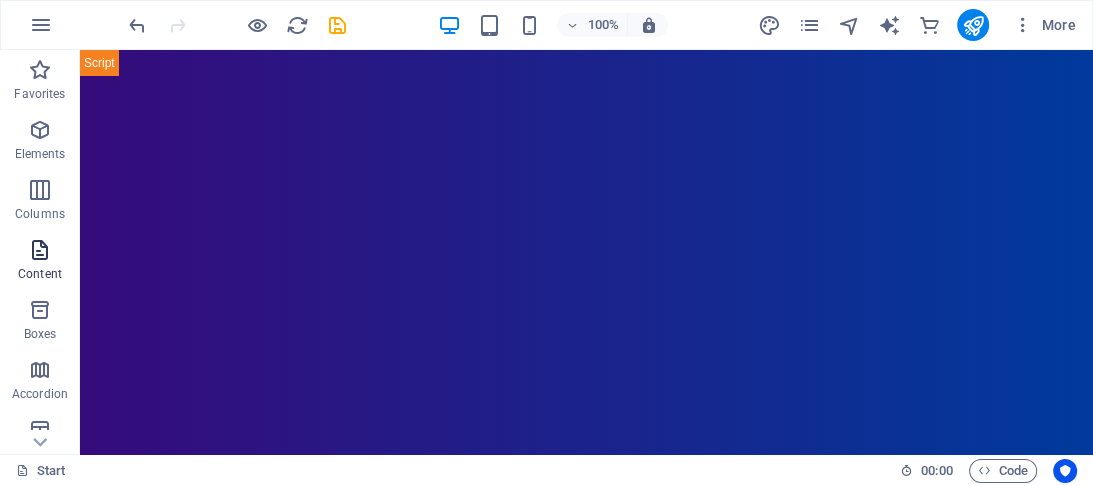 click on "Content" at bounding box center (40, 262) 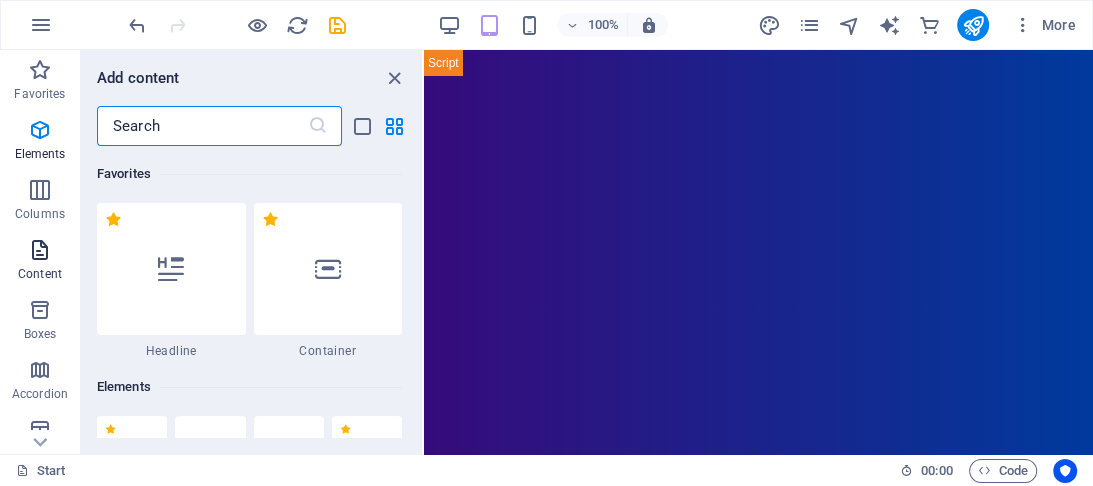 scroll, scrollTop: 3498, scrollLeft: 0, axis: vertical 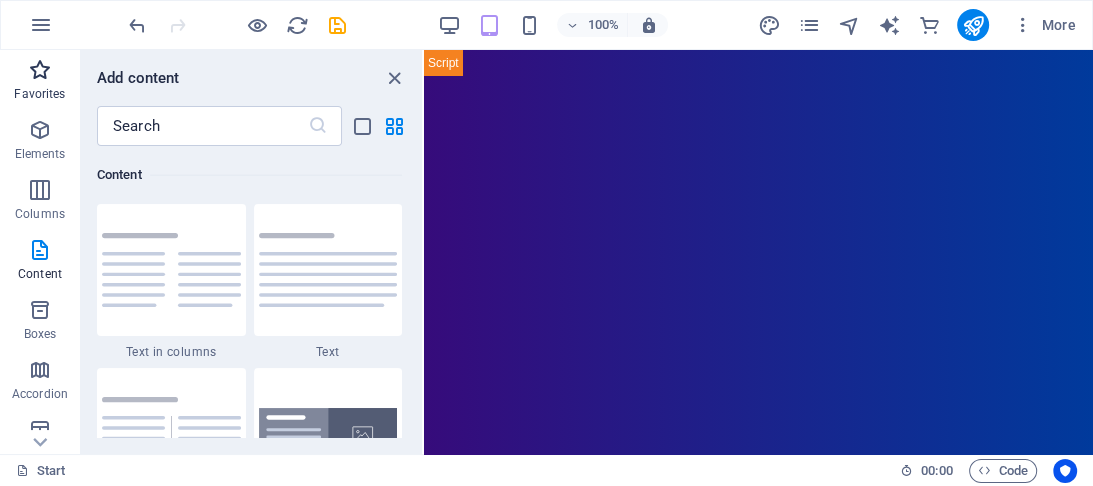 click on "Favorites" at bounding box center (39, 94) 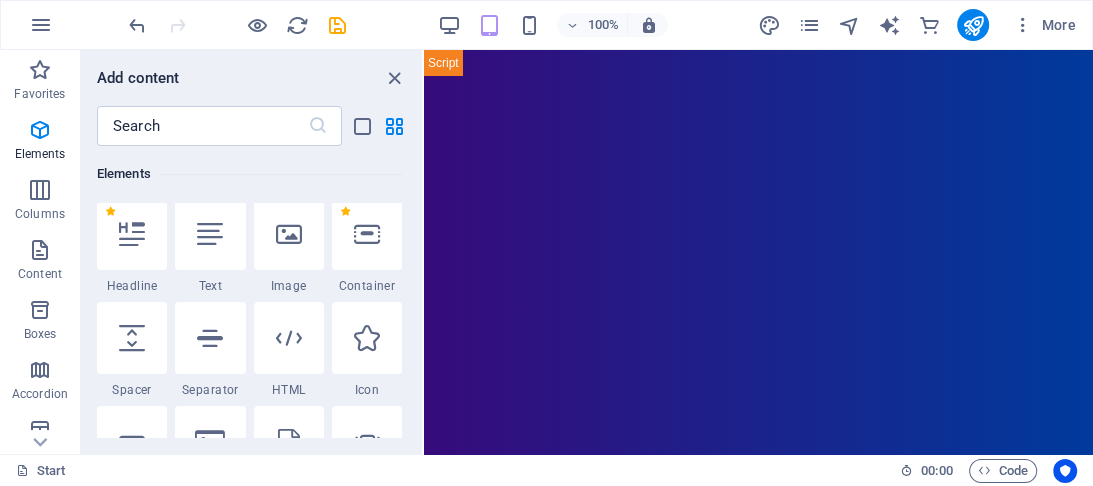 scroll, scrollTop: 0, scrollLeft: 0, axis: both 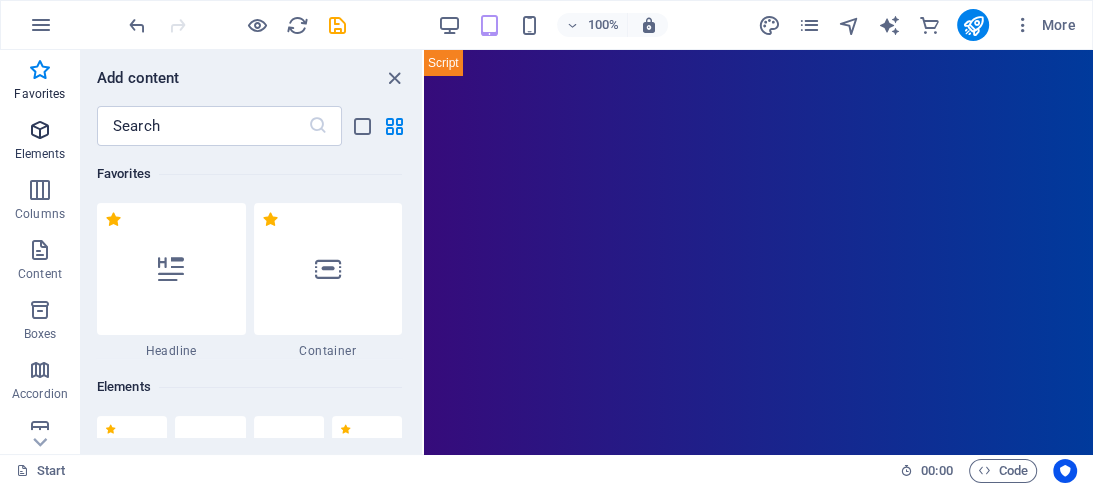 click on "Elements" at bounding box center (40, 154) 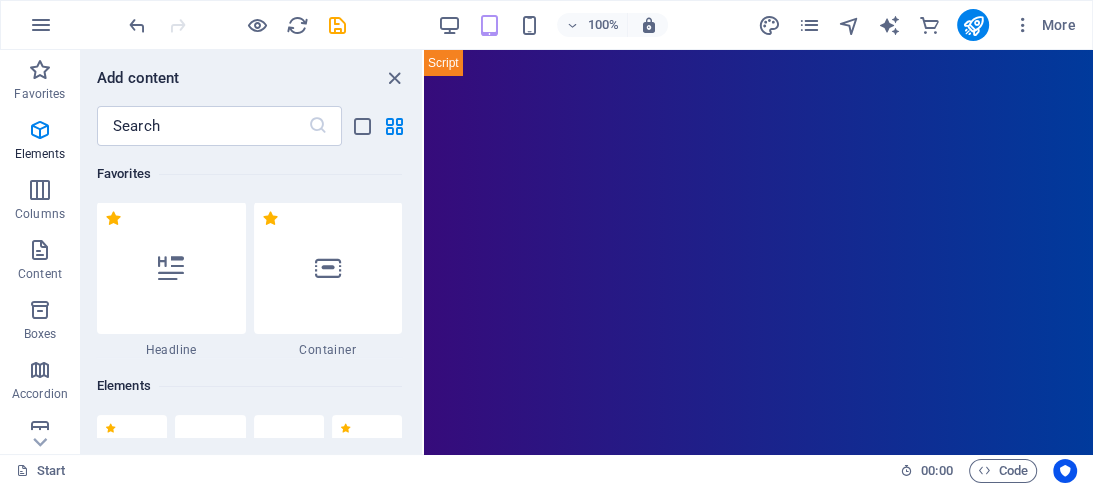 scroll, scrollTop: 0, scrollLeft: 0, axis: both 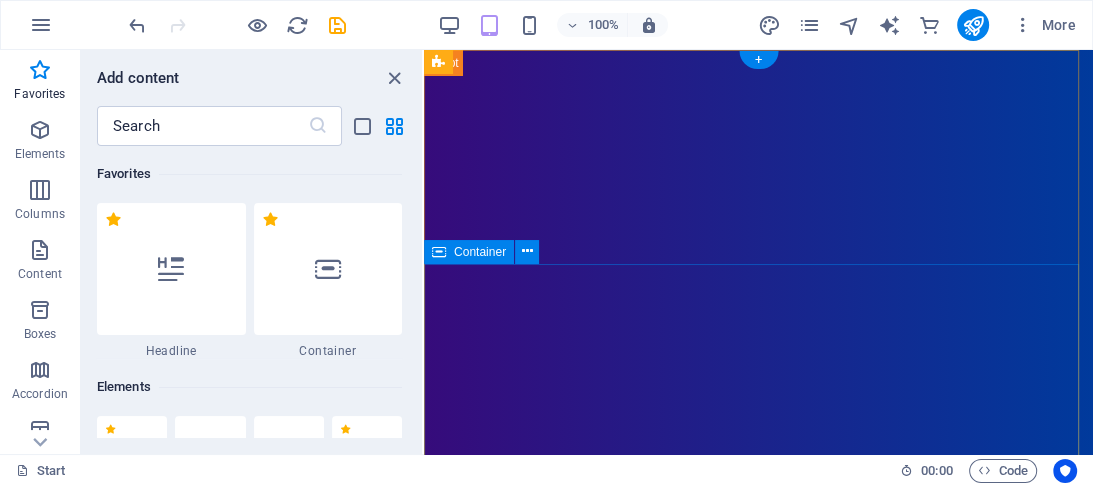 click on "OttFam Photography Phine Photography from the Pacific NorthWest" at bounding box center (758, 1458) 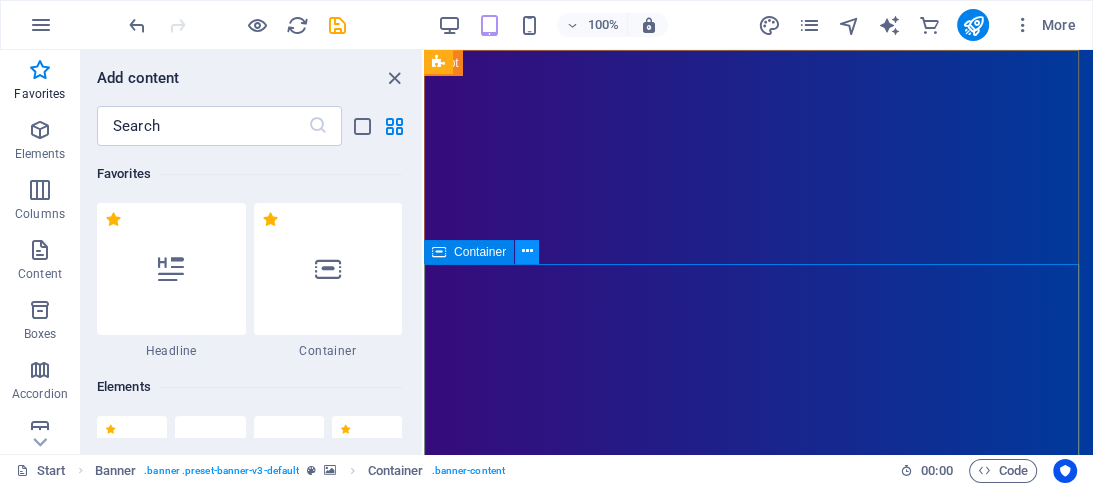 click at bounding box center (527, 251) 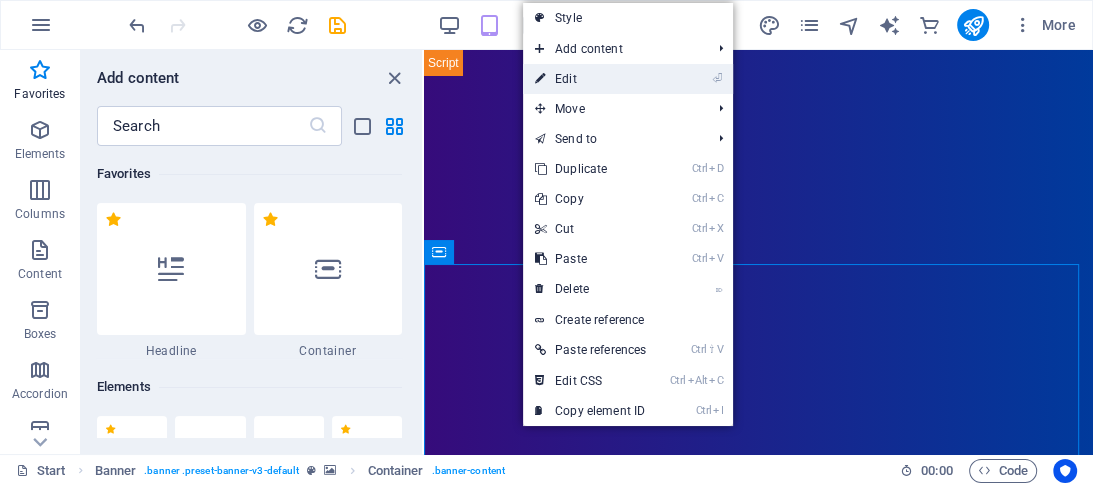 click on "⏎  Edit" at bounding box center (590, 79) 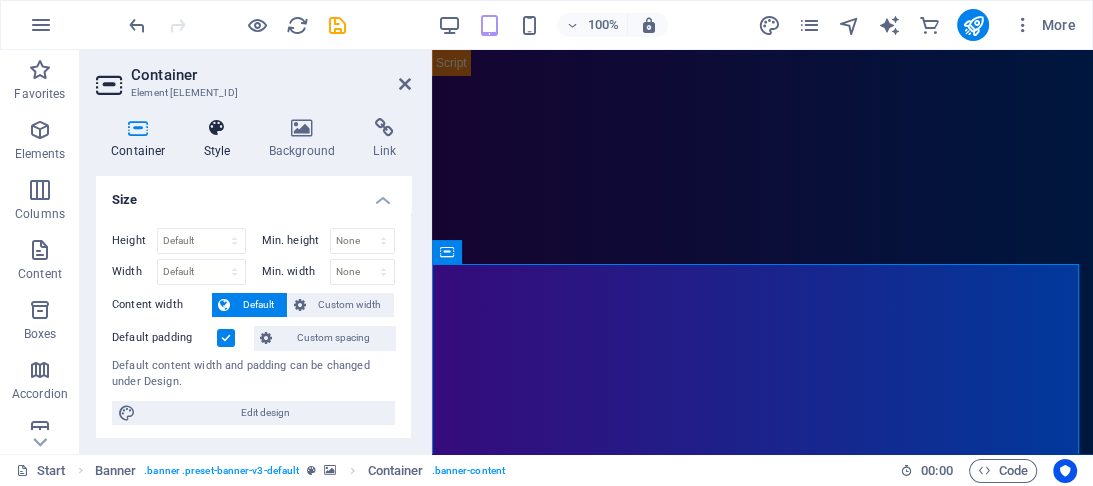 click on "Style" at bounding box center (221, 139) 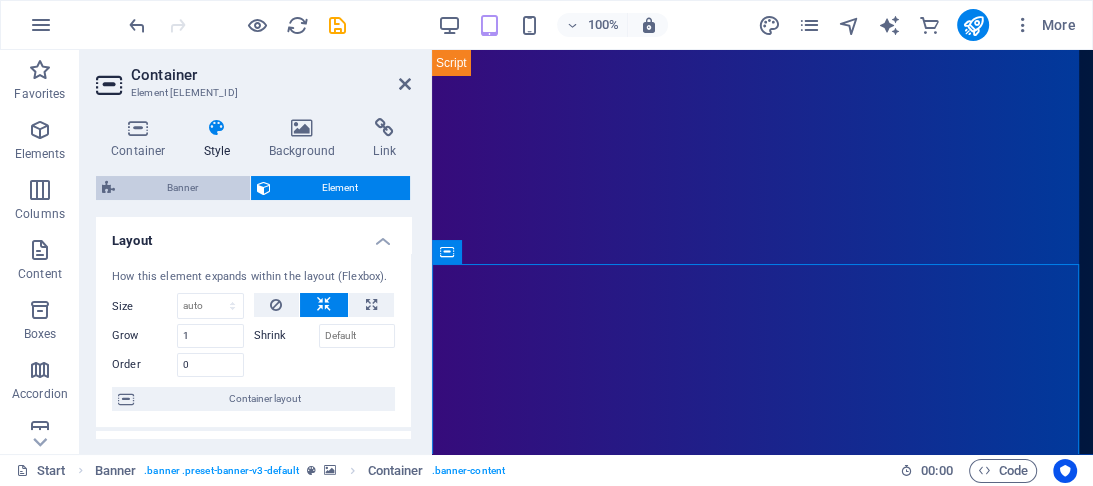 click on "Banner" at bounding box center (182, 188) 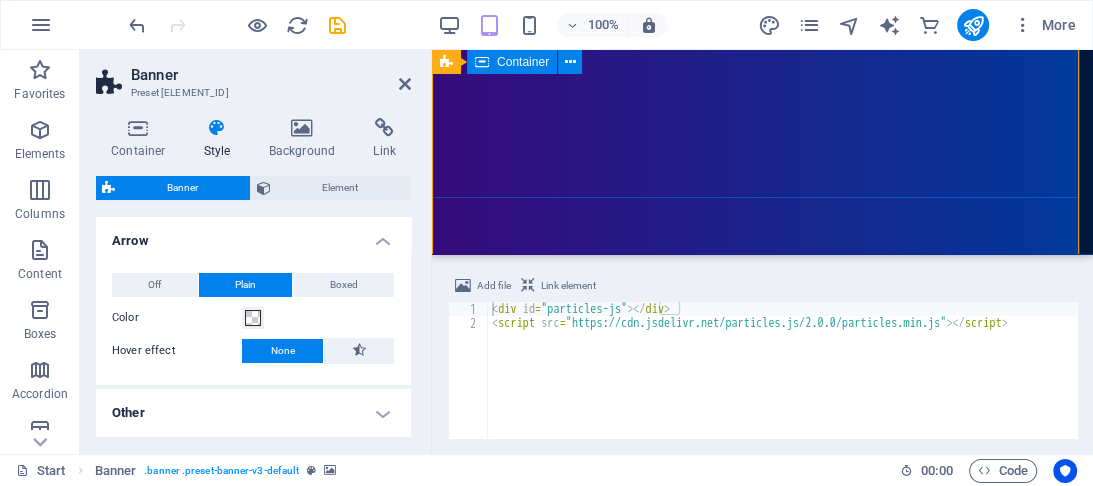 scroll, scrollTop: 480, scrollLeft: 0, axis: vertical 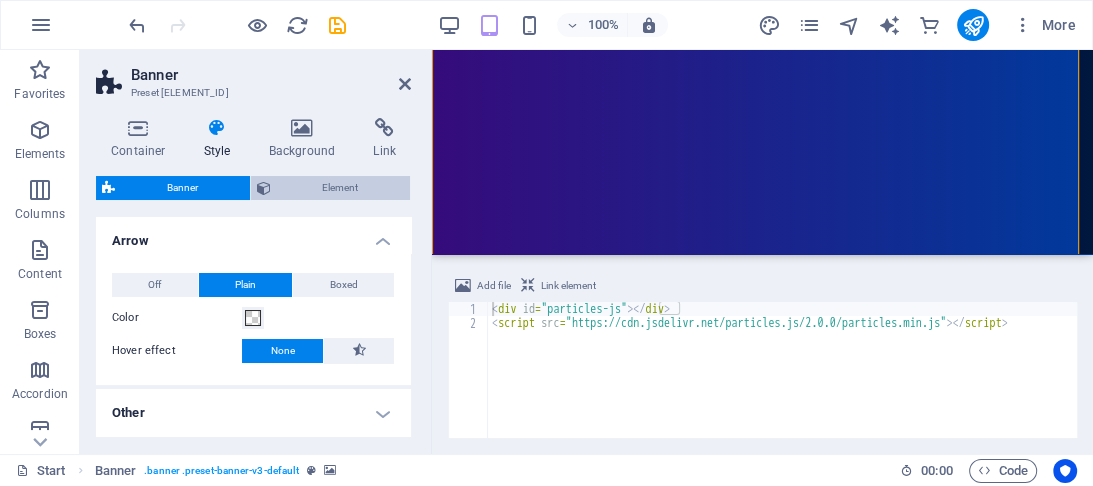 click on "Element" at bounding box center [341, 188] 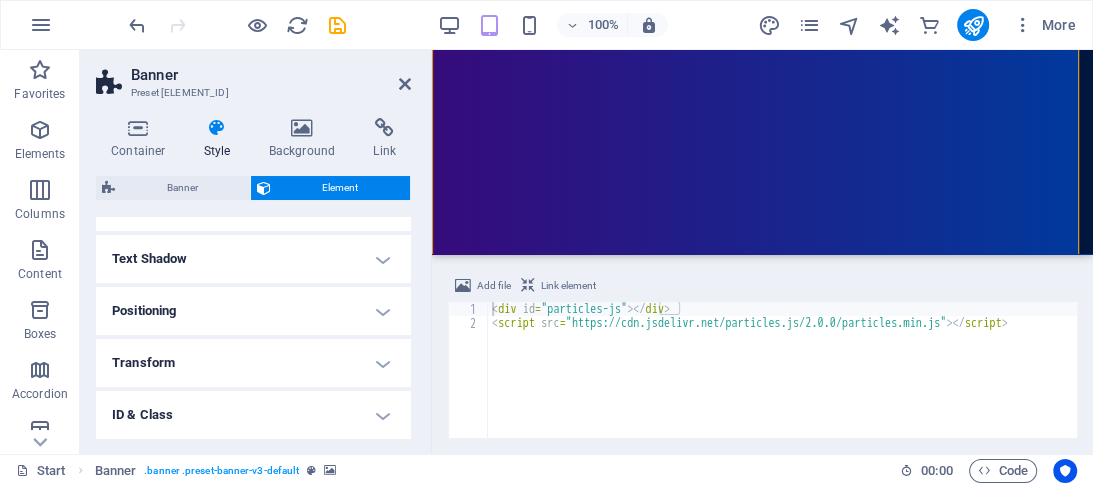 scroll, scrollTop: 320, scrollLeft: 0, axis: vertical 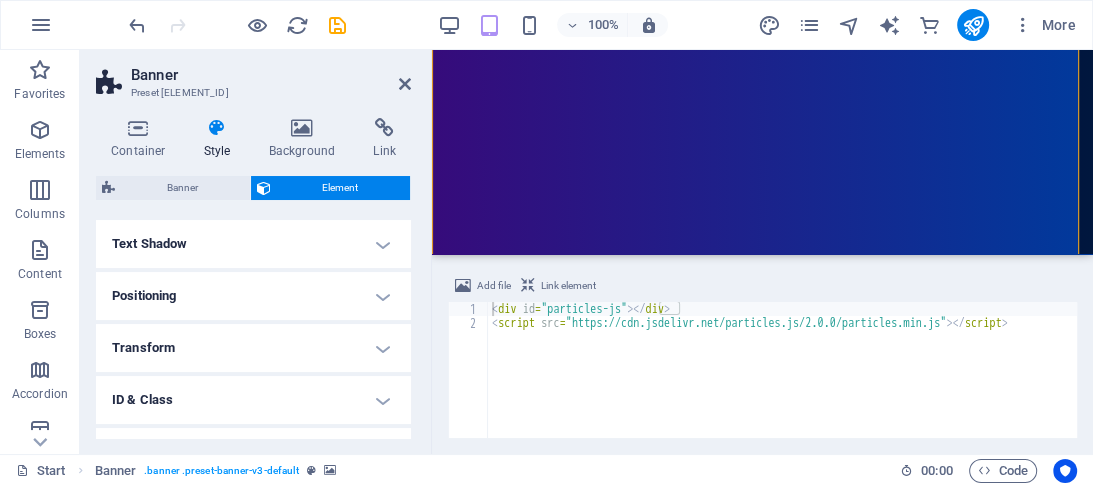 click on "Transform" at bounding box center [253, 348] 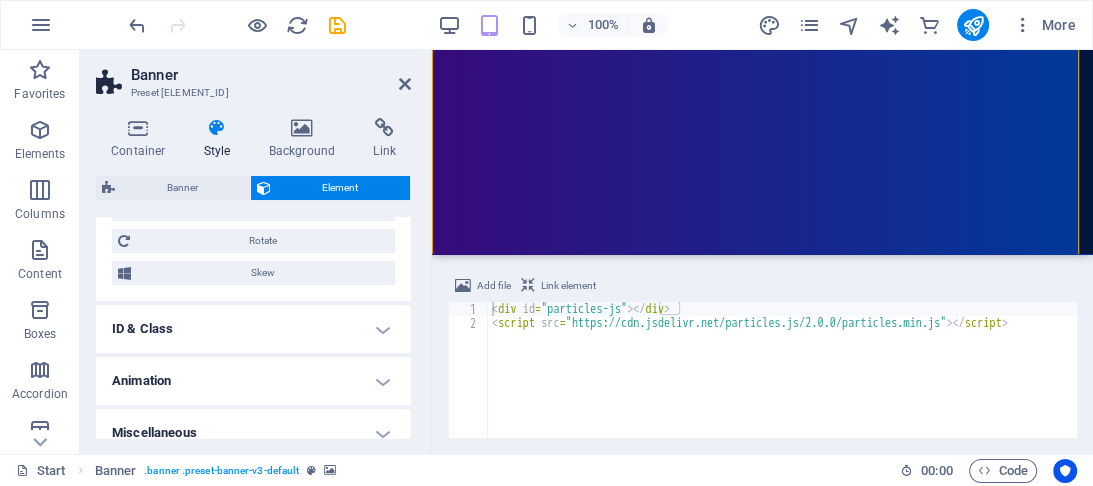 scroll, scrollTop: 550, scrollLeft: 0, axis: vertical 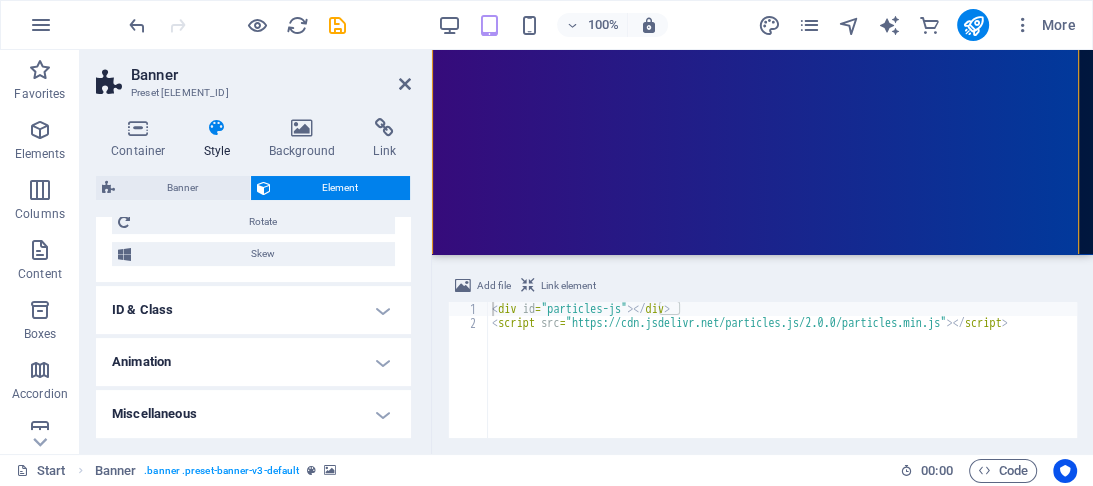 click on "Animation" at bounding box center [253, 362] 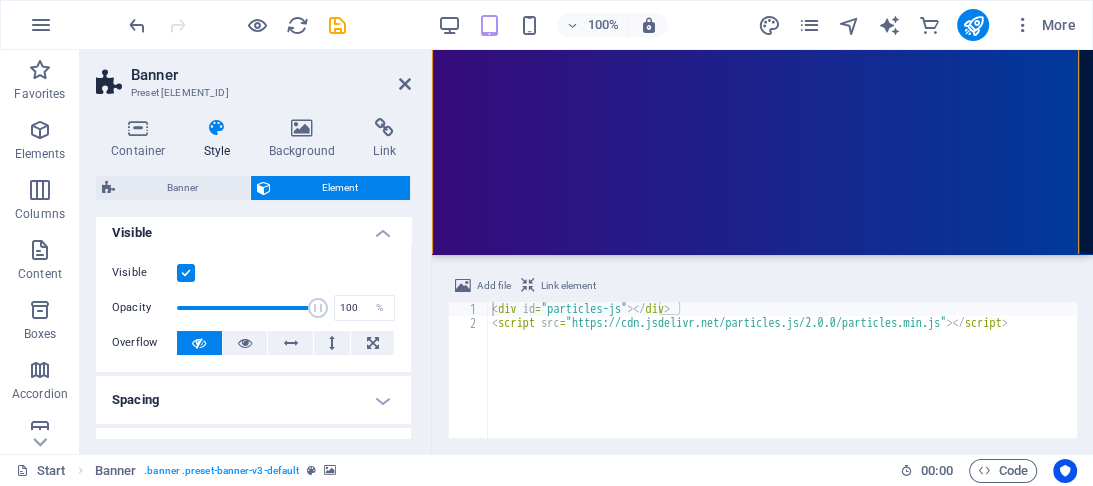 scroll, scrollTop: 0, scrollLeft: 0, axis: both 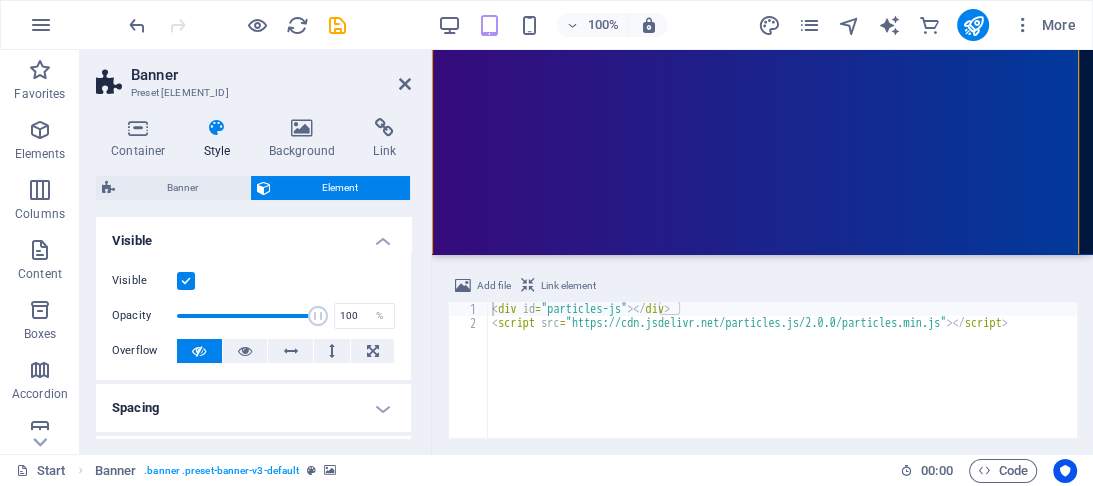 click on "Visible" at bounding box center [253, 235] 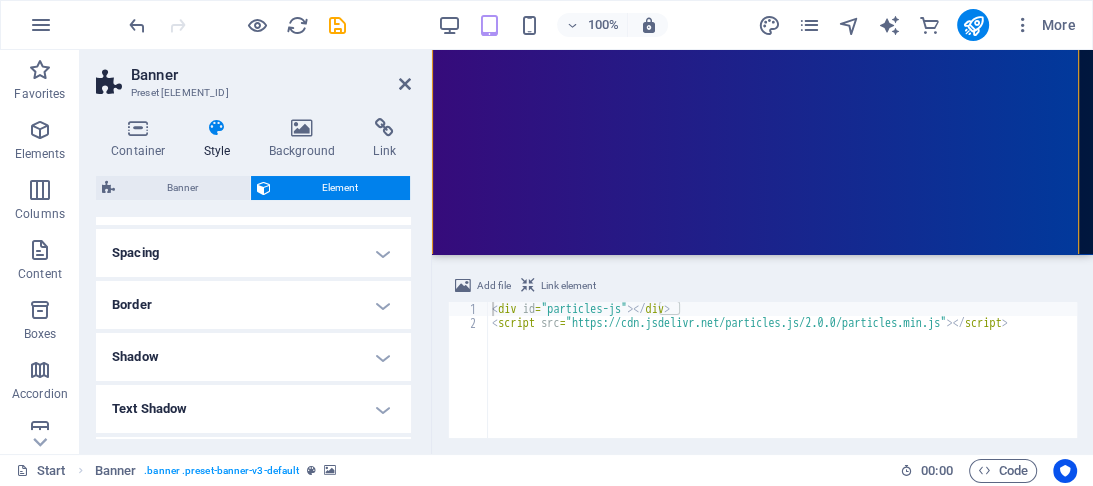 scroll, scrollTop: 0, scrollLeft: 0, axis: both 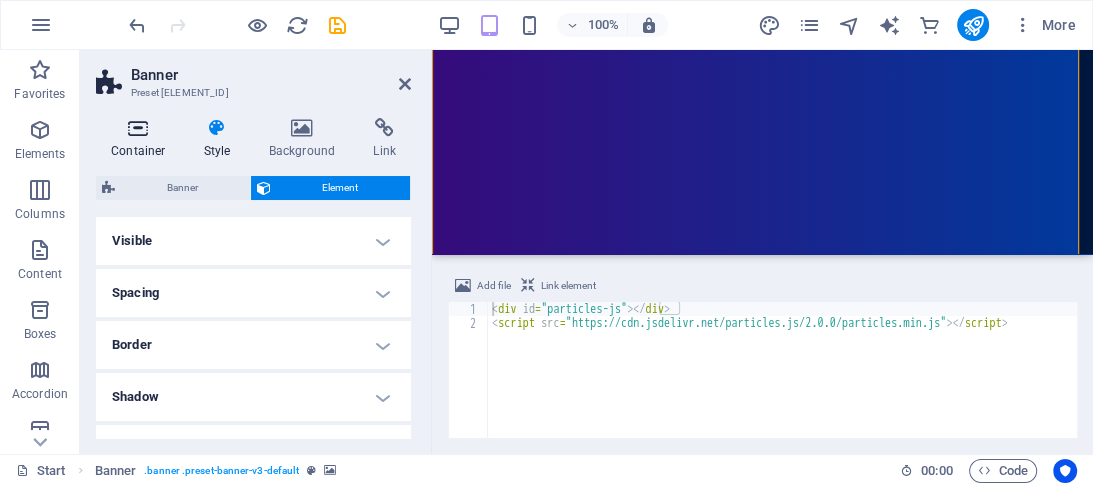 click on "Container" at bounding box center [142, 139] 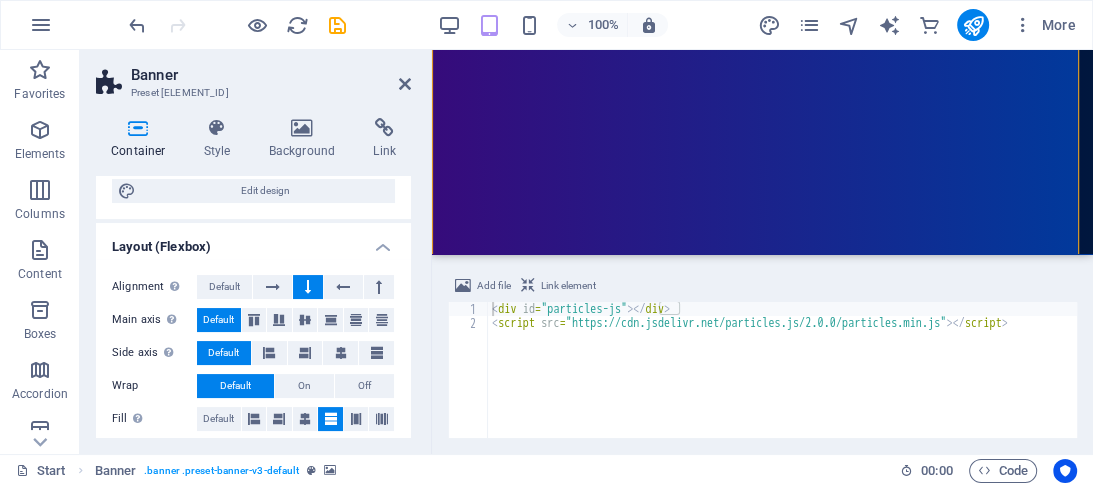 scroll, scrollTop: 0, scrollLeft: 0, axis: both 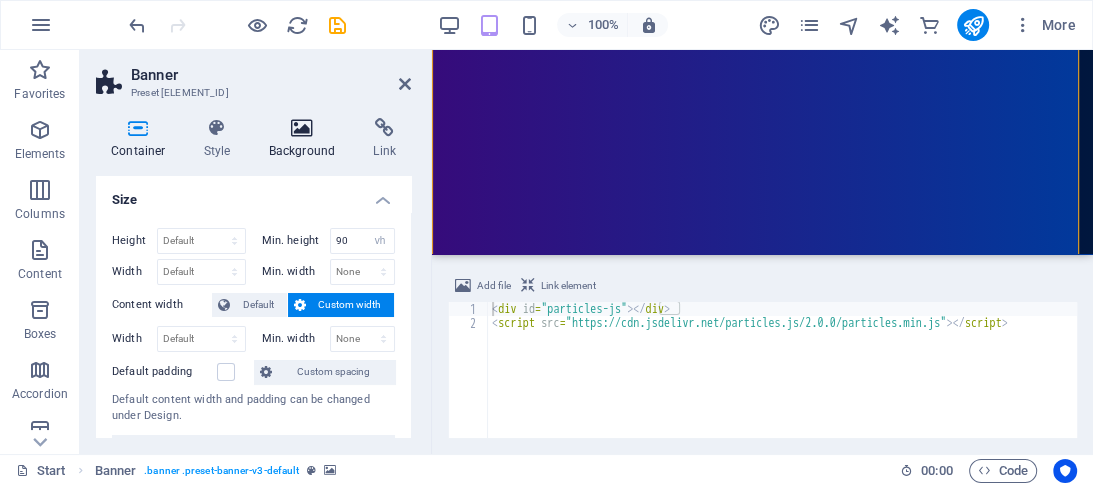 click on "Background" at bounding box center (306, 139) 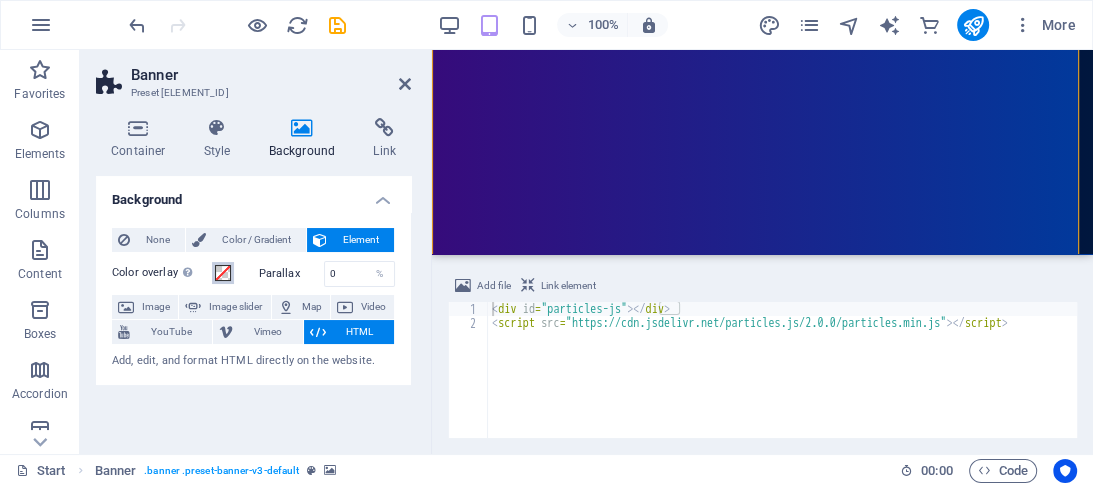 click at bounding box center [223, 273] 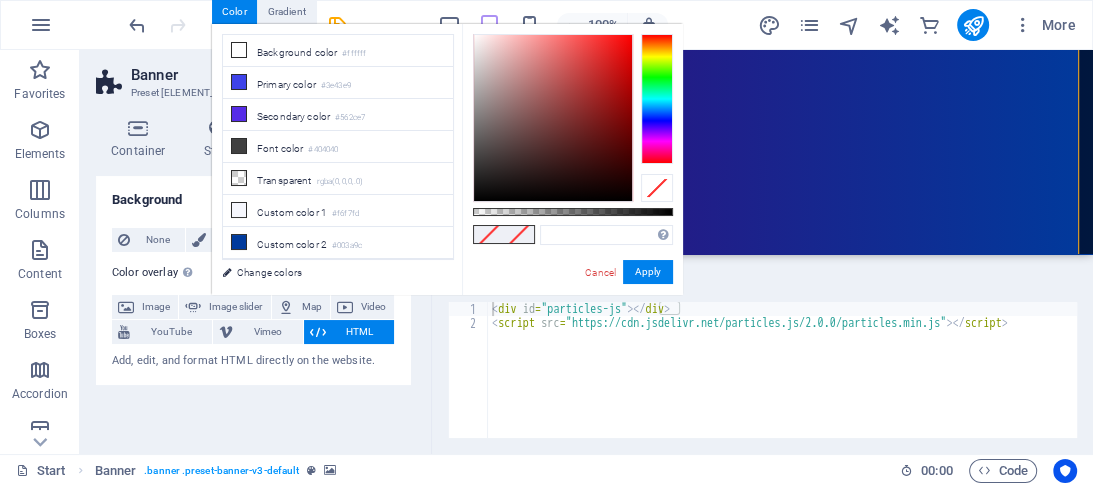 type on "#000000" 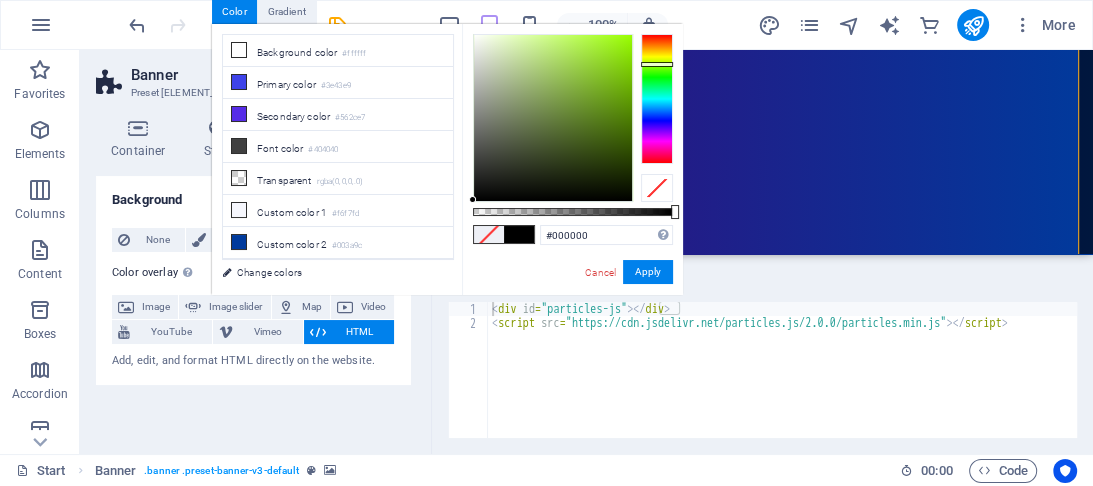 click at bounding box center (657, 99) 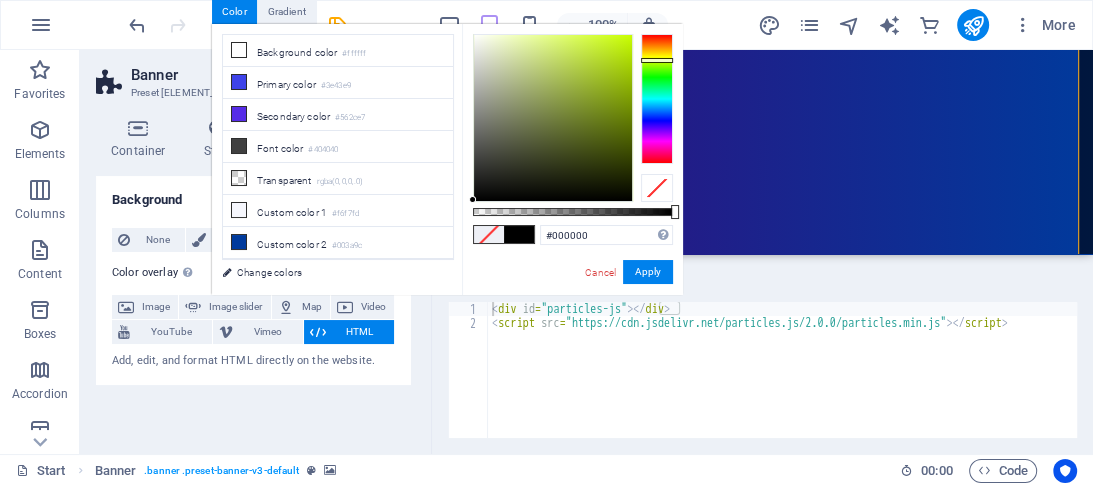 click at bounding box center [657, 60] 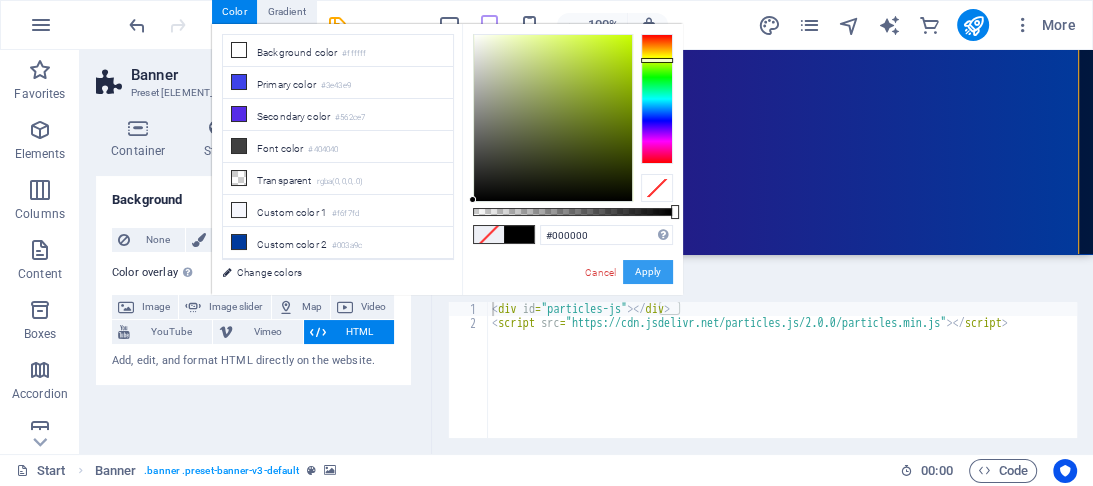 click on "Apply" at bounding box center [648, 272] 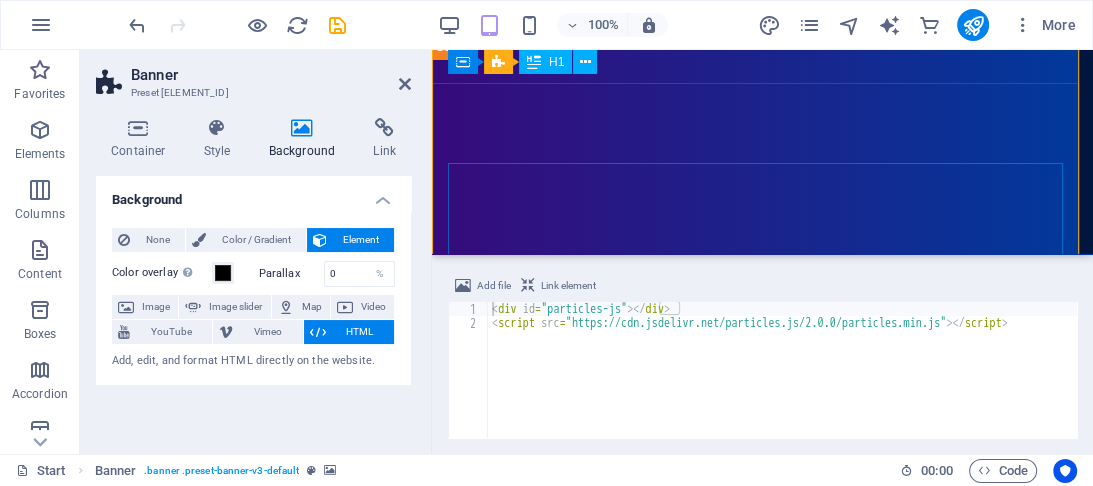 scroll, scrollTop: 0, scrollLeft: 0, axis: both 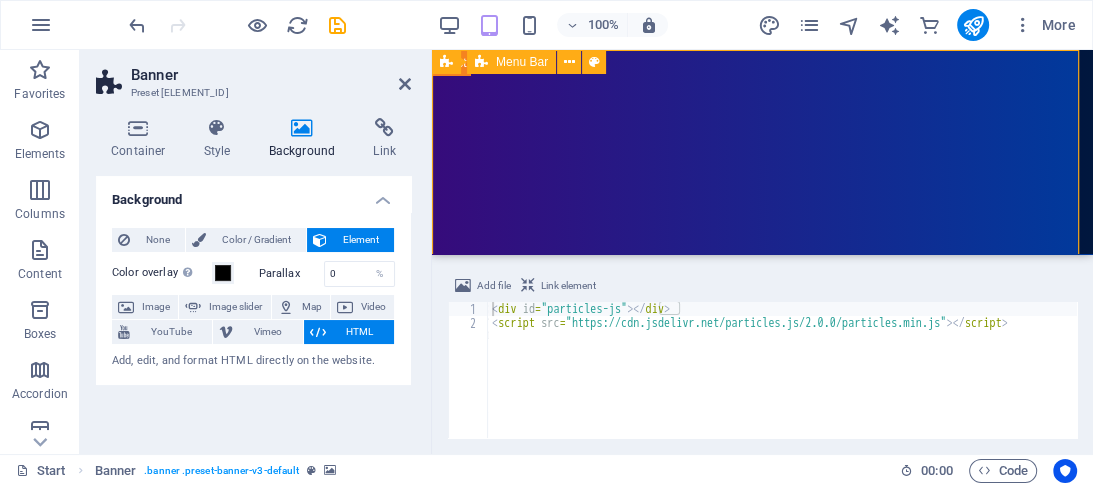 click on "Home About Showreel News Portfolio jobs jared@ottfamphotography.com" at bounding box center (762, 1027) 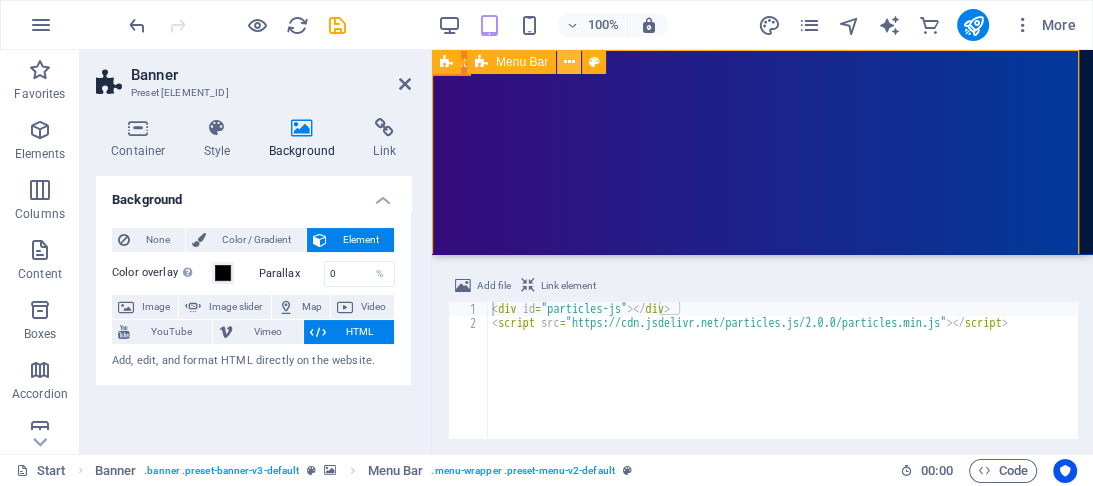 click at bounding box center (569, 62) 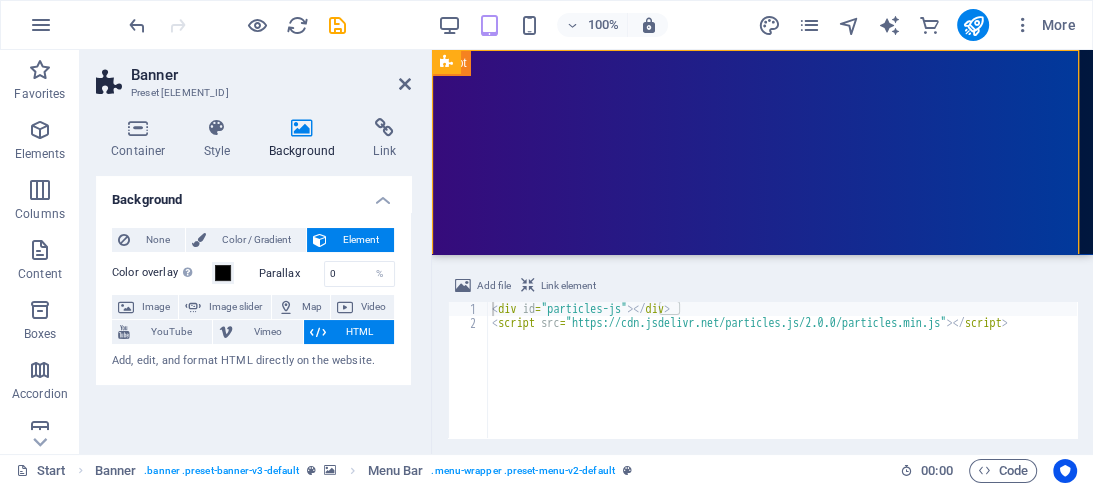 click on "Add file Link element" at bounding box center [762, 288] 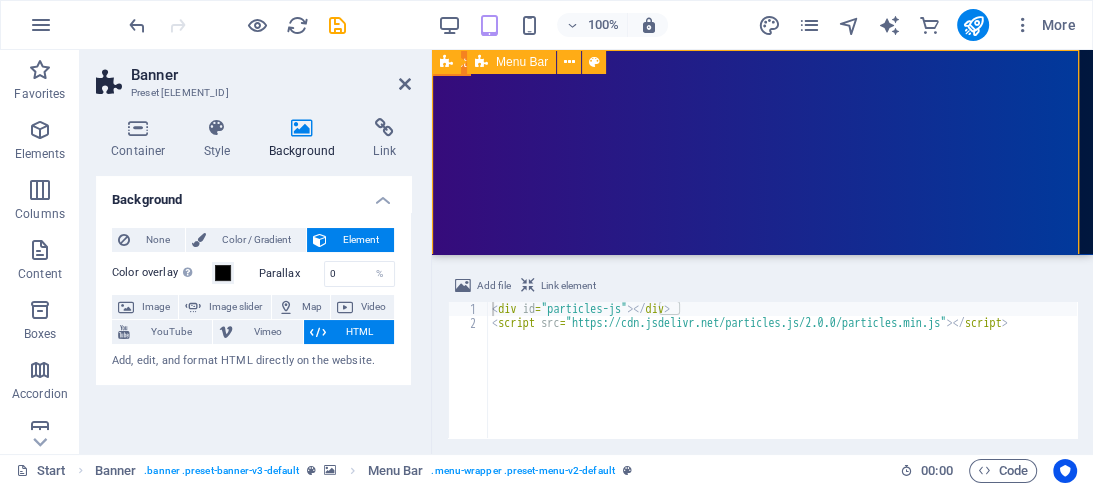 click on "Home About Showreel News Portfolio jobs jared@ottfamphotography.com" at bounding box center (762, 1027) 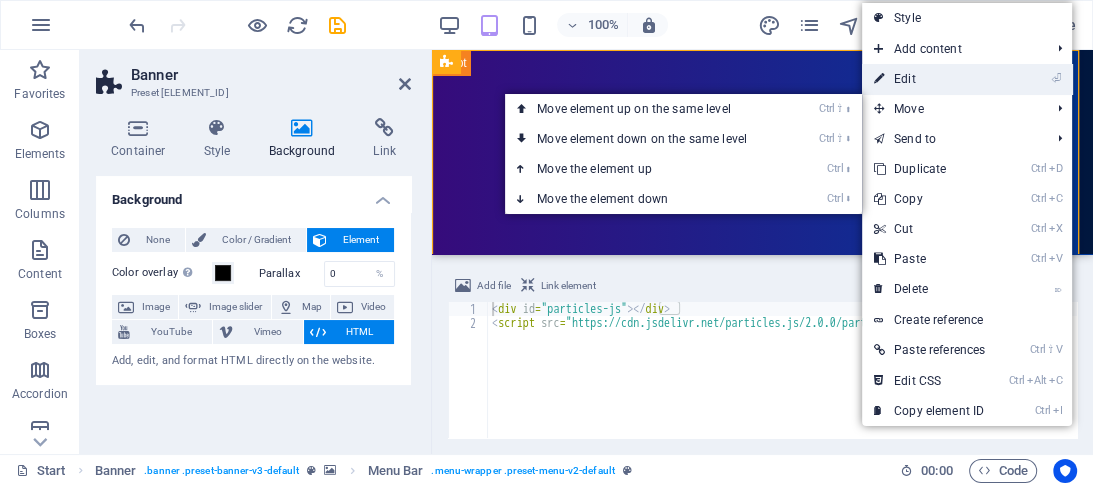 click on "⏎  Edit" at bounding box center (929, 79) 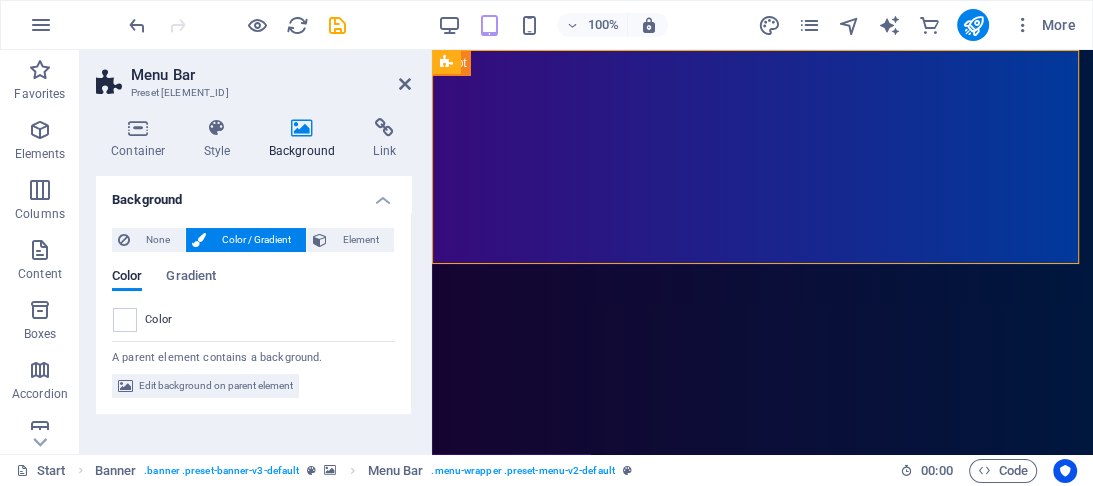 click on "Color / Gradient" at bounding box center [256, 240] 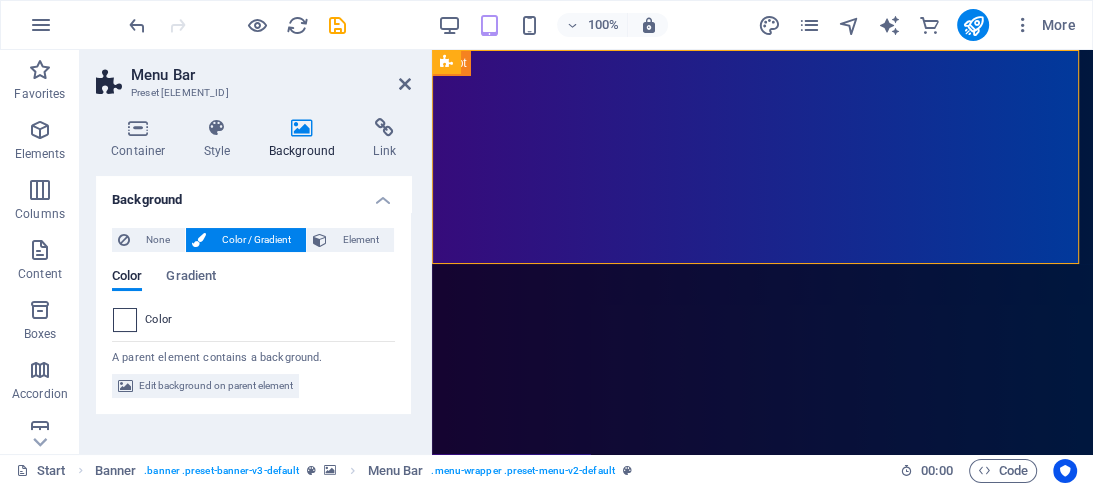 click at bounding box center [125, 320] 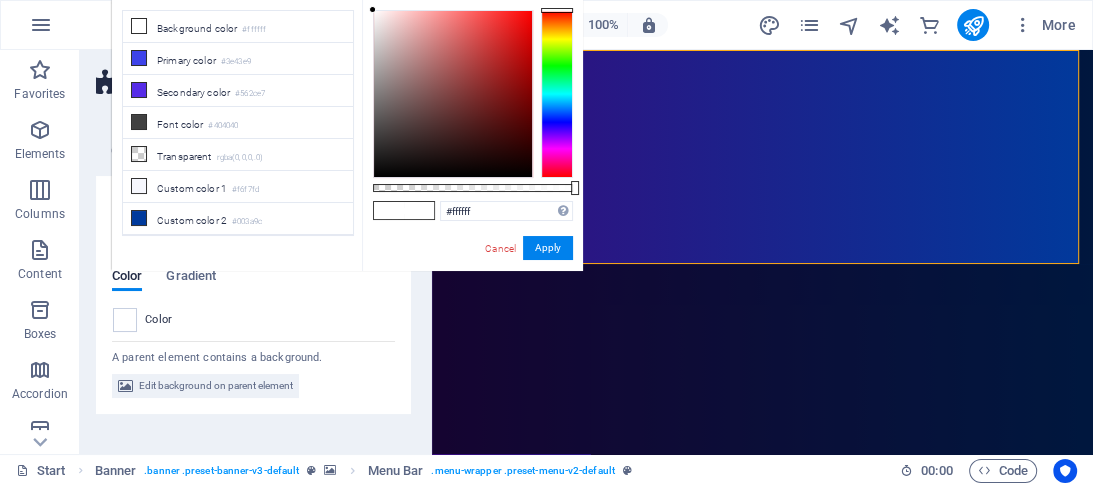 type on "#600e0e" 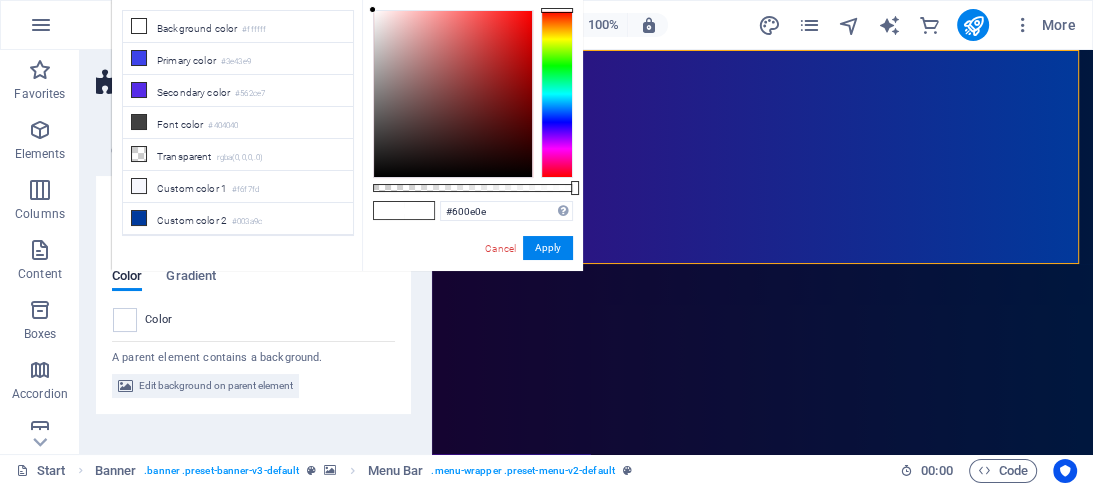 click at bounding box center [453, 94] 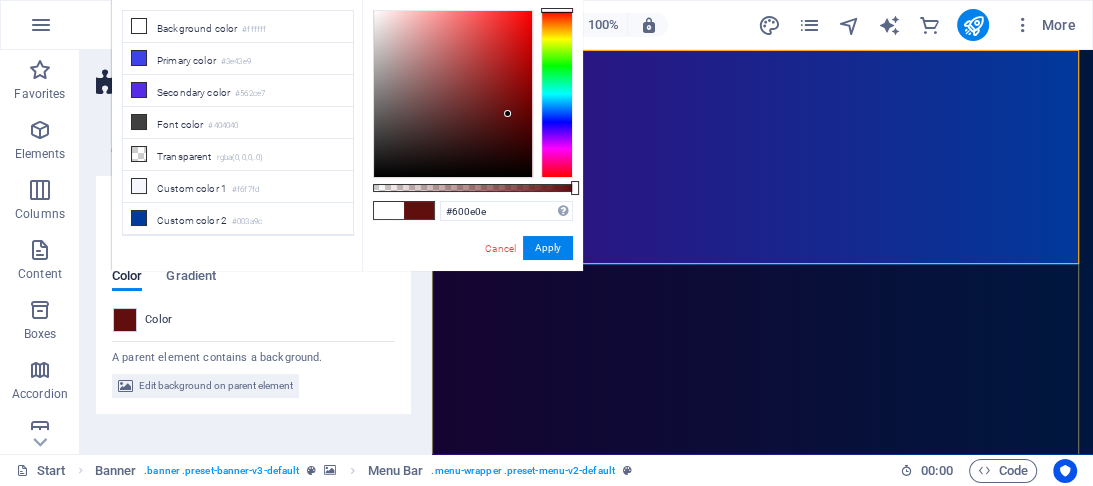 click on "OttFam Photography Phine Photography from the Pacific NorthWest" at bounding box center (762, 1429) 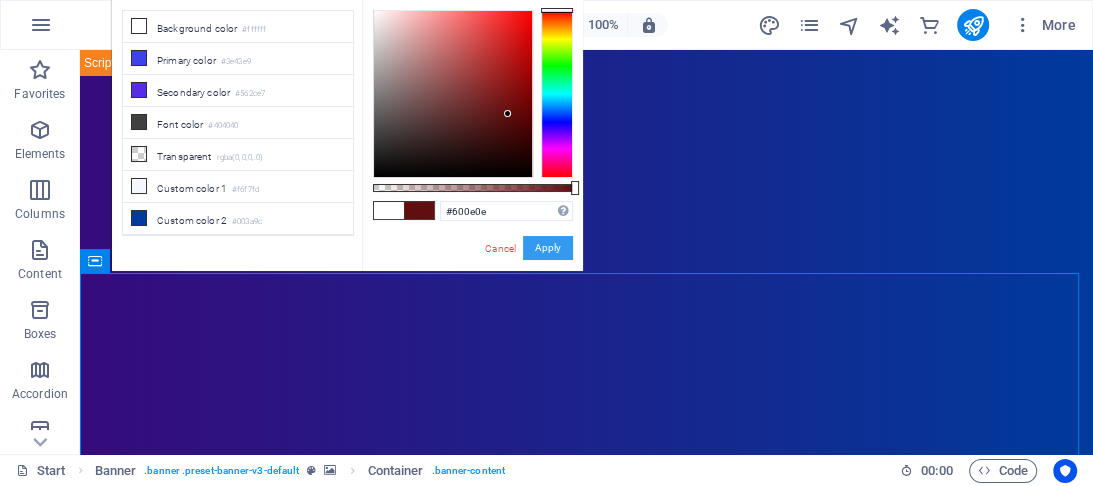 click on "Apply" at bounding box center (548, 248) 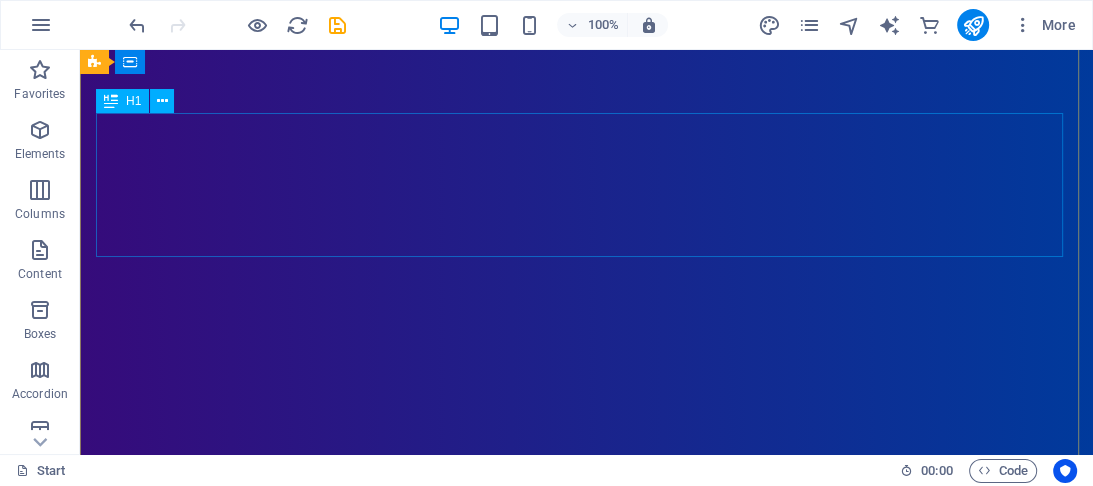 scroll, scrollTop: 0, scrollLeft: 0, axis: both 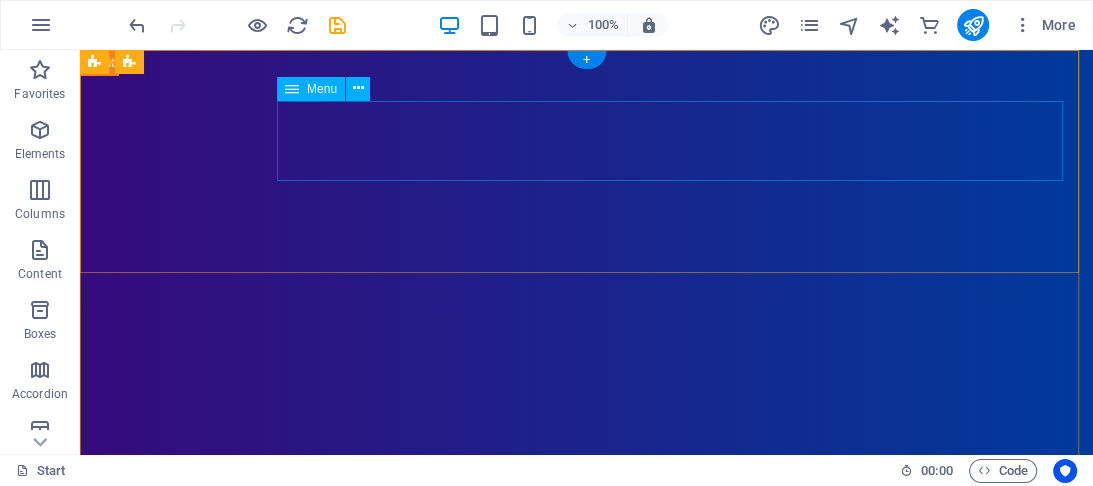 click on "Home About Showreel News Portfolio jobs" at bounding box center (586, 1137) 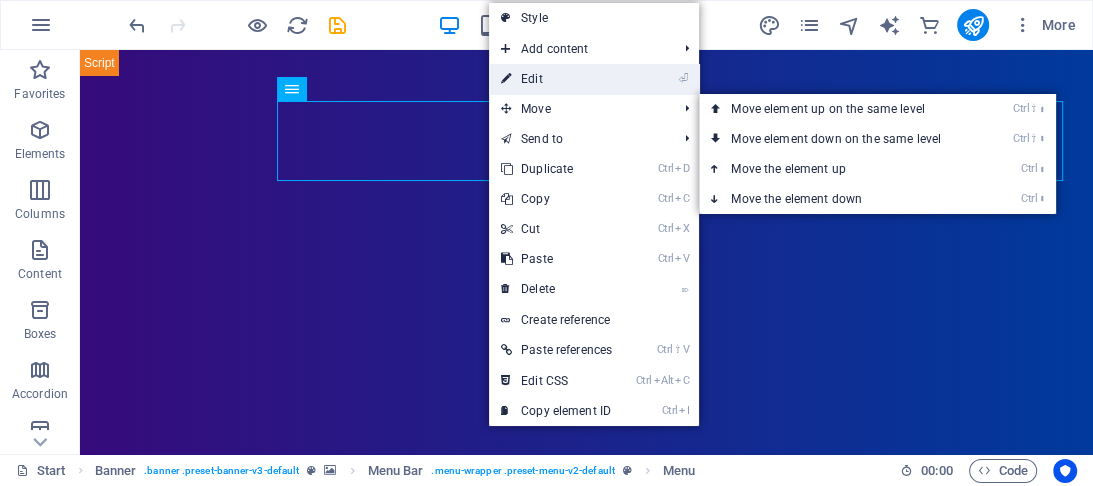 click on "⏎  Edit" at bounding box center [556, 79] 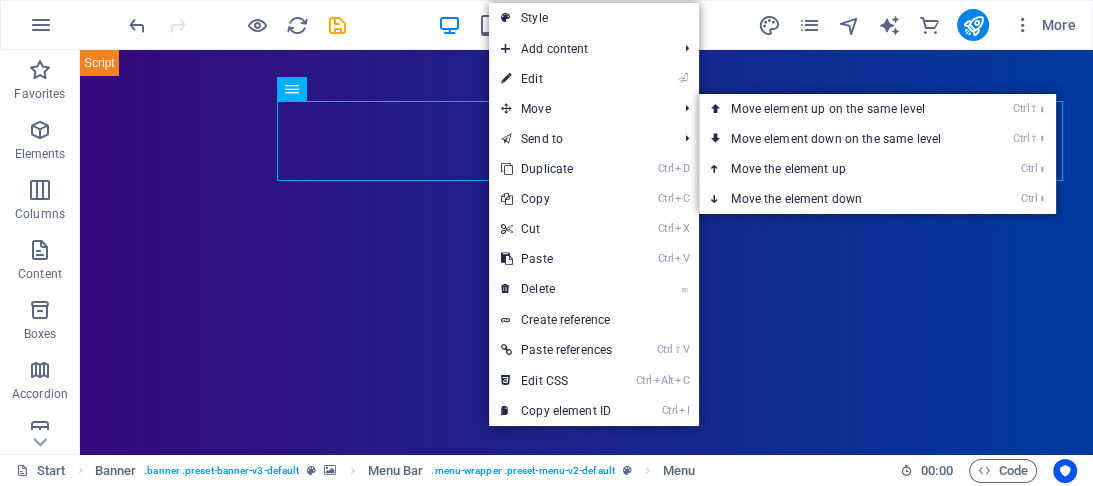 select 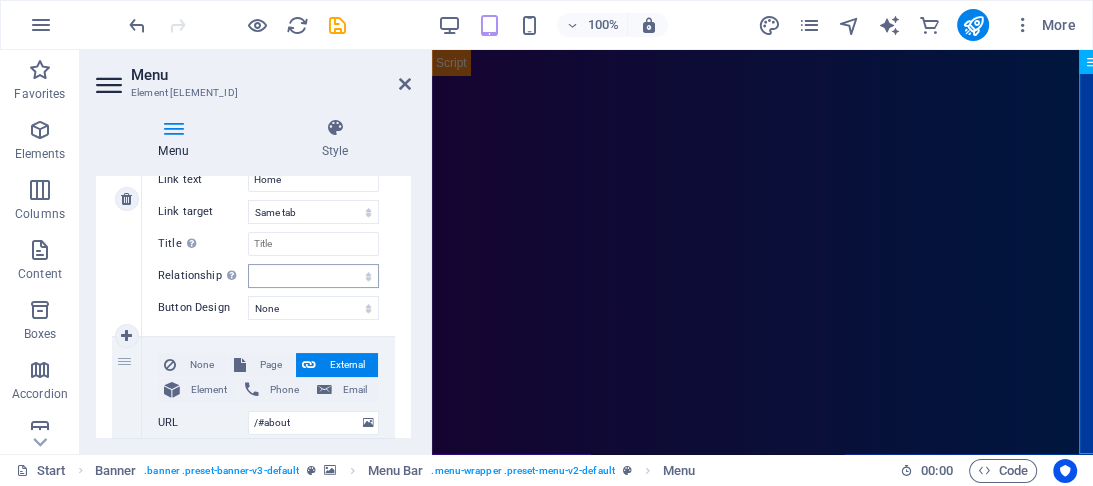 scroll, scrollTop: 320, scrollLeft: 0, axis: vertical 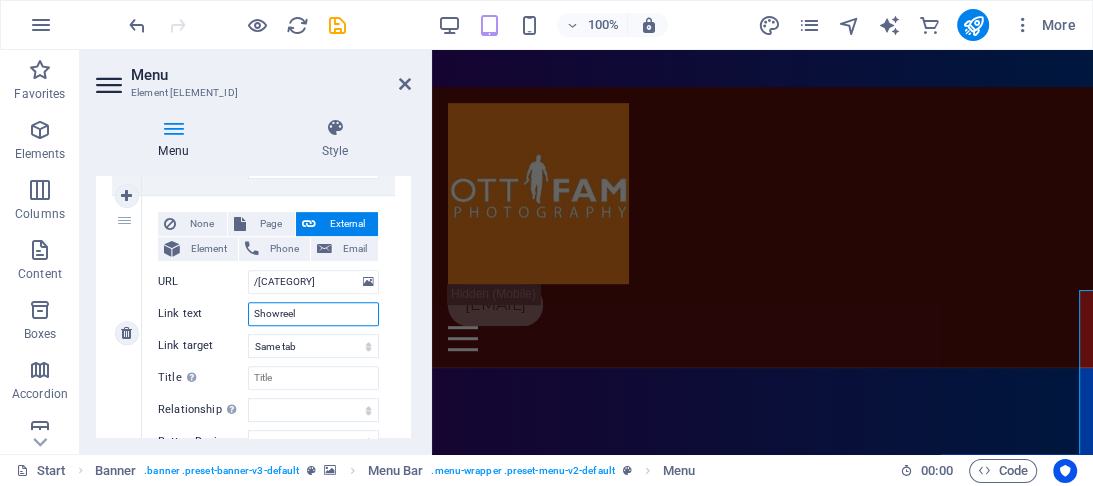 drag, startPoint x: 310, startPoint y: 310, endPoint x: 233, endPoint y: 307, distance: 77.05842 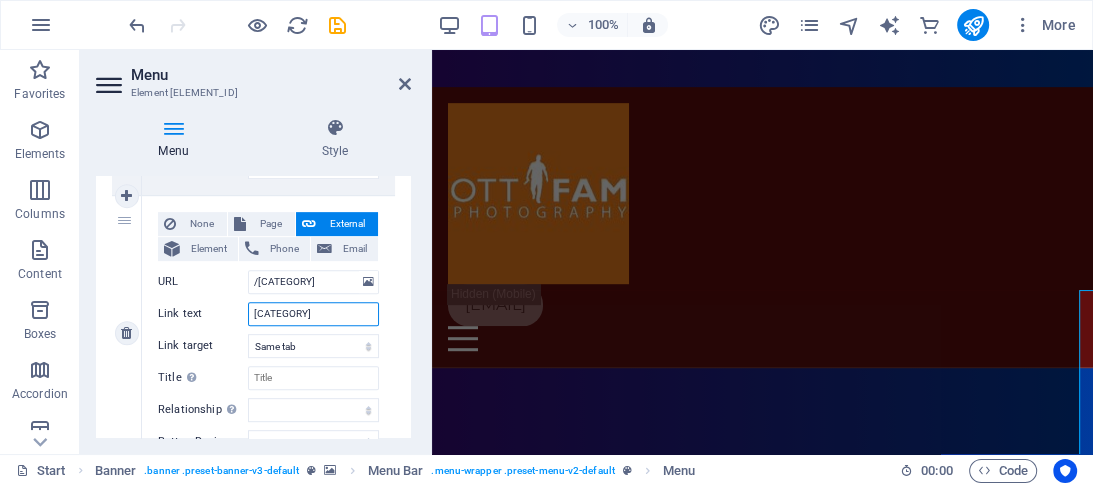 type on "Landscape" 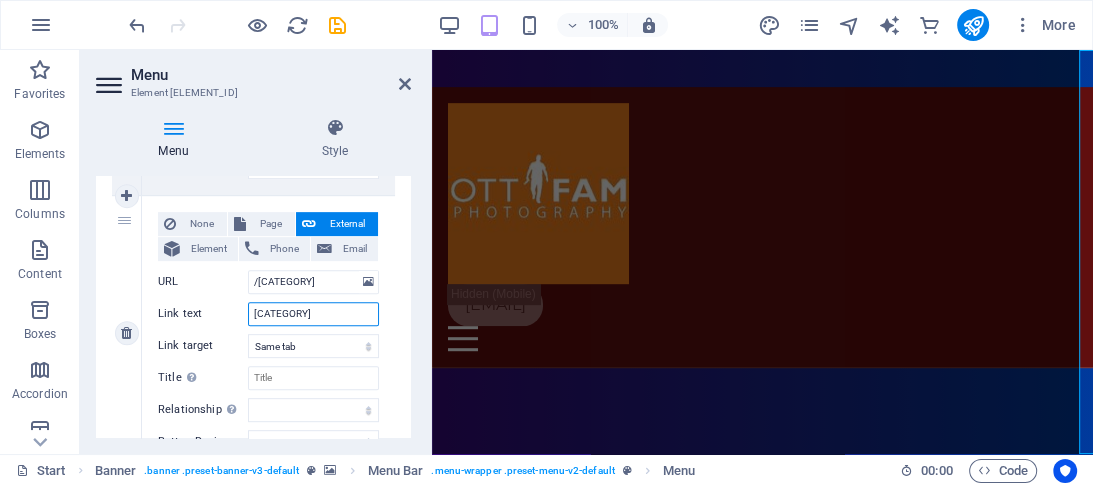 type on "Landscape" 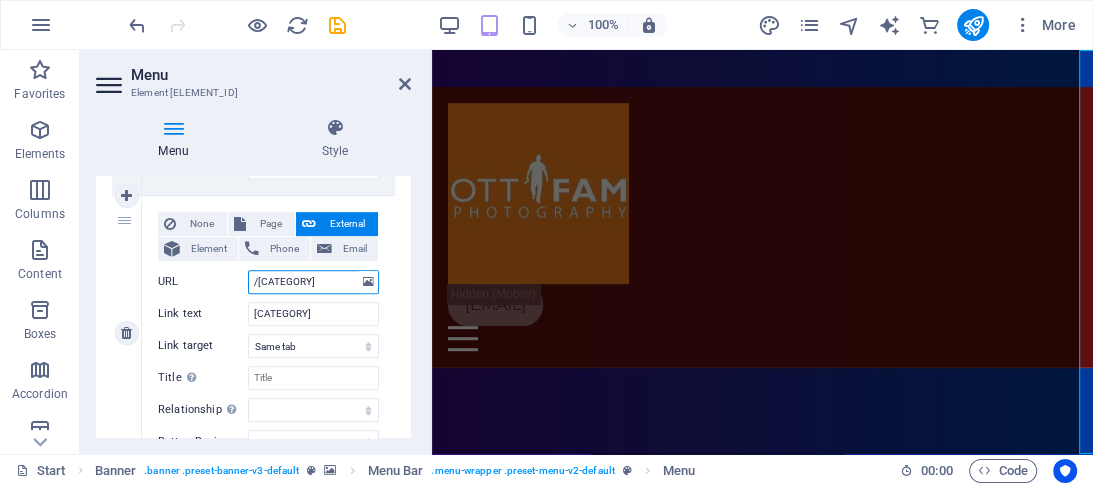 drag, startPoint x: 306, startPoint y: 280, endPoint x: 265, endPoint y: 281, distance: 41.01219 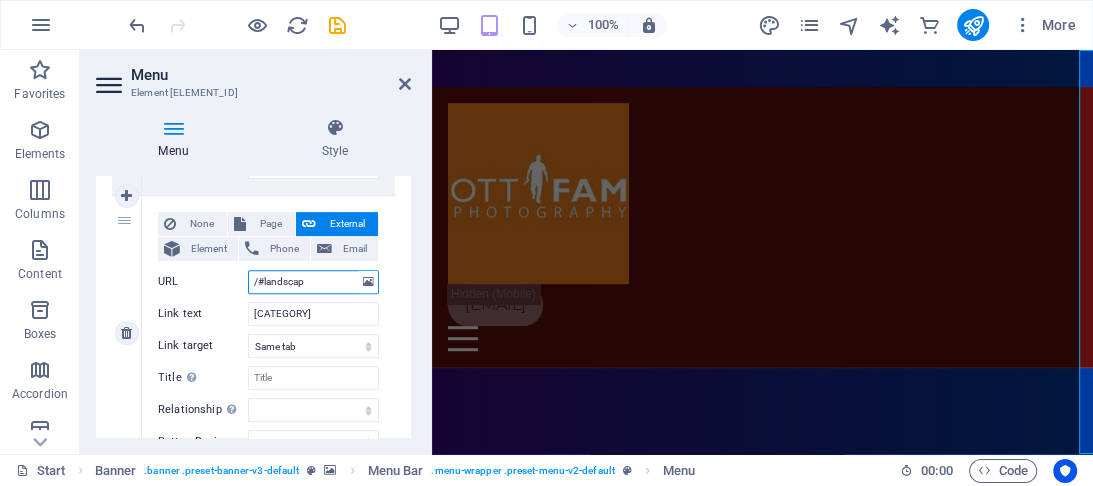 type on "/#landscape" 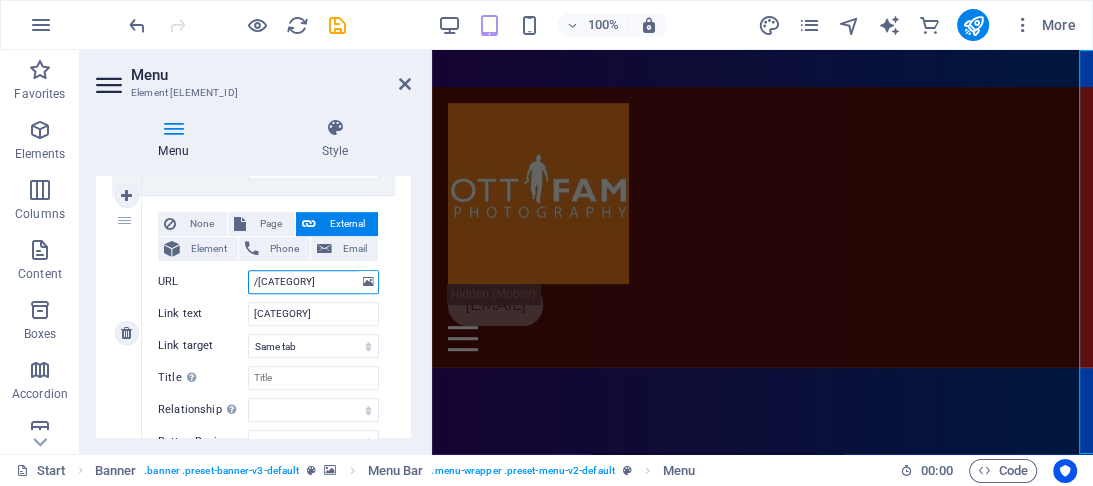 select 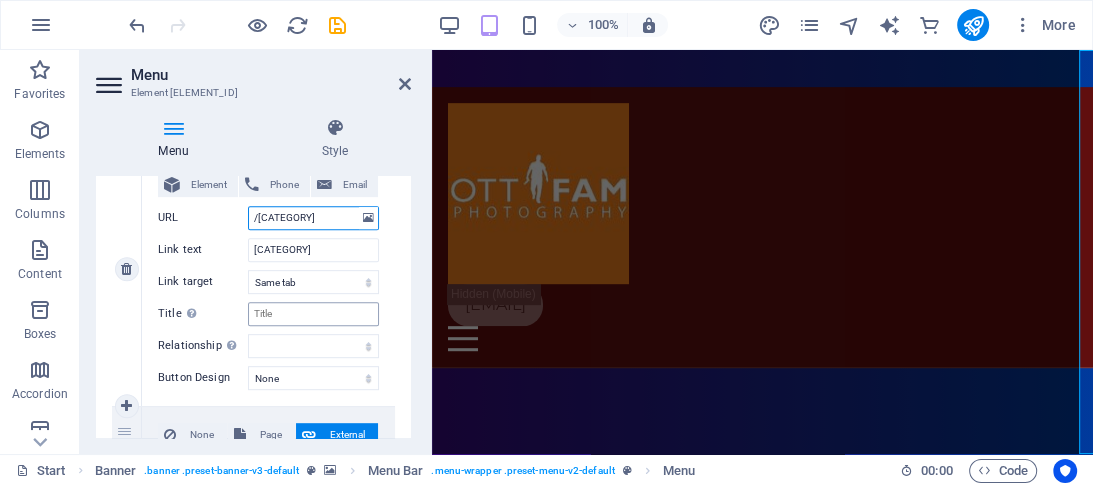scroll, scrollTop: 960, scrollLeft: 0, axis: vertical 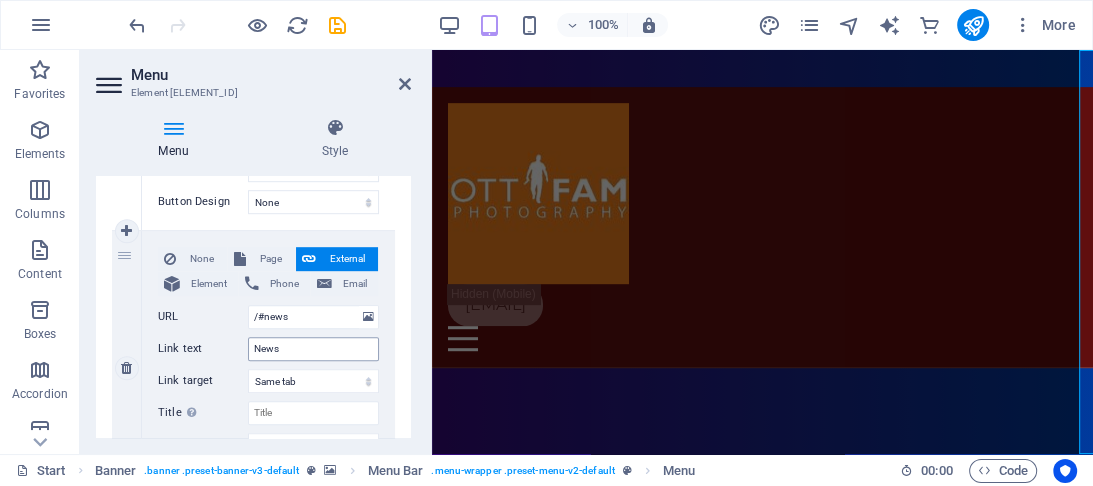 type on "/#landscape" 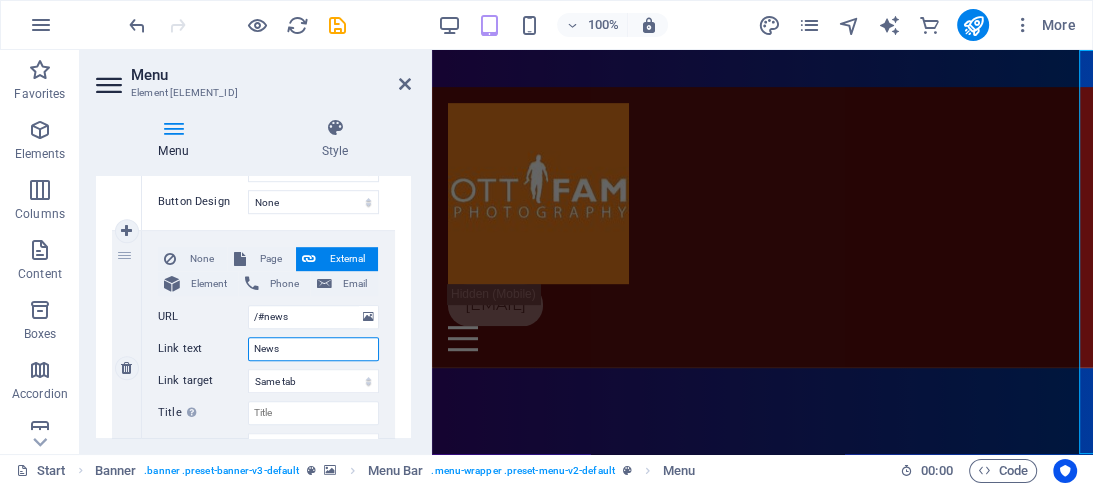 drag, startPoint x: 302, startPoint y: 352, endPoint x: 245, endPoint y: 342, distance: 57.870544 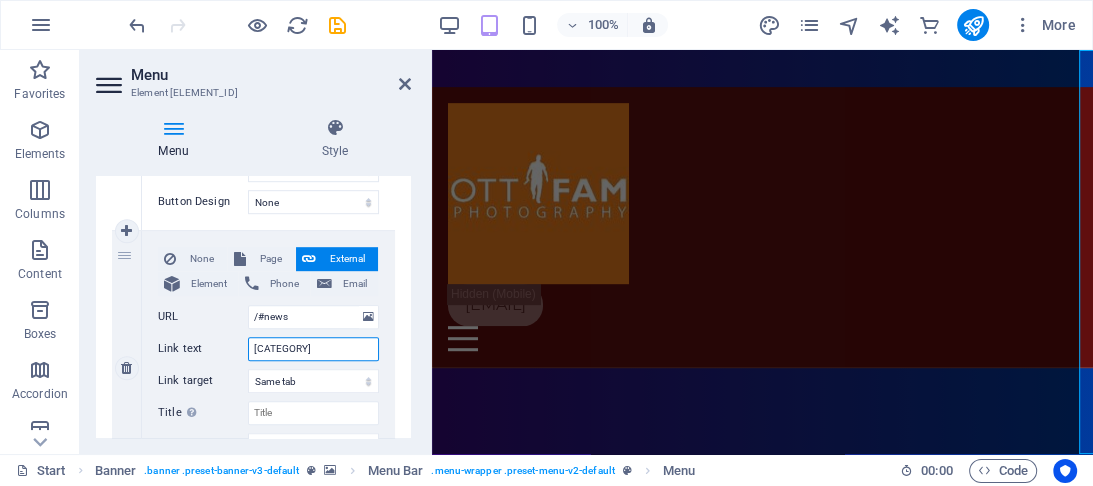 type on "Portraot" 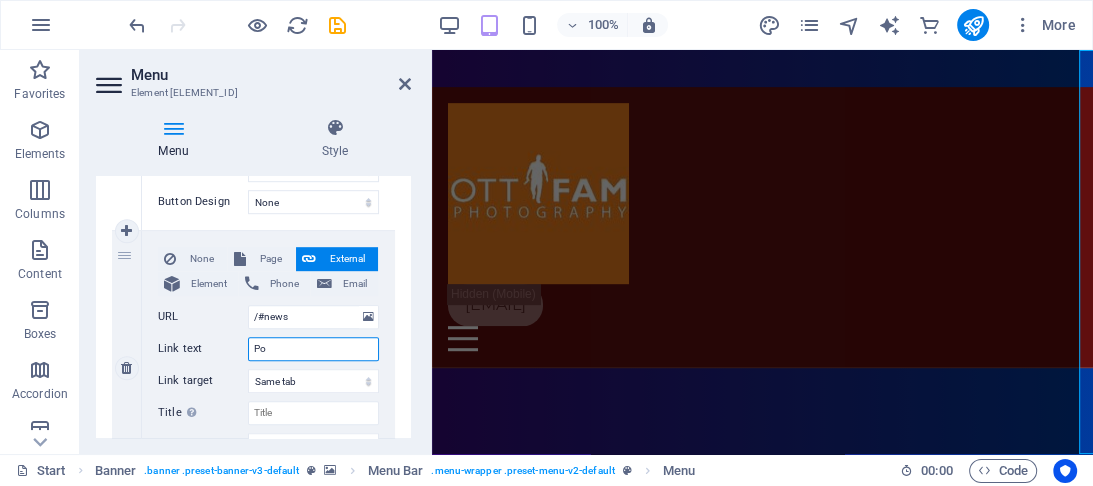 type on "P" 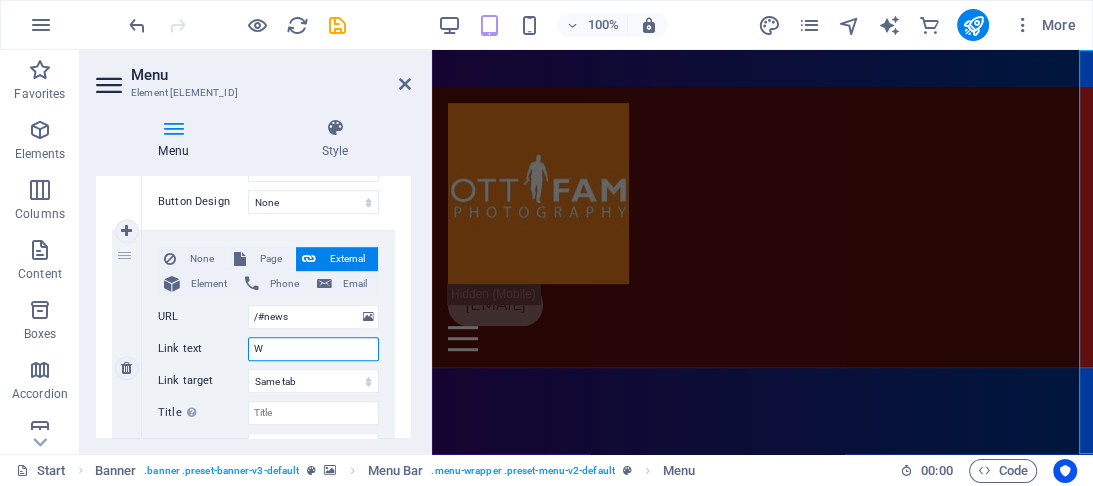 type on "Wo" 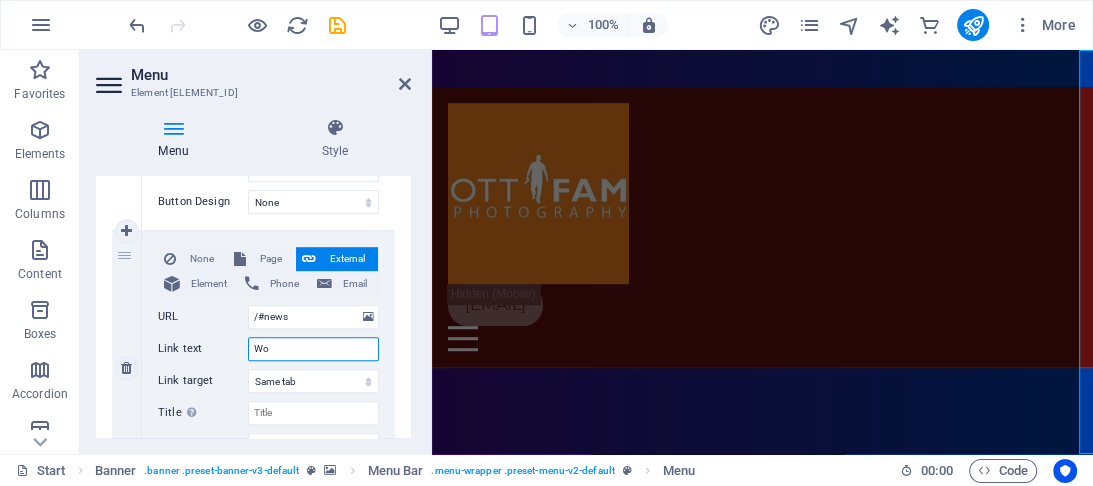 select 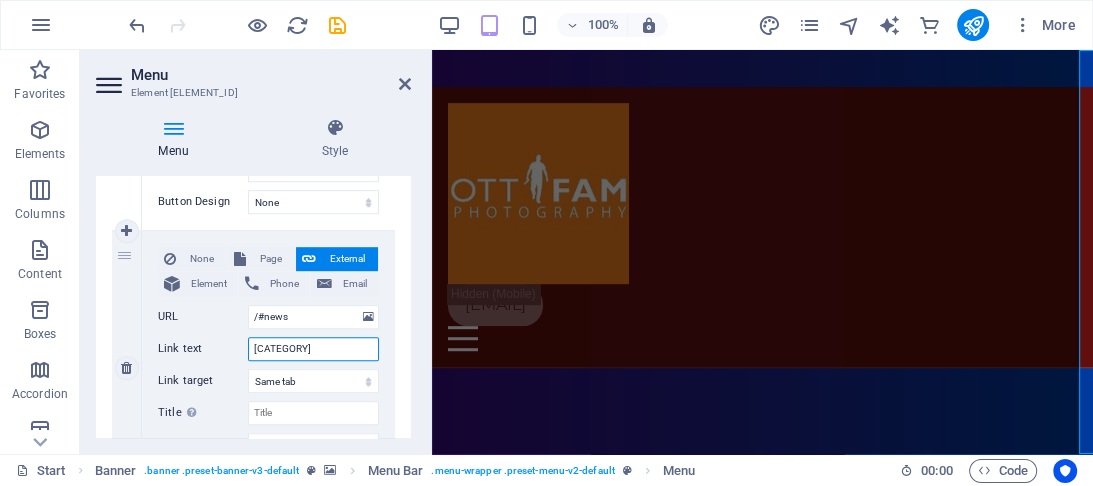 type on "Wildlift" 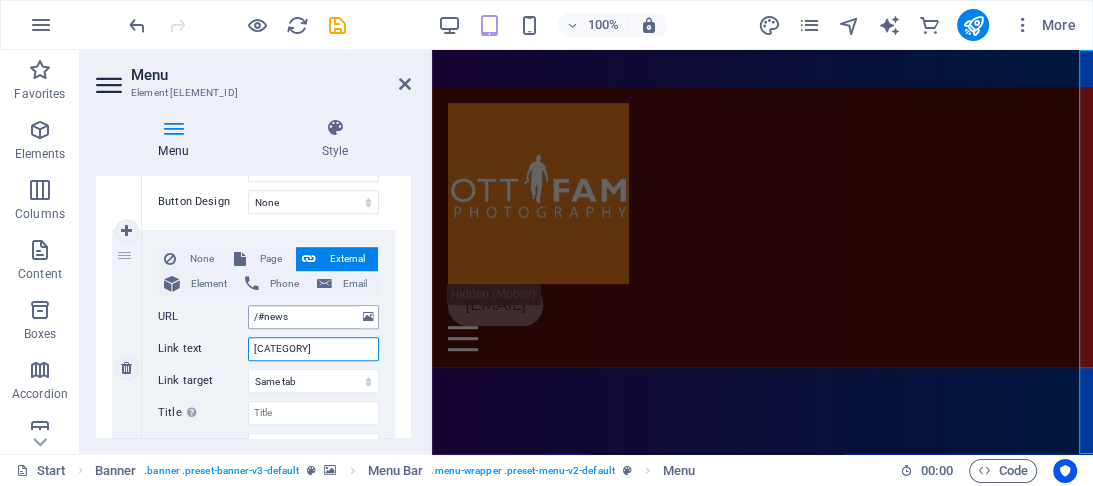 type on "Wildlife" 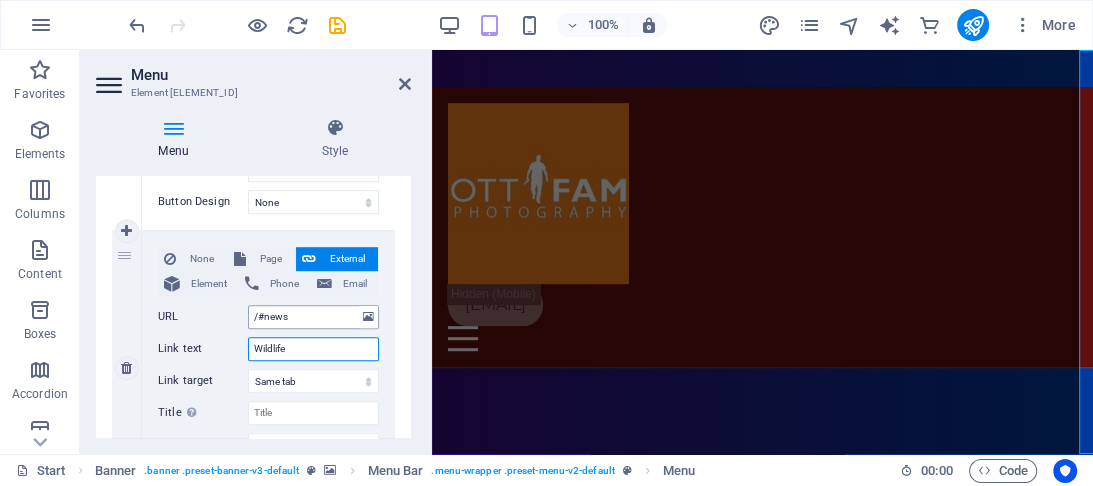 select 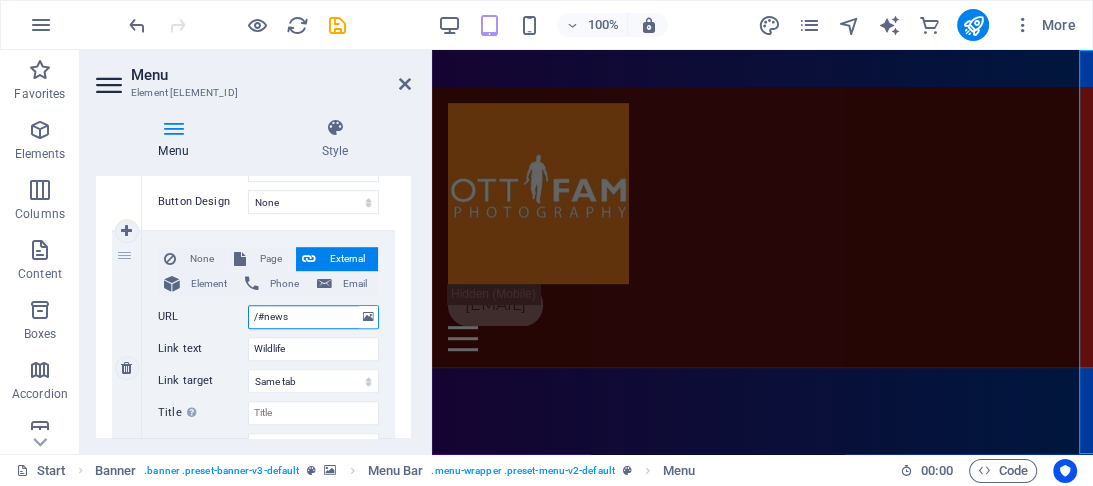 drag, startPoint x: 298, startPoint y: 312, endPoint x: 266, endPoint y: 309, distance: 32.140316 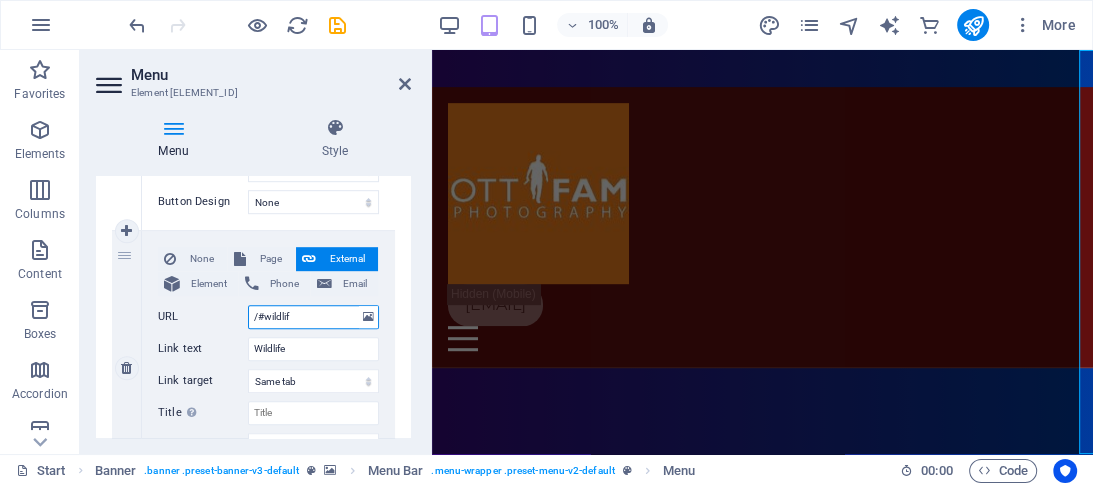 type on "/#wildlife" 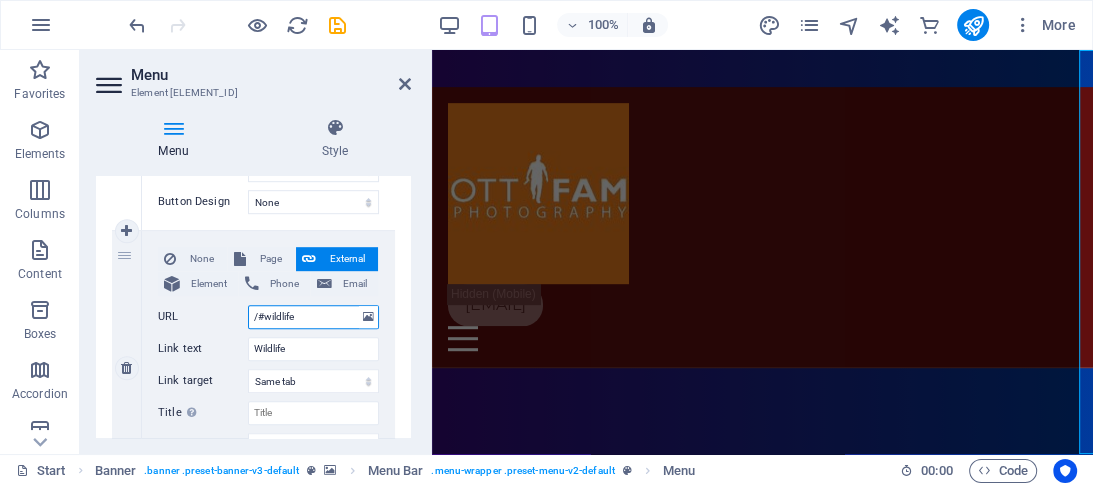 select 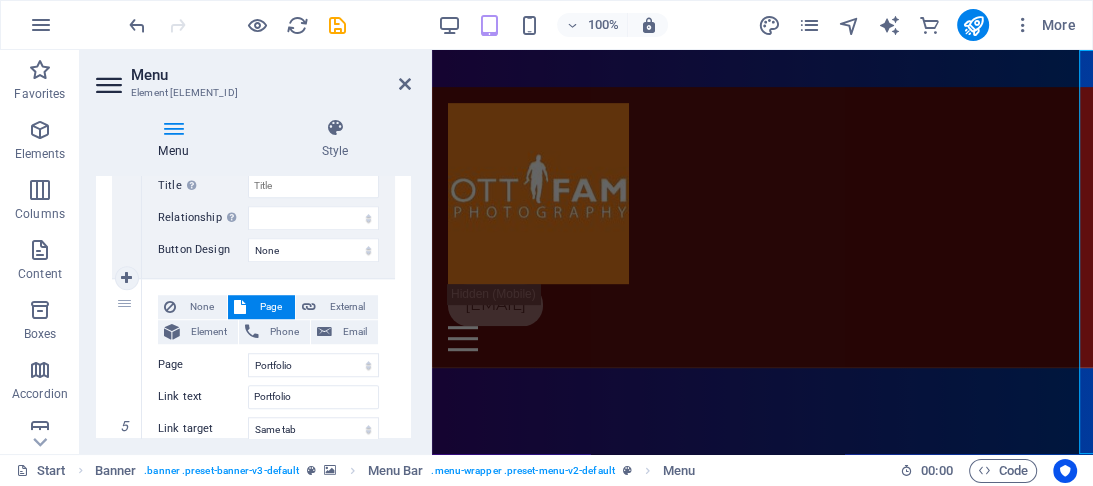 scroll, scrollTop: 1200, scrollLeft: 0, axis: vertical 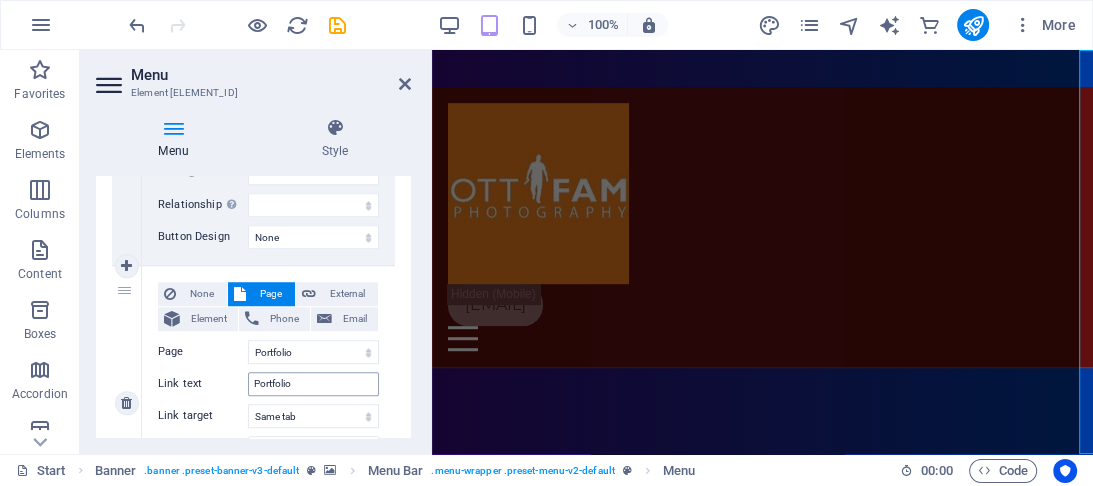 type on "/#wildlife" 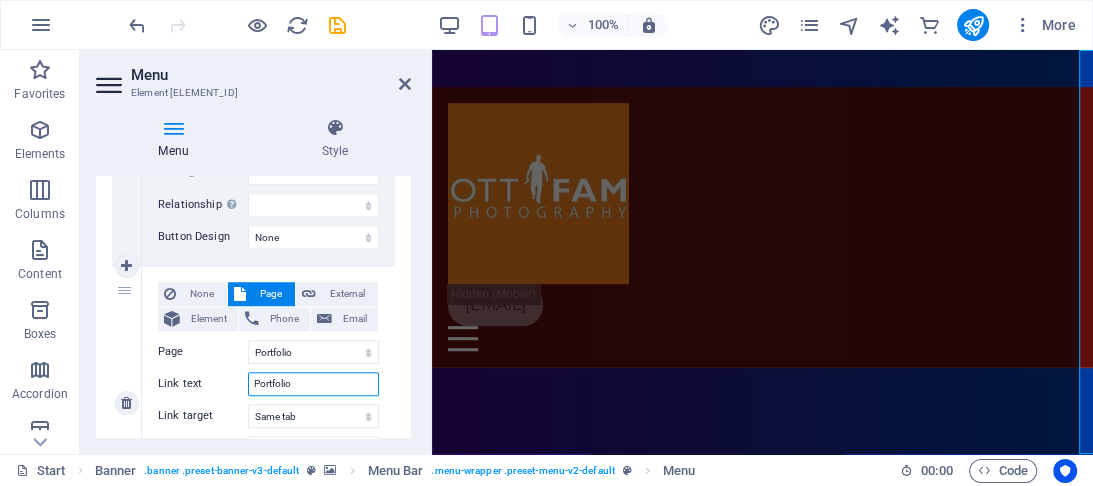 click on "Portfolio" at bounding box center [313, 384] 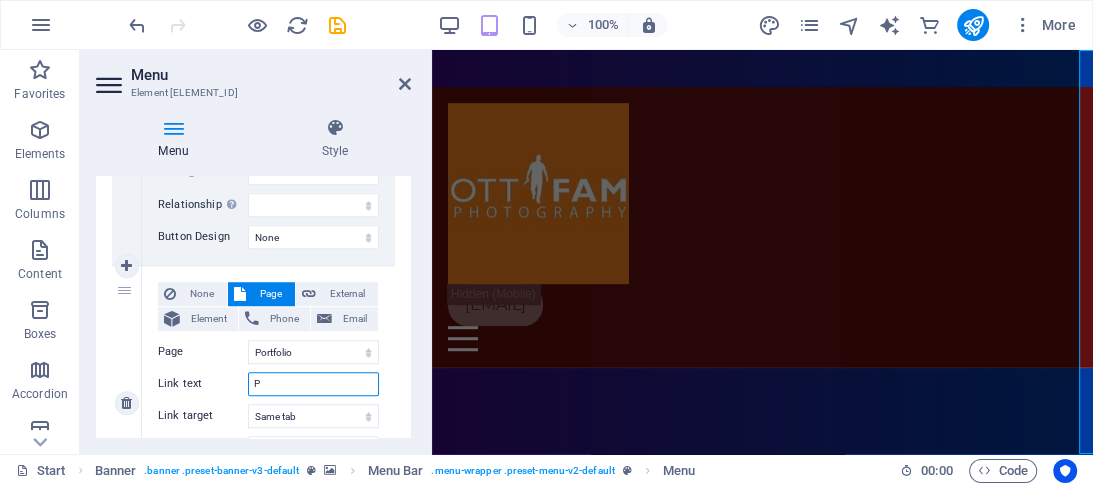 type on "Pi" 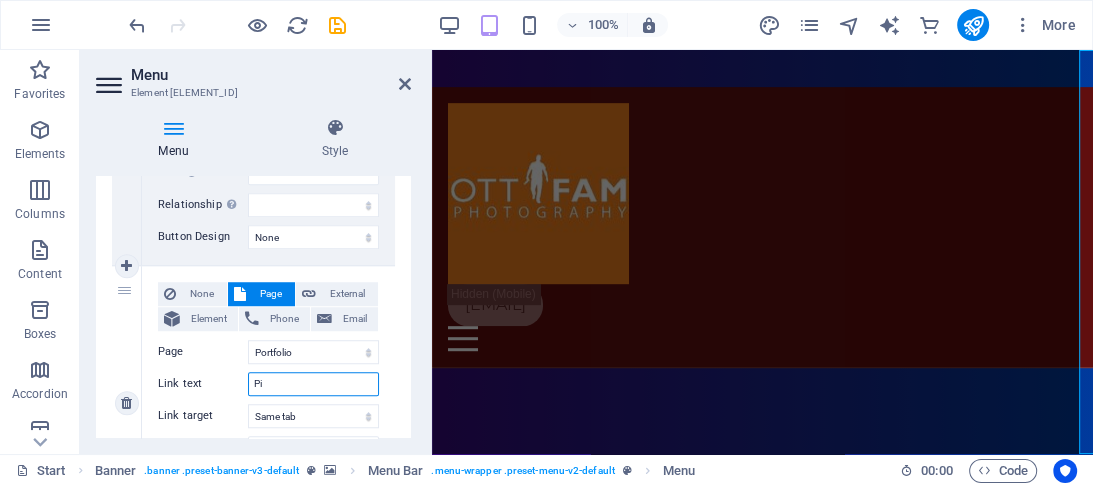 select 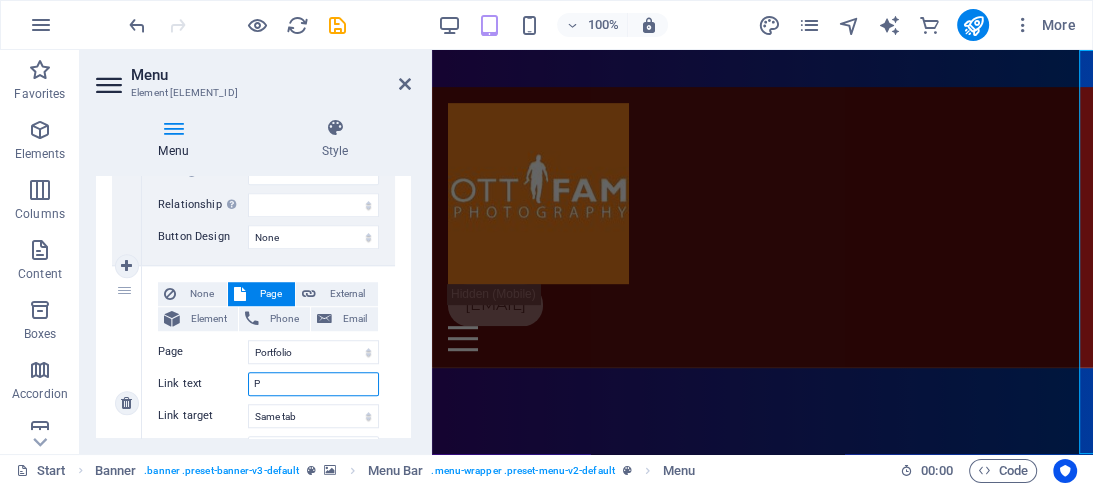 select 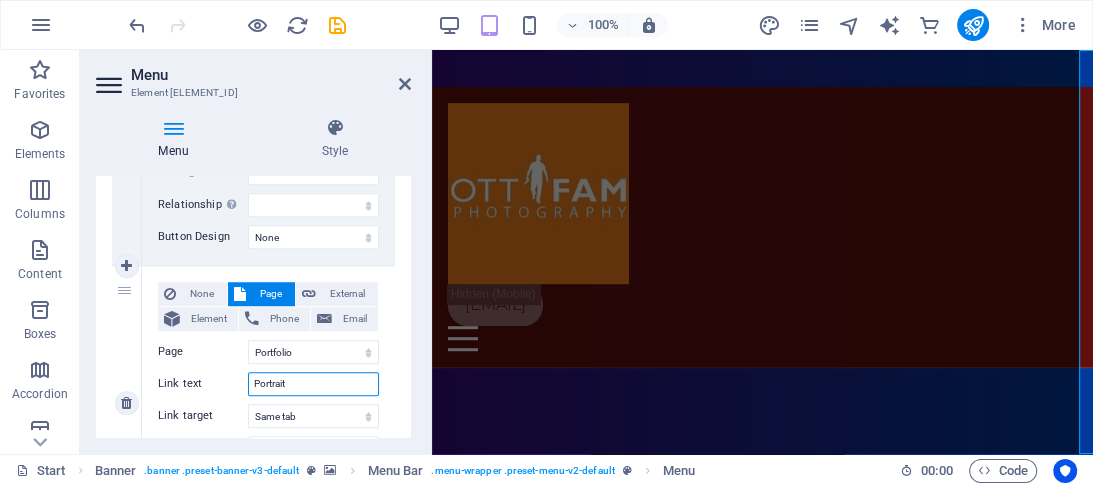 type on "Portraits" 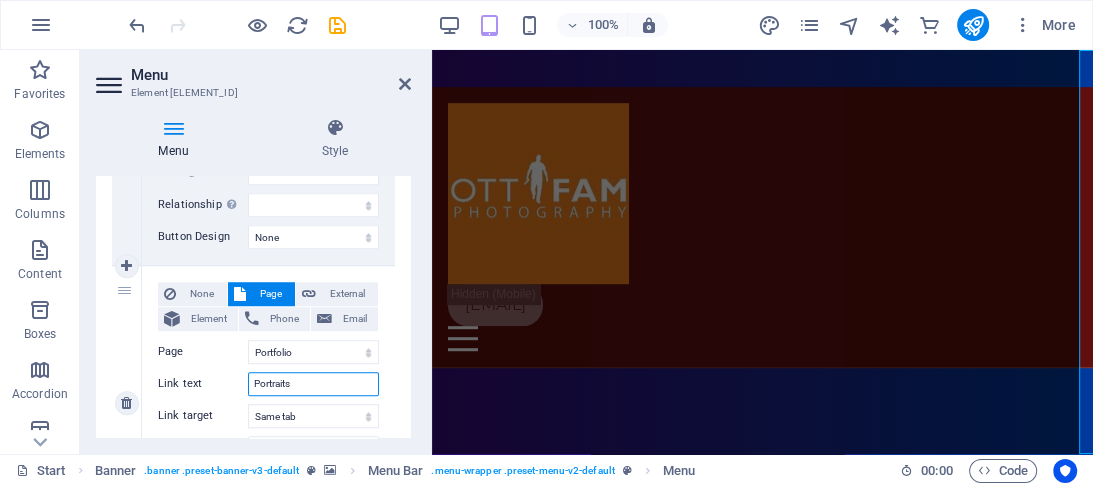 select 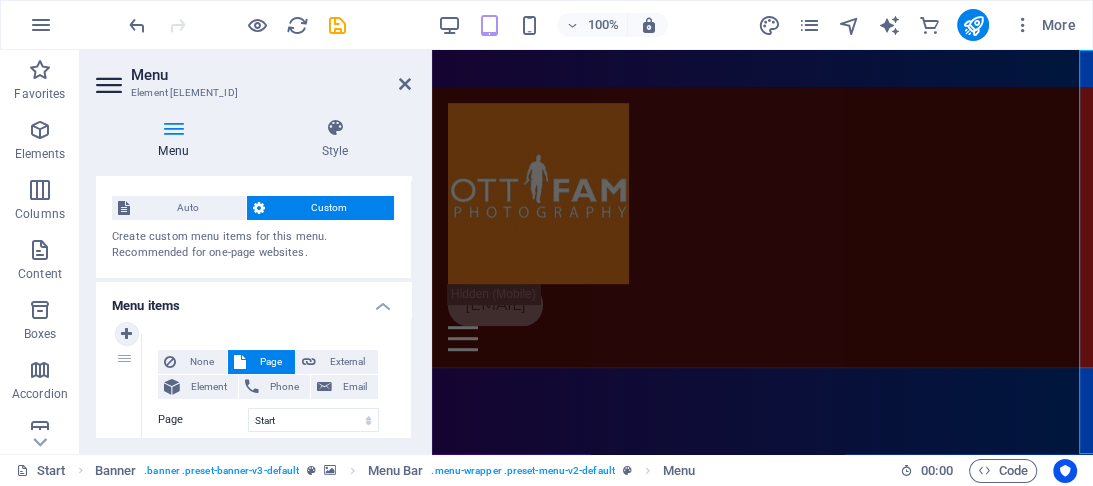 scroll, scrollTop: 0, scrollLeft: 0, axis: both 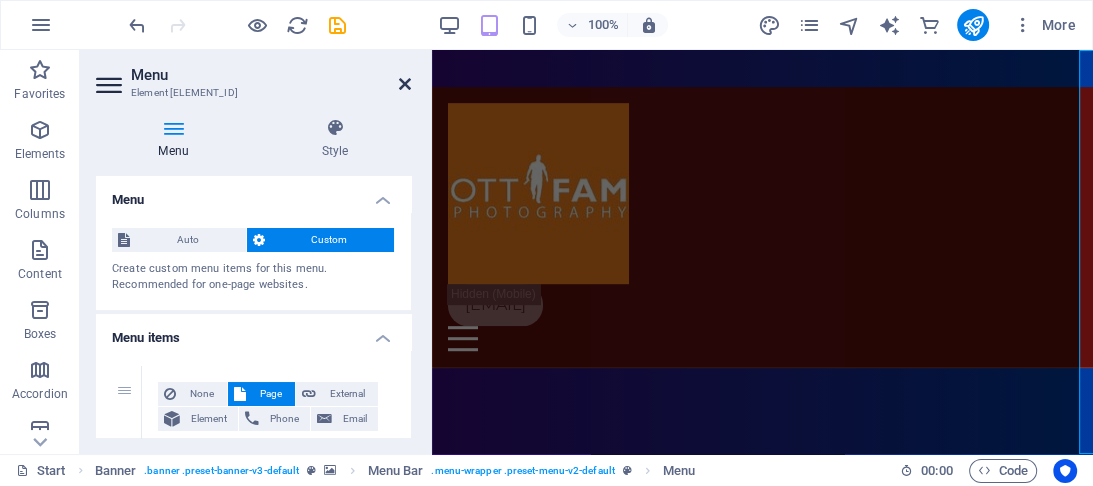 type on "Portraits" 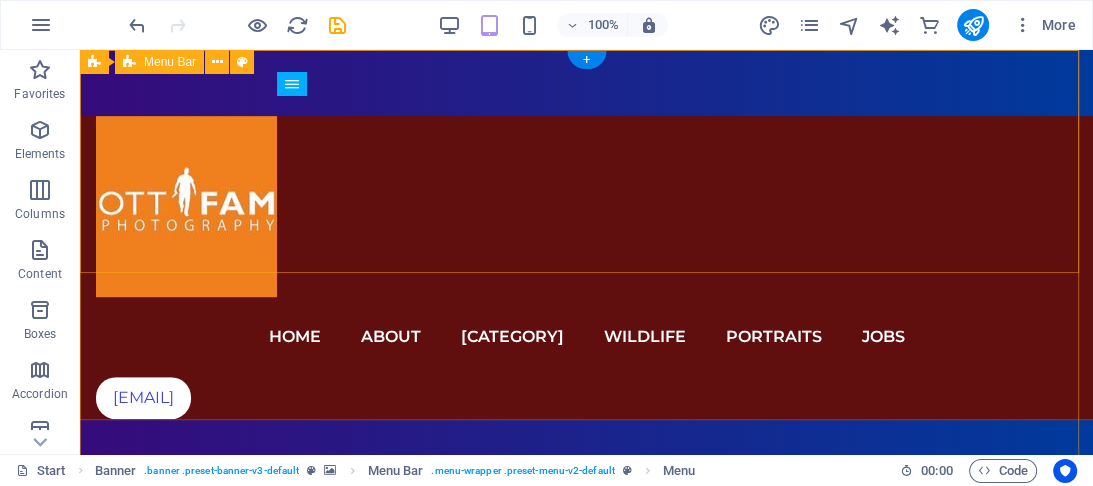 scroll, scrollTop: 0, scrollLeft: 0, axis: both 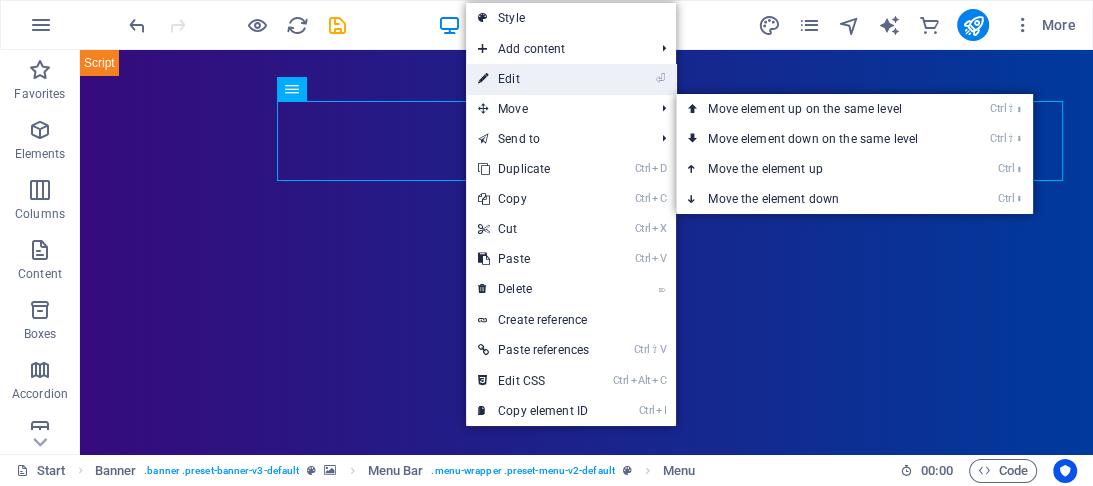 click on "⏎  Edit" at bounding box center (533, 79) 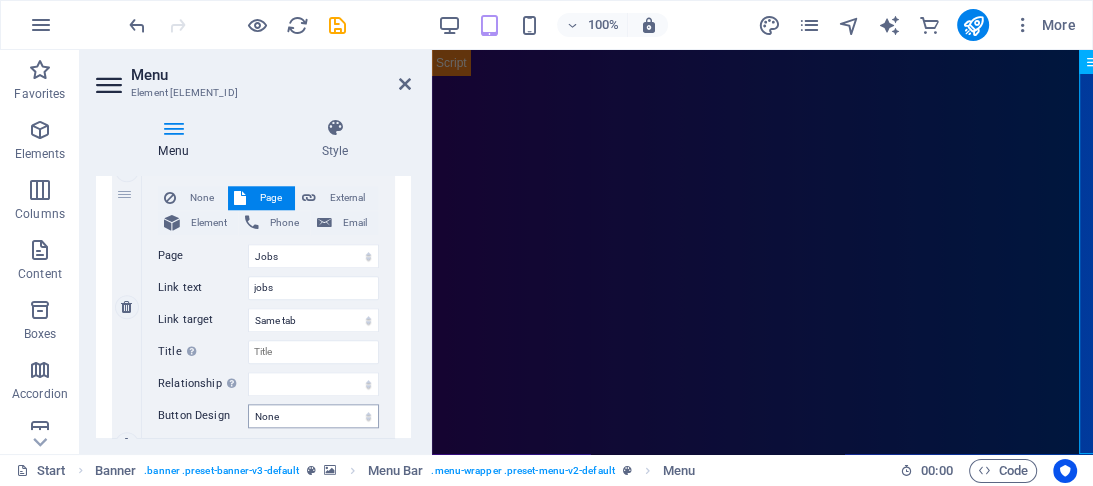 scroll, scrollTop: 1552, scrollLeft: 0, axis: vertical 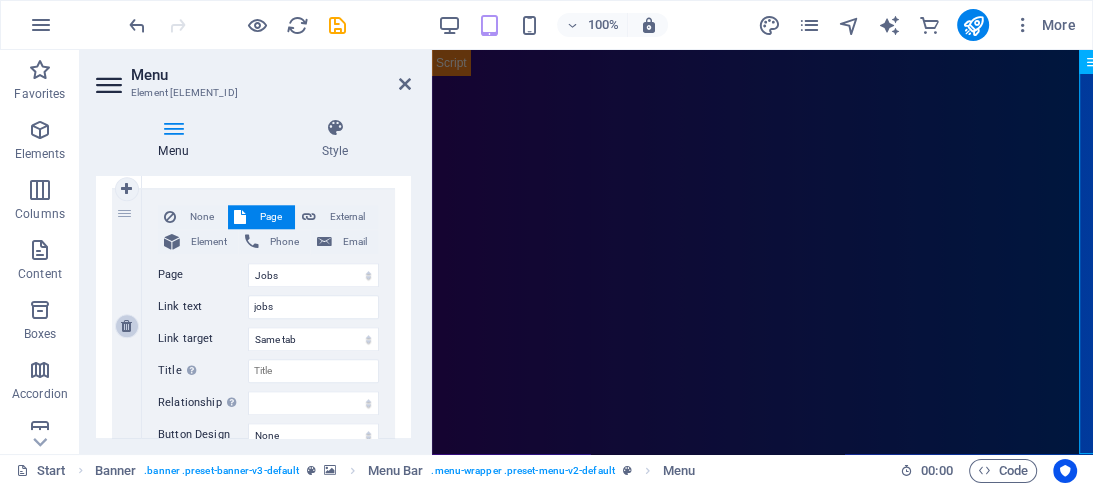 click at bounding box center (126, 326) 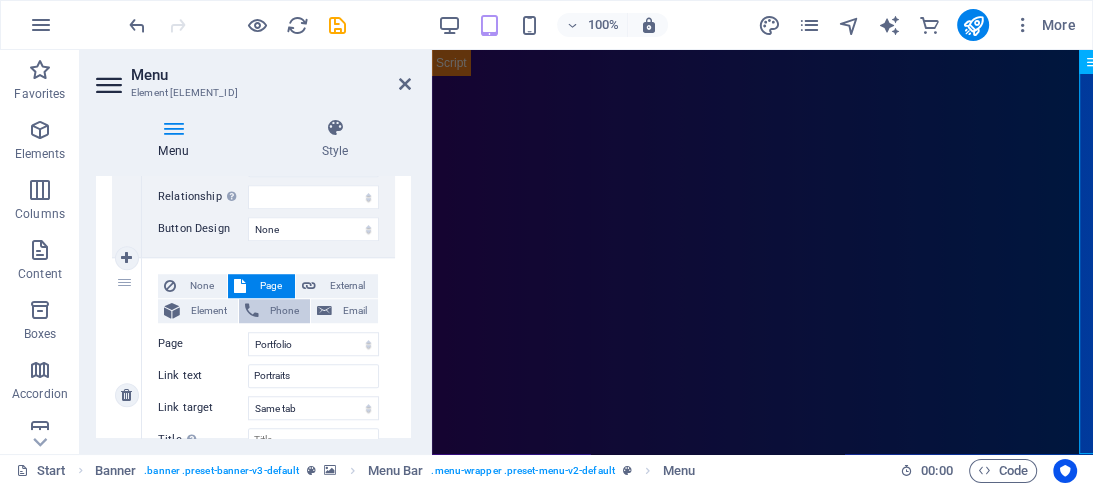 scroll, scrollTop: 1197, scrollLeft: 0, axis: vertical 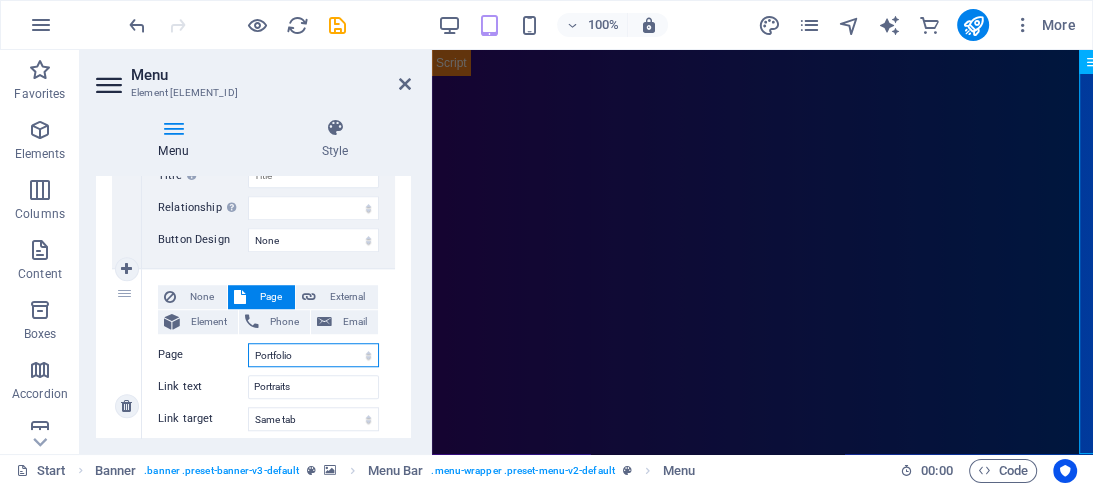 click on "Start Portfolio Jobs Legal Notice Privacy" at bounding box center [313, 355] 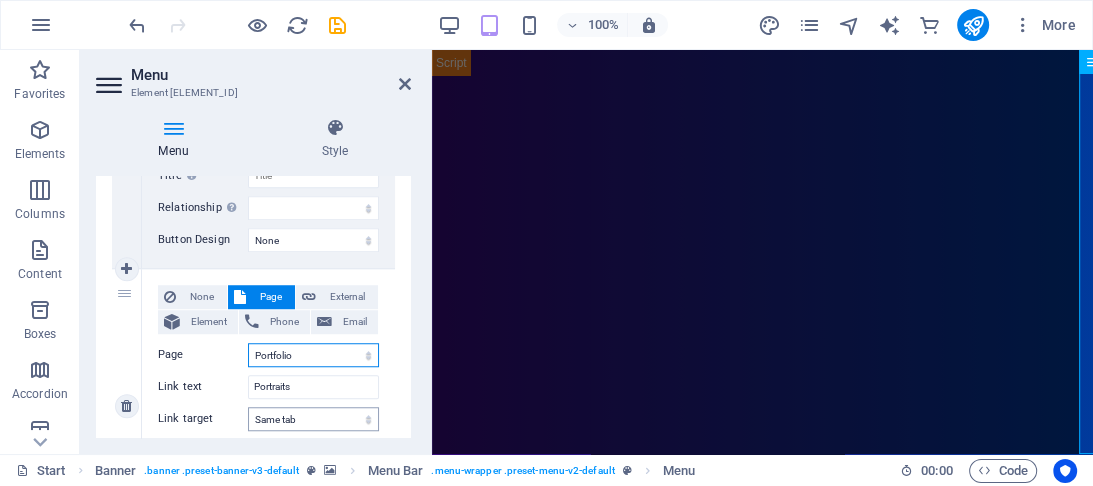 scroll, scrollTop: 1117, scrollLeft: 0, axis: vertical 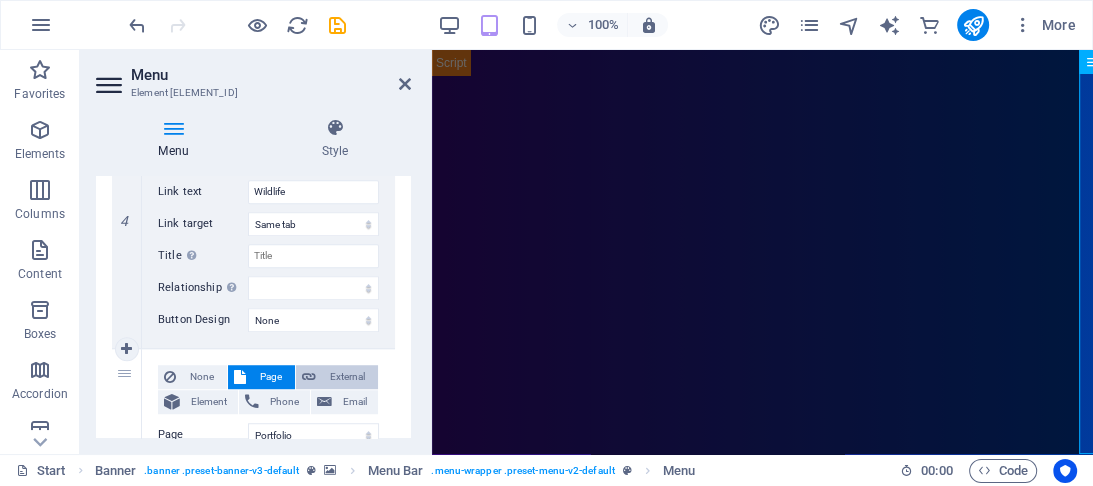 click on "External" at bounding box center (347, 377) 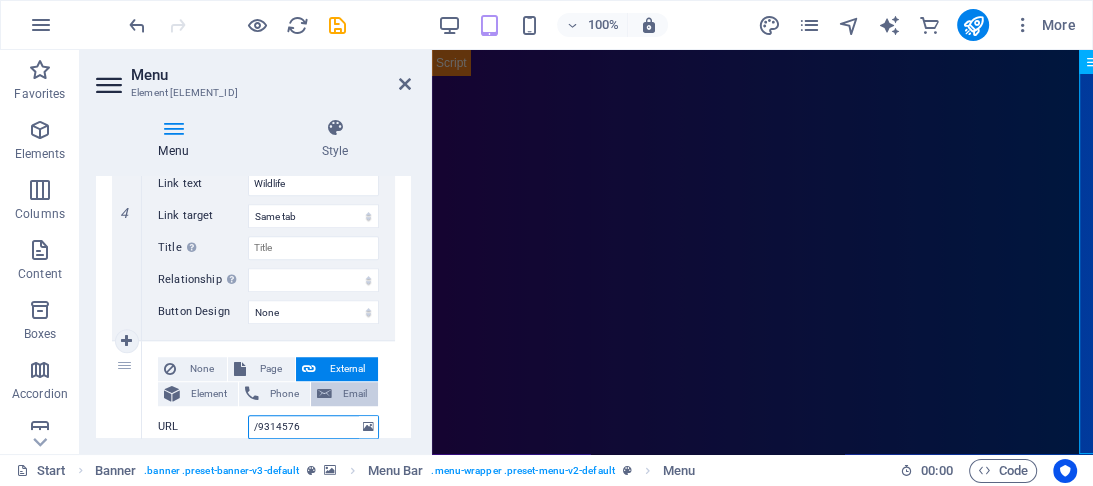 scroll, scrollTop: 1285, scrollLeft: 0, axis: vertical 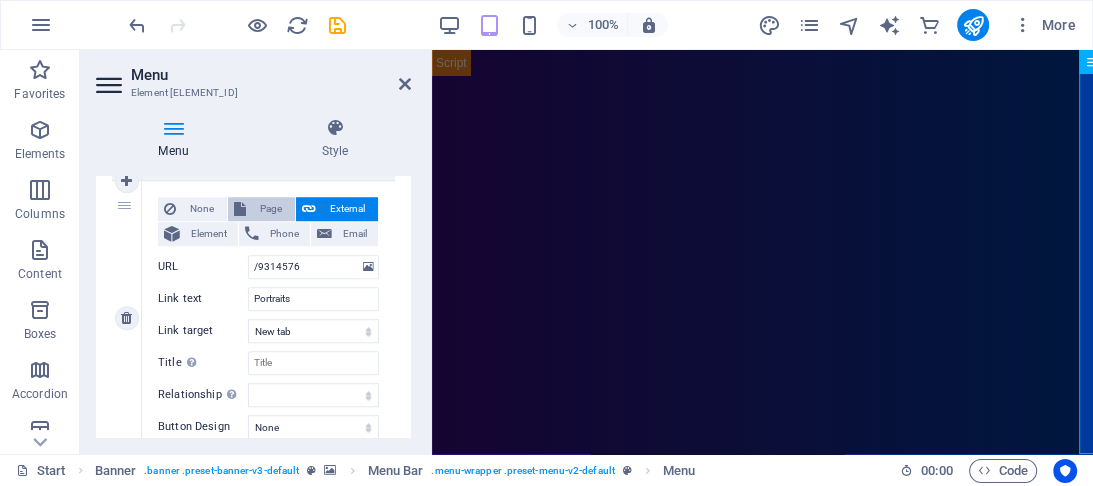 click on "Page" at bounding box center (270, 209) 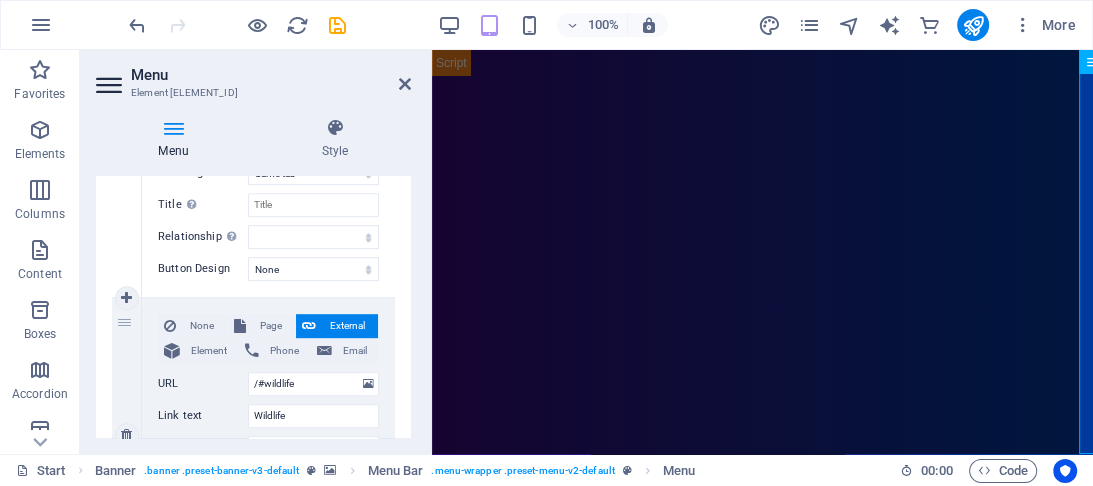 scroll, scrollTop: 805, scrollLeft: 0, axis: vertical 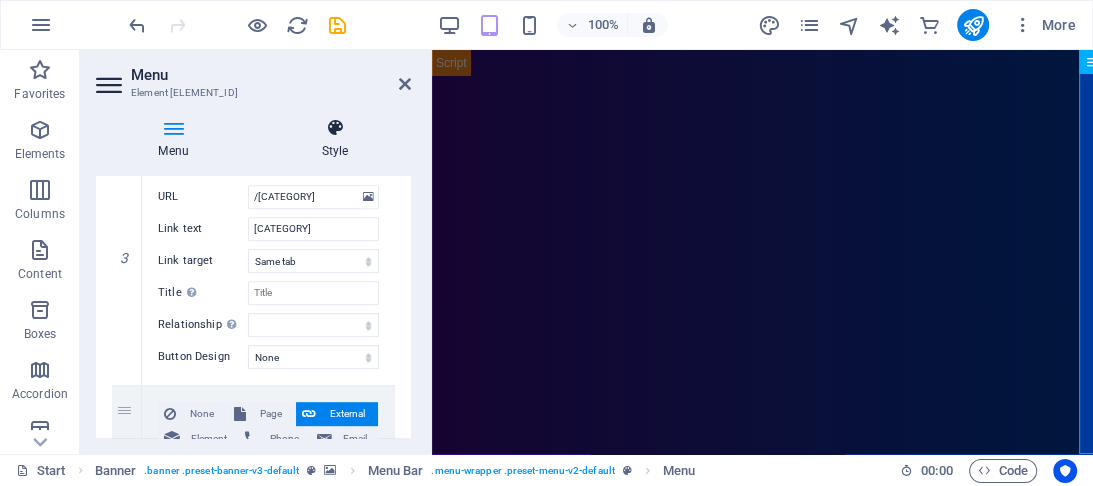 click on "Style" at bounding box center [335, 139] 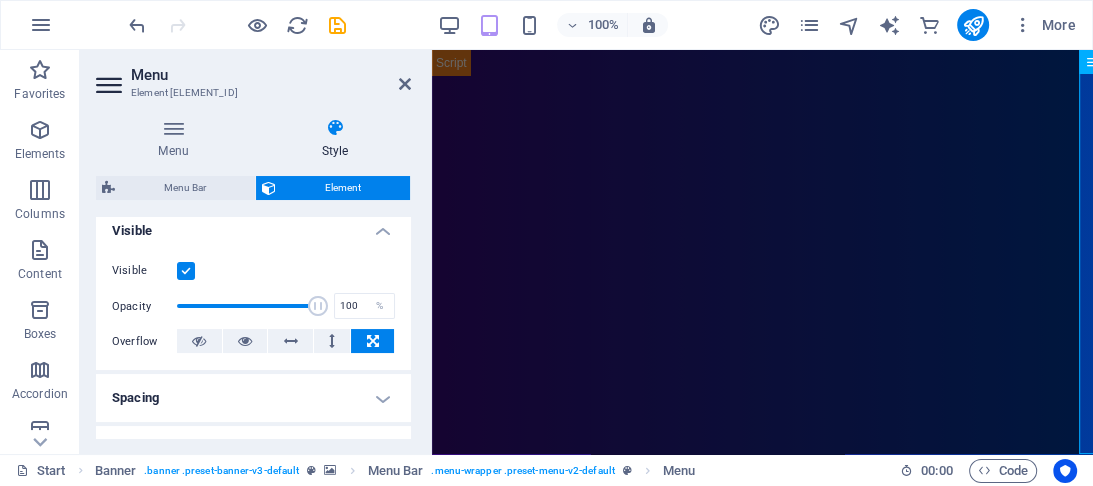 scroll, scrollTop: 0, scrollLeft: 0, axis: both 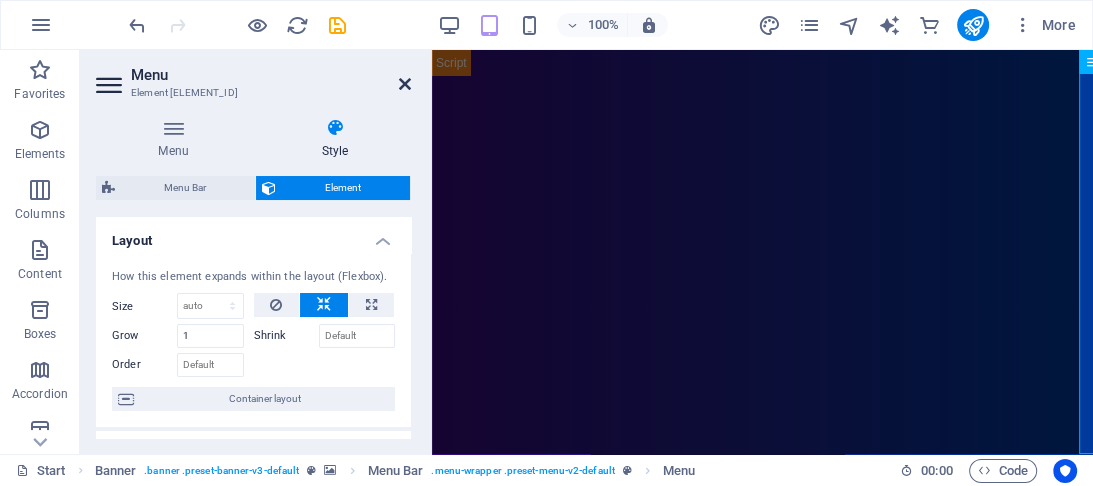 drag, startPoint x: 406, startPoint y: 85, endPoint x: 326, endPoint y: 34, distance: 94.873604 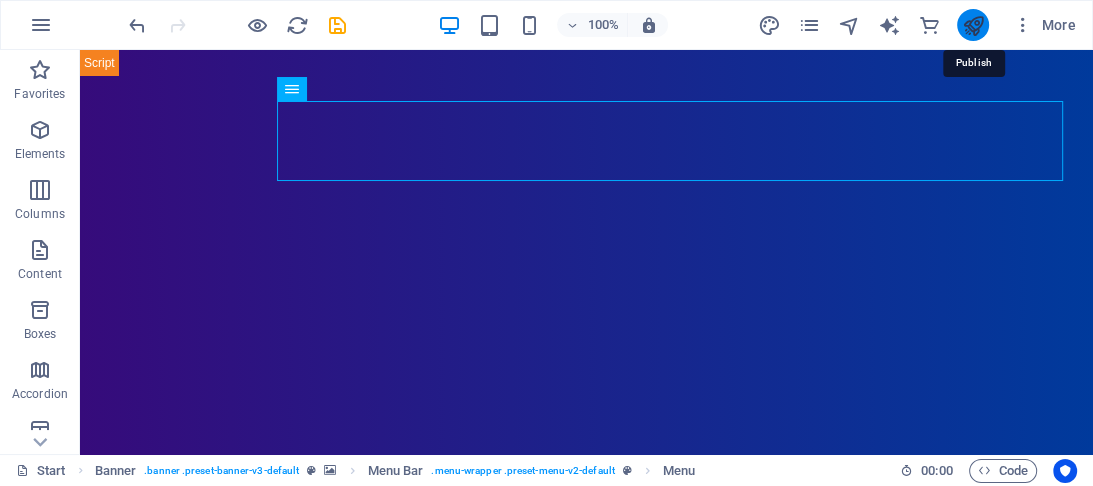 click at bounding box center (972, 25) 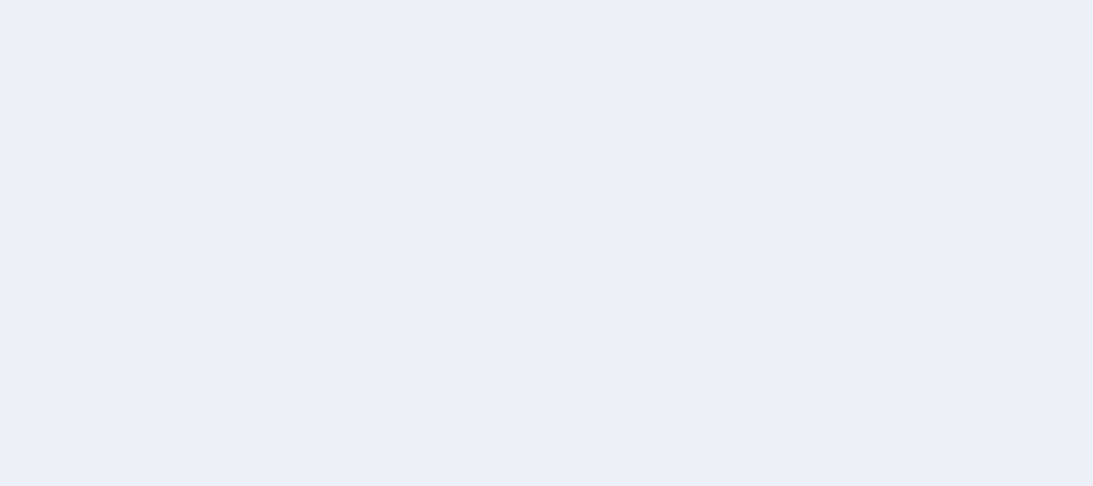 scroll, scrollTop: 0, scrollLeft: 0, axis: both 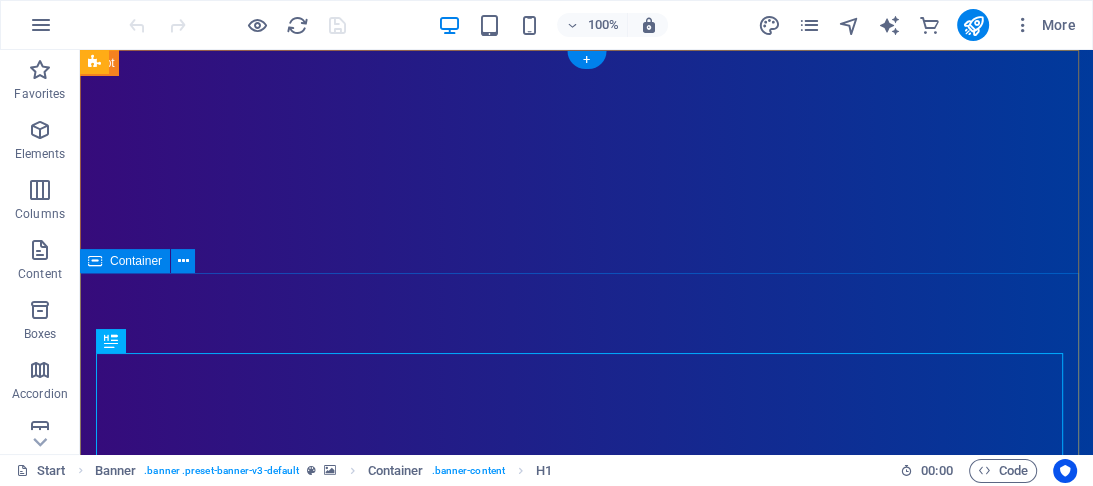 click on "OttFam Photography Phine Photography from the Pacific NorthWest" at bounding box center (586, 1441) 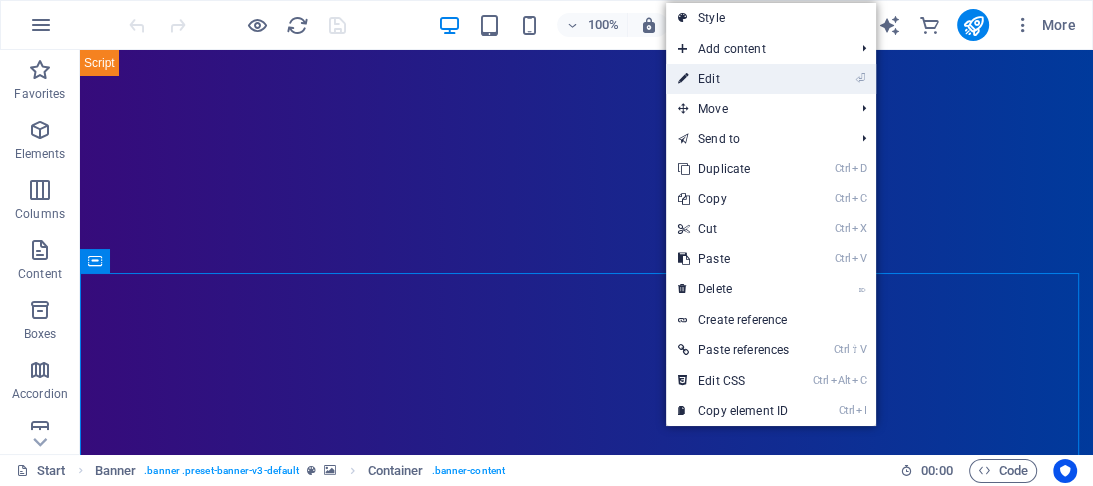 click on "⏎  Edit" at bounding box center [733, 79] 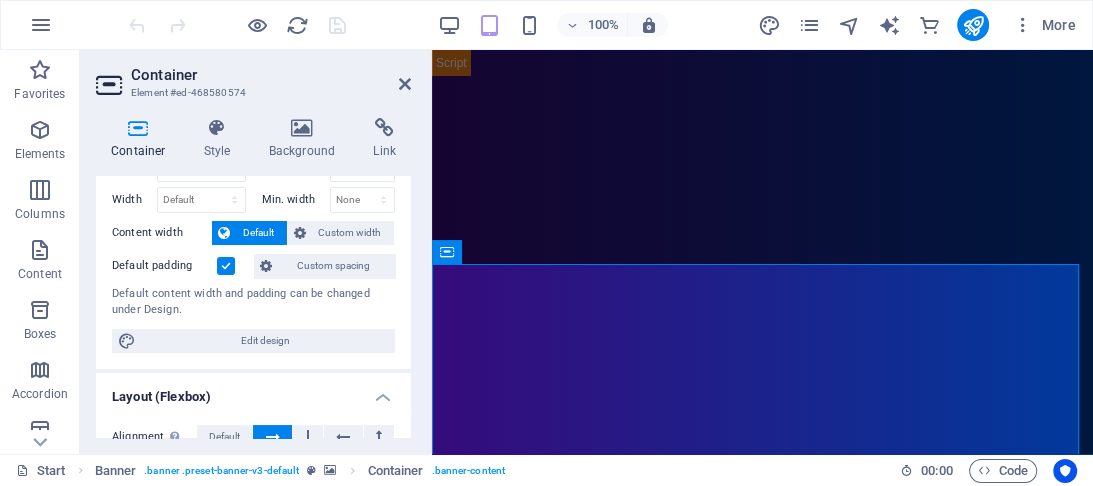 scroll, scrollTop: 32, scrollLeft: 0, axis: vertical 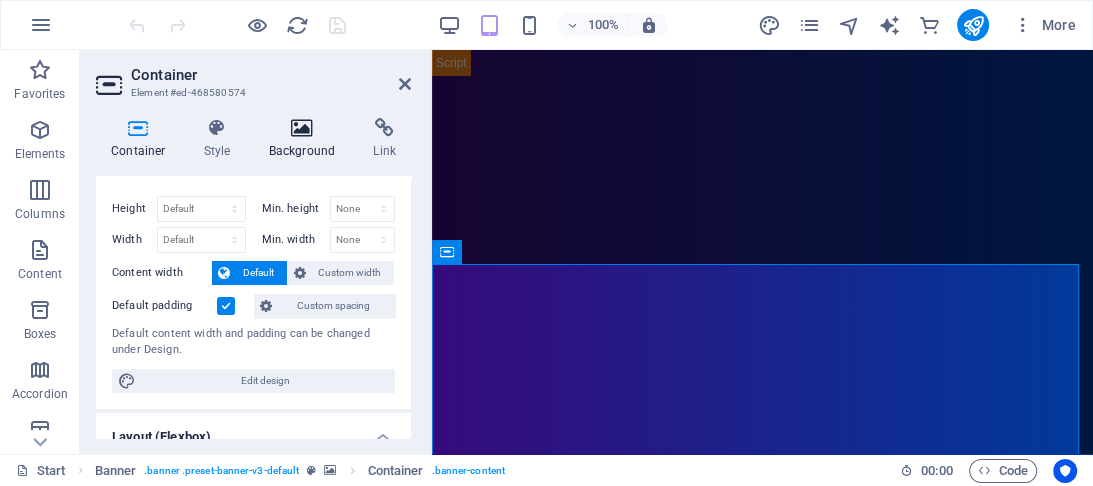 click at bounding box center (302, 128) 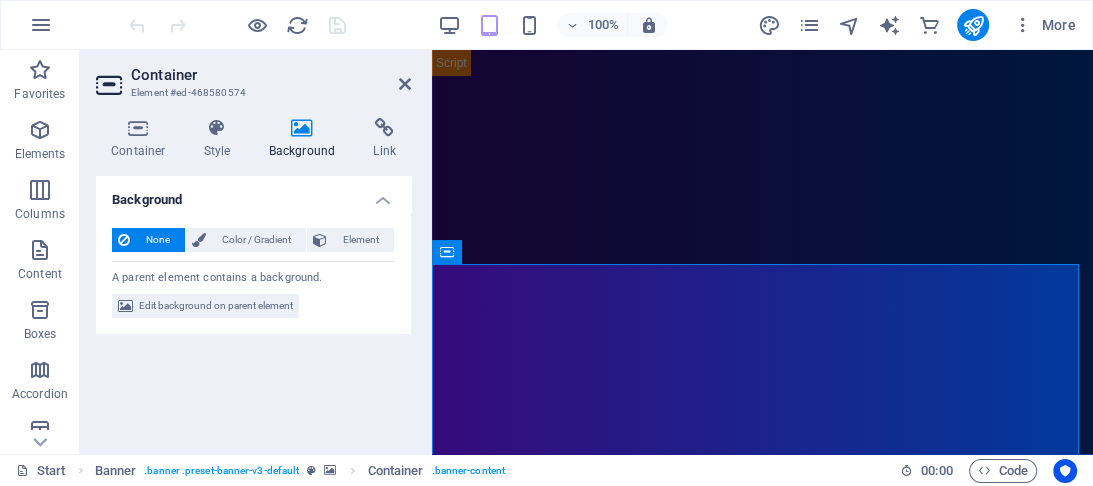 click on "Edit background on parent element" at bounding box center [216, 306] 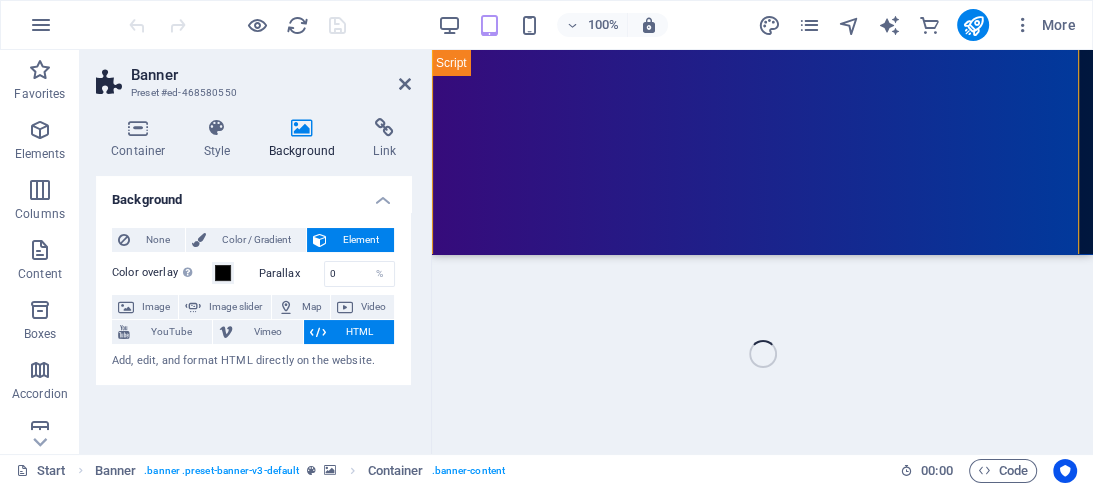 scroll, scrollTop: 372, scrollLeft: 0, axis: vertical 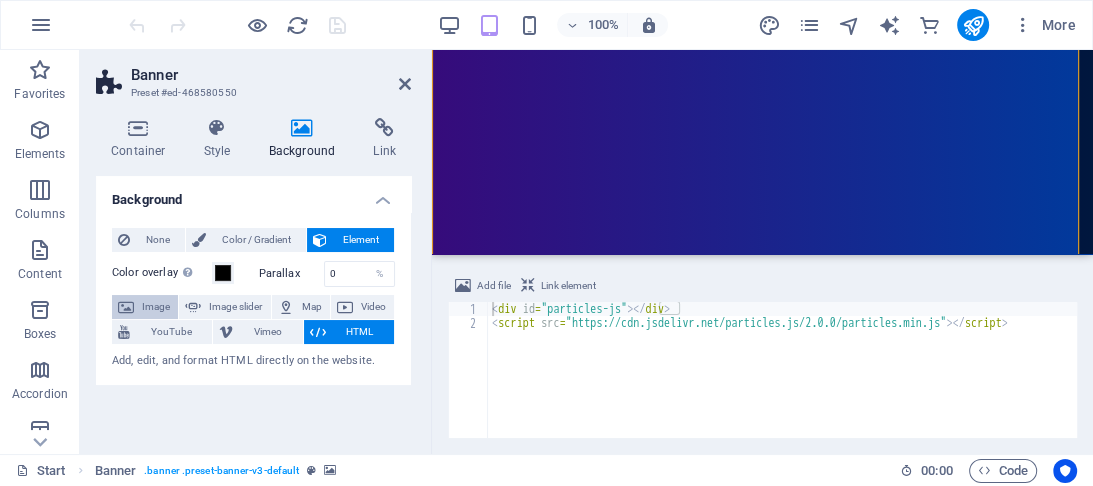 click on "Image" at bounding box center [156, 307] 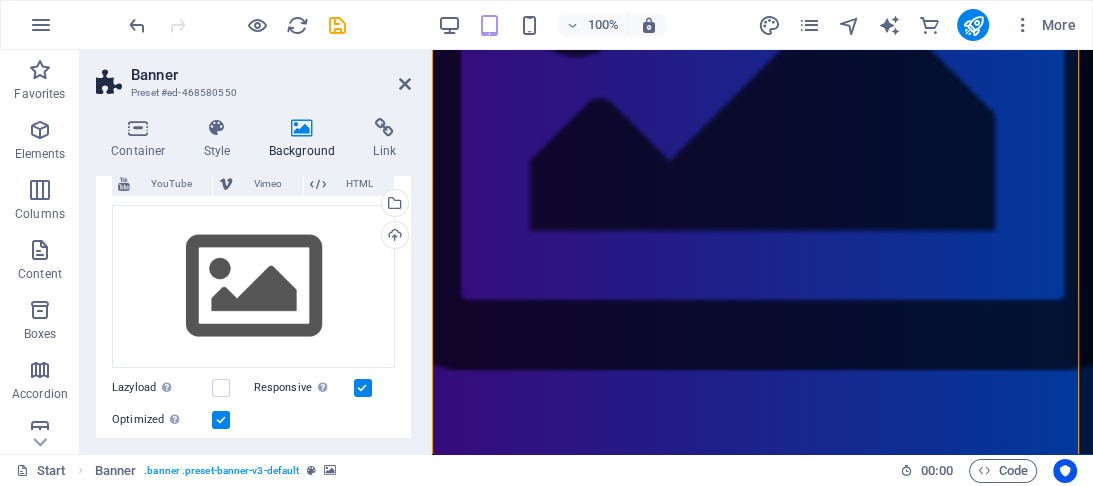 scroll, scrollTop: 160, scrollLeft: 0, axis: vertical 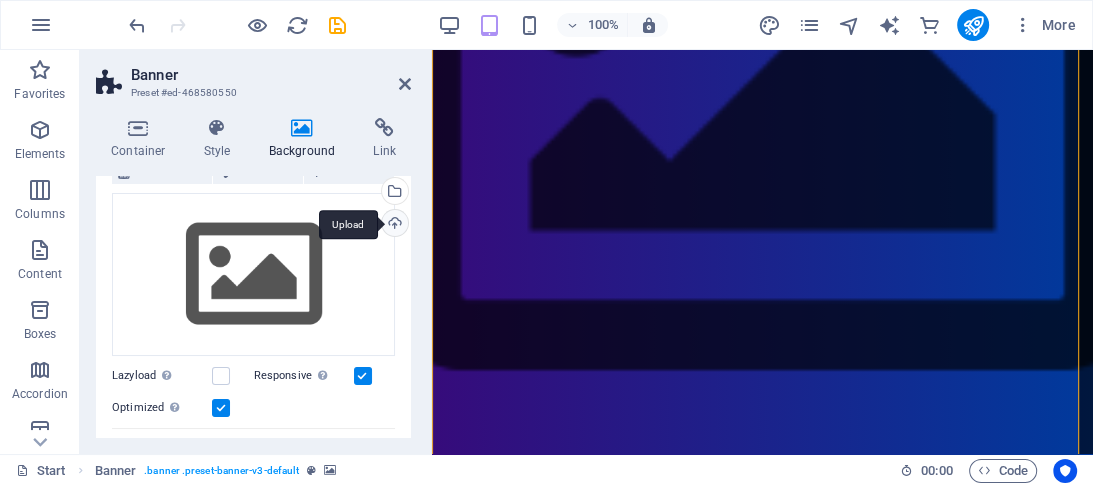 click on "Upload" at bounding box center [393, 225] 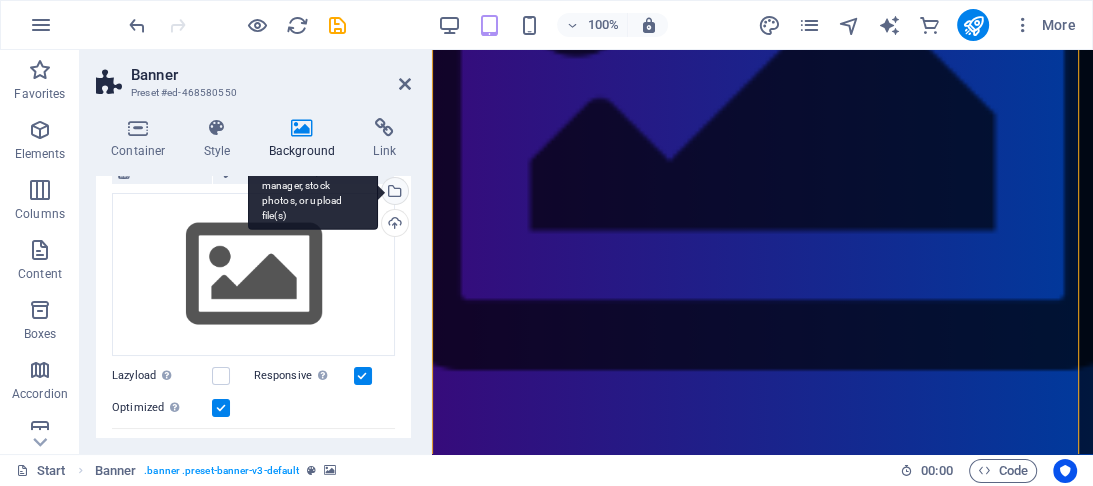 click on "Select files from the file manager, stock photos, or upload file(s)" at bounding box center [393, 193] 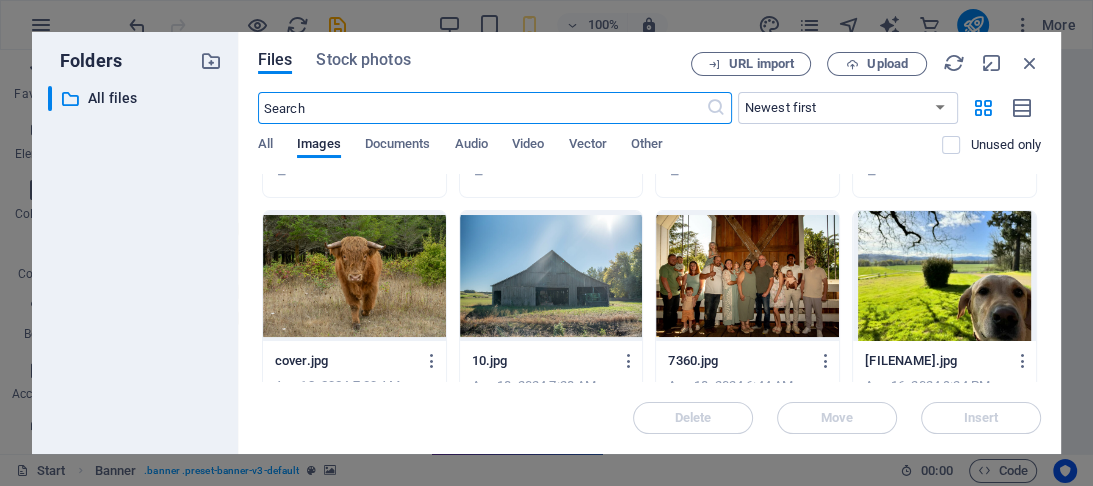 scroll, scrollTop: 240, scrollLeft: 0, axis: vertical 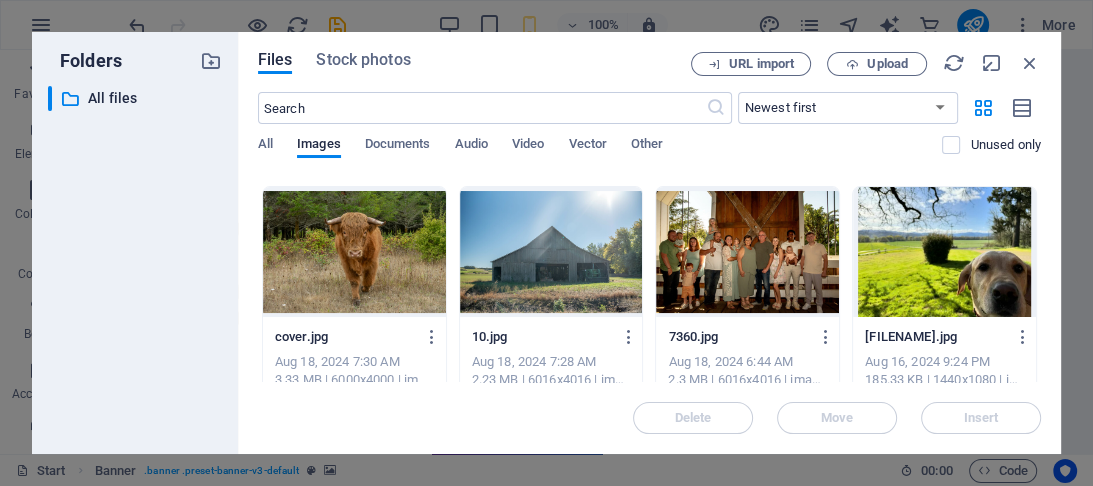 click at bounding box center (354, 252) 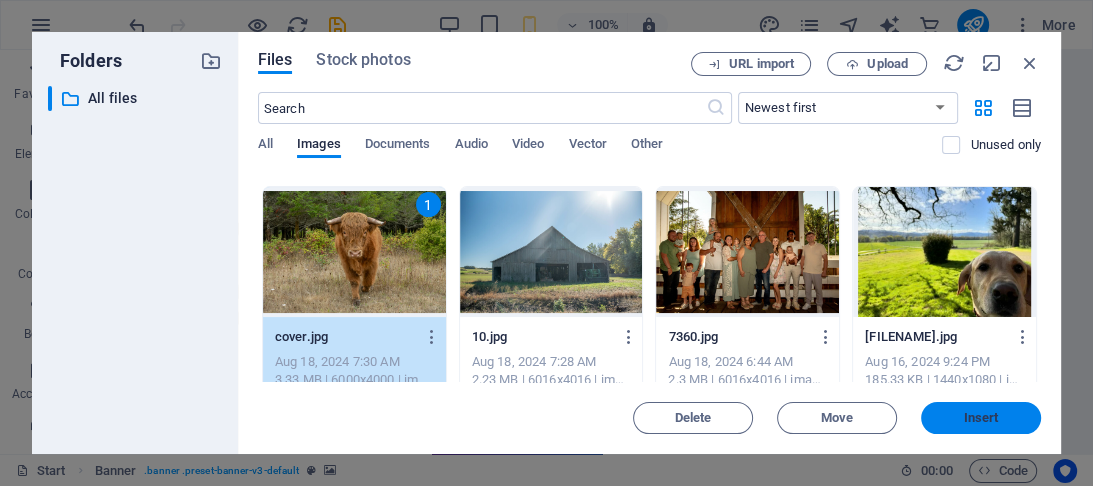 click on "Insert" at bounding box center (981, 418) 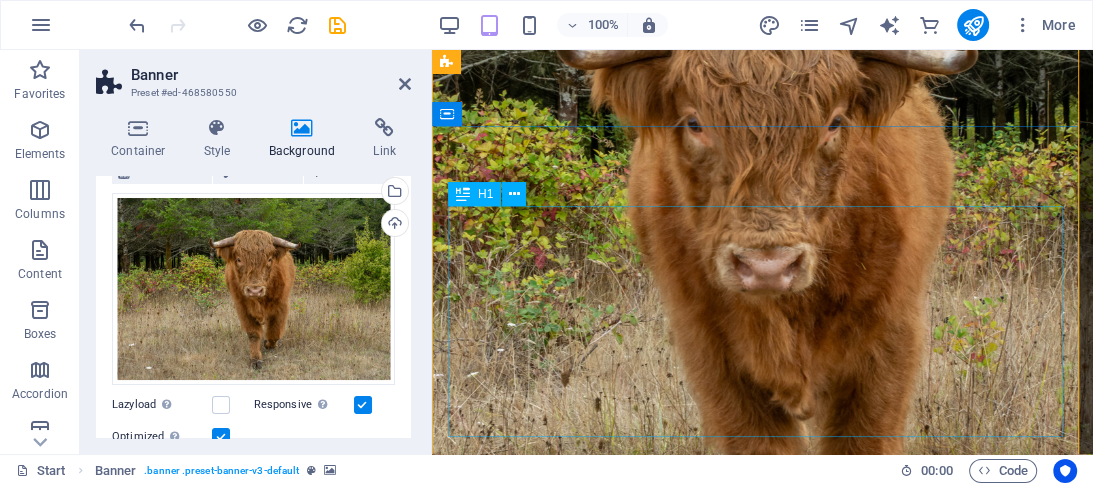 scroll, scrollTop: 52, scrollLeft: 0, axis: vertical 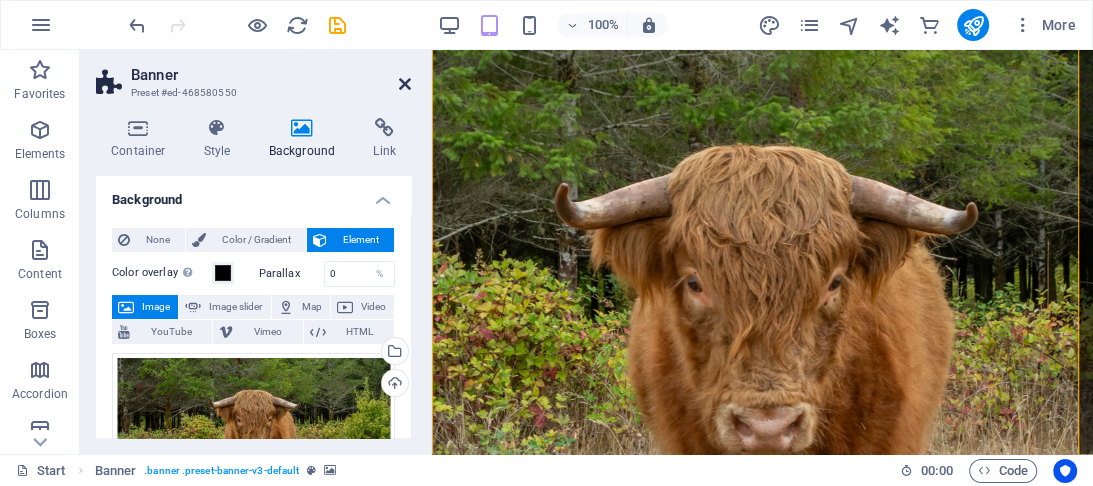 drag, startPoint x: 398, startPoint y: 88, endPoint x: 319, endPoint y: 37, distance: 94.031906 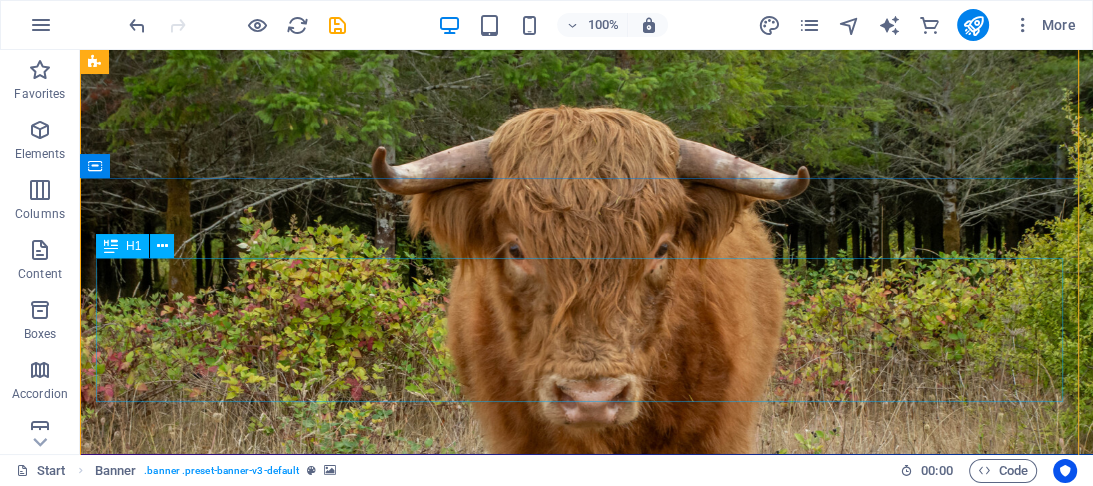 scroll, scrollTop: 0, scrollLeft: 0, axis: both 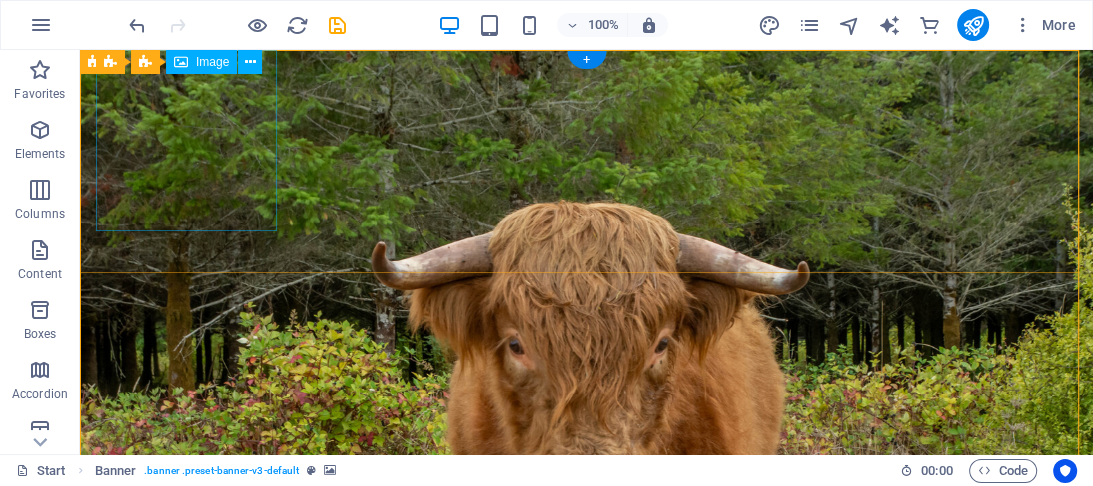 click at bounding box center [586, 1006] 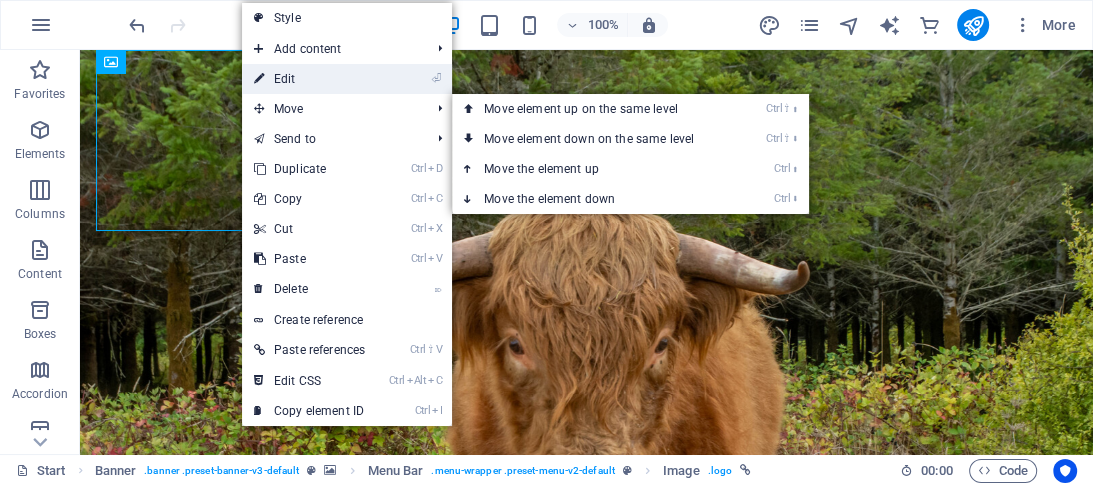 click on "⏎  Edit" at bounding box center (309, 79) 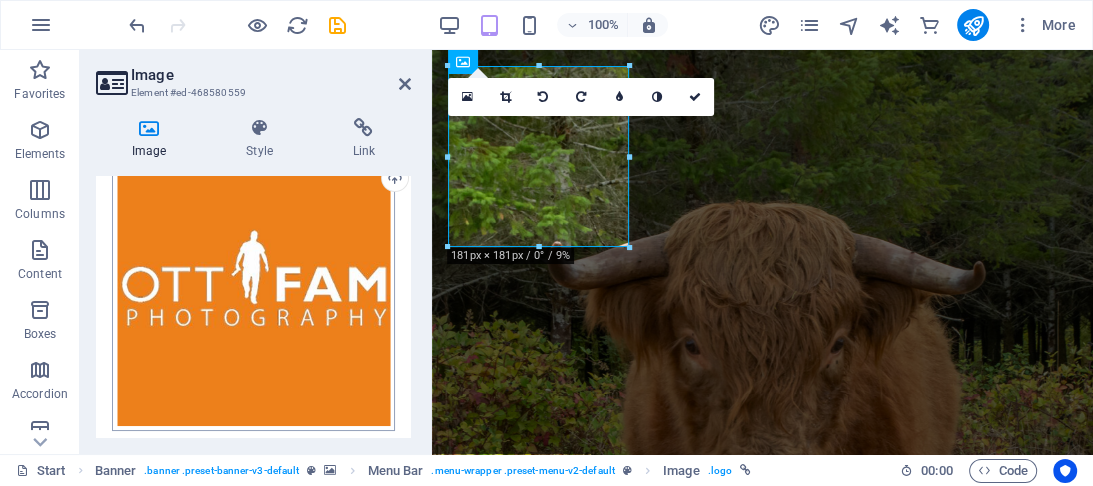 scroll, scrollTop: 0, scrollLeft: 0, axis: both 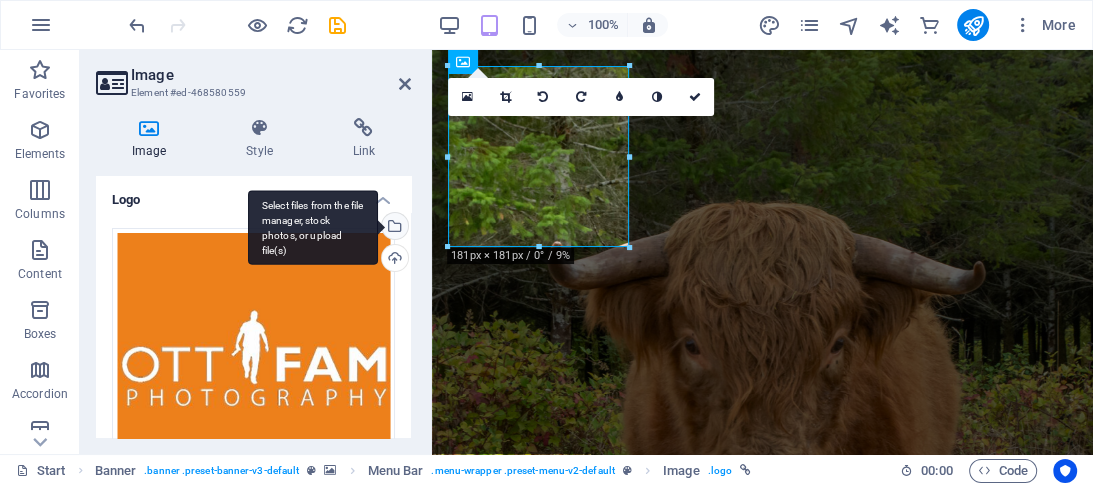 click on "Select files from the file manager, stock photos, or upload file(s)" at bounding box center (393, 228) 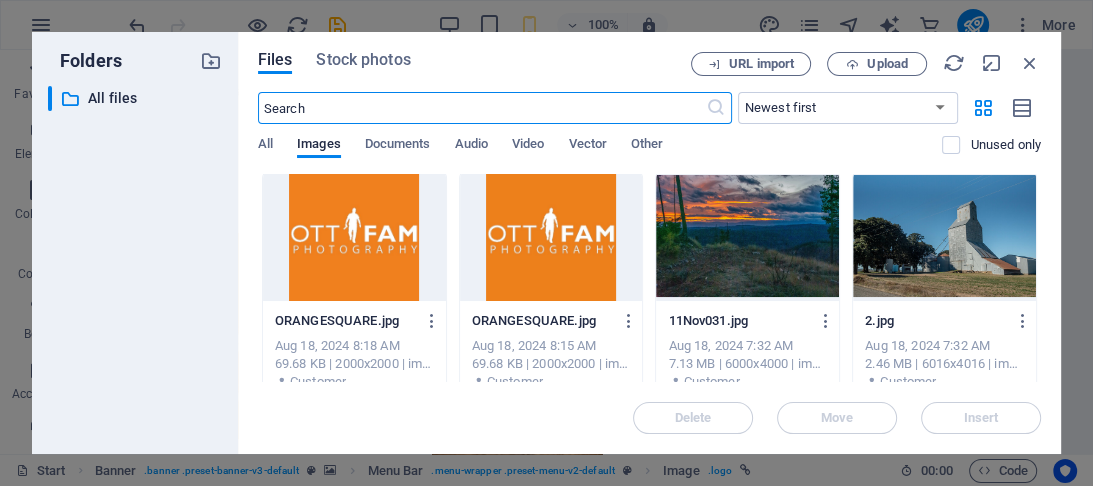 scroll, scrollTop: 0, scrollLeft: 0, axis: both 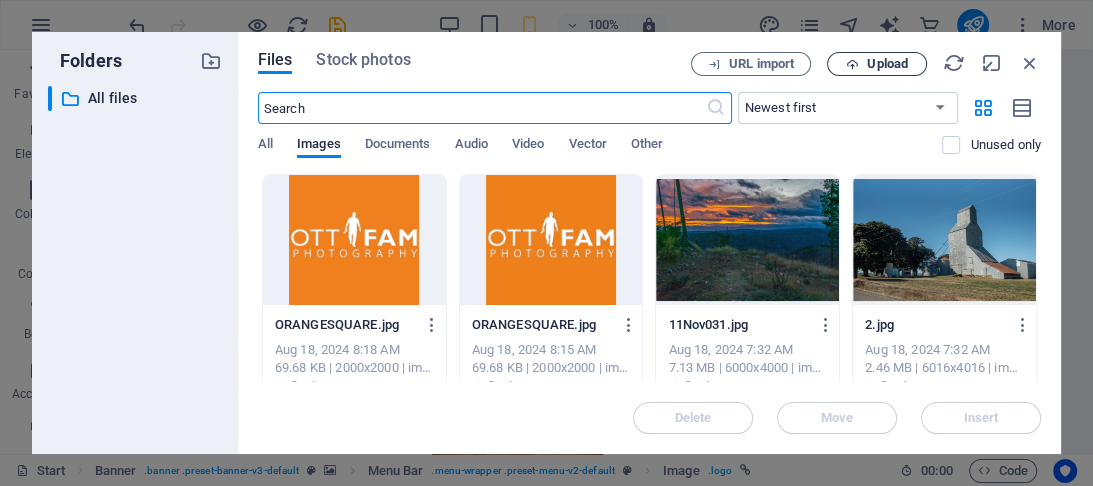 click on "Upload" at bounding box center (877, 64) 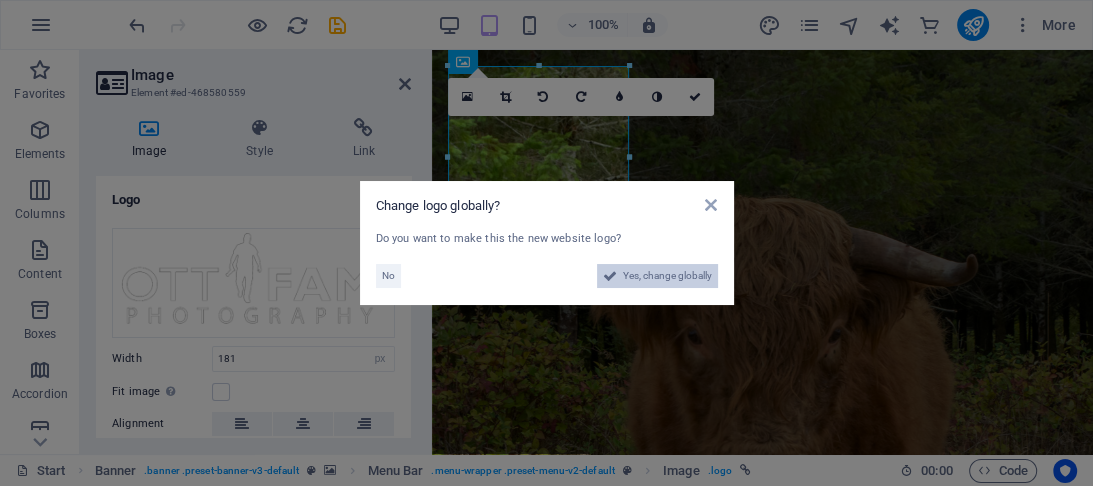click on "Yes, change globally" at bounding box center [667, 276] 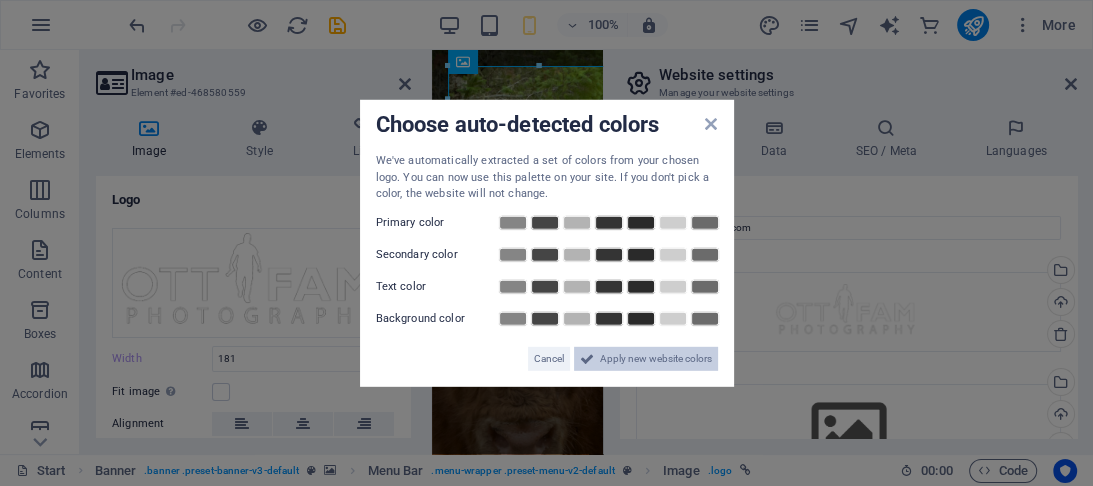 click on "Apply new website colors" at bounding box center (656, 358) 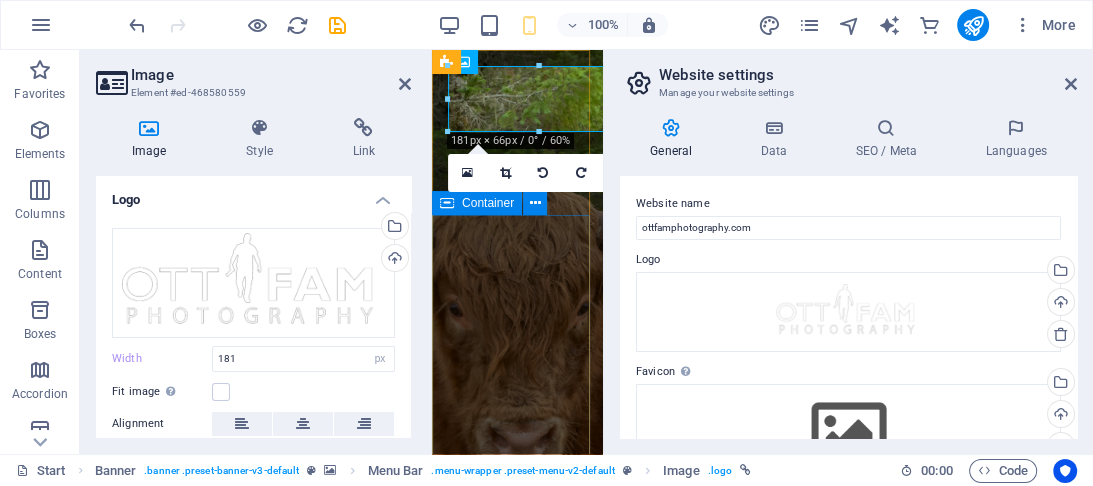 click on "OttFam Photography Phine Photography from the Pacific NorthWest" at bounding box center [517, 1204] 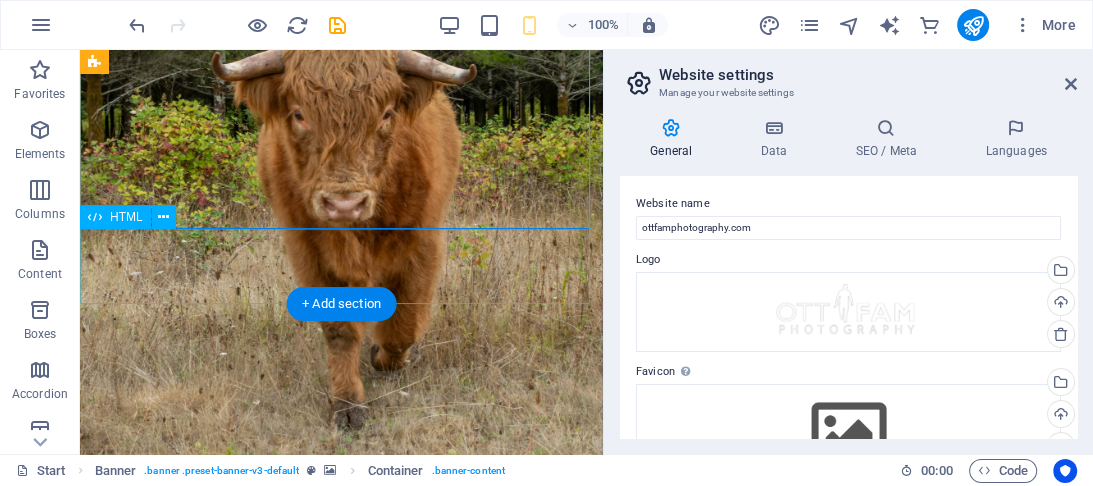 scroll, scrollTop: 80, scrollLeft: 0, axis: vertical 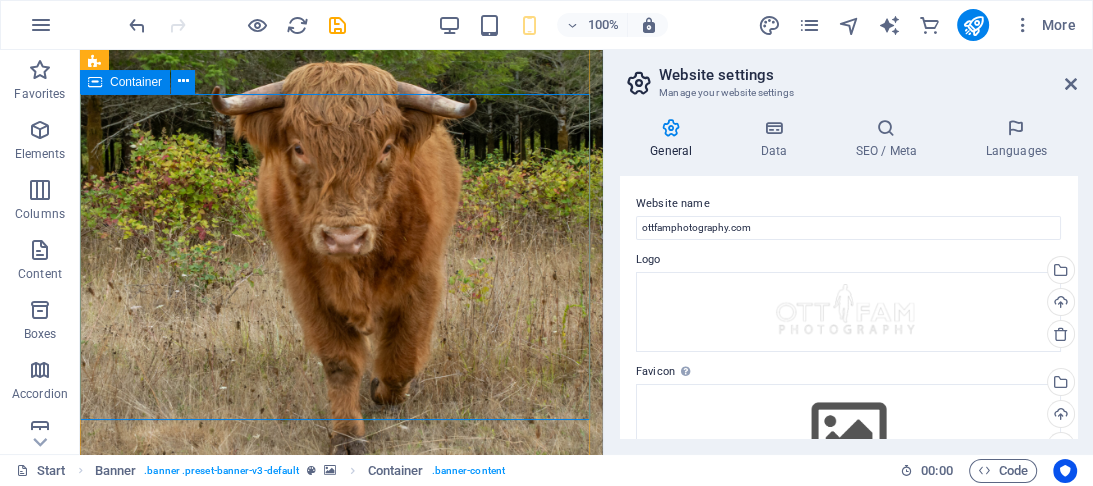 click on "OttFam Photography Phine Photography from the Pacific NorthWest" at bounding box center (341, 824) 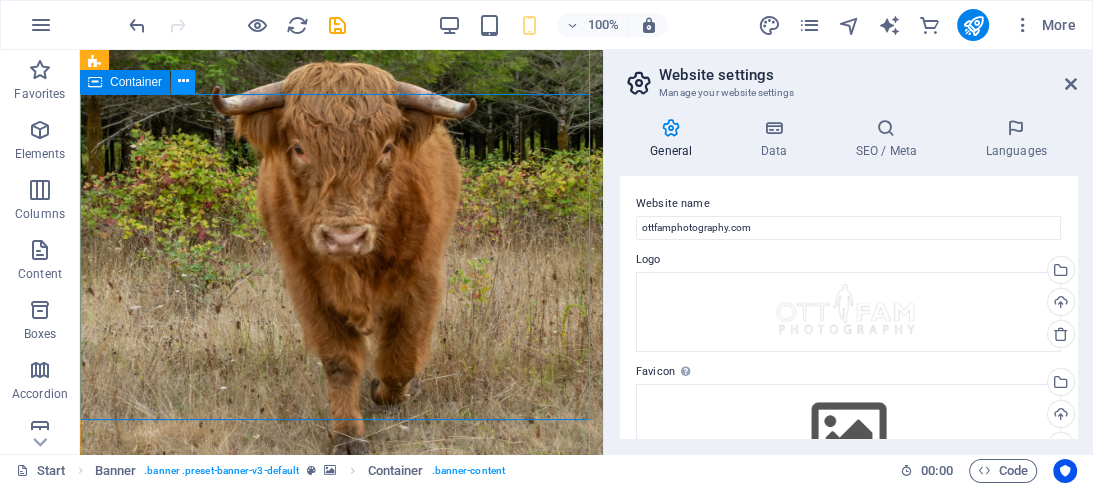 click at bounding box center [183, 81] 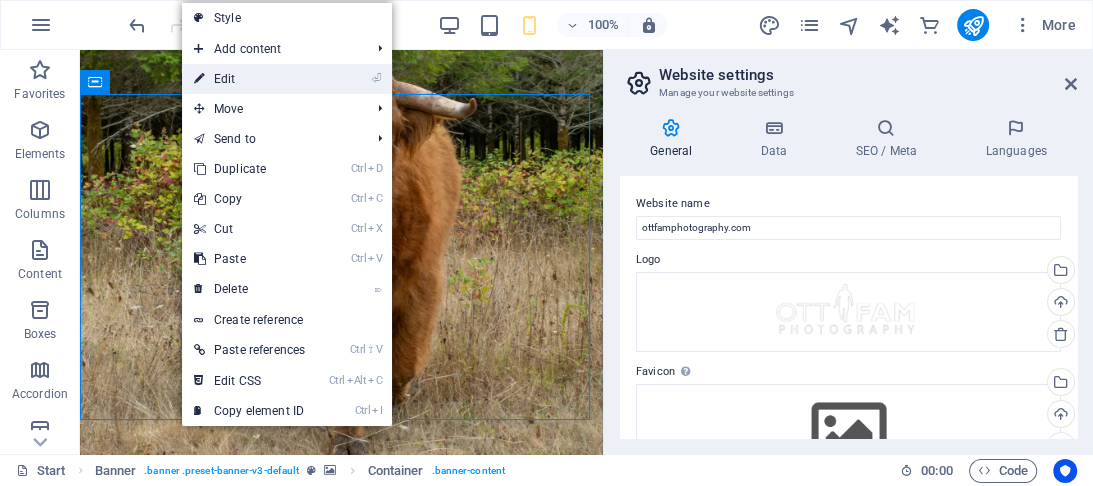 click on "⏎  Edit" at bounding box center [249, 79] 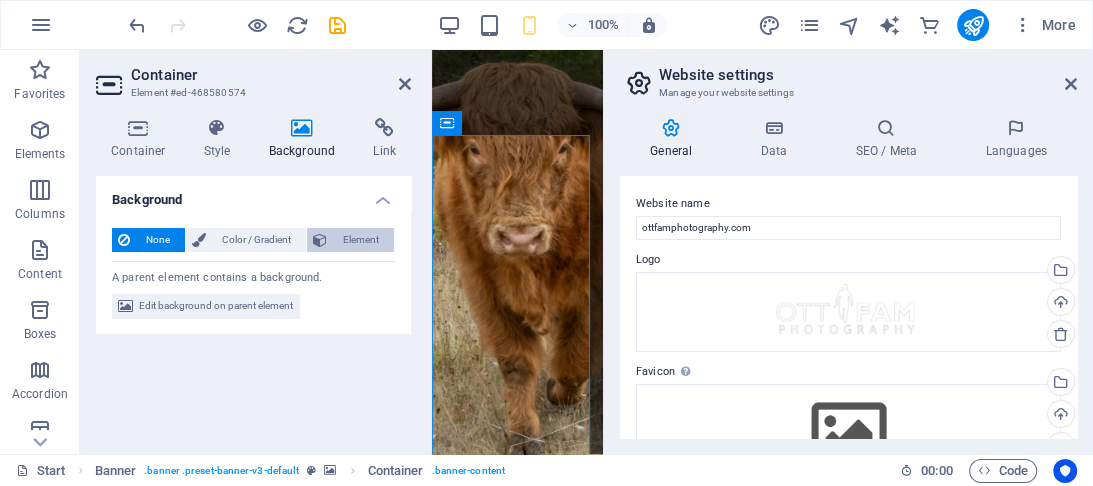 click on "Element" at bounding box center [360, 240] 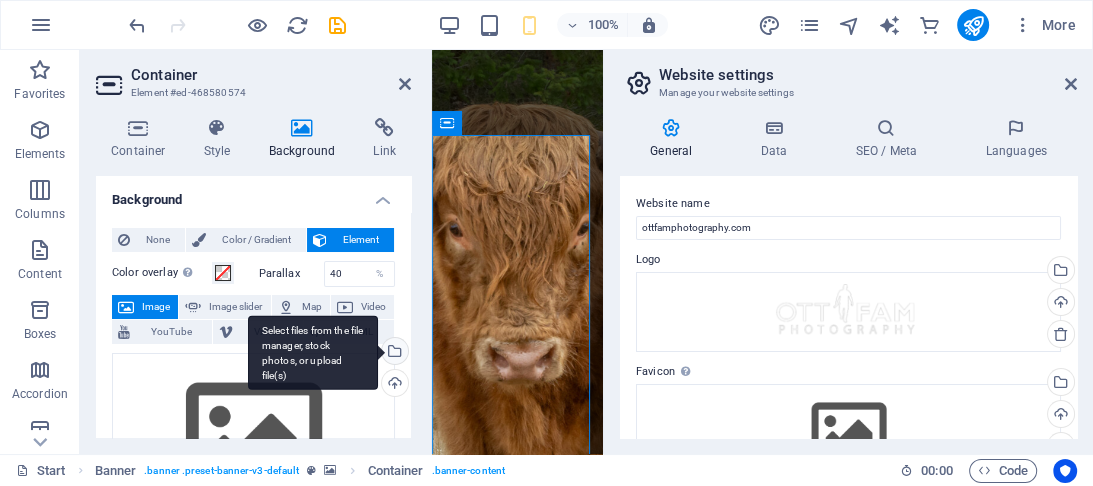 click on "Select files from the file manager, stock photos, or upload file(s)" at bounding box center (313, 352) 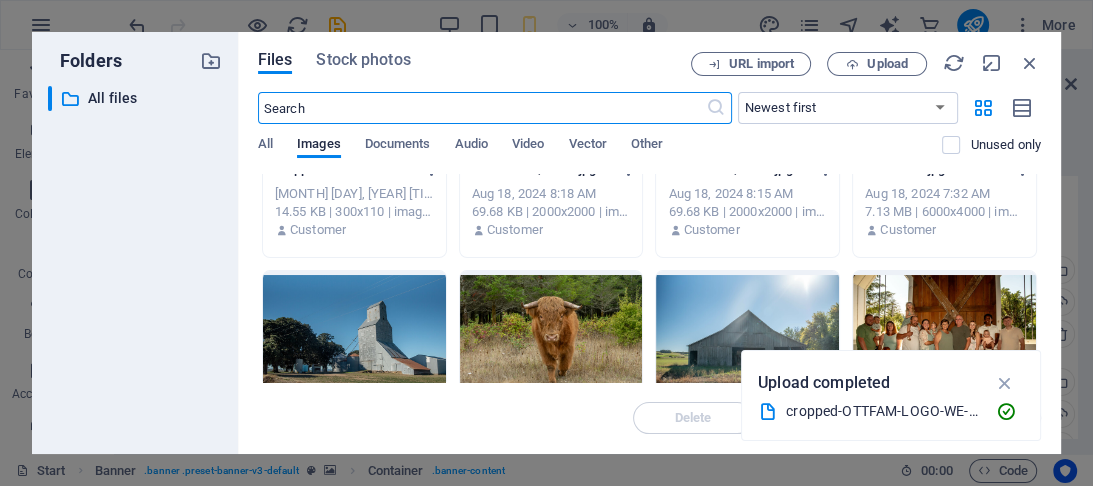 scroll, scrollTop: 160, scrollLeft: 0, axis: vertical 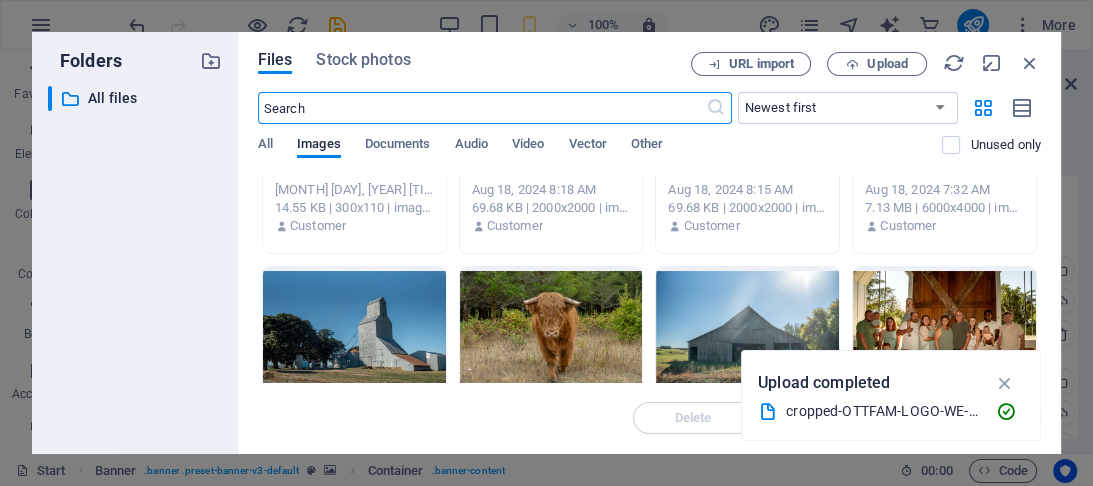 click at bounding box center (551, 332) 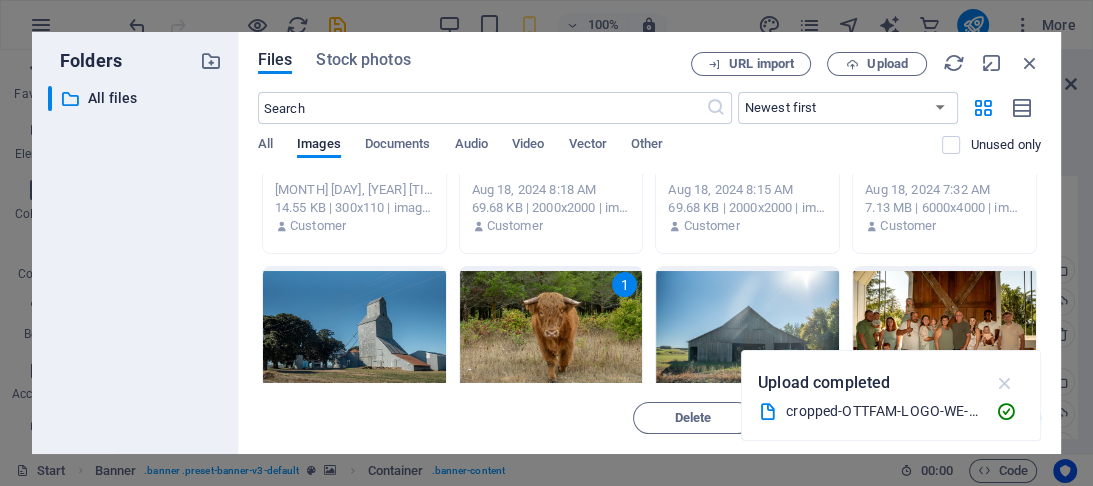 click at bounding box center [1004, 383] 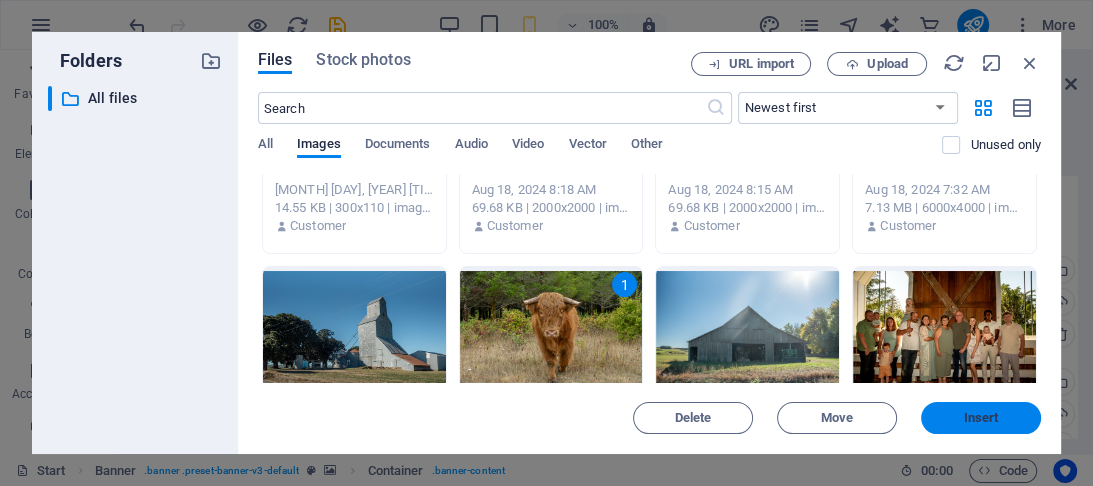 click on "Insert" at bounding box center [981, 418] 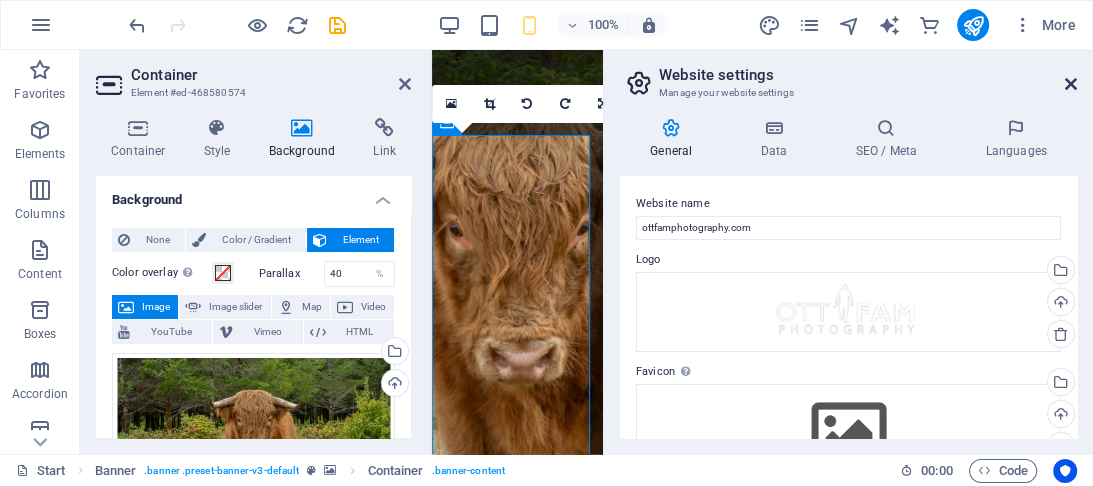 click at bounding box center (1071, 84) 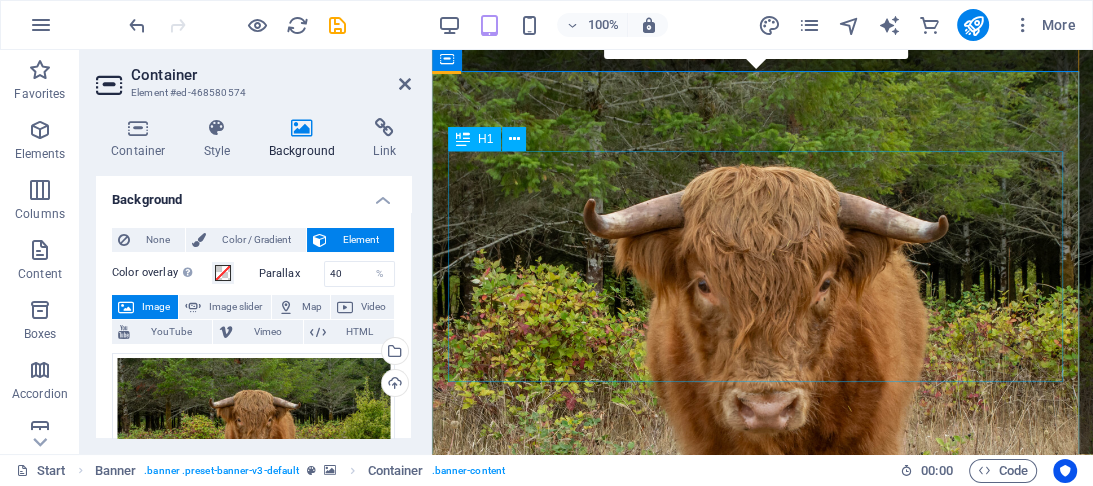 scroll, scrollTop: 0, scrollLeft: 0, axis: both 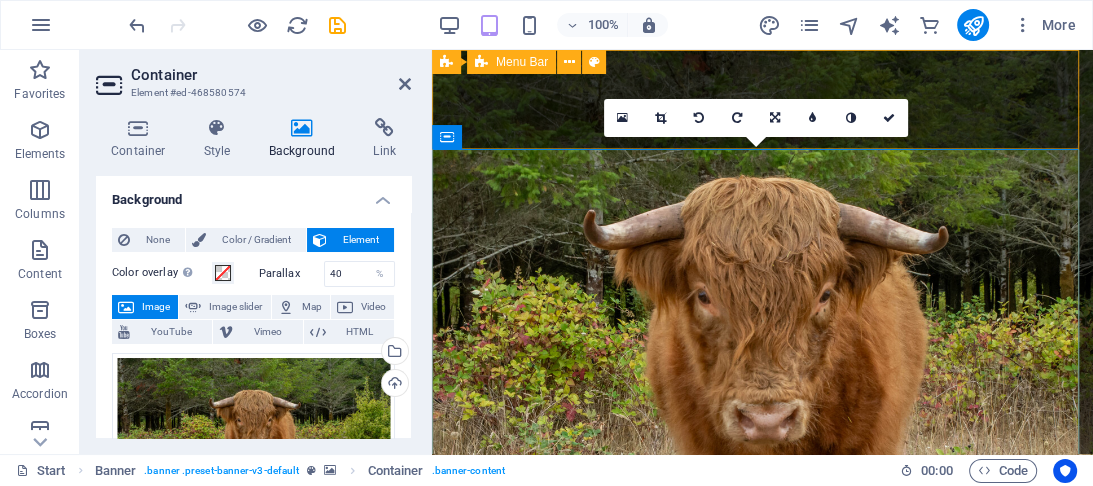click on "Home About Landscape  Wildlife Portraits [EMAIL]" at bounding box center [762, 855] 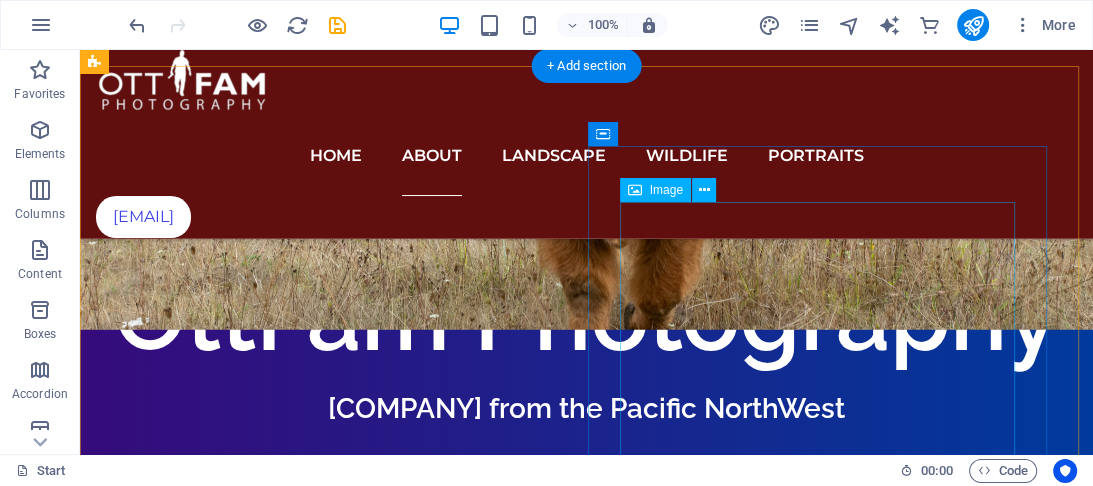 scroll, scrollTop: 1040, scrollLeft: 0, axis: vertical 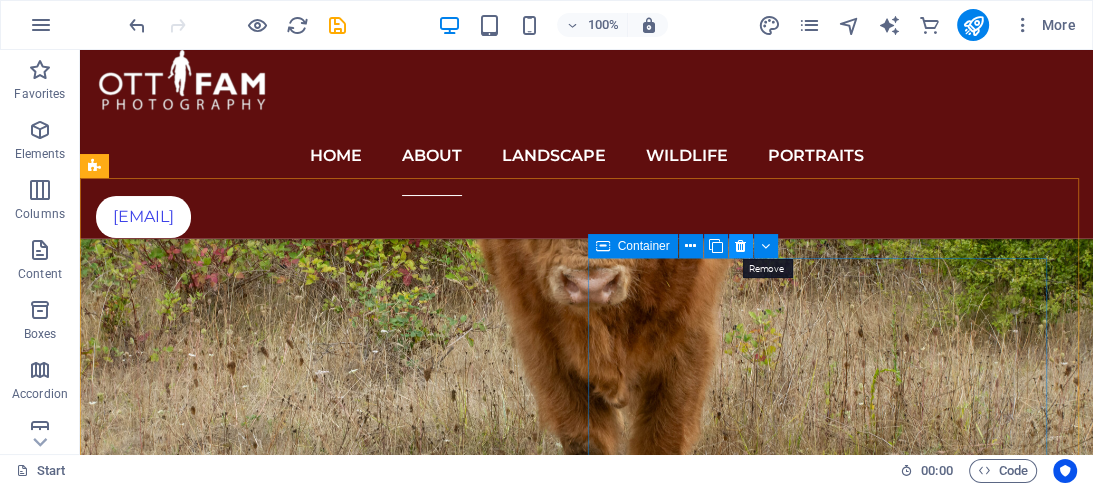click at bounding box center [740, 246] 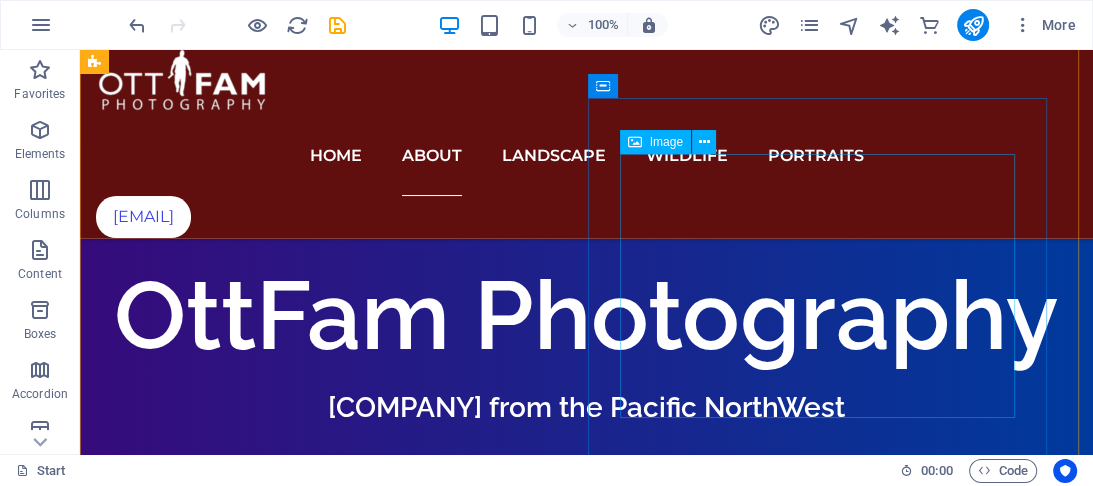 scroll, scrollTop: 960, scrollLeft: 0, axis: vertical 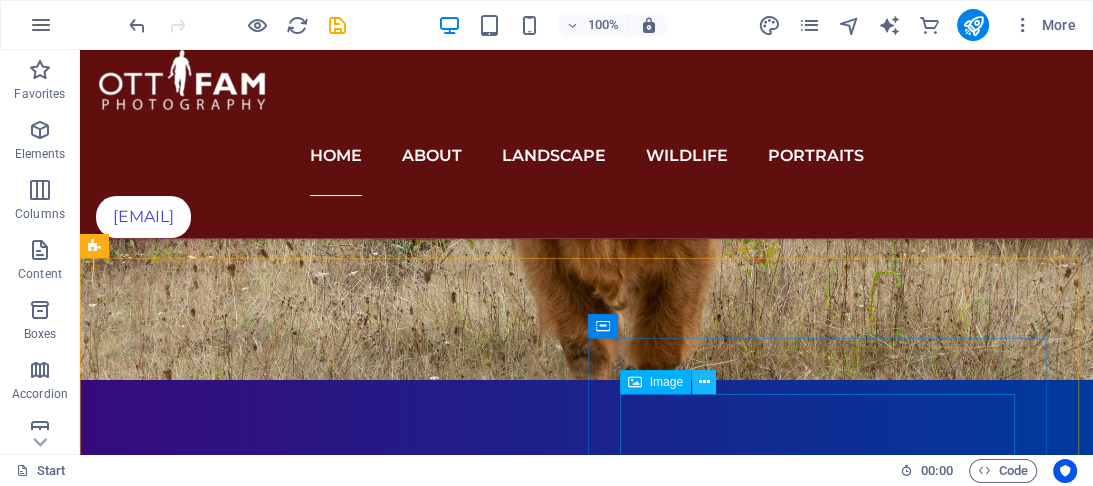click at bounding box center [703, 382] 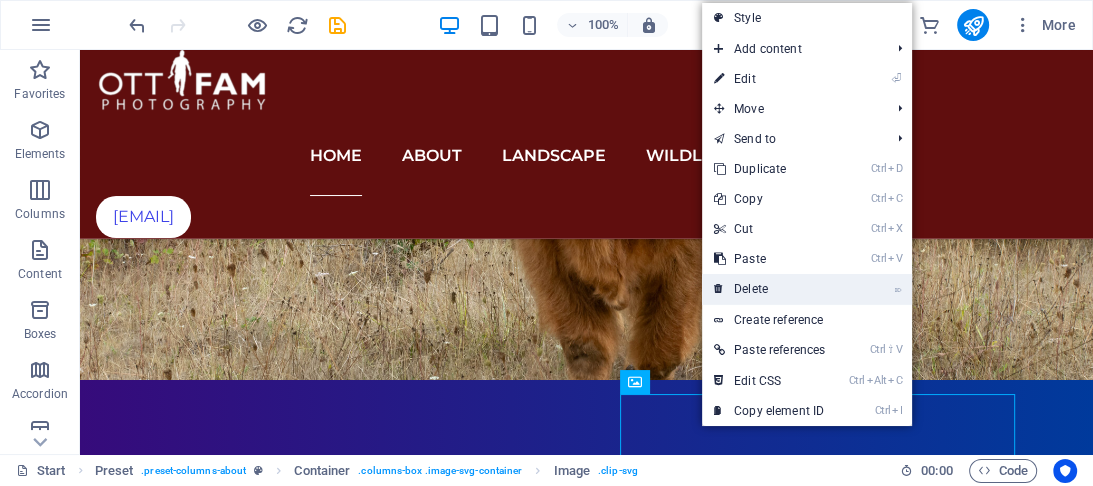 click on "⌦  Delete" at bounding box center [769, 289] 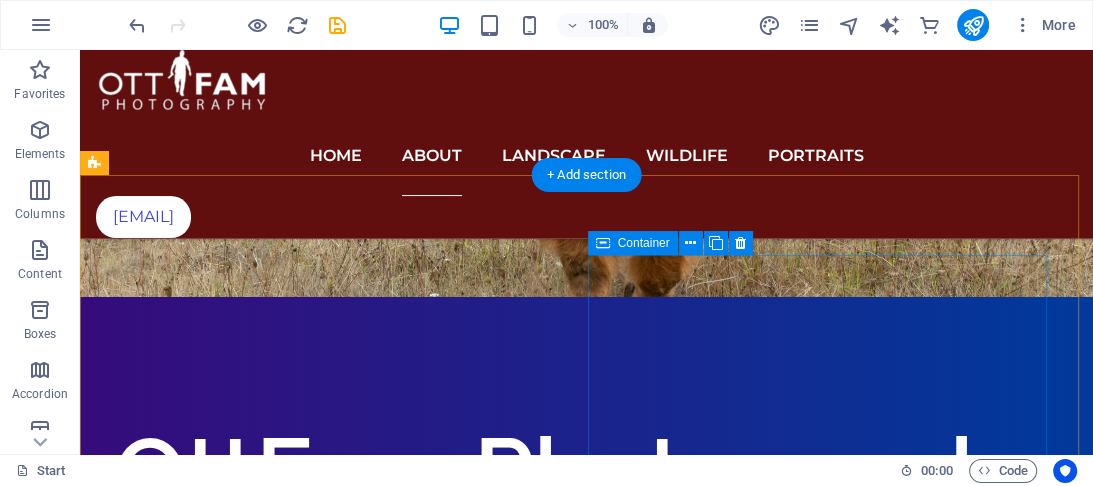 scroll, scrollTop: 960, scrollLeft: 0, axis: vertical 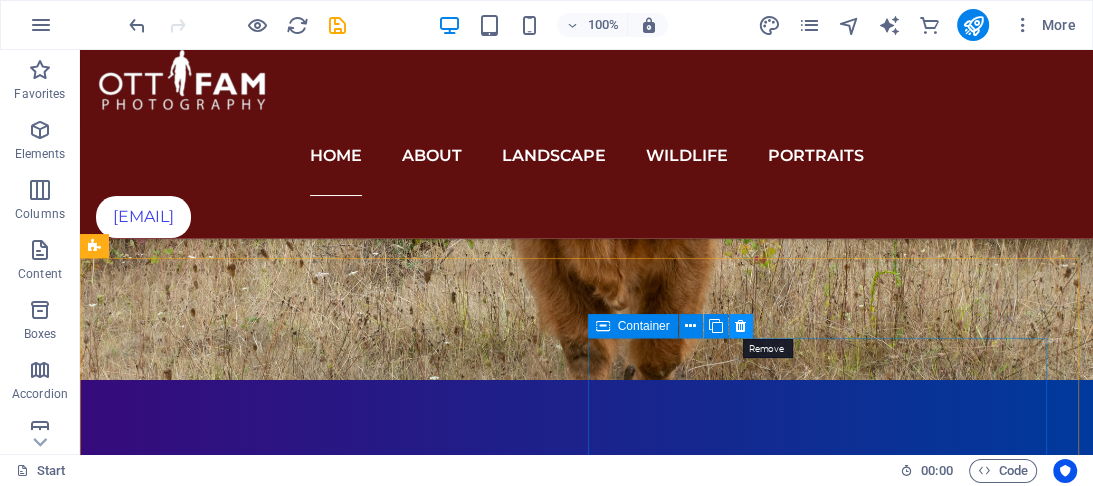 click at bounding box center (741, 326) 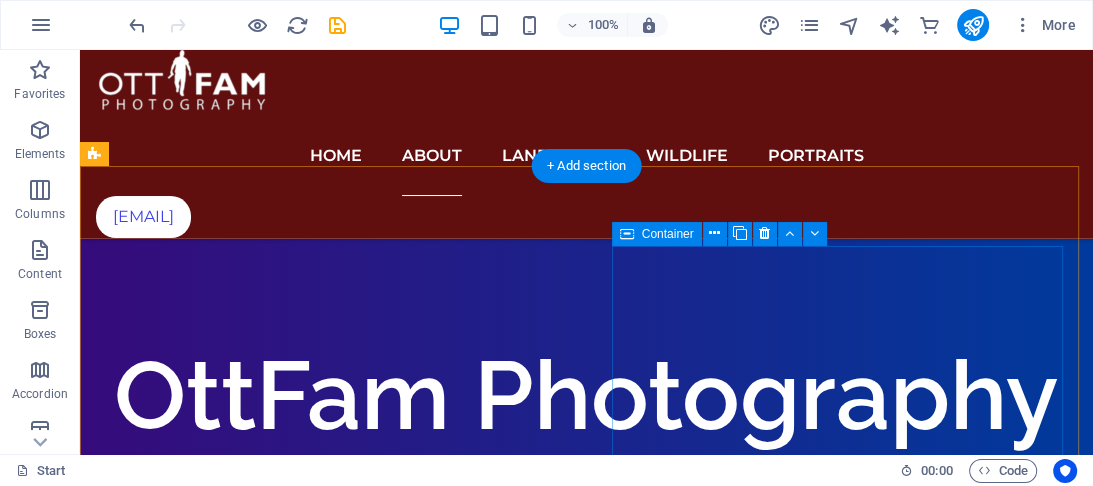 scroll, scrollTop: 960, scrollLeft: 0, axis: vertical 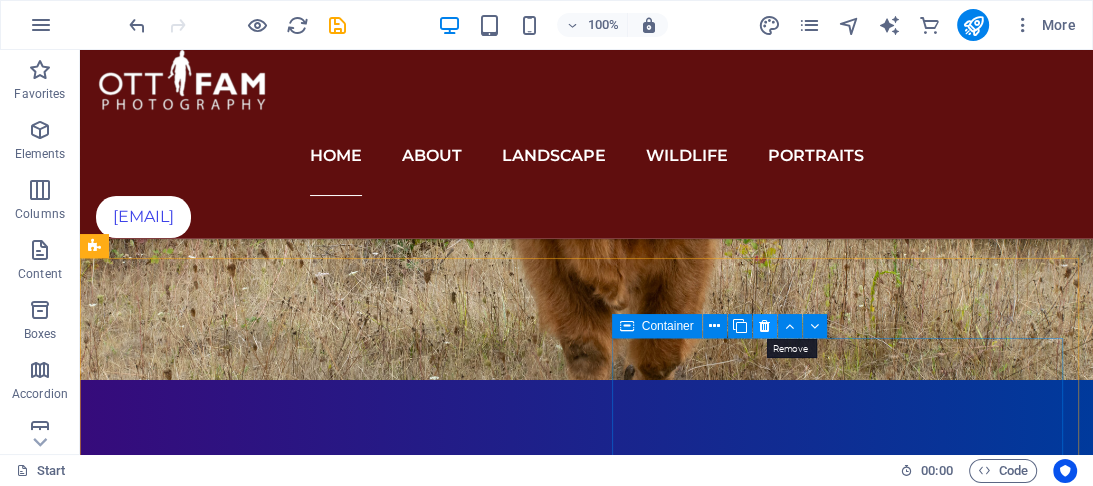 click at bounding box center [764, 326] 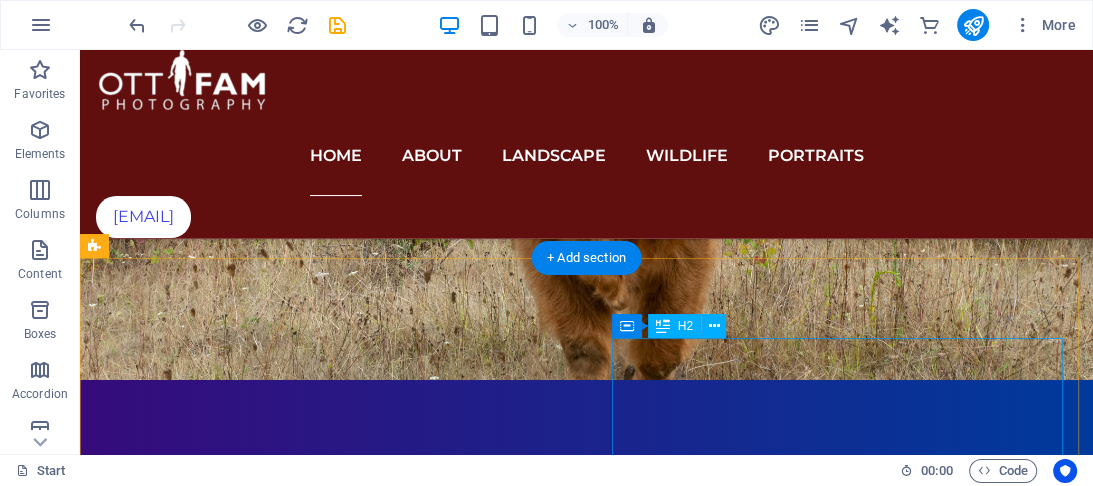 click on "Our Philosophy" at bounding box center (586, 2877) 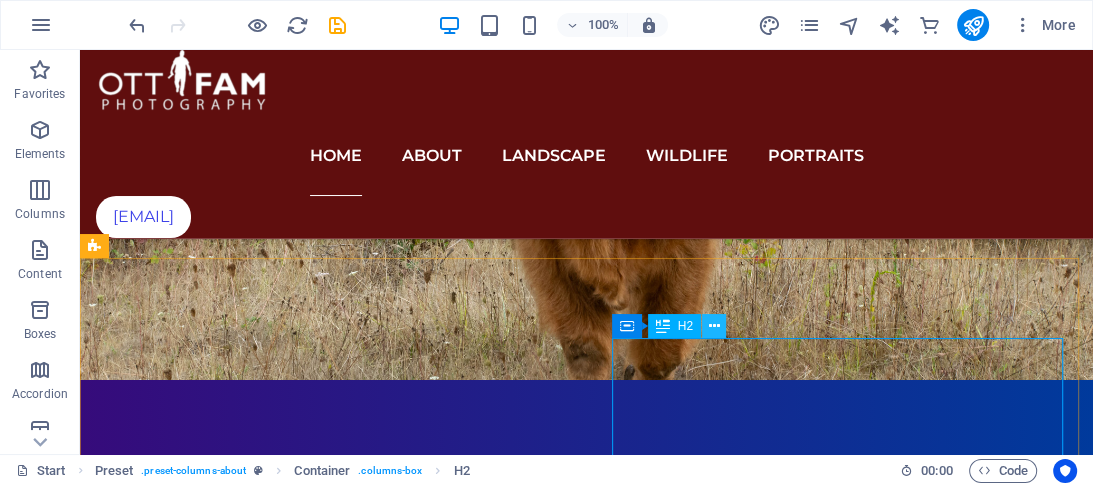 click at bounding box center (714, 326) 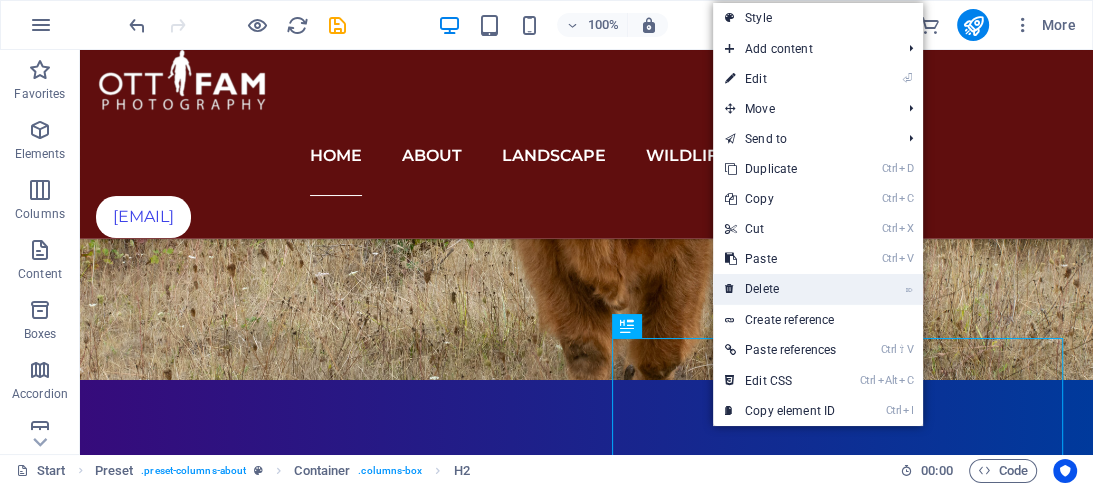 click at bounding box center (730, 289) 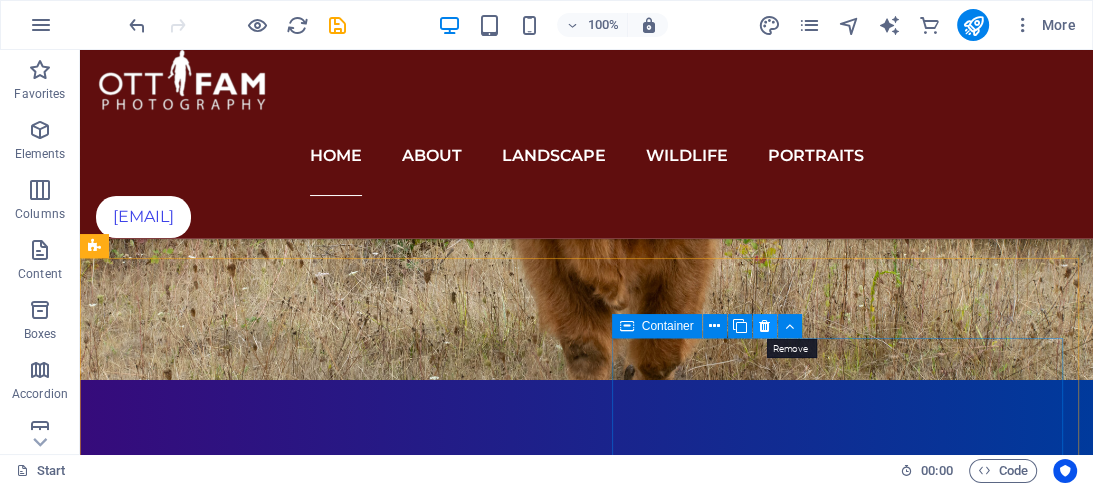 click at bounding box center [764, 326] 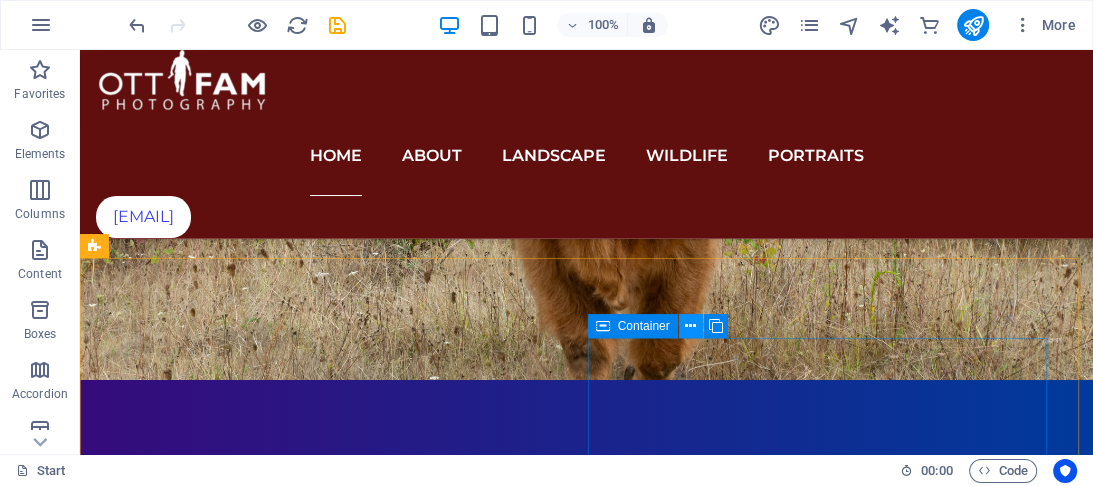 click at bounding box center [690, 326] 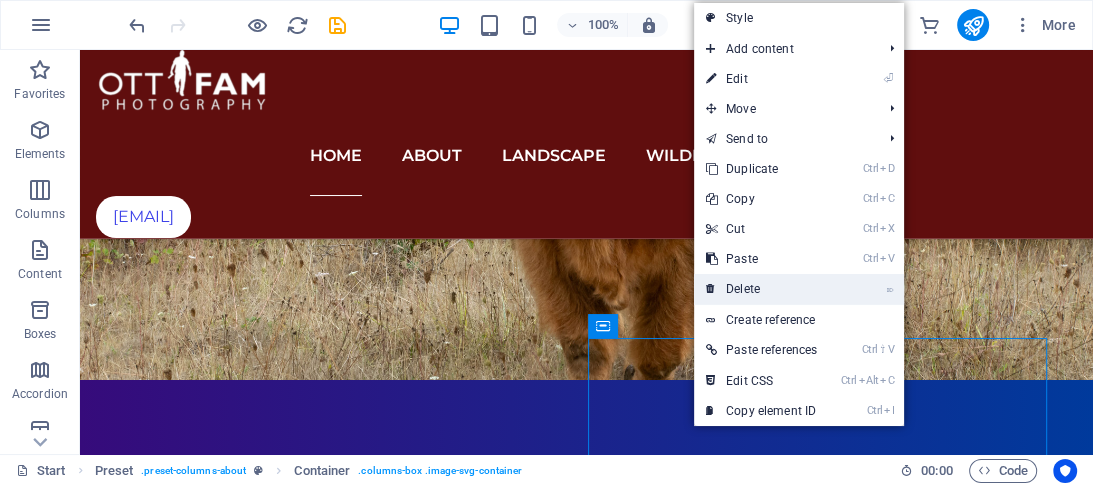 click on "⌦  Delete" at bounding box center (761, 289) 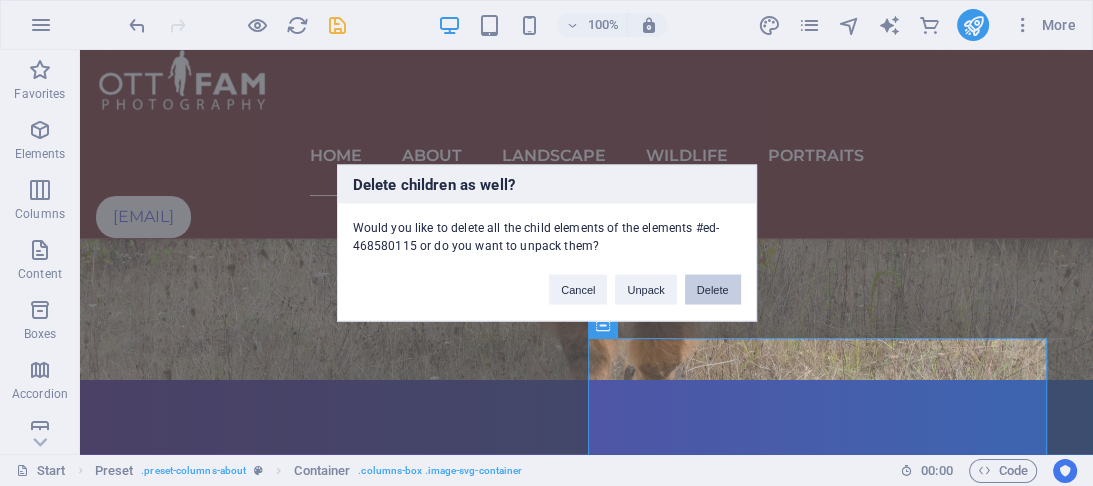 click on "Delete" at bounding box center (713, 290) 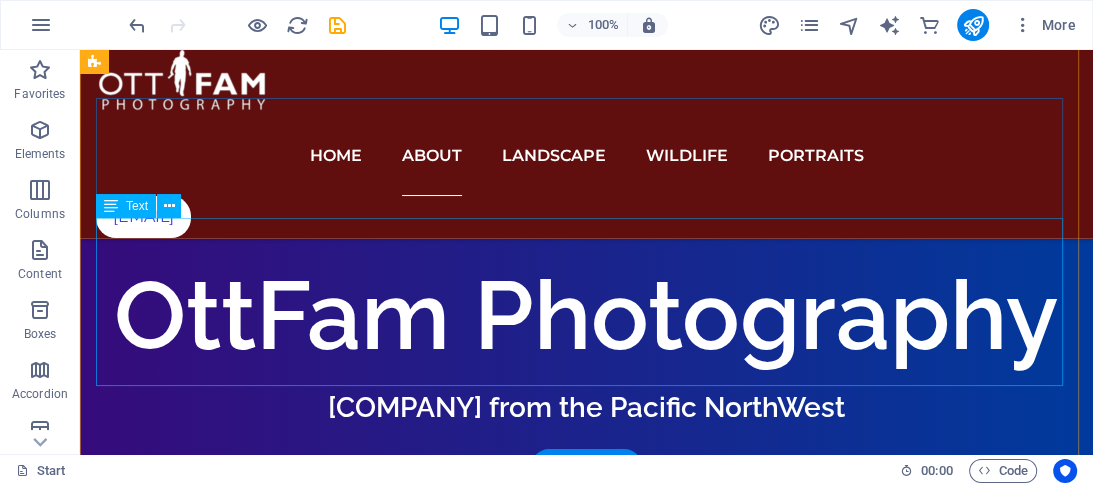 scroll, scrollTop: 960, scrollLeft: 0, axis: vertical 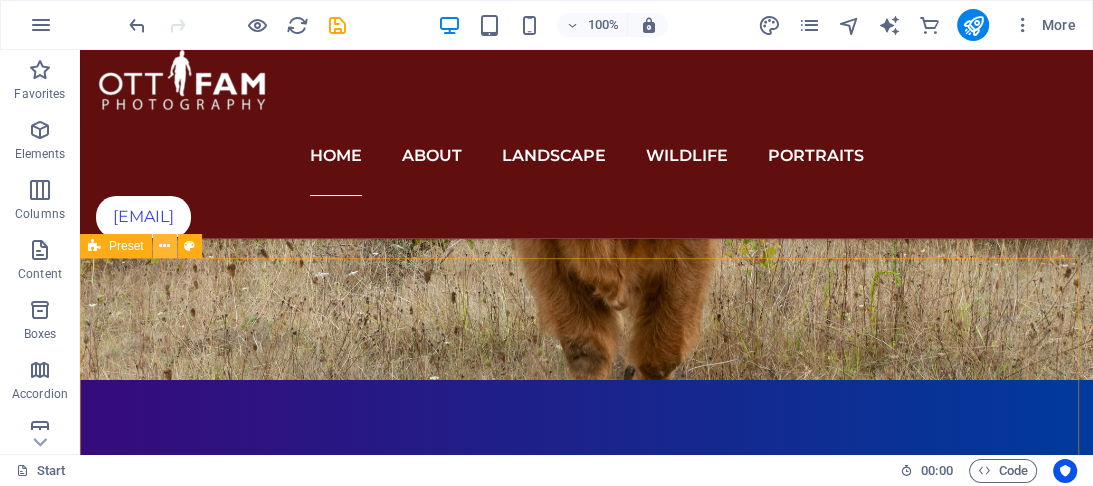 click at bounding box center [164, 246] 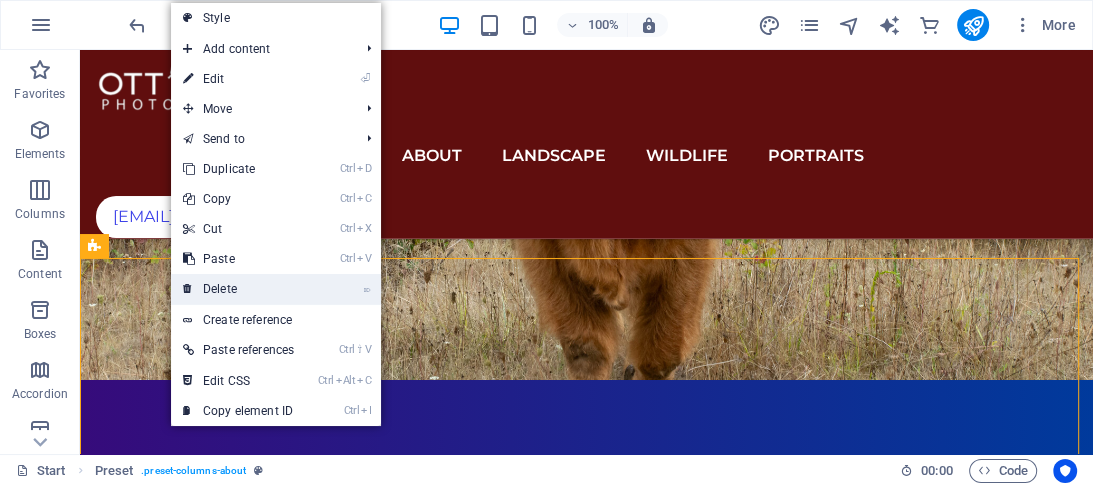 click on "⌦  Delete" at bounding box center [238, 289] 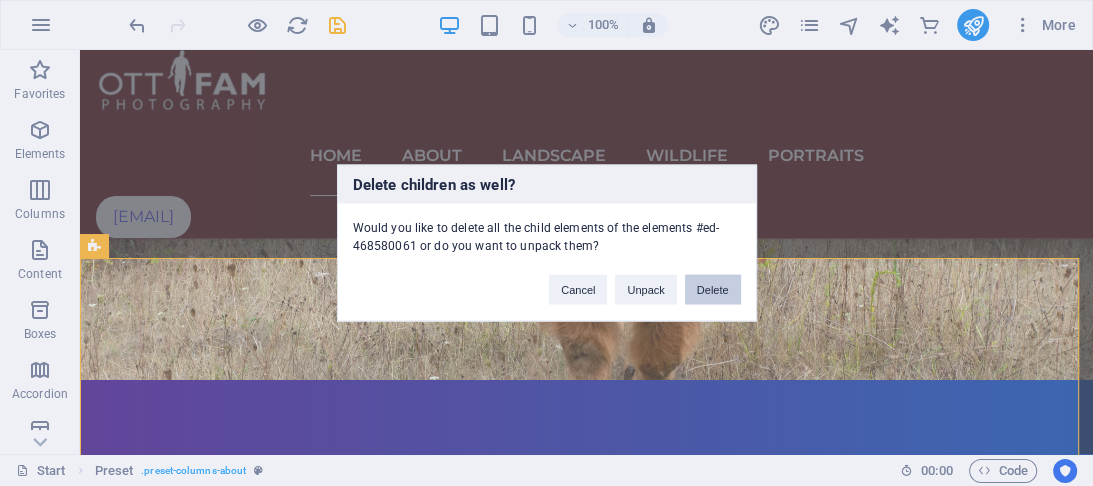 click on "Delete" at bounding box center [713, 290] 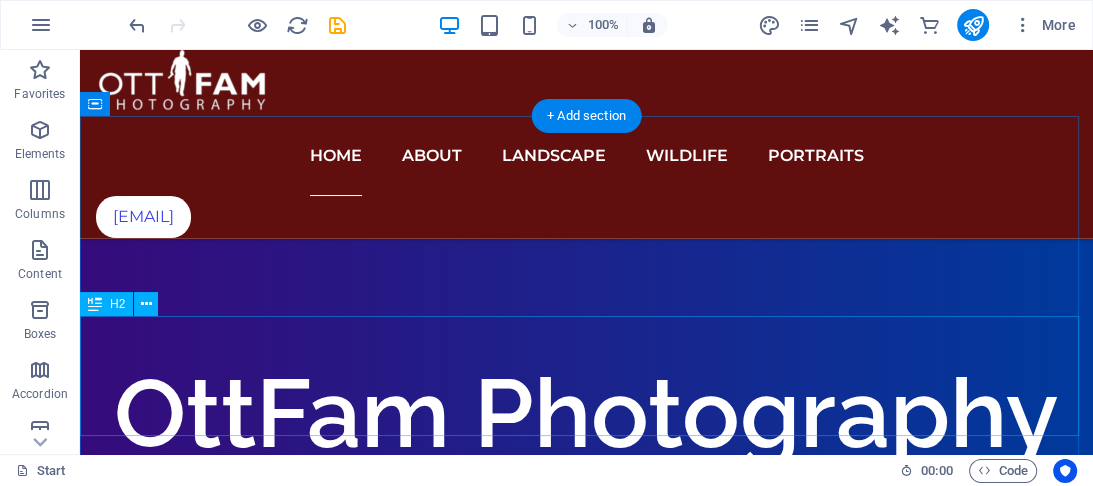 scroll, scrollTop: 1120, scrollLeft: 0, axis: vertical 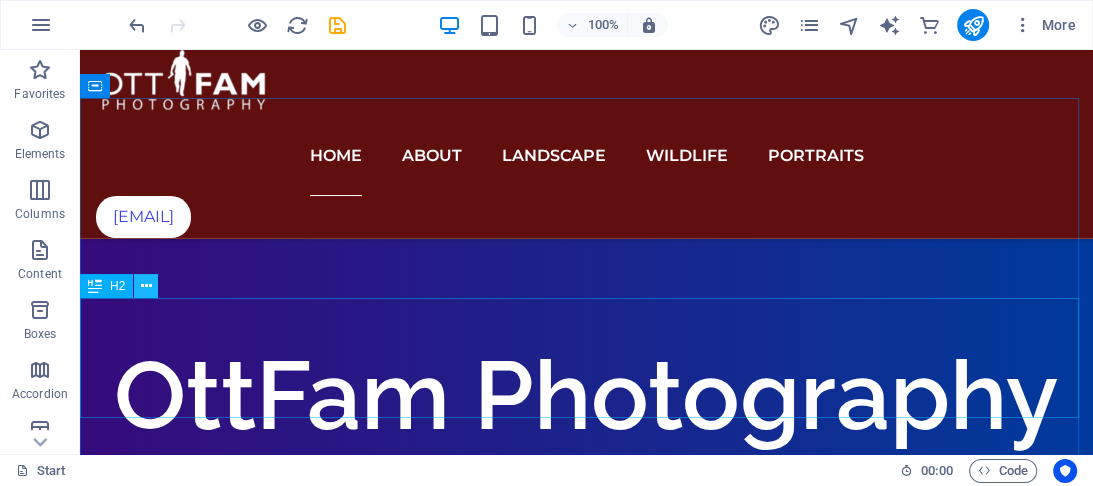 click at bounding box center [146, 286] 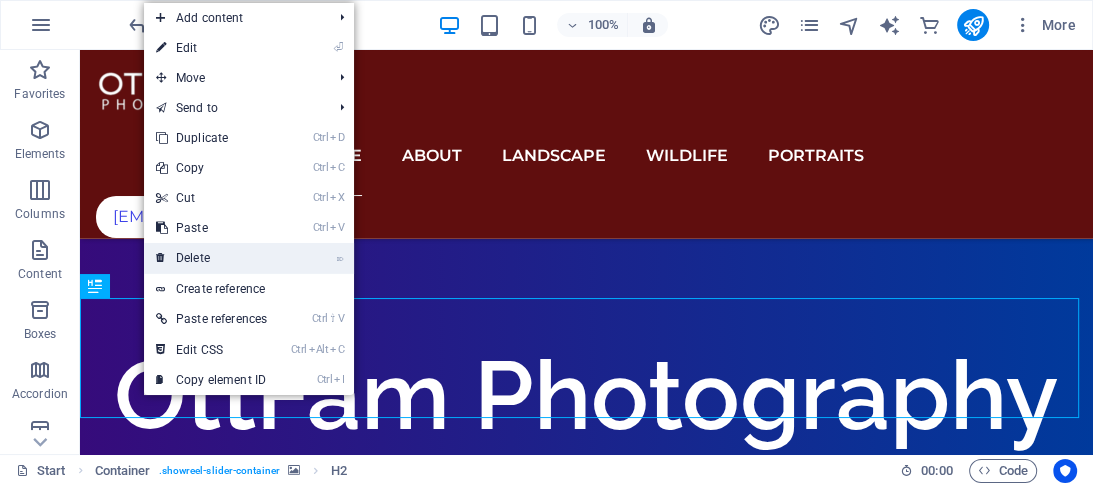 click on "⌦  Delete" at bounding box center (211, 258) 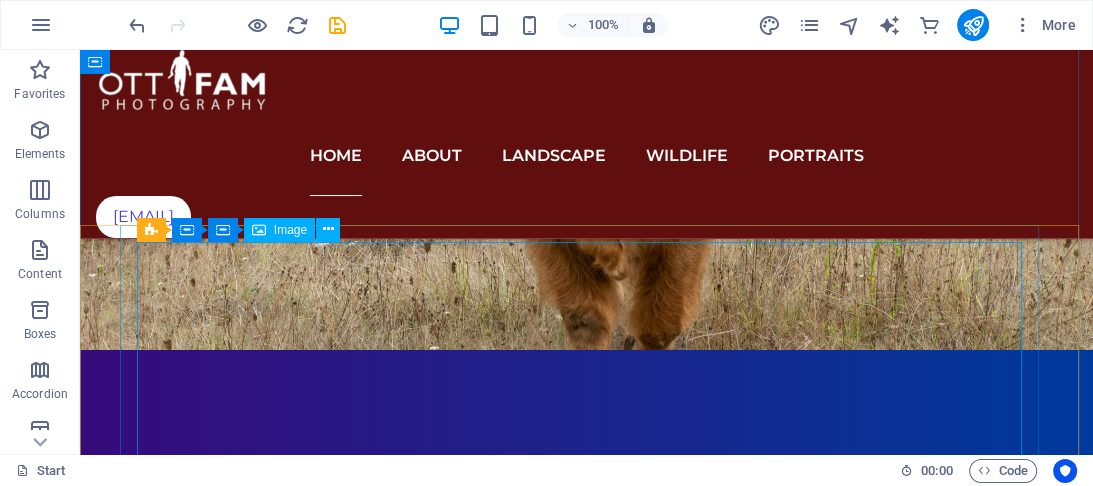 scroll, scrollTop: 960, scrollLeft: 0, axis: vertical 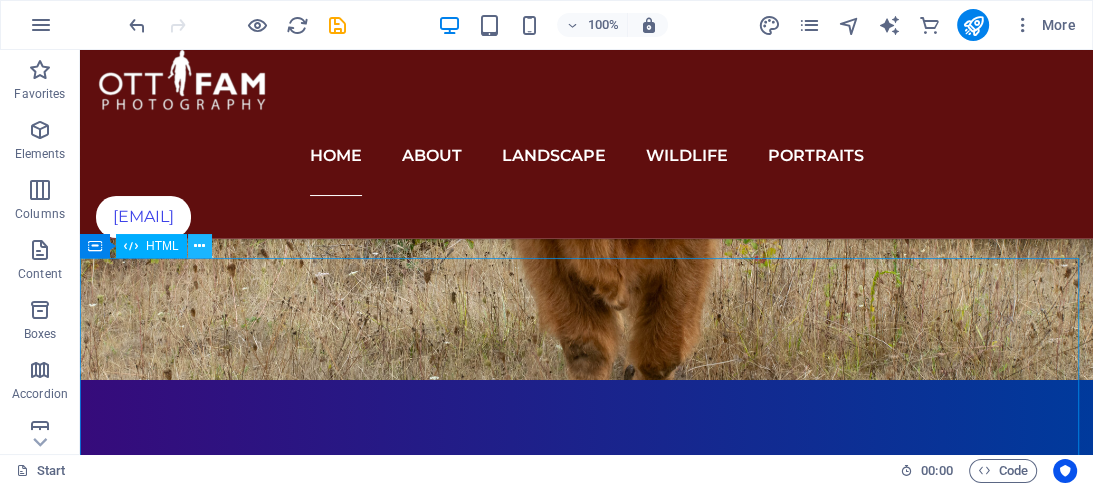 click at bounding box center (199, 246) 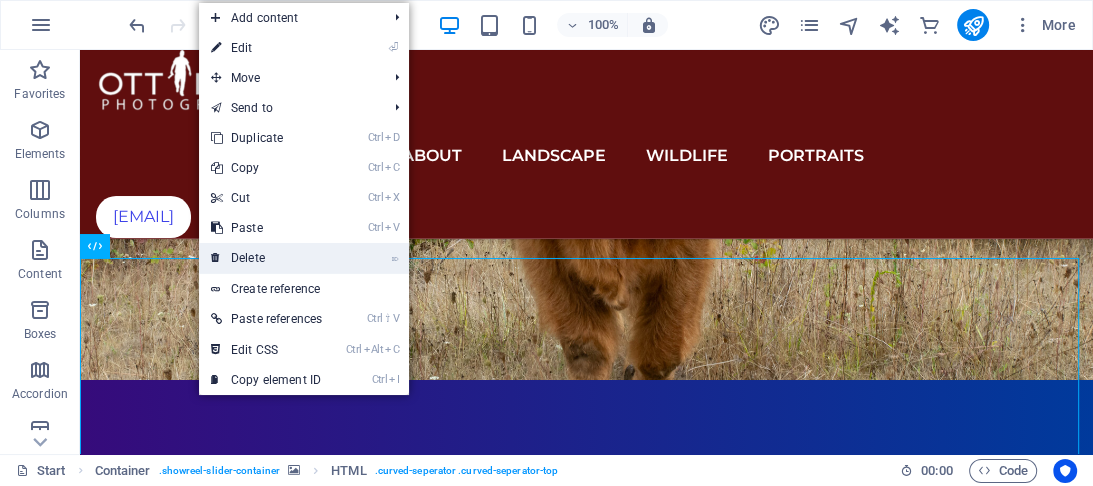 click on "⌦  Delete" at bounding box center (266, 258) 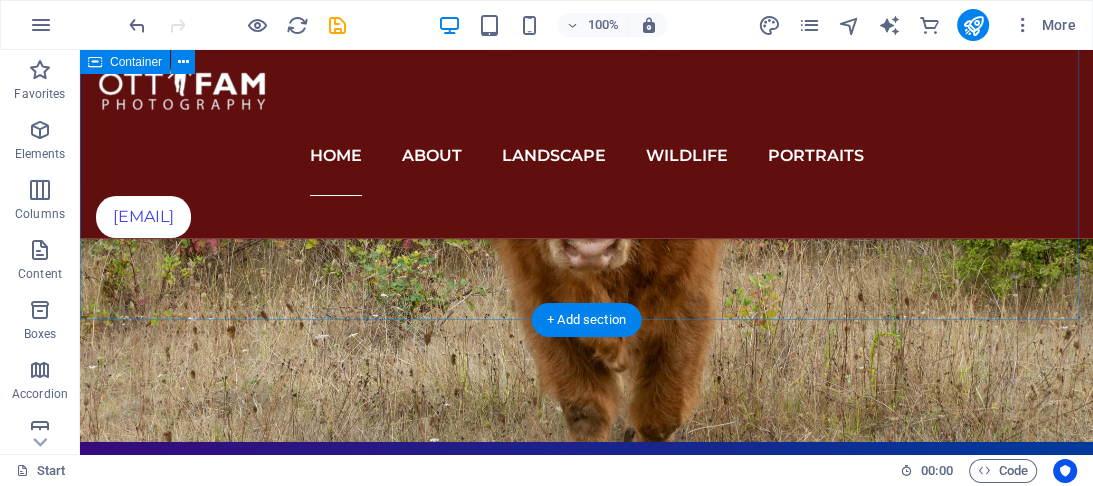 scroll, scrollTop: 880, scrollLeft: 0, axis: vertical 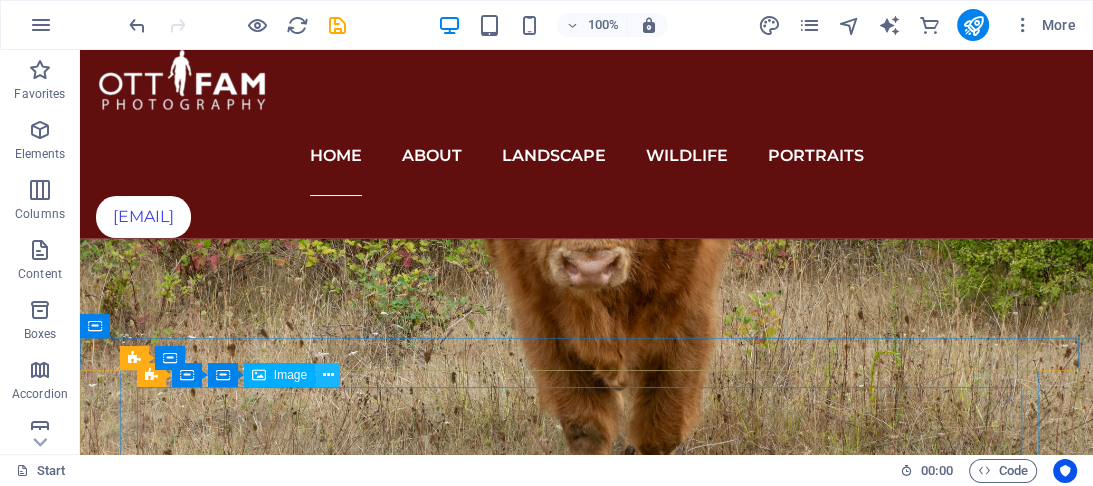 click at bounding box center [328, 375] 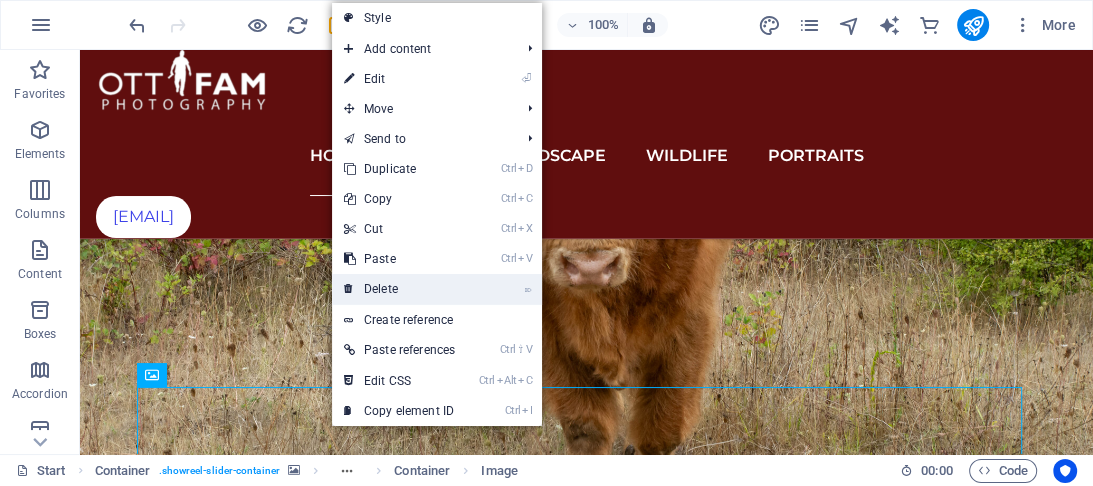 click on "⌦  Delete" at bounding box center (399, 289) 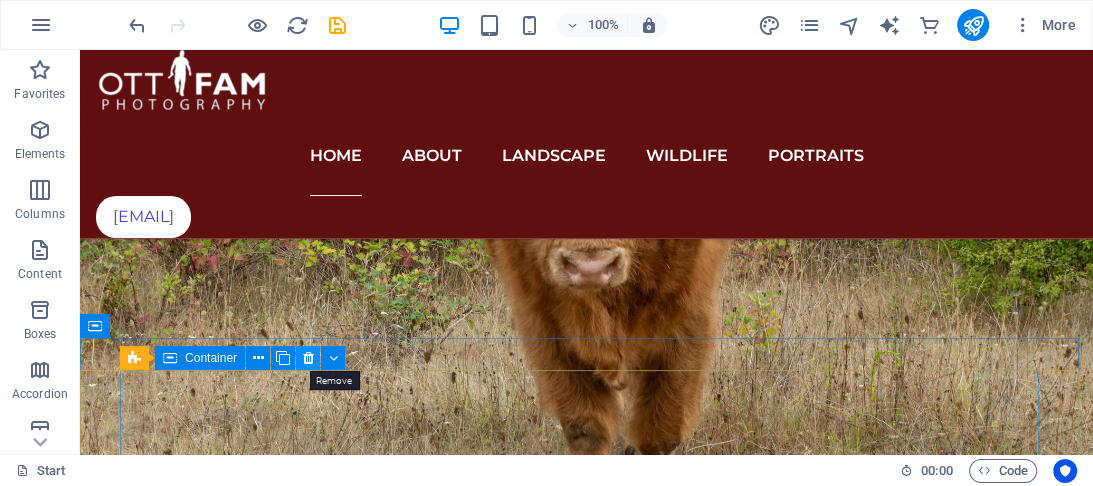 click at bounding box center (308, 358) 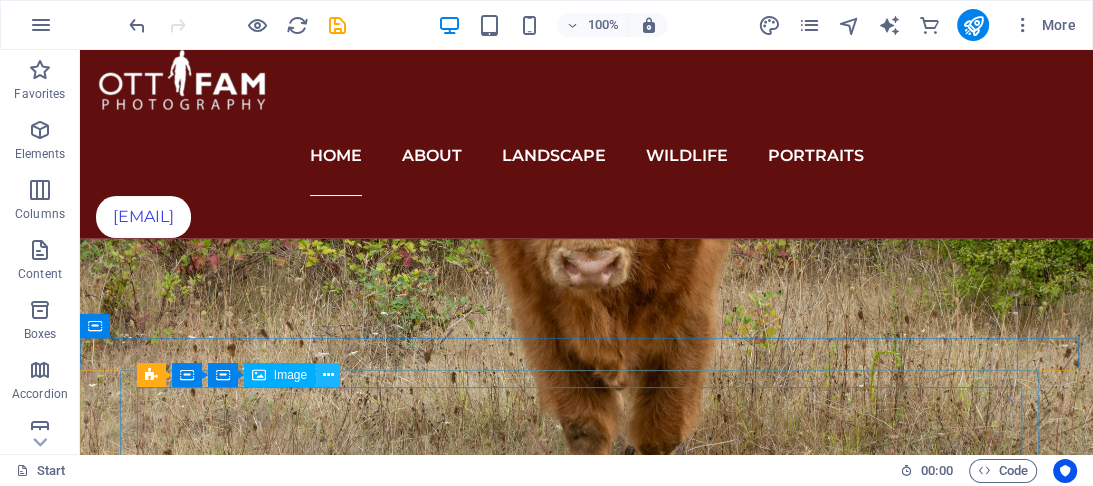 click at bounding box center [328, 375] 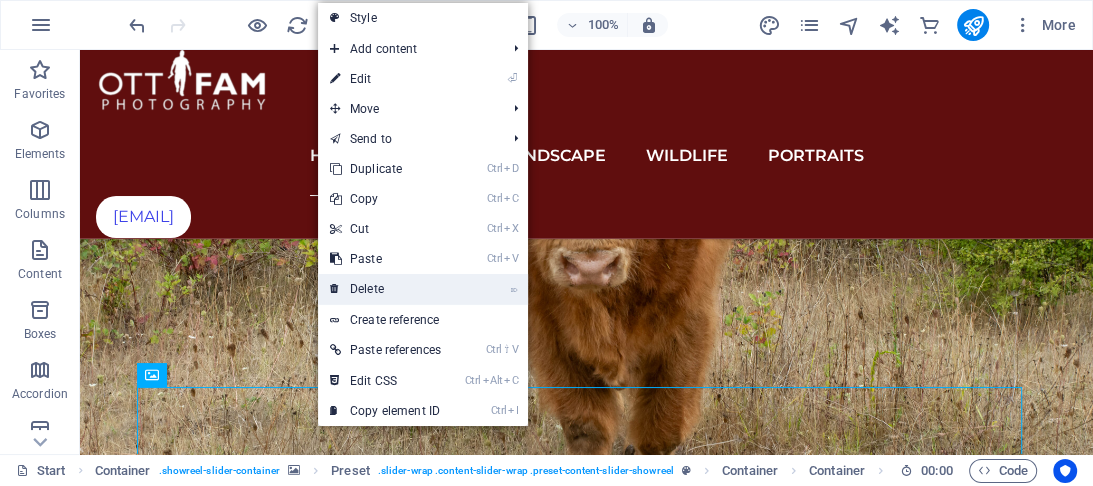 click on "⌦  Delete" at bounding box center [385, 289] 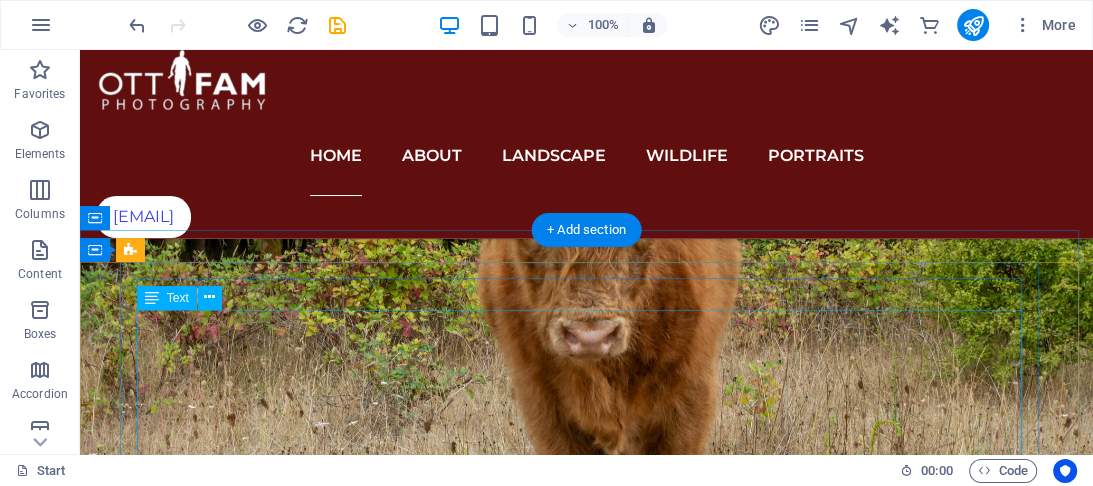 scroll, scrollTop: 1040, scrollLeft: 0, axis: vertical 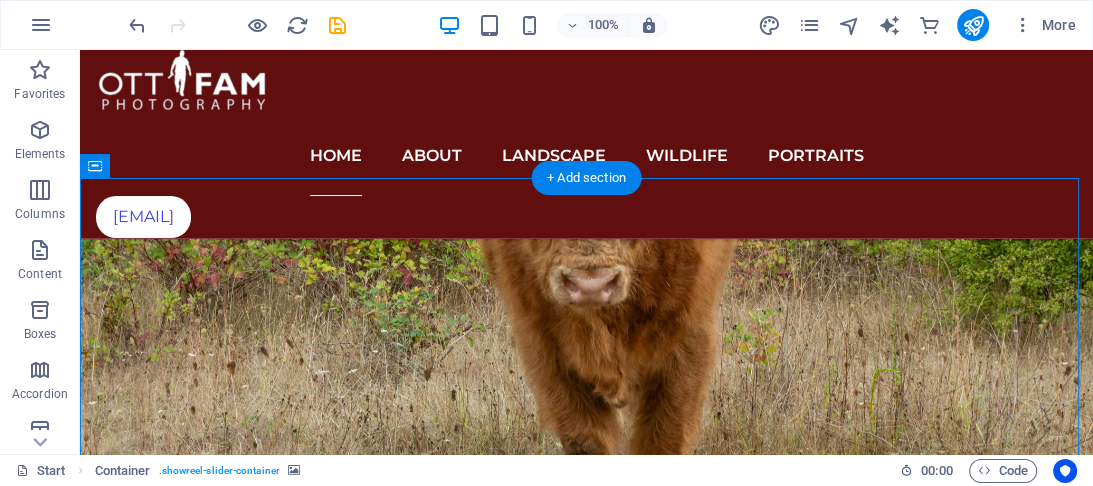 drag, startPoint x: 111, startPoint y: 214, endPoint x: 199, endPoint y: 312, distance: 131.7118 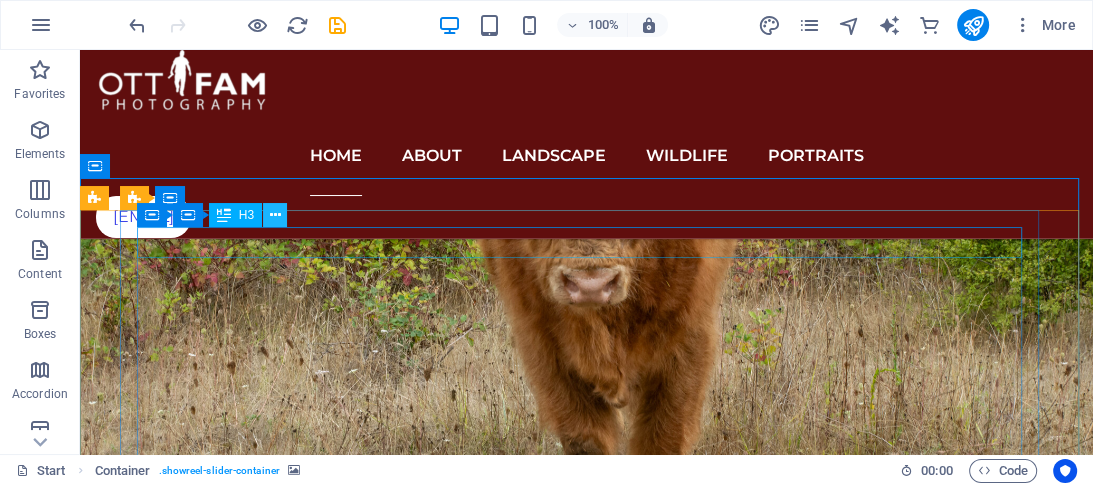 click at bounding box center [275, 215] 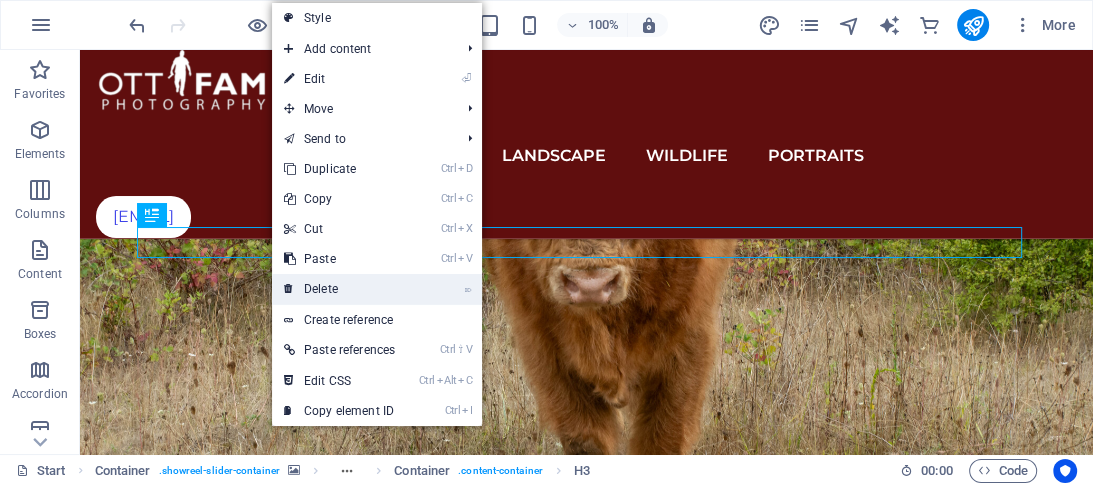 click on "⌦  Delete" at bounding box center [339, 289] 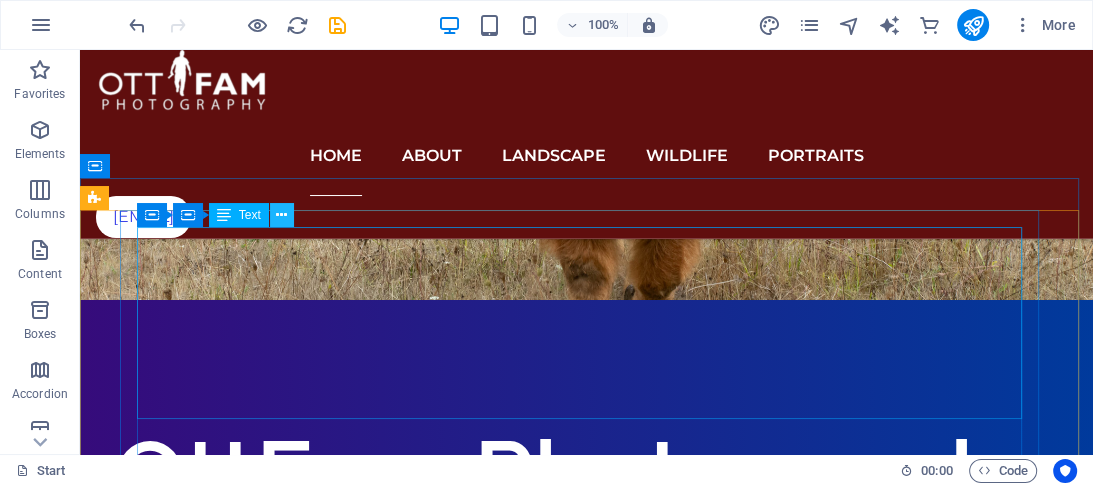 click at bounding box center [281, 215] 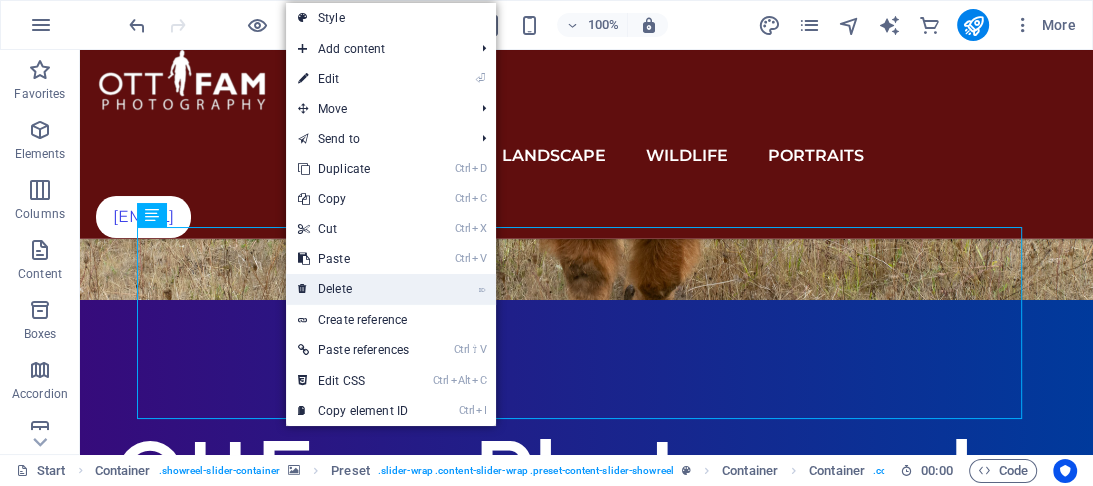click on "⌦  Delete" at bounding box center [353, 289] 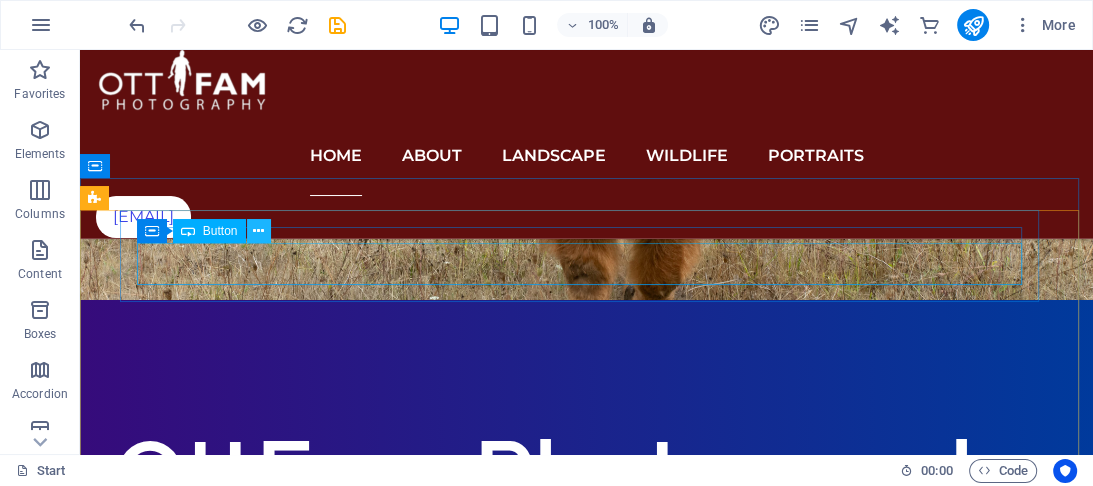 click at bounding box center [258, 231] 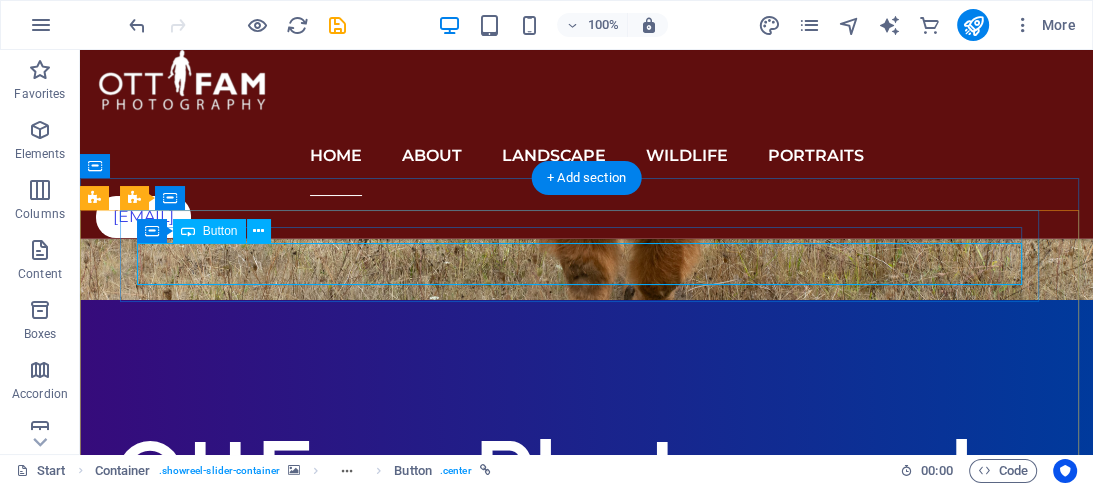 click on "Find out more!" at bounding box center [586, 5349] 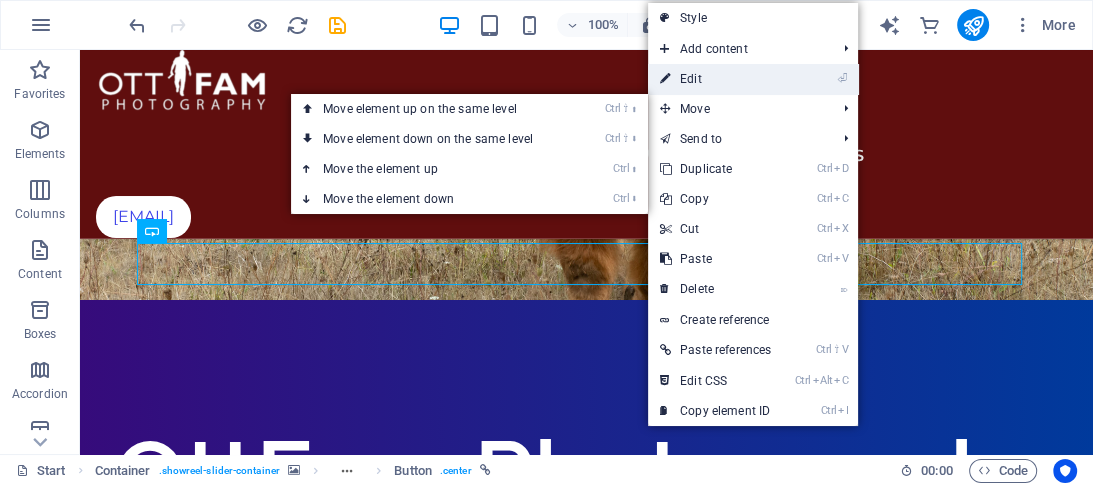 drag, startPoint x: 276, startPoint y: 39, endPoint x: 708, endPoint y: 84, distance: 434.33743 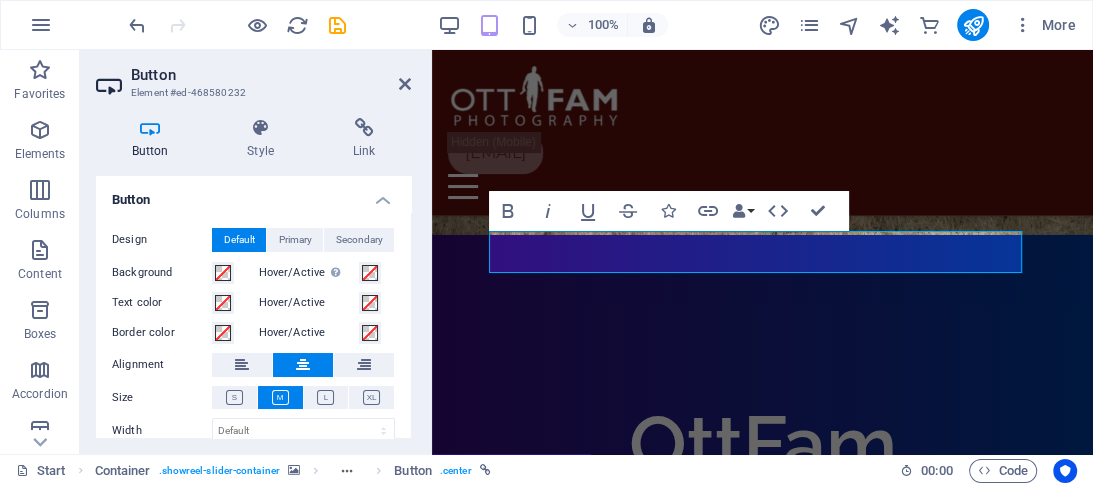 scroll, scrollTop: 1332, scrollLeft: 0, axis: vertical 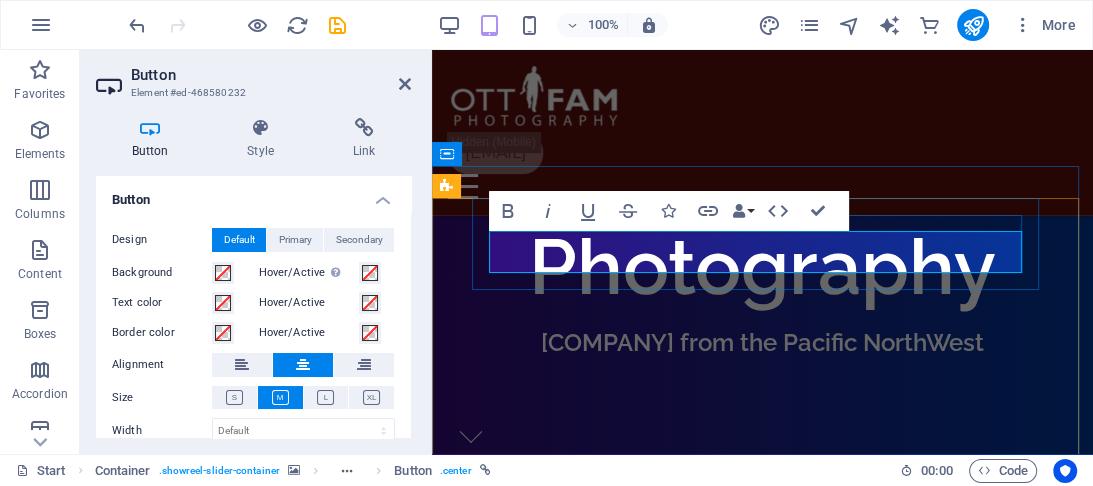 type 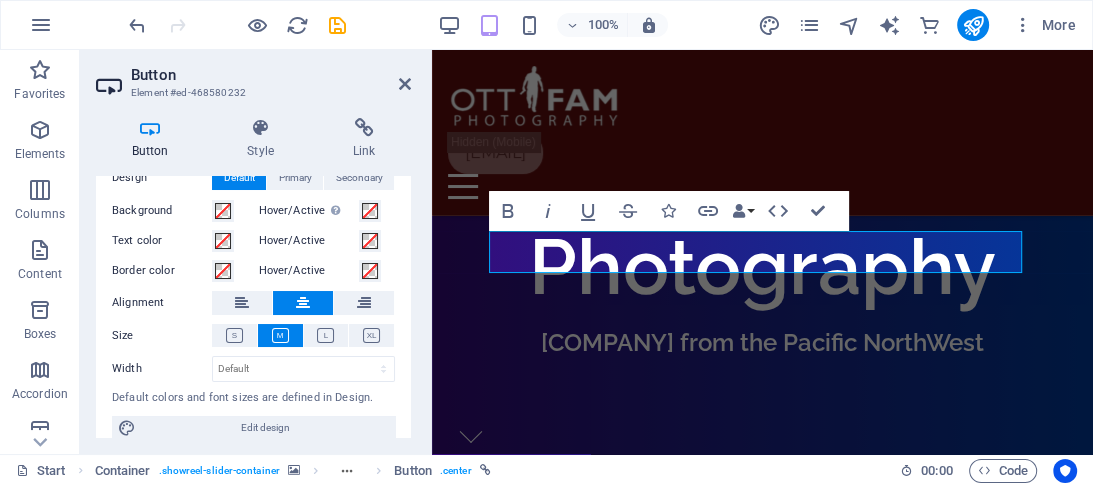 scroll, scrollTop: 80, scrollLeft: 0, axis: vertical 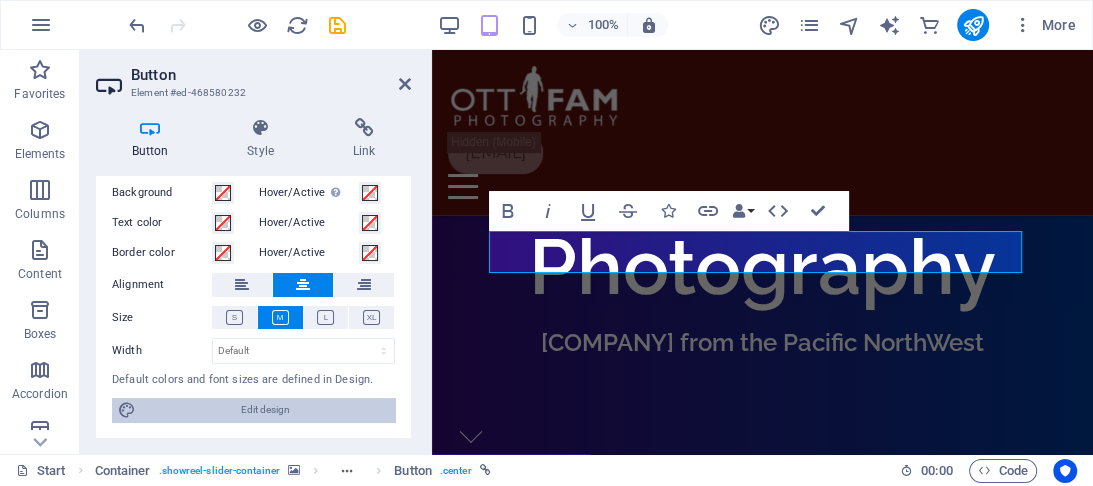 click on "Edit design" at bounding box center (265, 410) 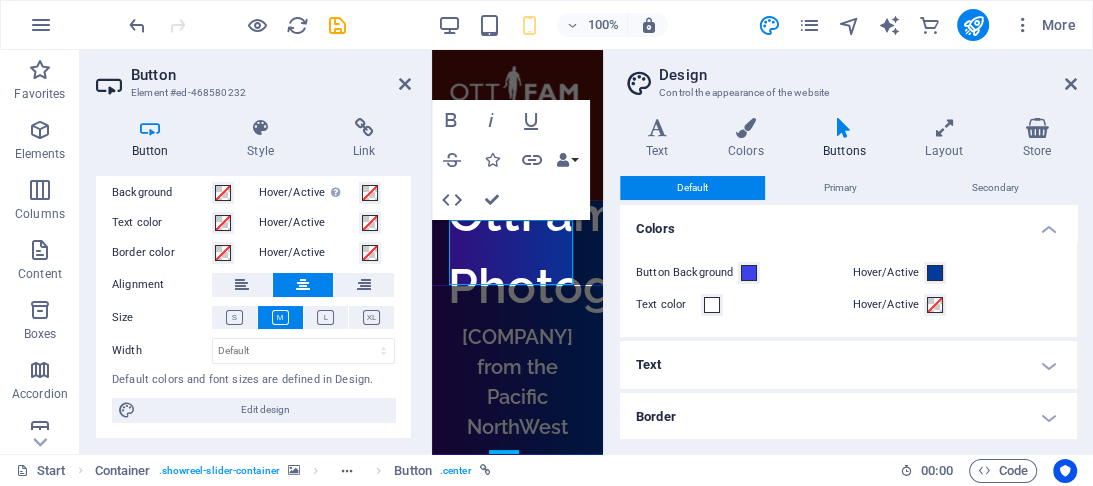 scroll, scrollTop: 1072, scrollLeft: 0, axis: vertical 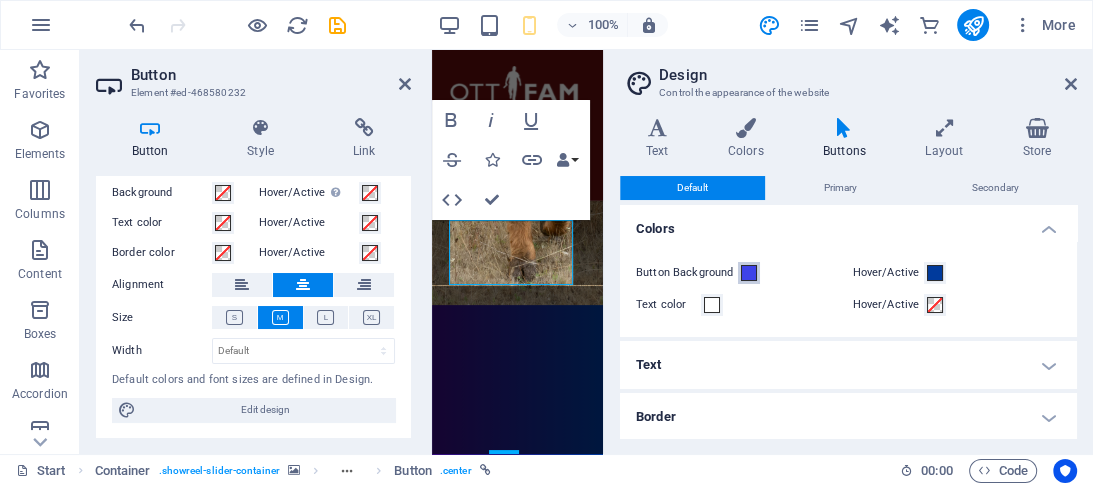 click at bounding box center (749, 273) 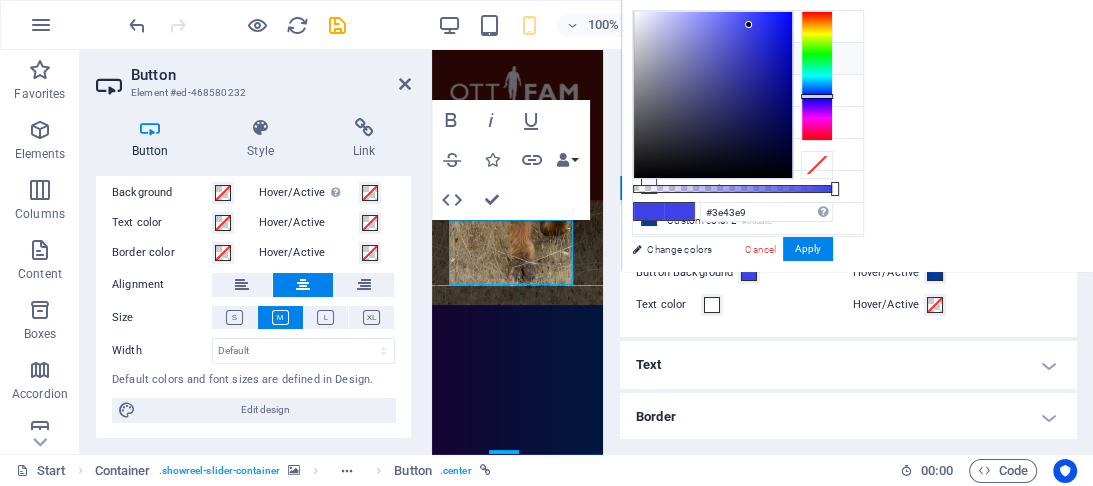 type on "#e9ae3e" 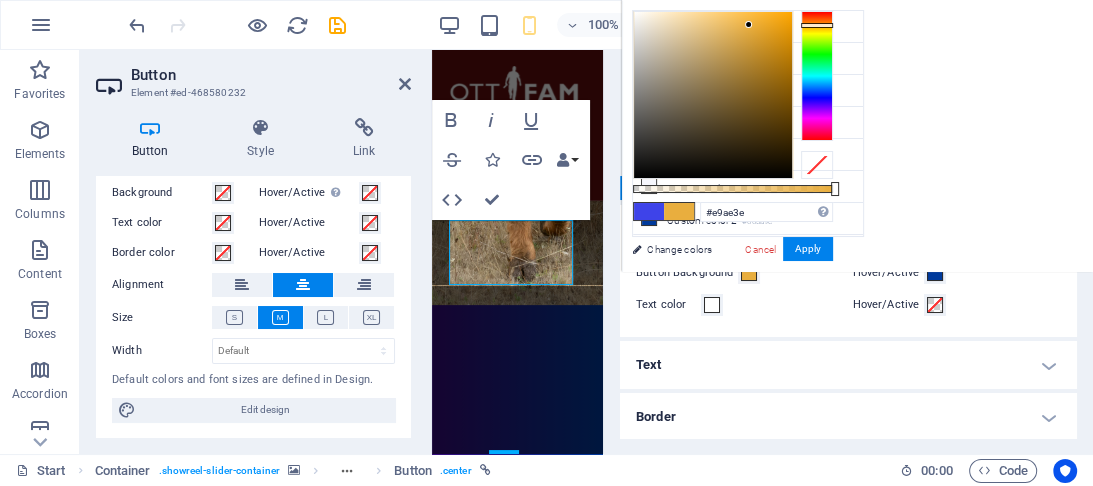 click at bounding box center [817, 76] 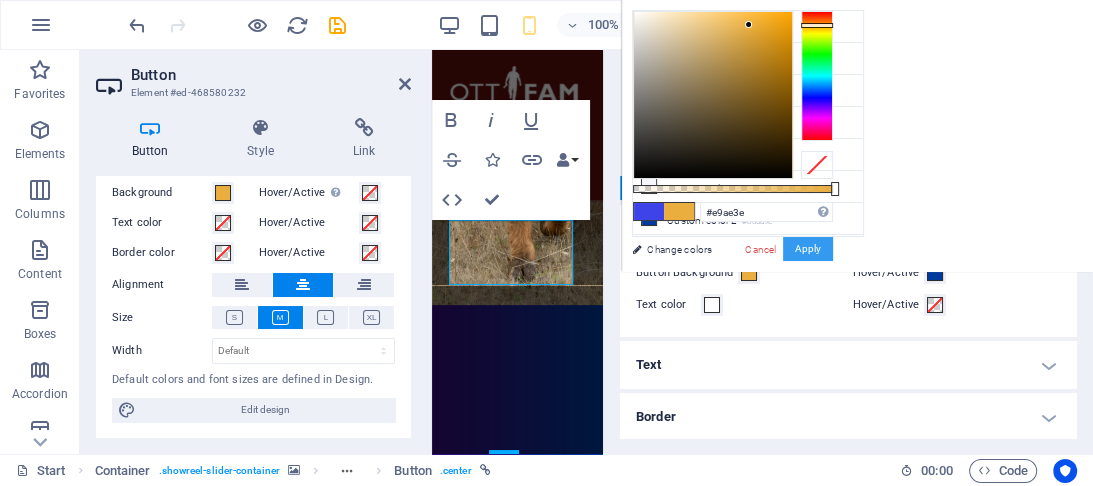click on "Apply" at bounding box center (808, 249) 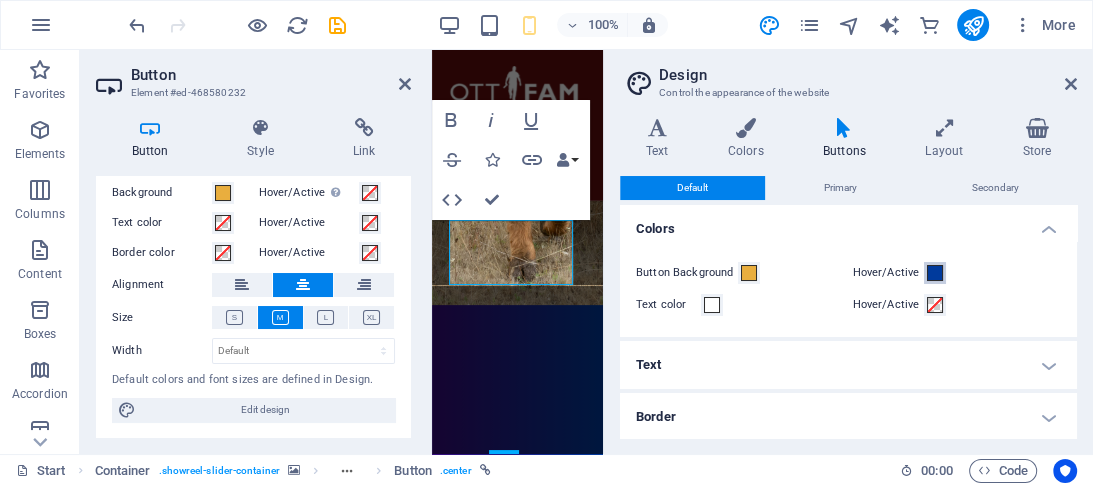 click at bounding box center [935, 273] 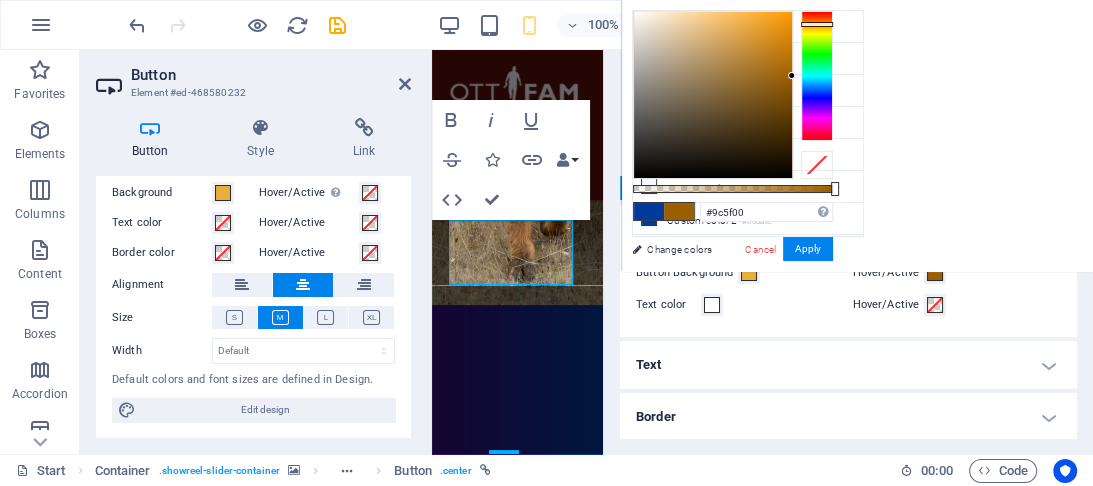 click at bounding box center (817, 76) 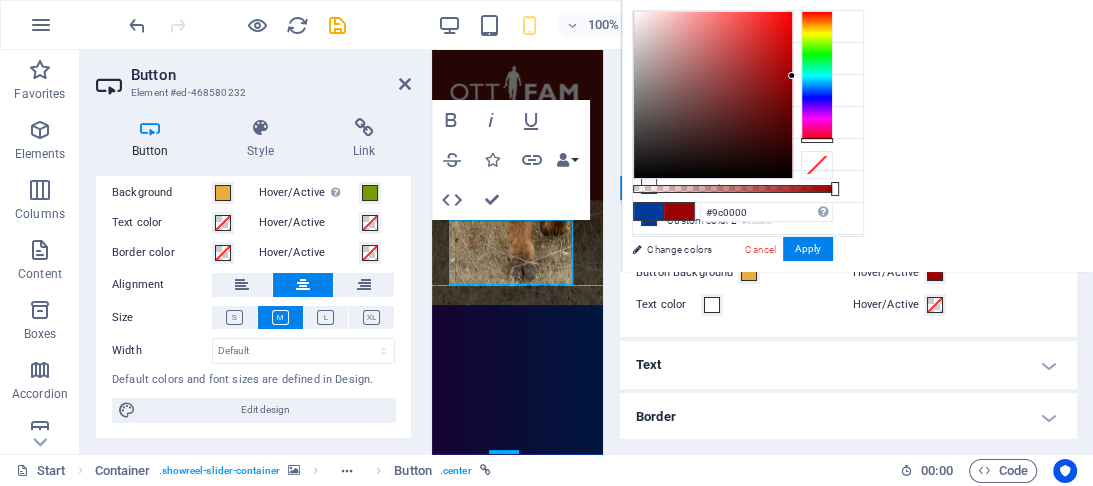 drag, startPoint x: 812, startPoint y: 24, endPoint x: 787, endPoint y: 161, distance: 139.26234 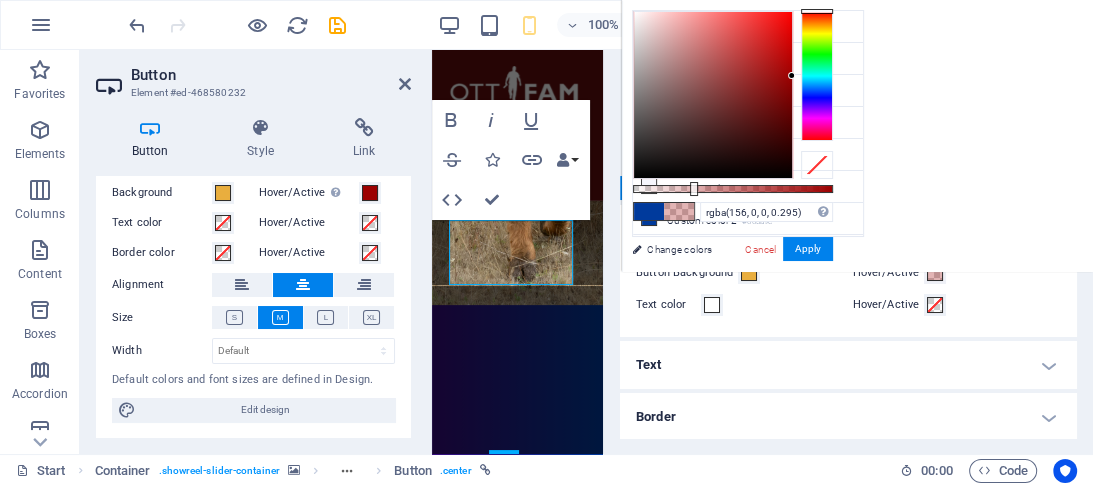 drag, startPoint x: 820, startPoint y: 184, endPoint x: 692, endPoint y: 185, distance: 128.0039 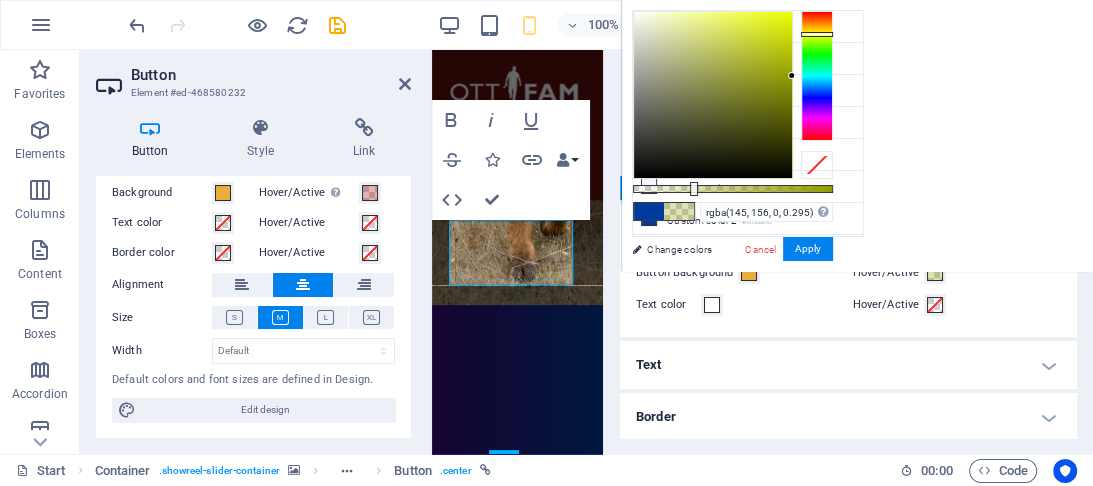 drag, startPoint x: 809, startPoint y: 10, endPoint x: 802, endPoint y: 34, distance: 25 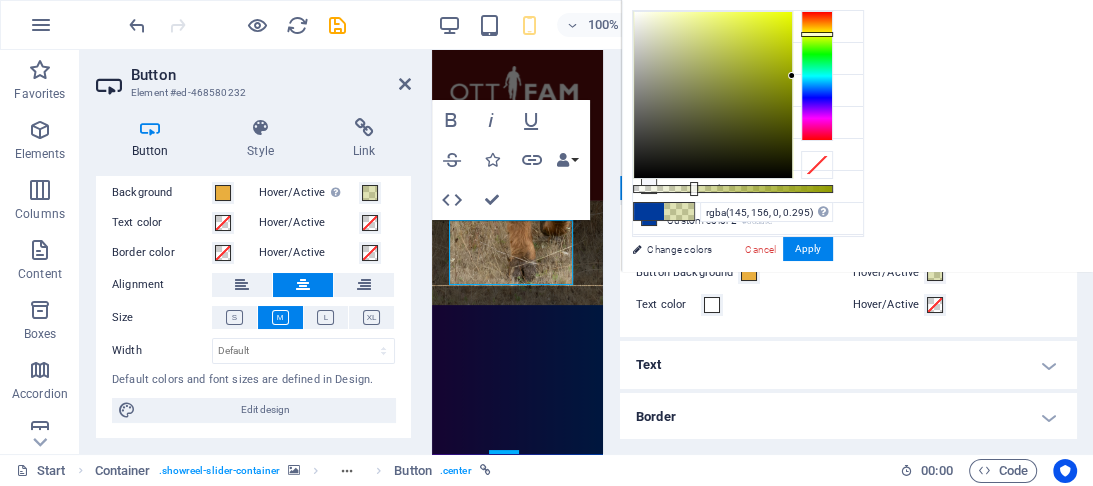 type on "rgba(156, 146, 0, 0.295)" 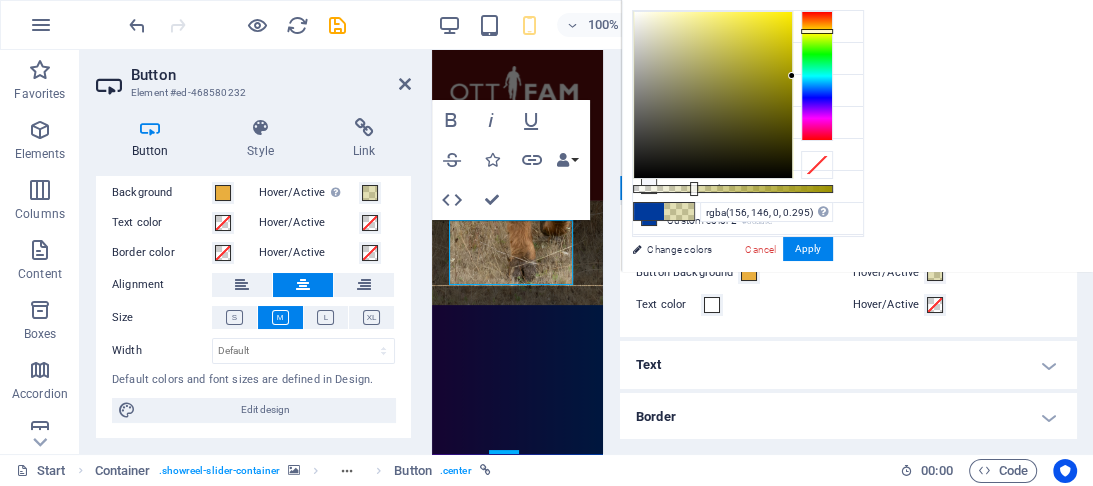 click at bounding box center [817, 31] 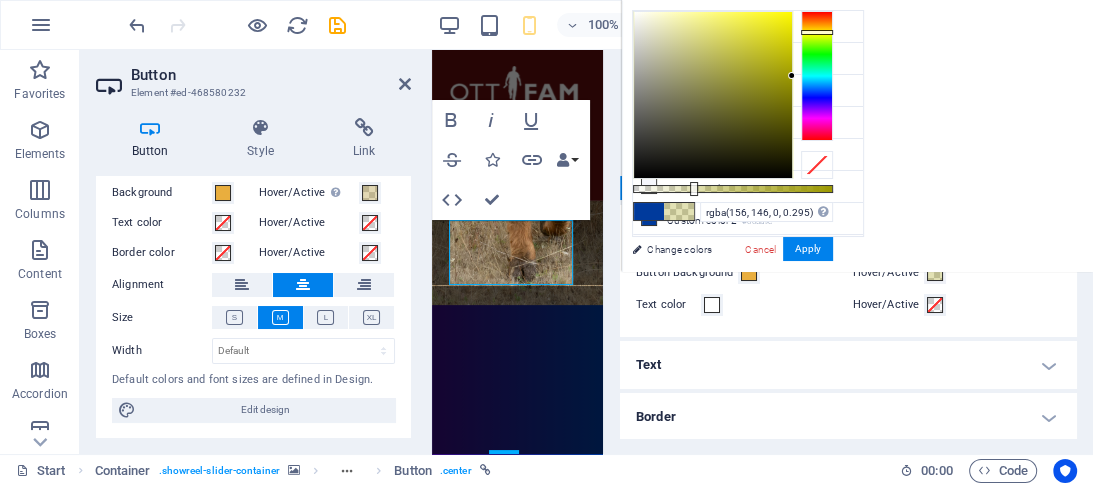 type on "rgba(156, 138, 0, 0.295)" 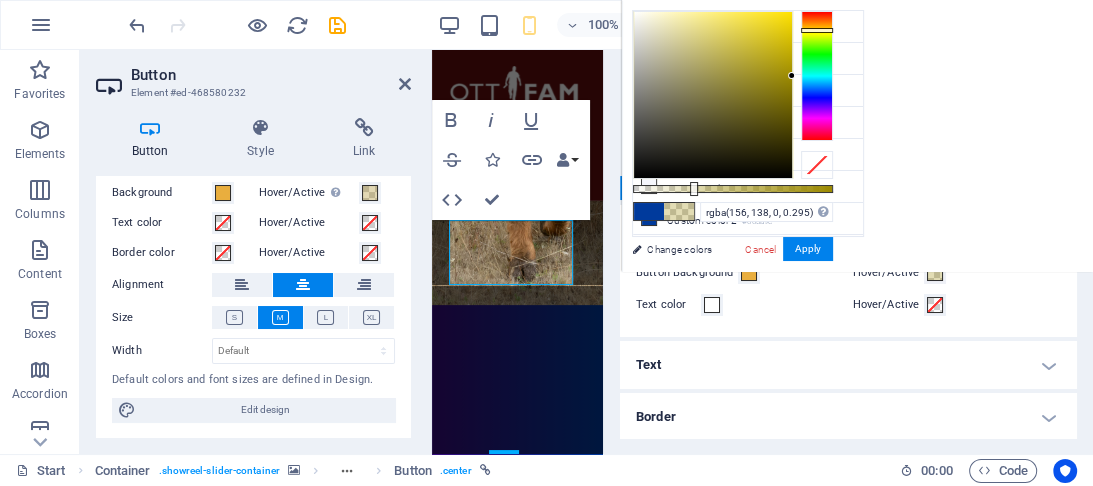click at bounding box center (817, 30) 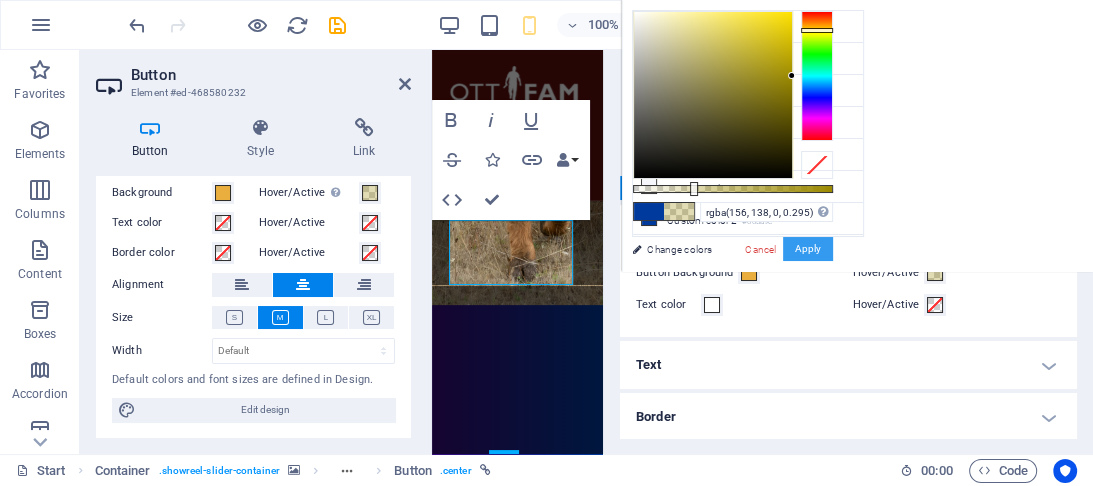 click on "Apply" at bounding box center (808, 249) 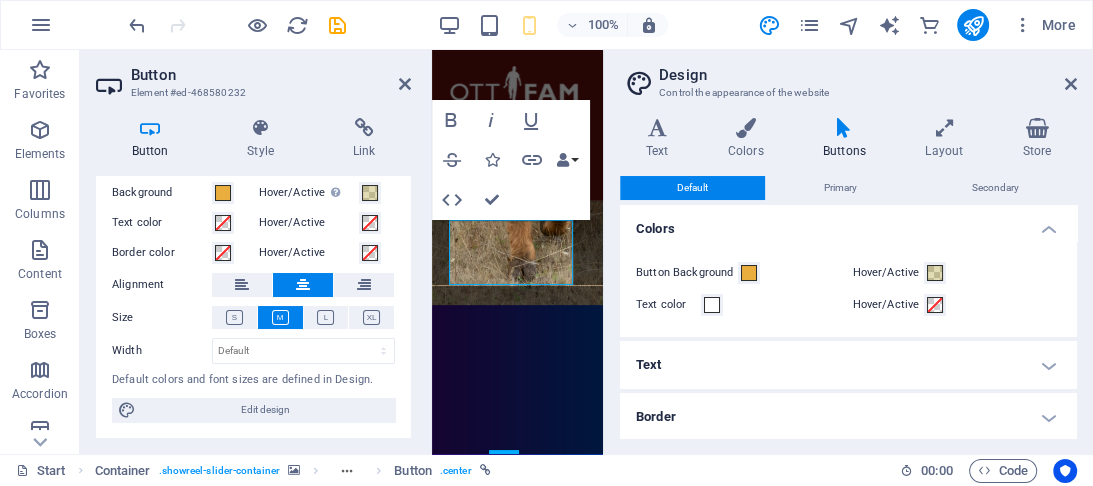 click on "Design Control the appearance of the website" at bounding box center [850, 76] 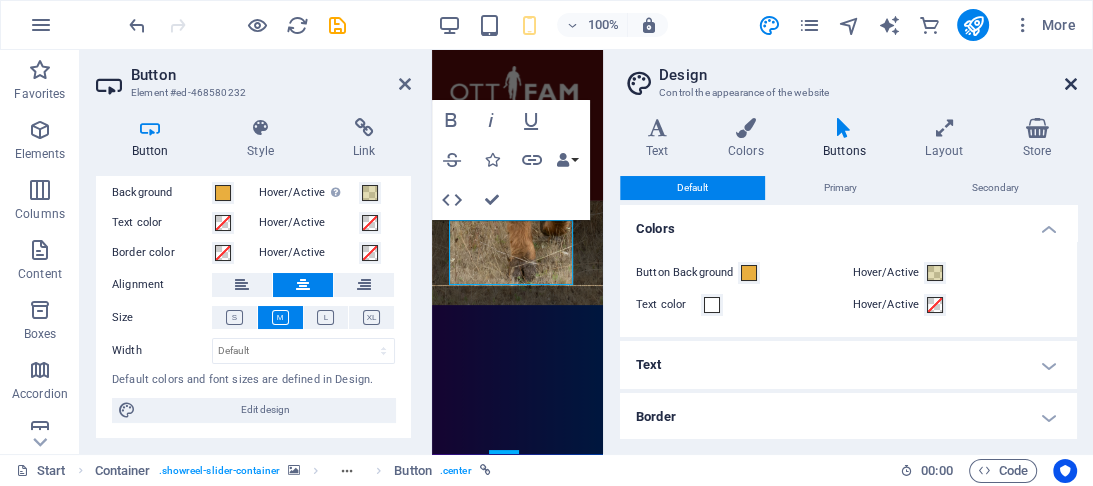 drag, startPoint x: 1067, startPoint y: 79, endPoint x: 636, endPoint y: 29, distance: 433.89053 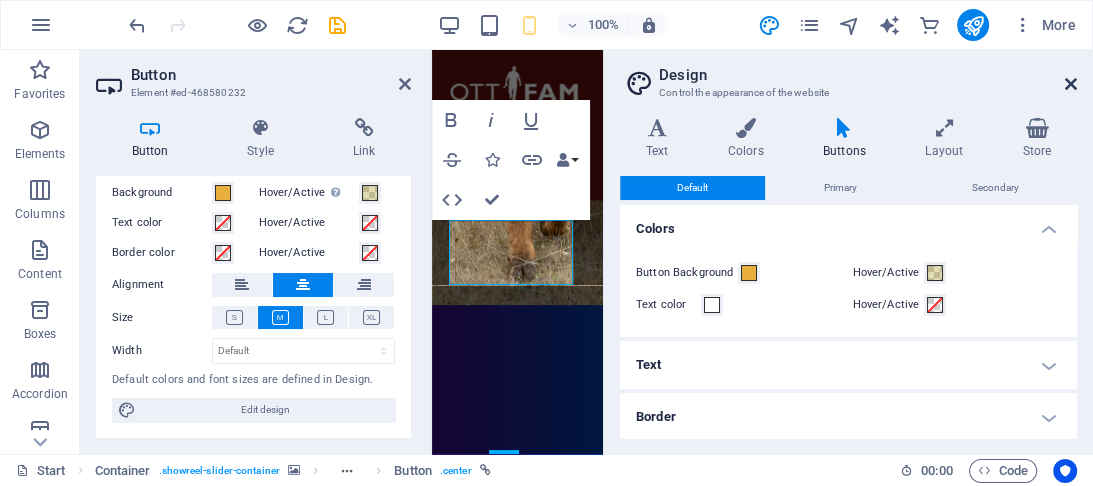 click at bounding box center [1071, 84] 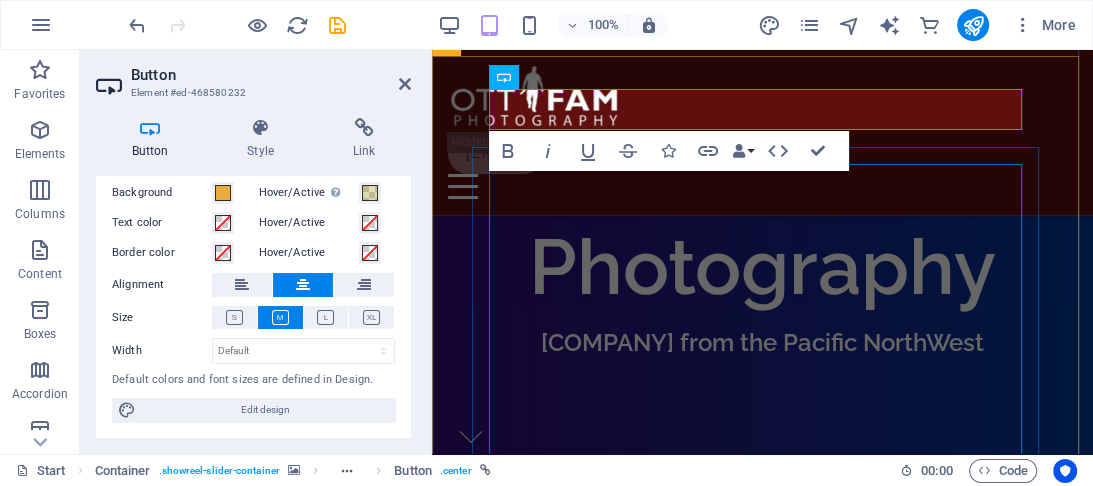 scroll, scrollTop: 1492, scrollLeft: 0, axis: vertical 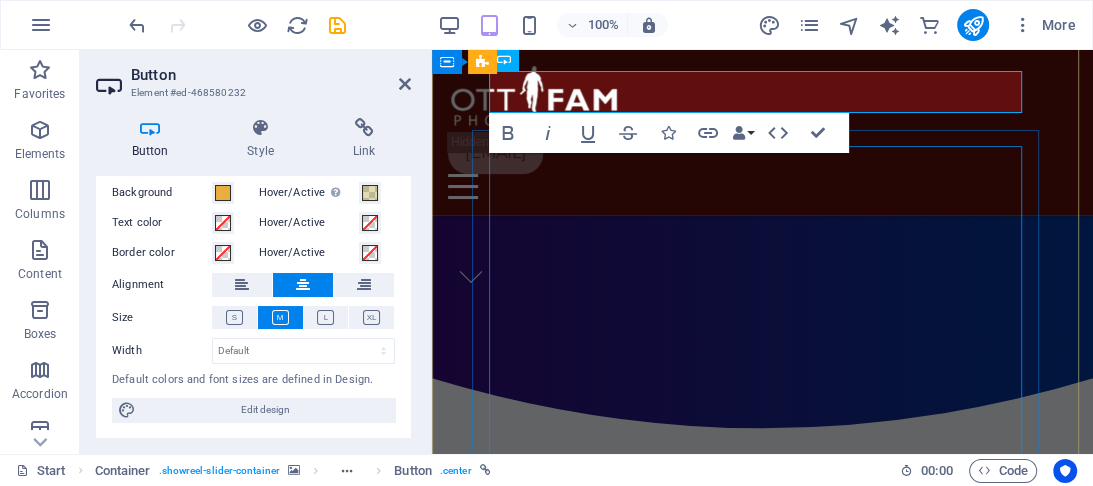 click on "Springy Penguin" at bounding box center (762, 4774) 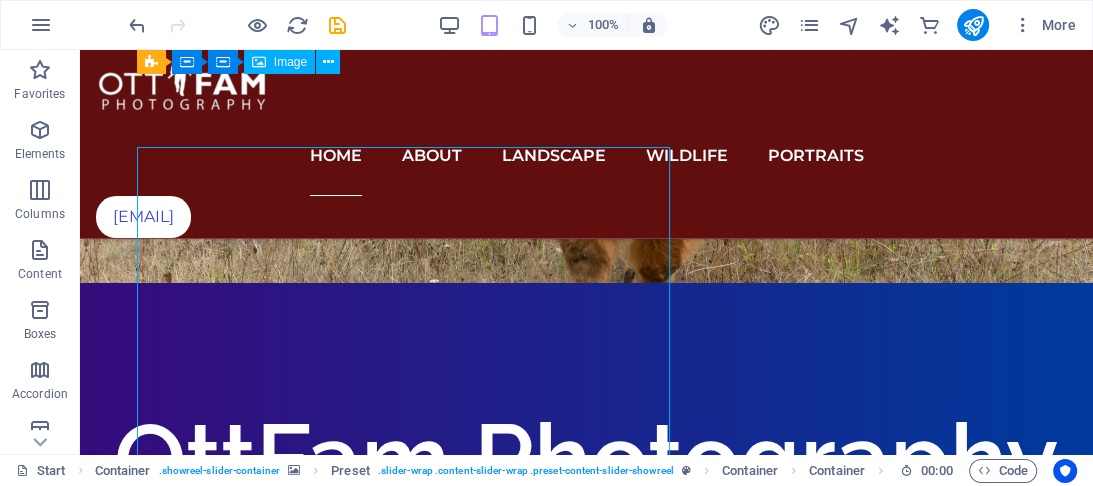 scroll, scrollTop: 1052, scrollLeft: 0, axis: vertical 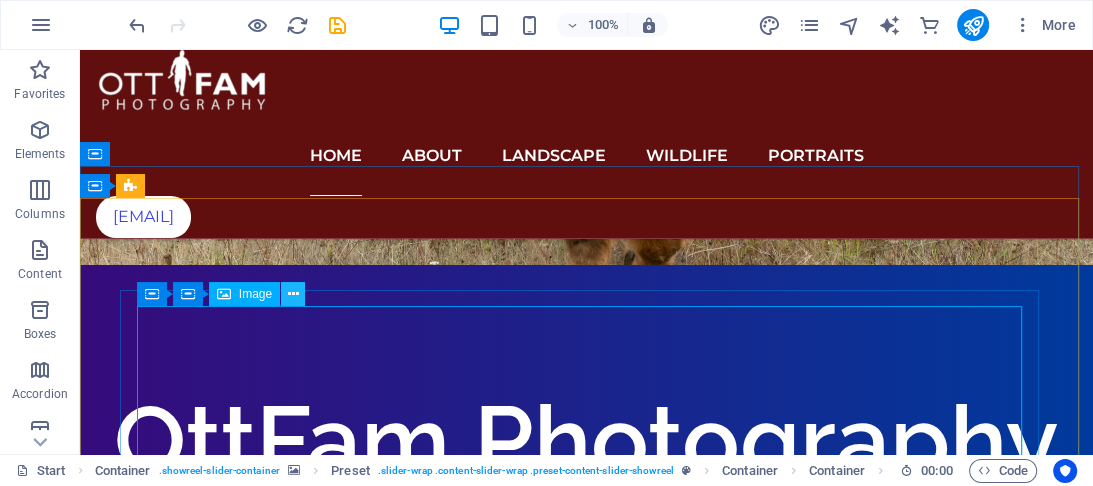 click at bounding box center (293, 294) 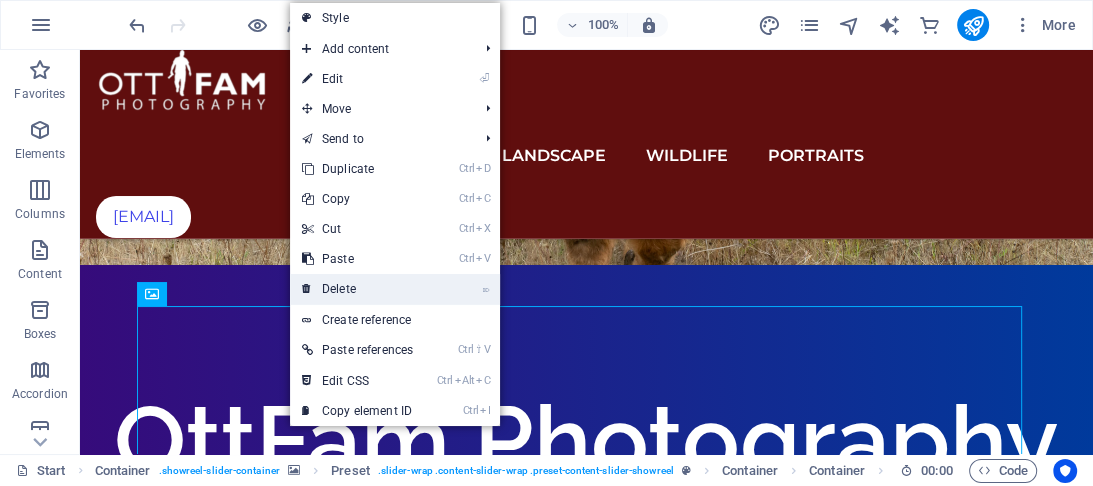 click on "⌦  Delete" at bounding box center (357, 289) 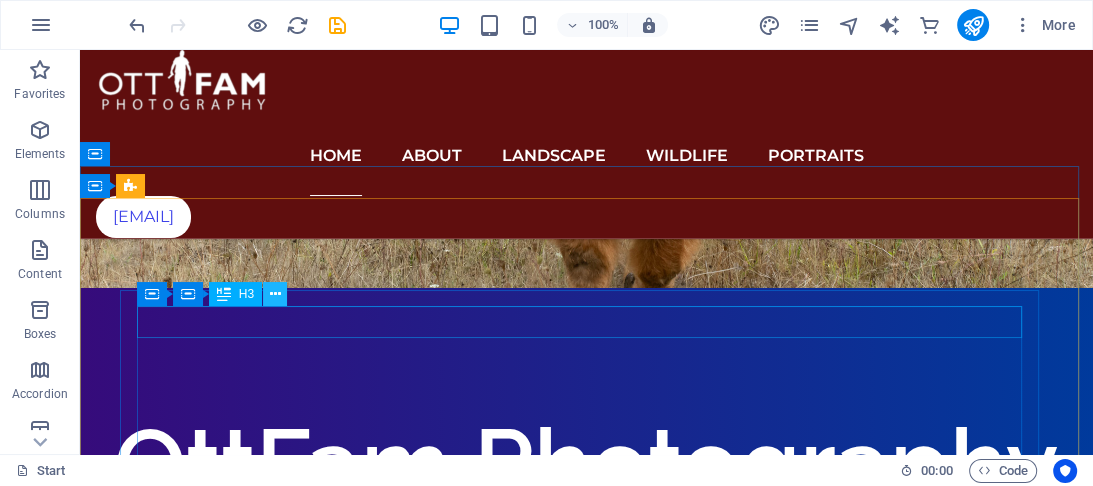 click at bounding box center [275, 294] 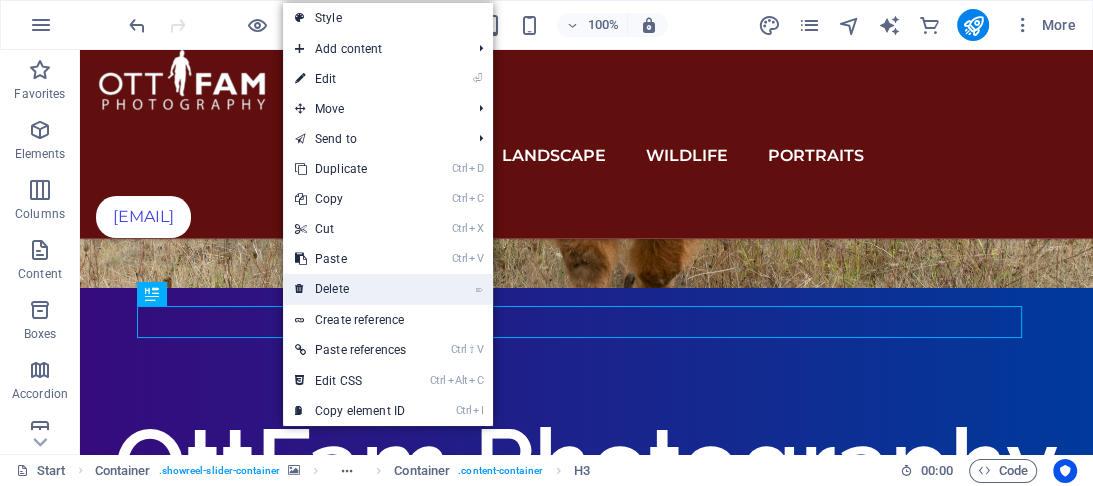 drag, startPoint x: 312, startPoint y: 284, endPoint x: 232, endPoint y: 234, distance: 94.33981 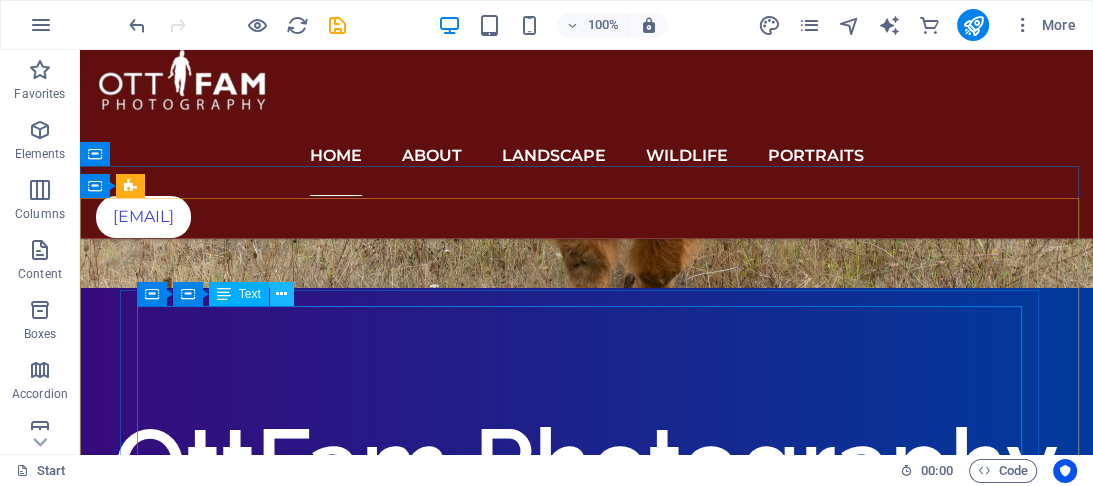 click at bounding box center [282, 294] 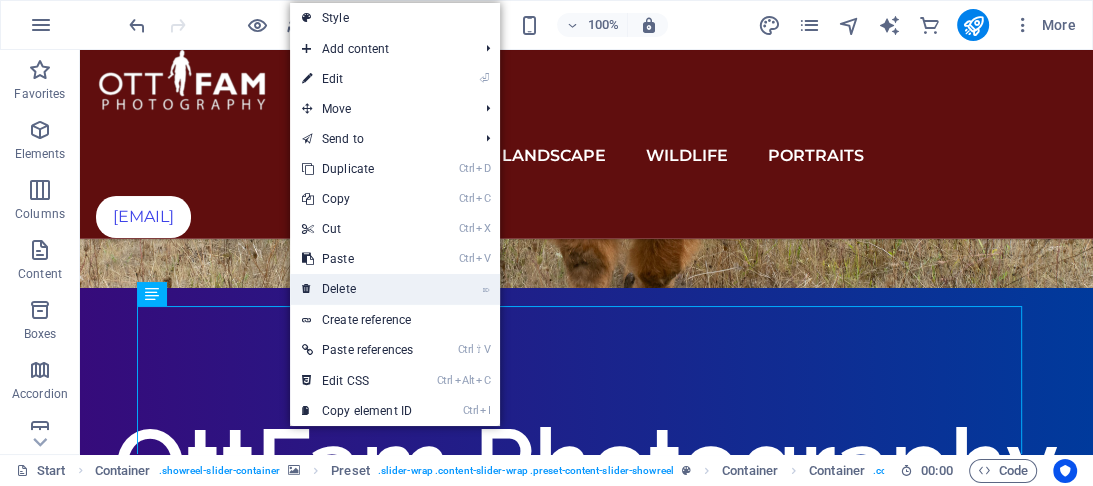 click on "⌦  Delete" at bounding box center [357, 289] 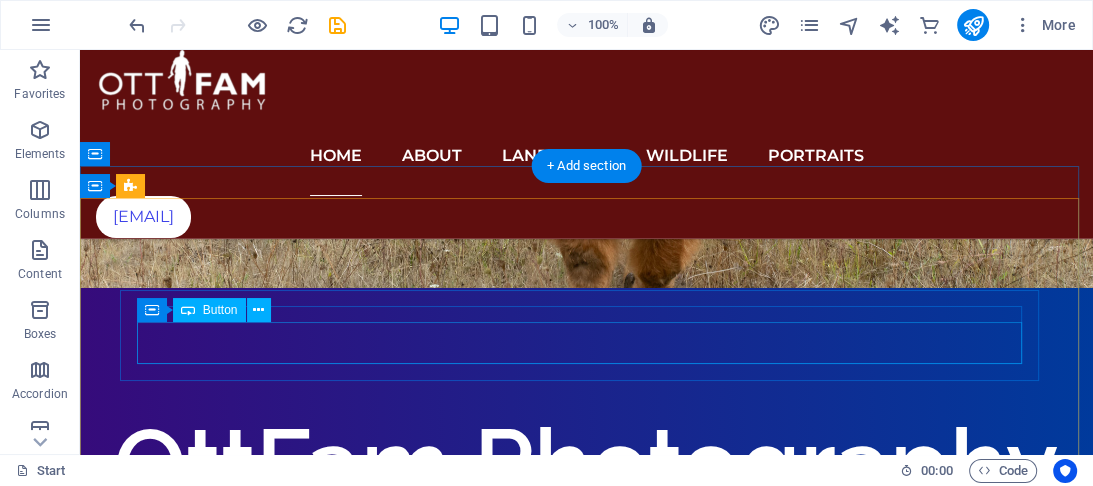 click on "Find out more!" at bounding box center (586, 4653) 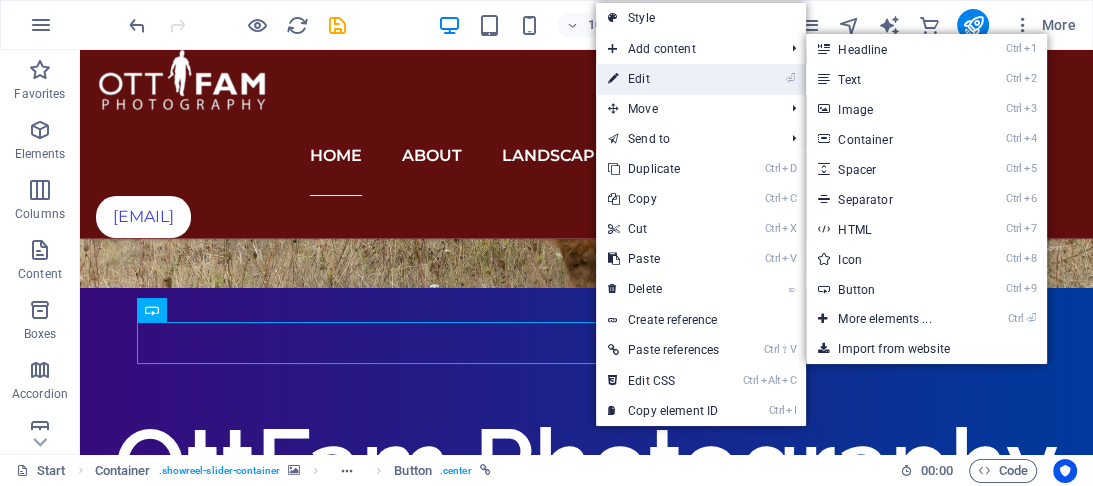 click on "⏎  Edit" at bounding box center [663, 79] 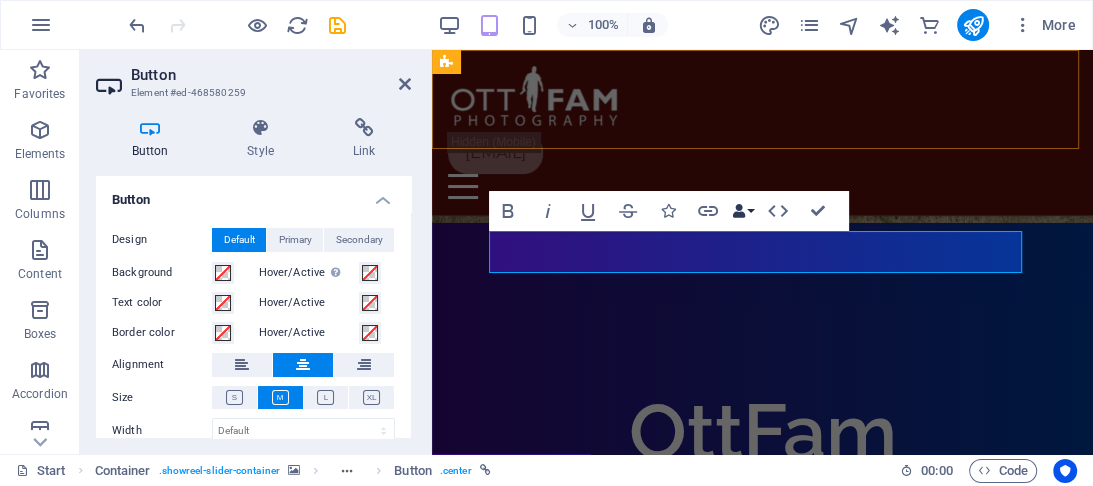 scroll, scrollTop: 1423, scrollLeft: 0, axis: vertical 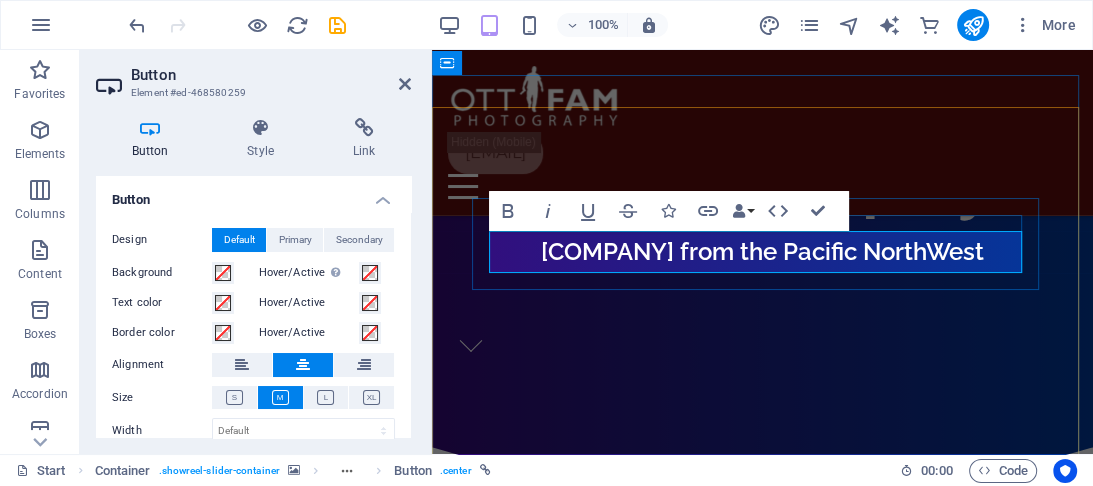 type 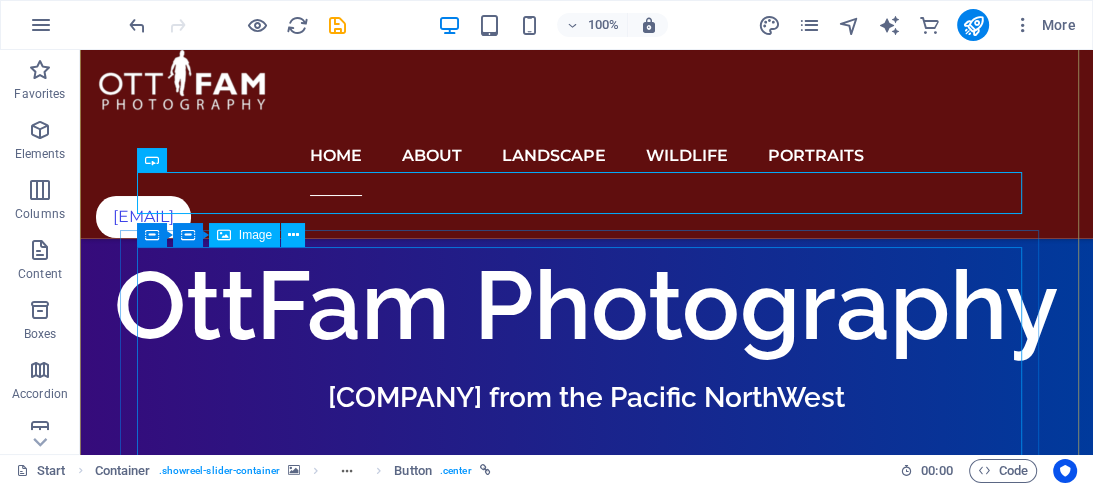 scroll, scrollTop: 1223, scrollLeft: 0, axis: vertical 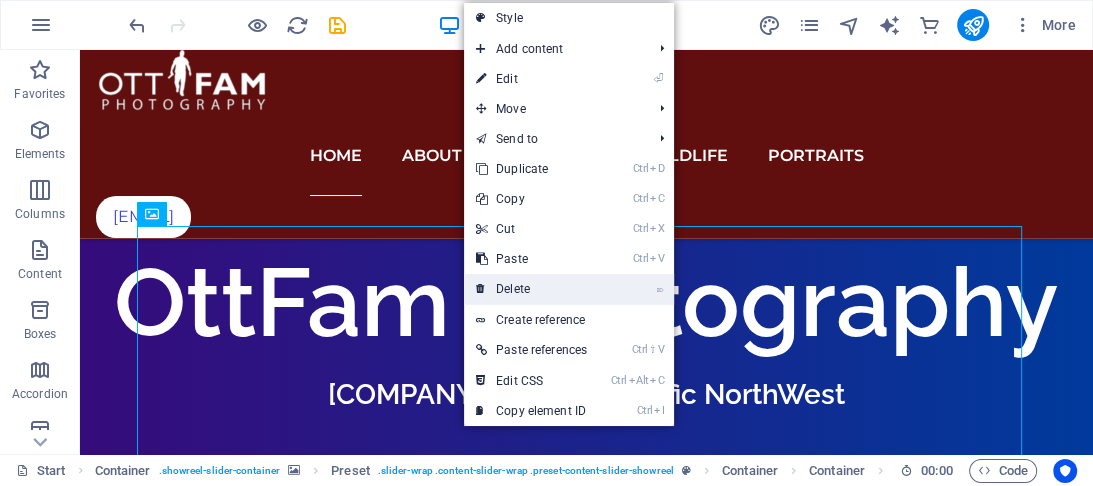 click on "⌦  Delete" at bounding box center [531, 289] 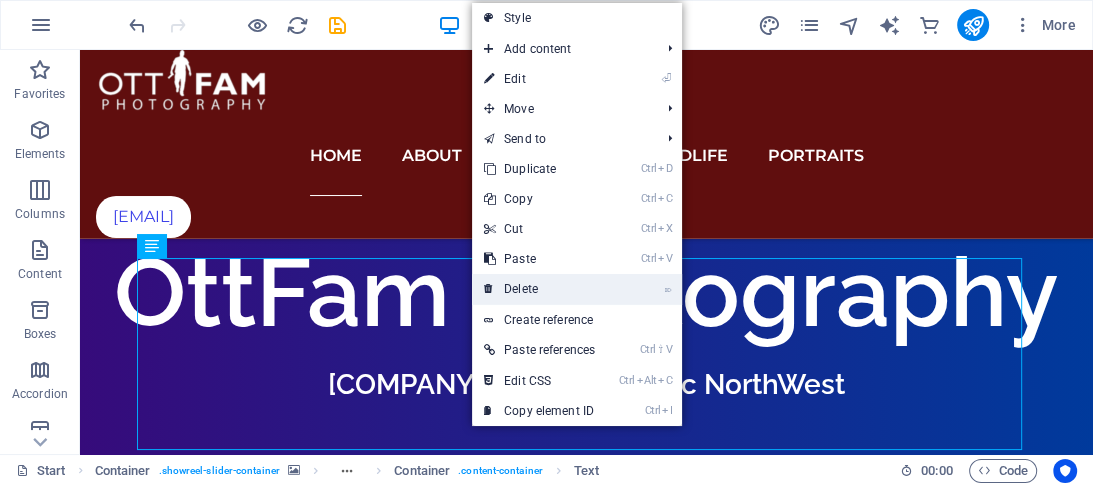 click at bounding box center (489, 289) 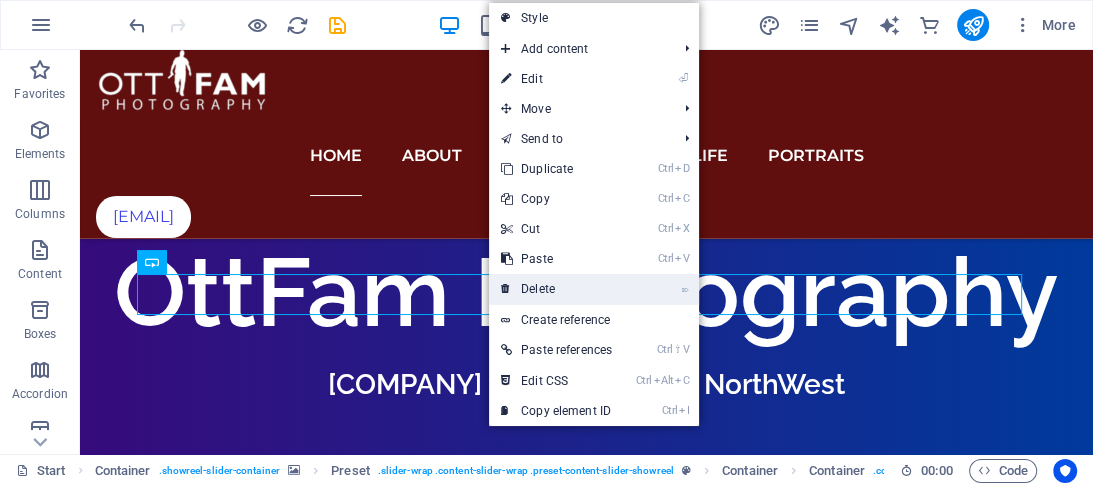 click on "⌦  Delete" at bounding box center [556, 289] 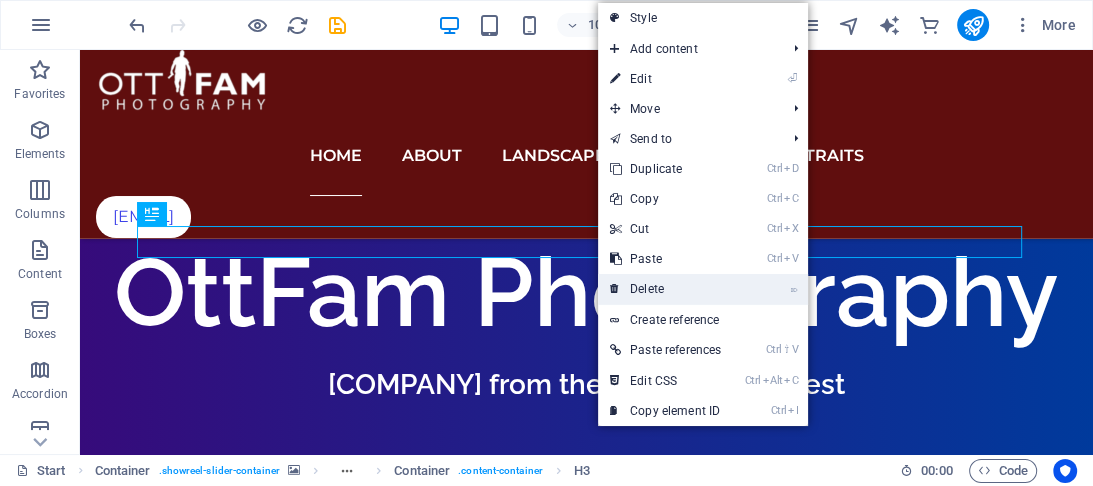 click on "⌦  Delete" at bounding box center (665, 289) 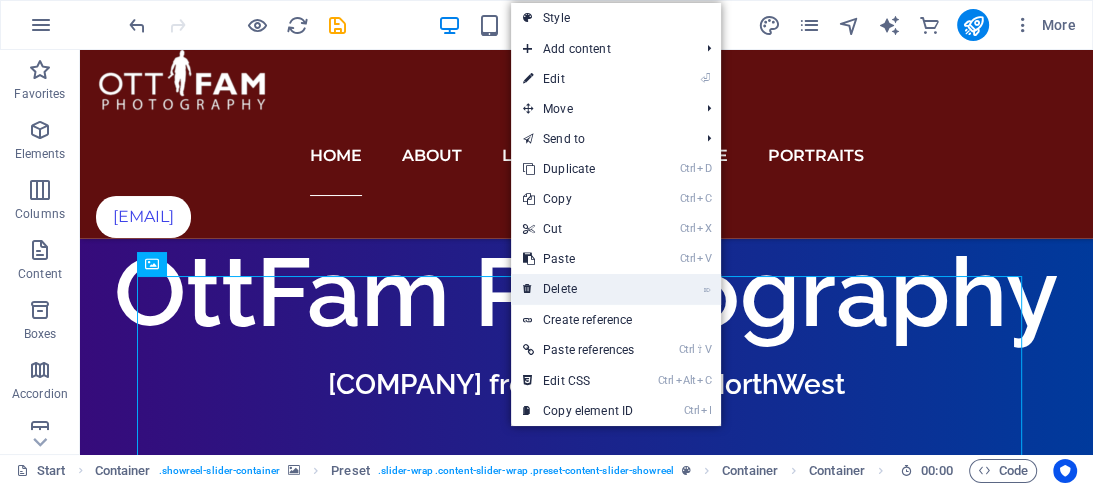 click on "⌦  Delete" at bounding box center (578, 289) 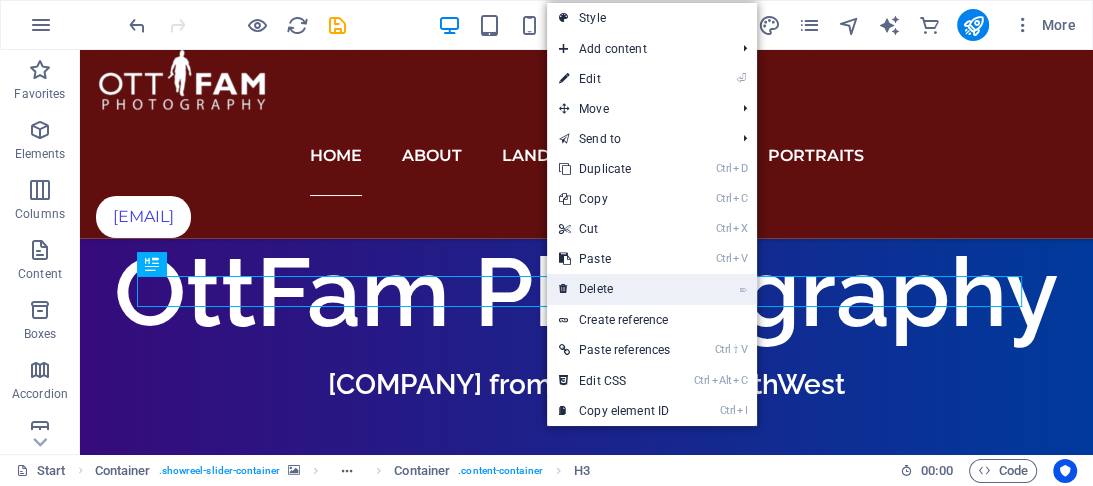 click at bounding box center [564, 289] 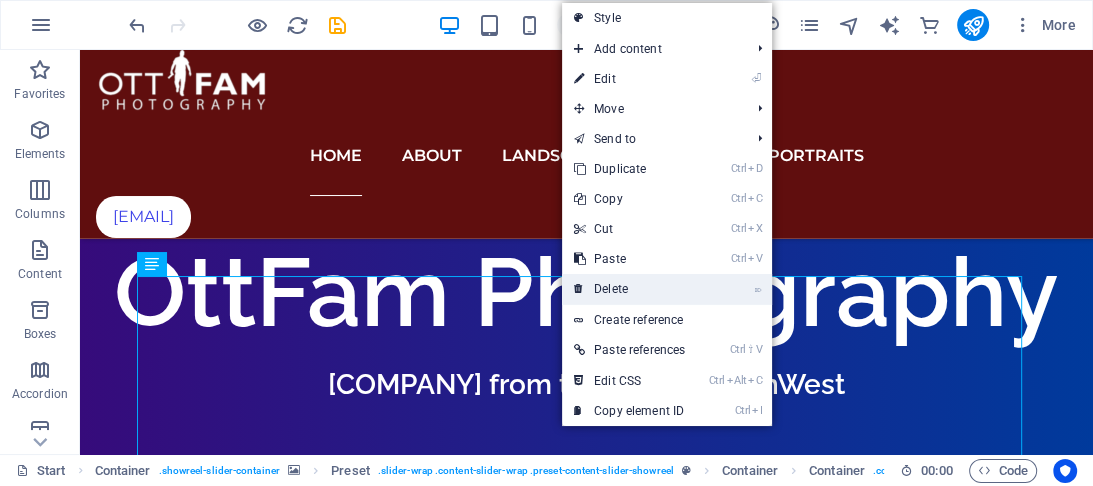 click on "⌦  Delete" at bounding box center [629, 289] 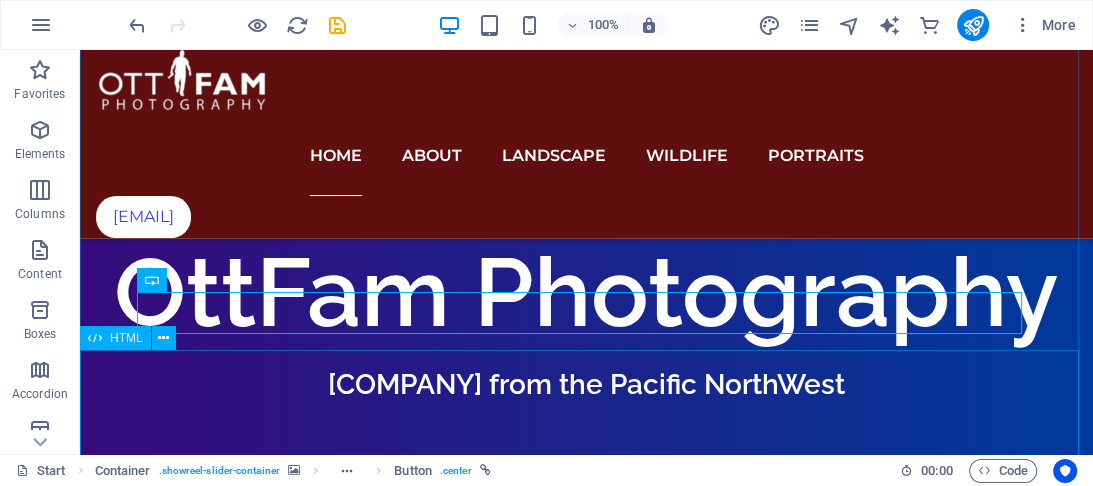 click at bounding box center [586, 3167] 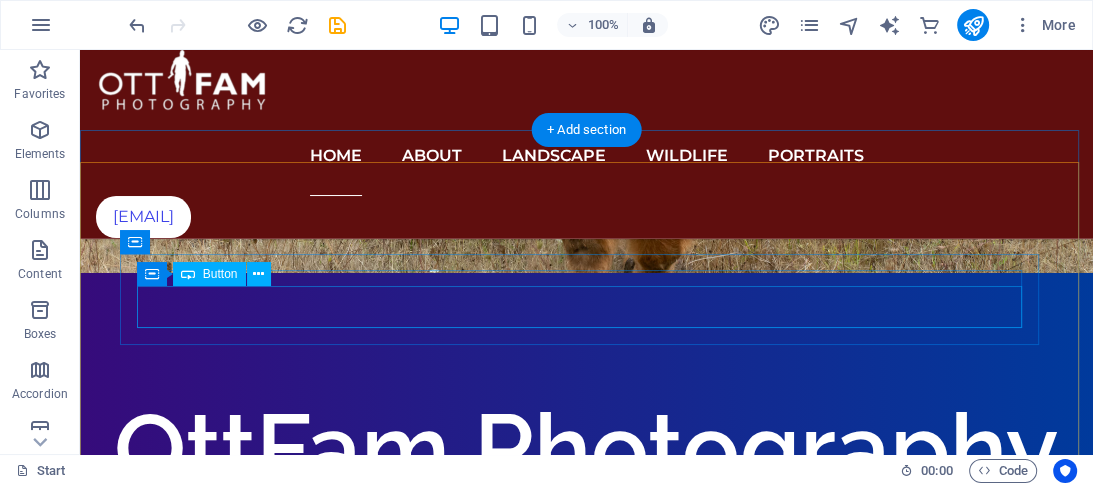 scroll, scrollTop: 1223, scrollLeft: 0, axis: vertical 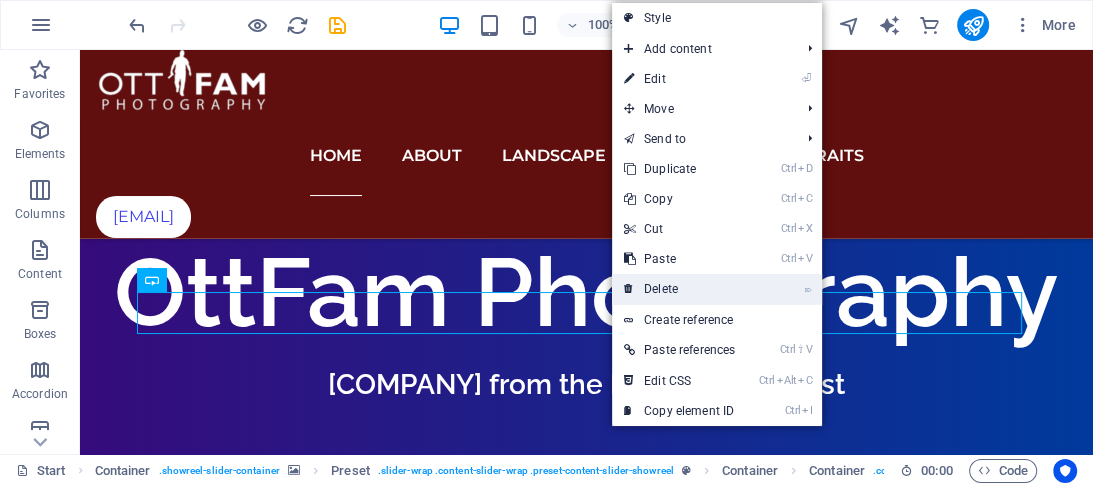 click on "⌦  Delete" at bounding box center (679, 289) 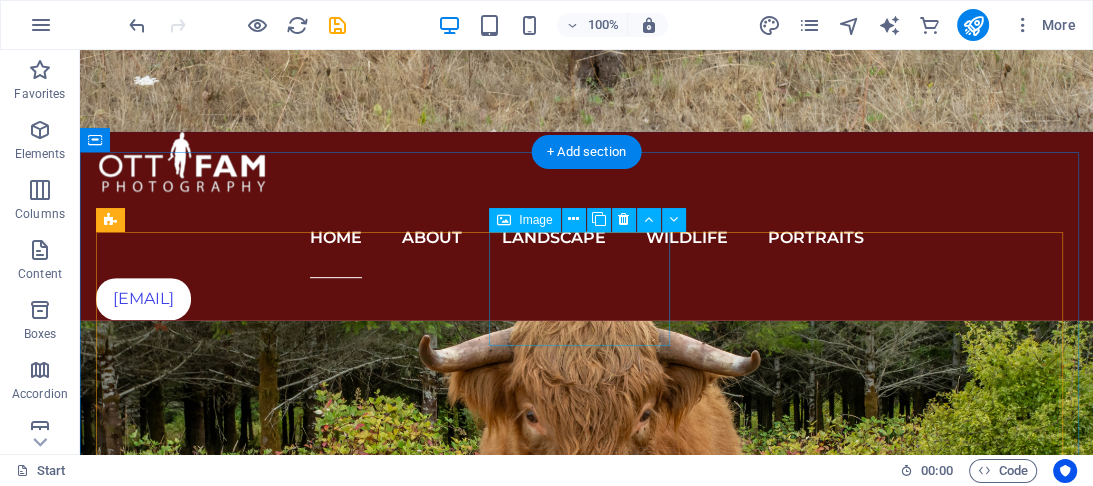 scroll, scrollTop: 663, scrollLeft: 0, axis: vertical 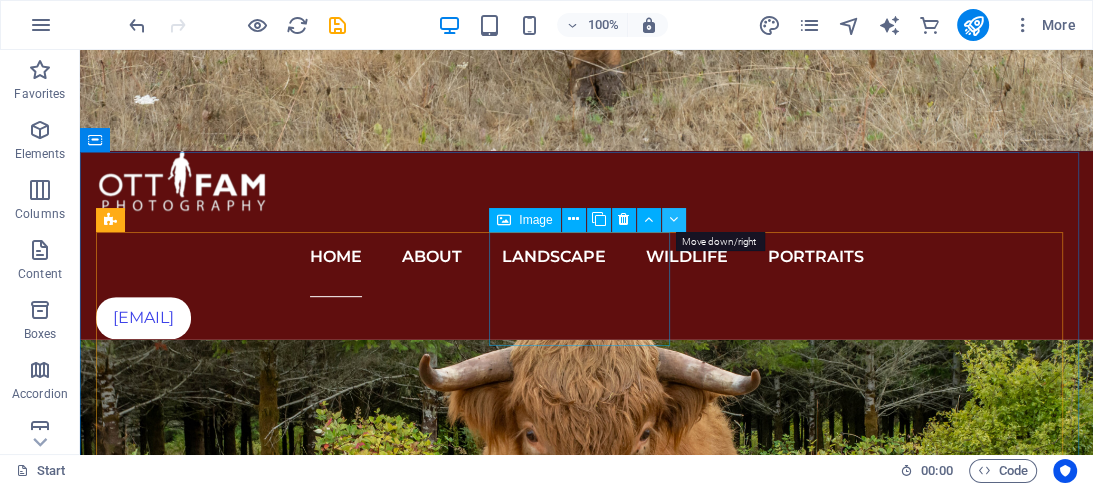 click at bounding box center [673, 219] 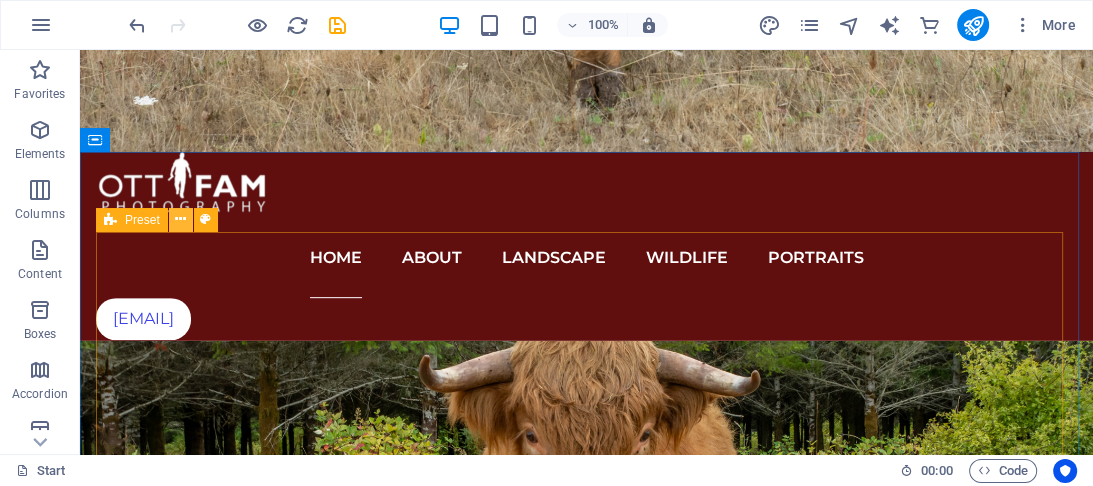 click at bounding box center (180, 219) 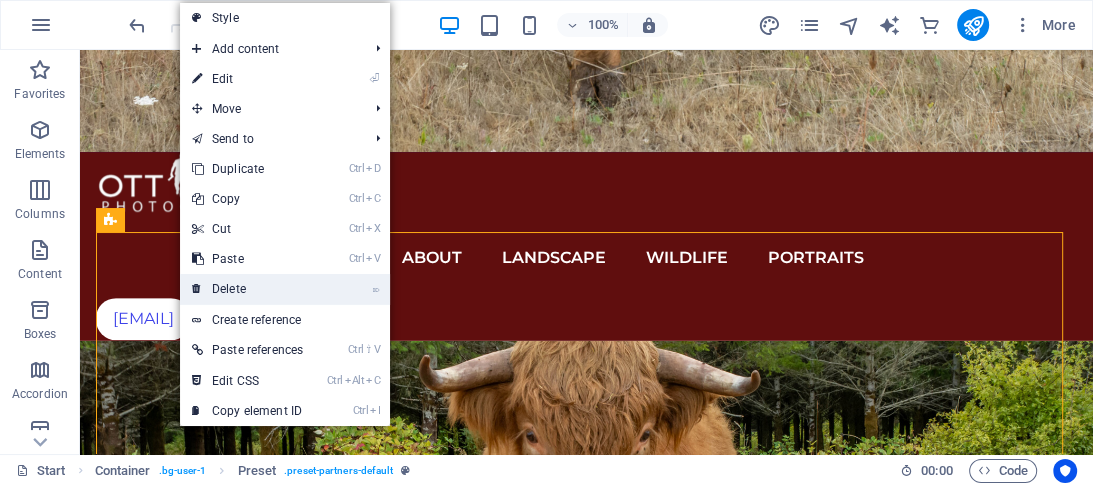click on "⌦  Delete" at bounding box center (247, 289) 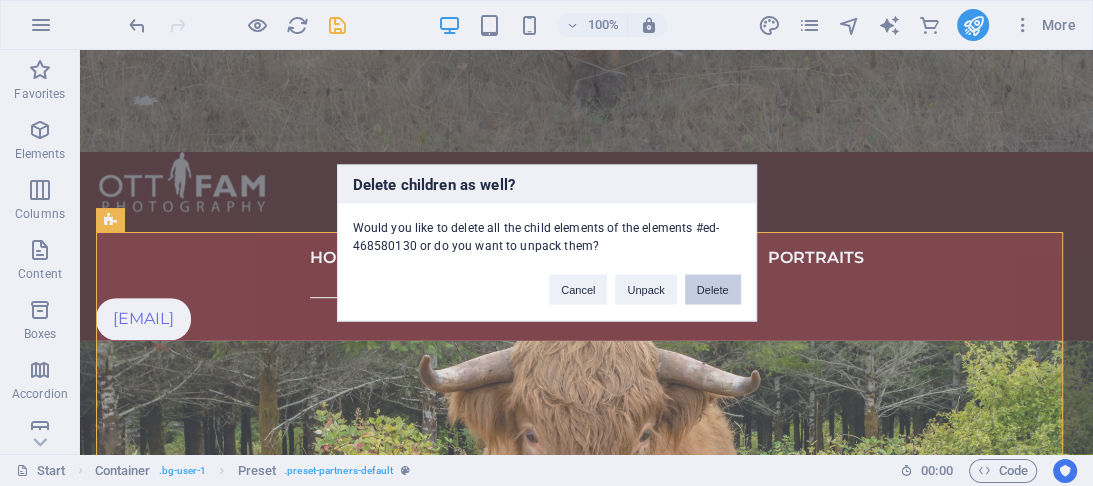 click on "Delete" at bounding box center [713, 290] 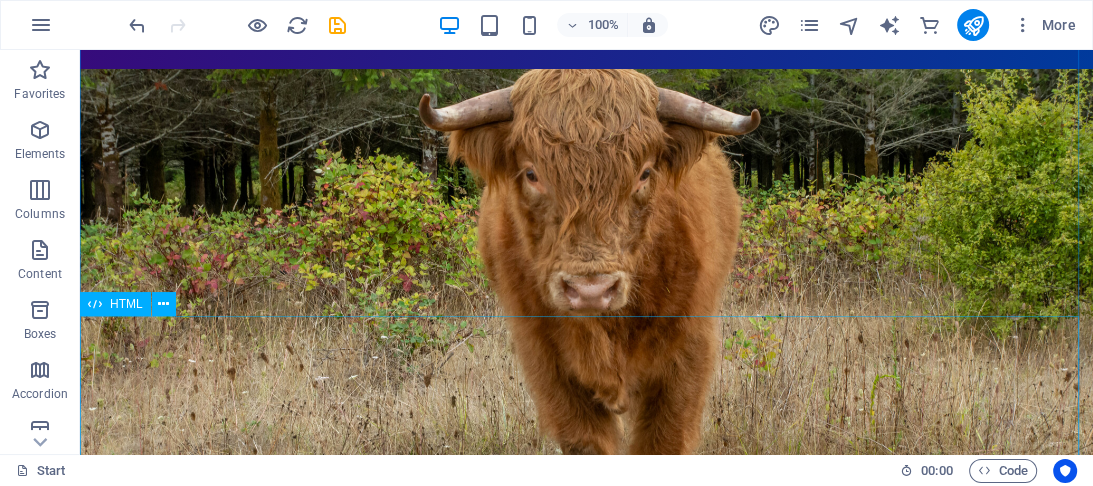 scroll, scrollTop: 743, scrollLeft: 0, axis: vertical 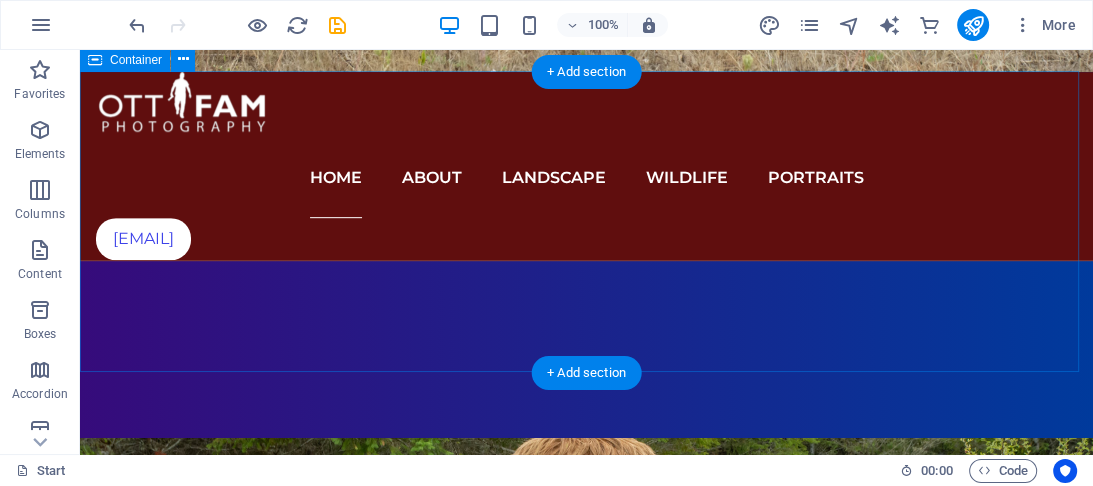 click on "Add elements" at bounding box center (527, 1511) 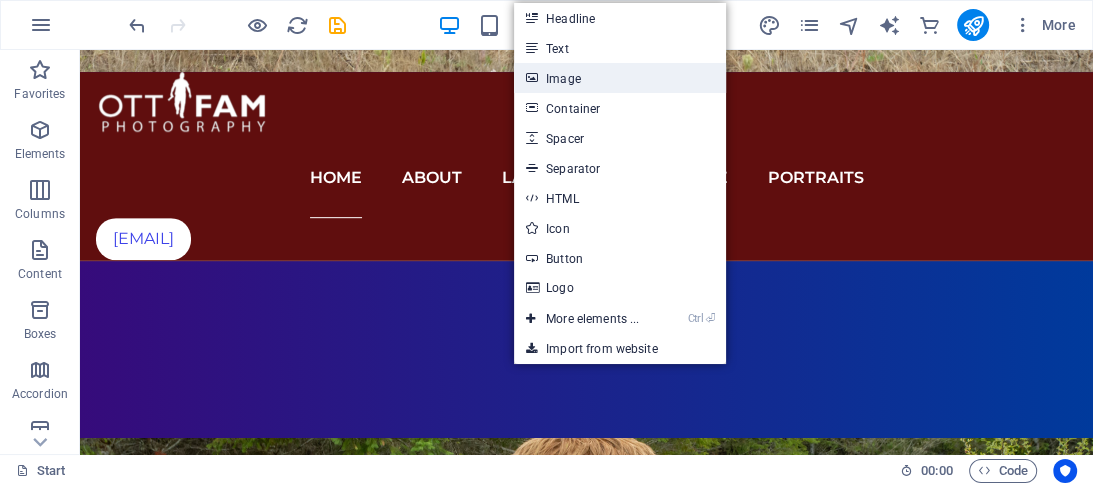 click on "Image" at bounding box center [620, 78] 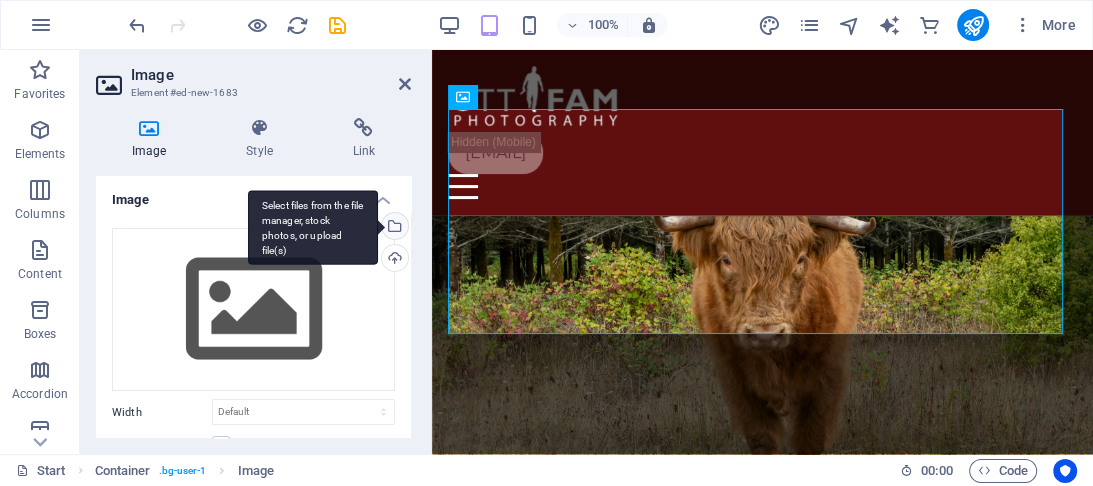 click on "Select files from the file manager, stock photos, or upload file(s)" at bounding box center [393, 228] 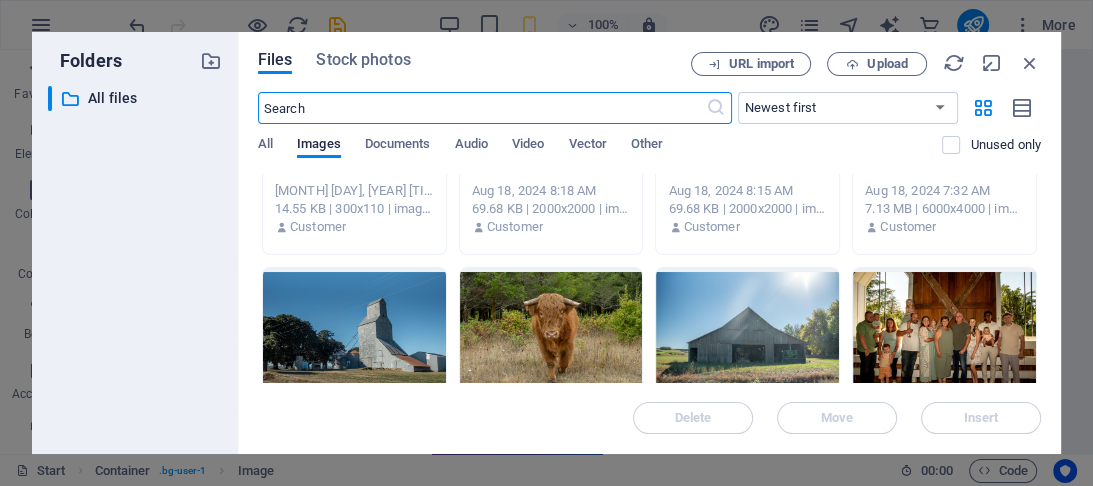 scroll, scrollTop: 136, scrollLeft: 0, axis: vertical 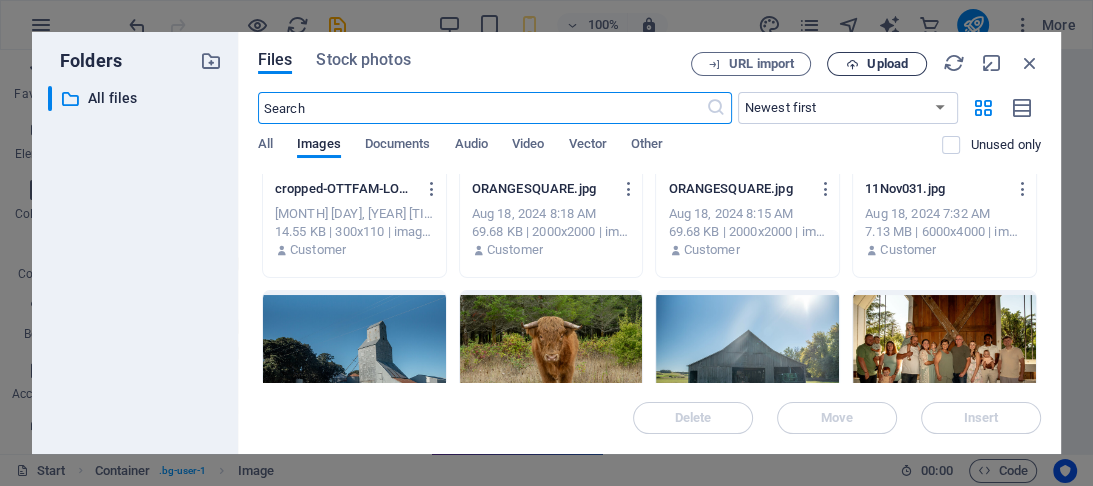click on "Upload" at bounding box center [877, 64] 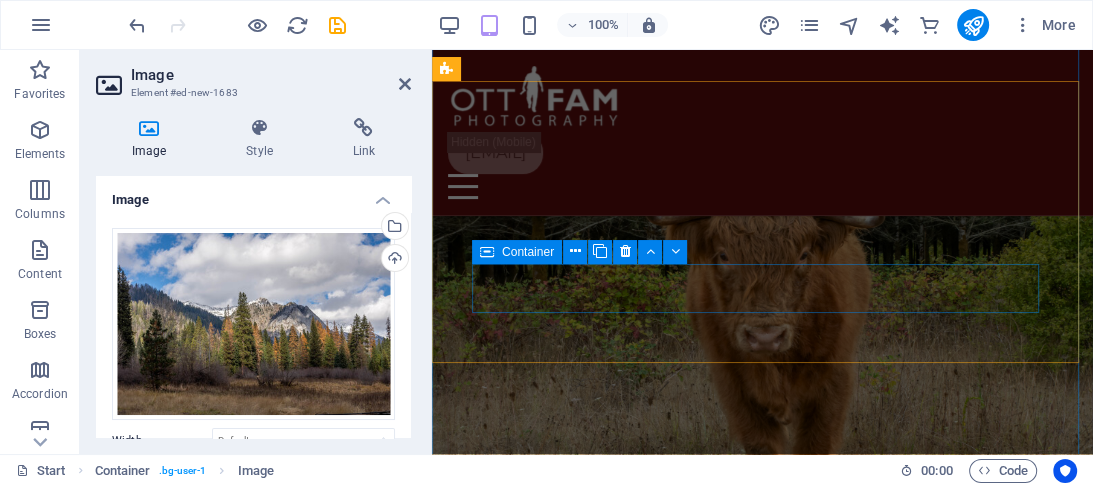scroll, scrollTop: 1303, scrollLeft: 0, axis: vertical 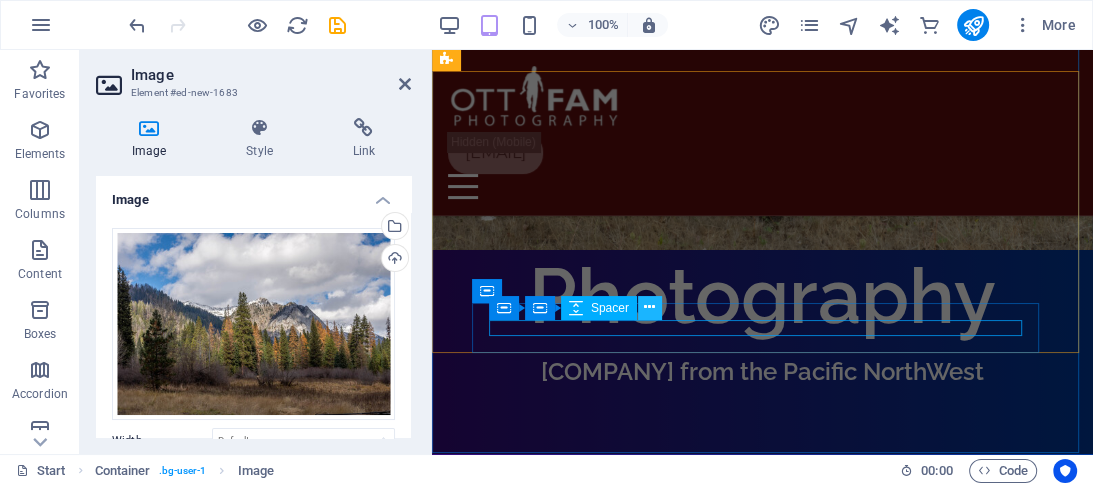 click at bounding box center (649, 307) 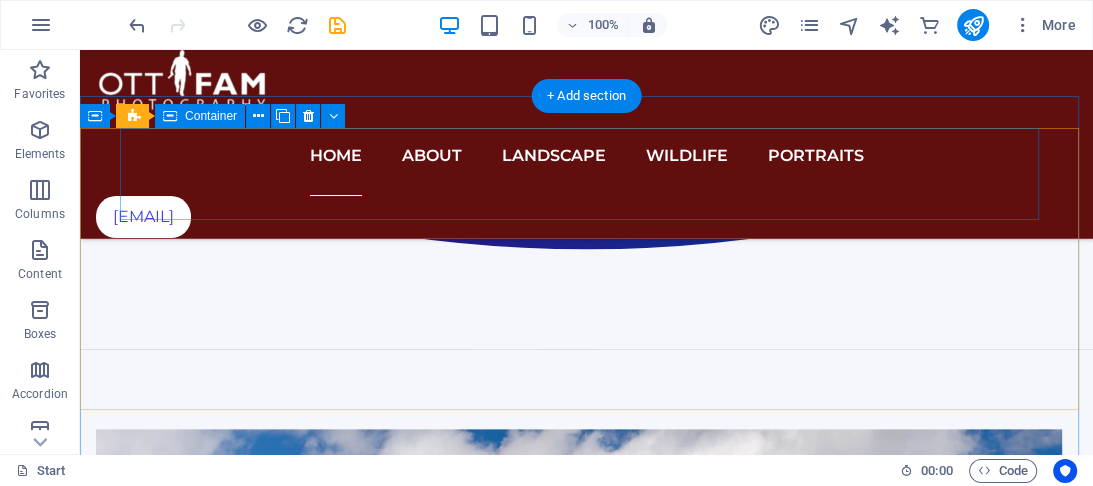 scroll, scrollTop: 1496, scrollLeft: 0, axis: vertical 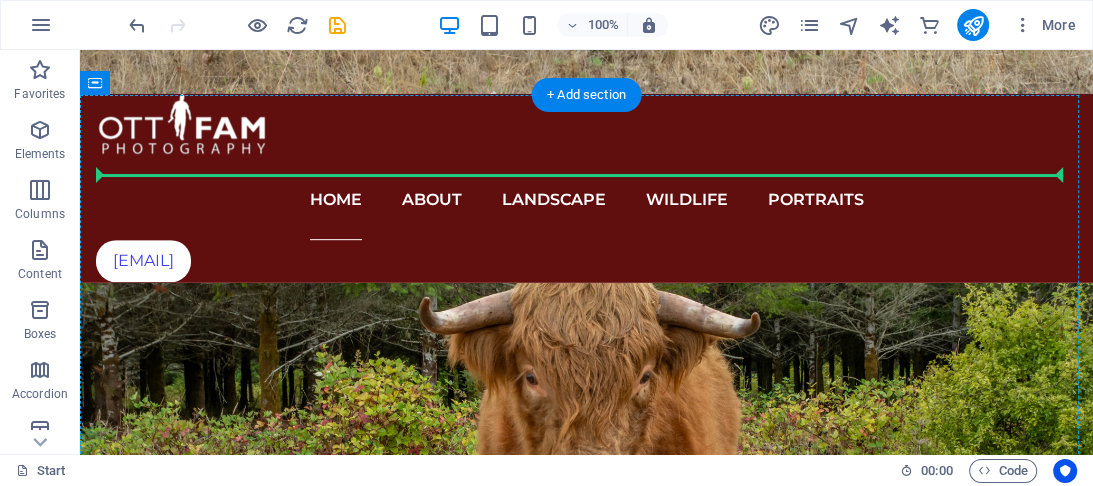 drag, startPoint x: 660, startPoint y: 311, endPoint x: 604, endPoint y: 176, distance: 146.15402 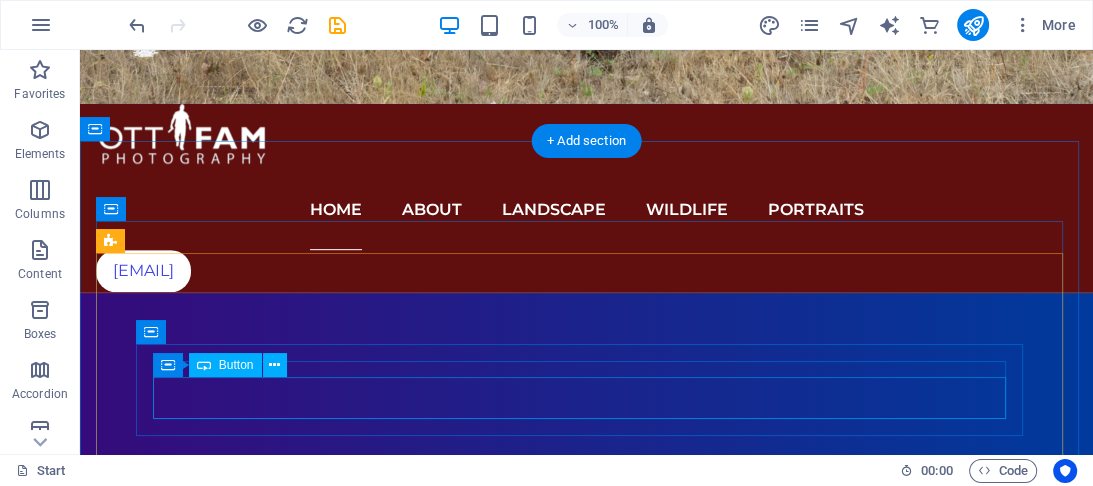 scroll, scrollTop: 720, scrollLeft: 0, axis: vertical 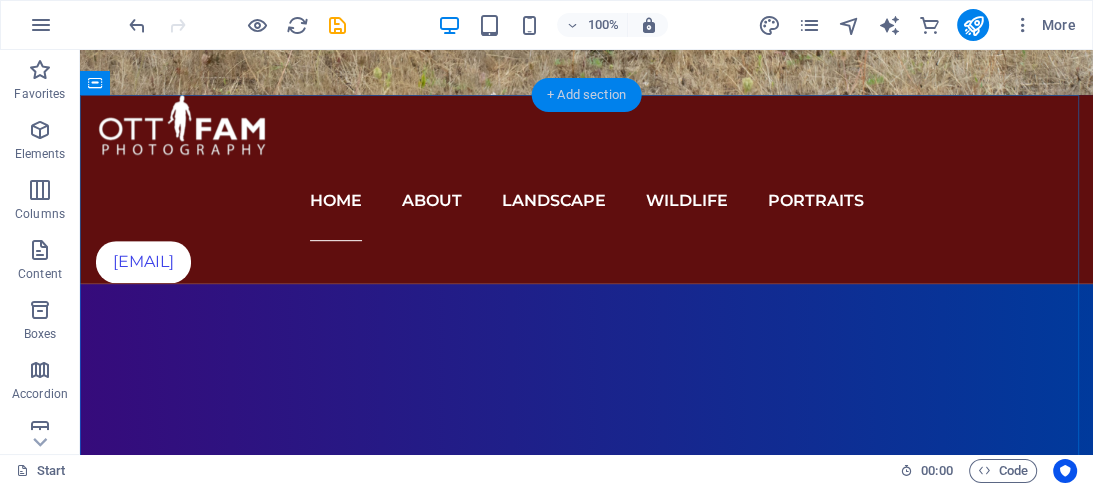 drag, startPoint x: 584, startPoint y: 96, endPoint x: 171, endPoint y: 77, distance: 413.43683 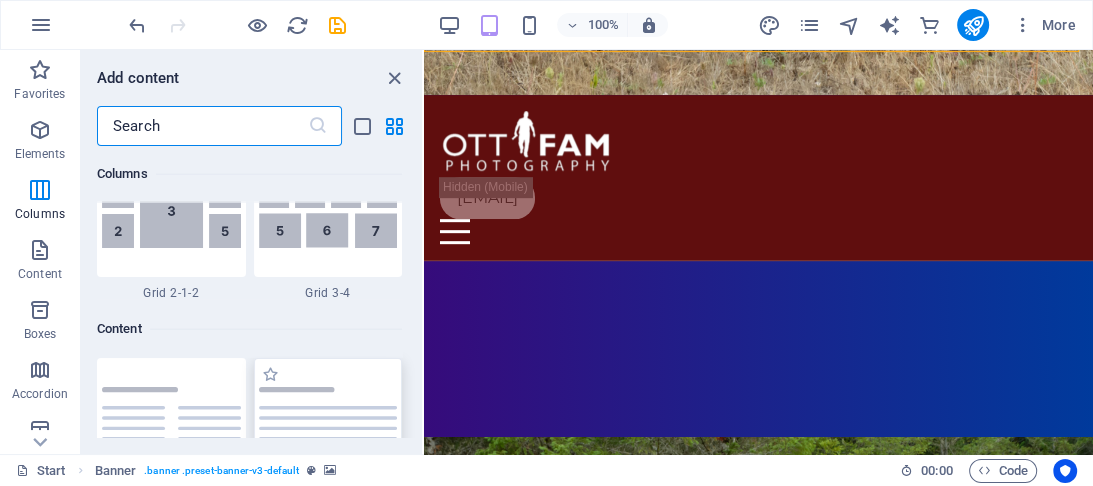 scroll, scrollTop: 3338, scrollLeft: 0, axis: vertical 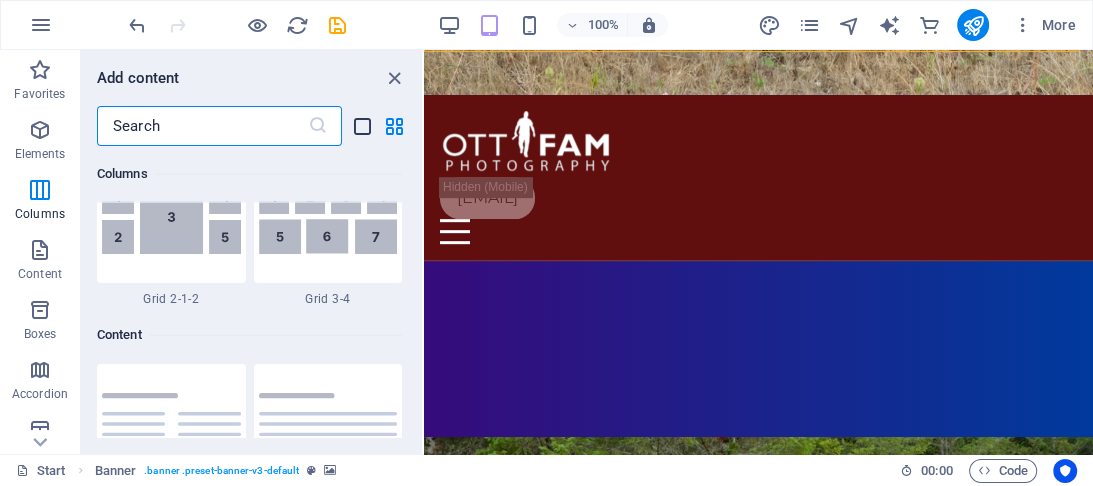click at bounding box center [362, 126] 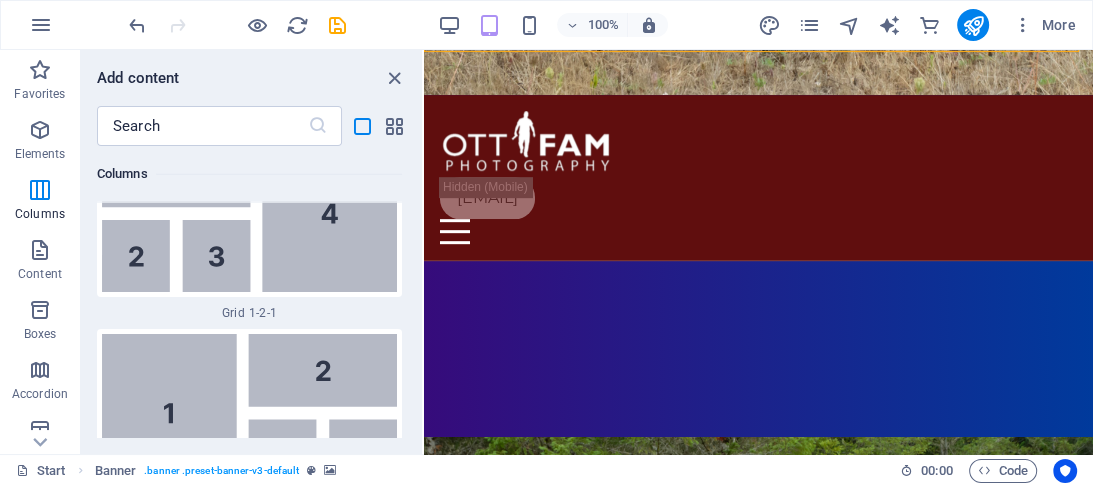scroll, scrollTop: 9261, scrollLeft: 0, axis: vertical 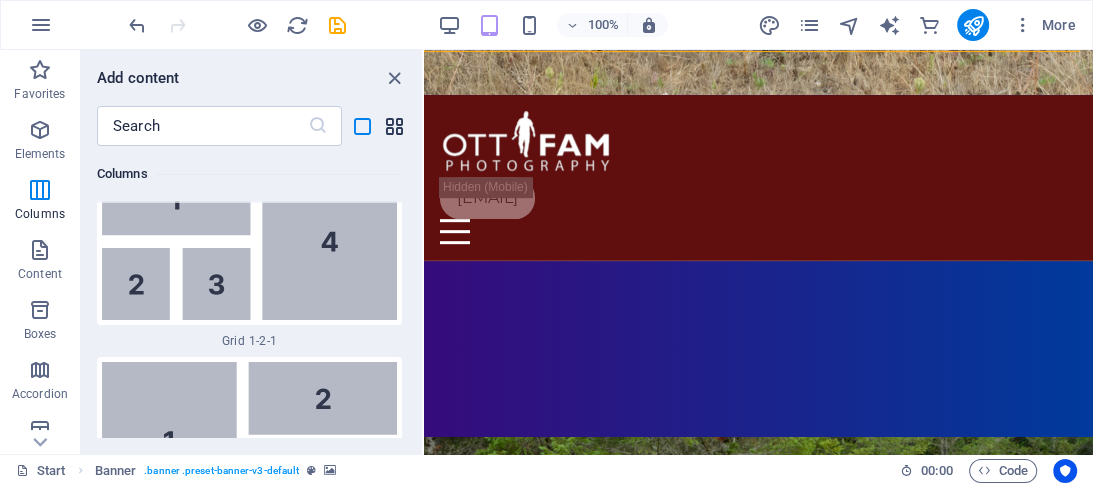 click at bounding box center [394, 126] 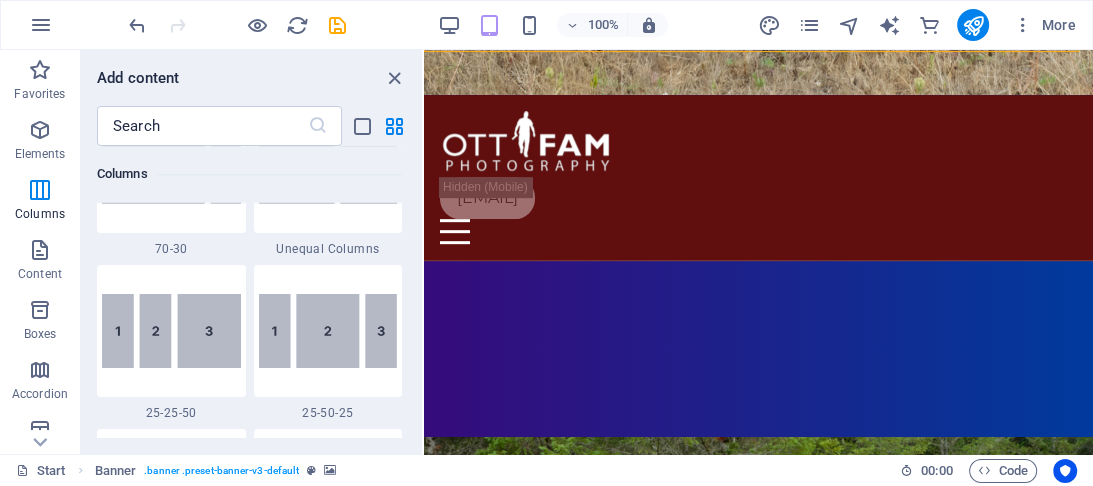 scroll, scrollTop: 1568, scrollLeft: 0, axis: vertical 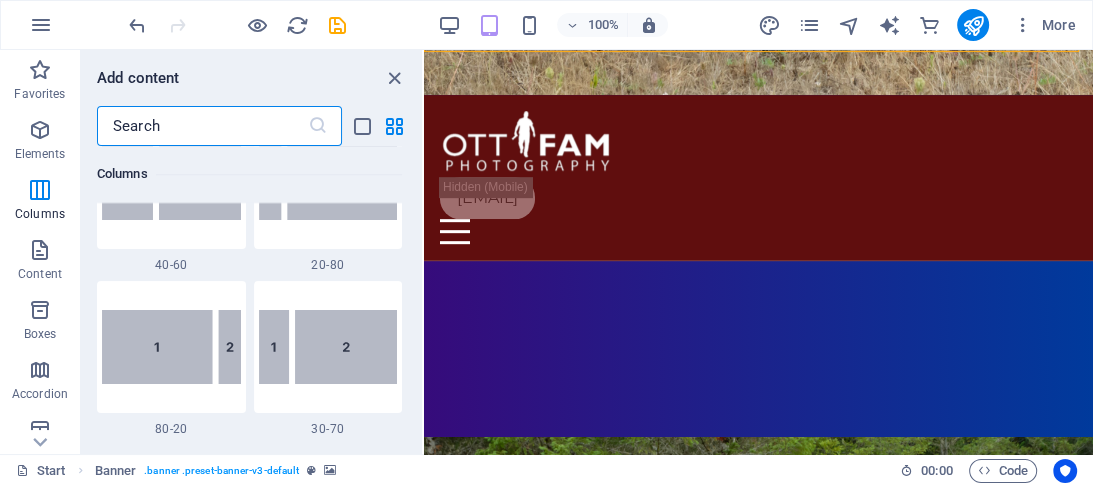 click at bounding box center (202, 126) 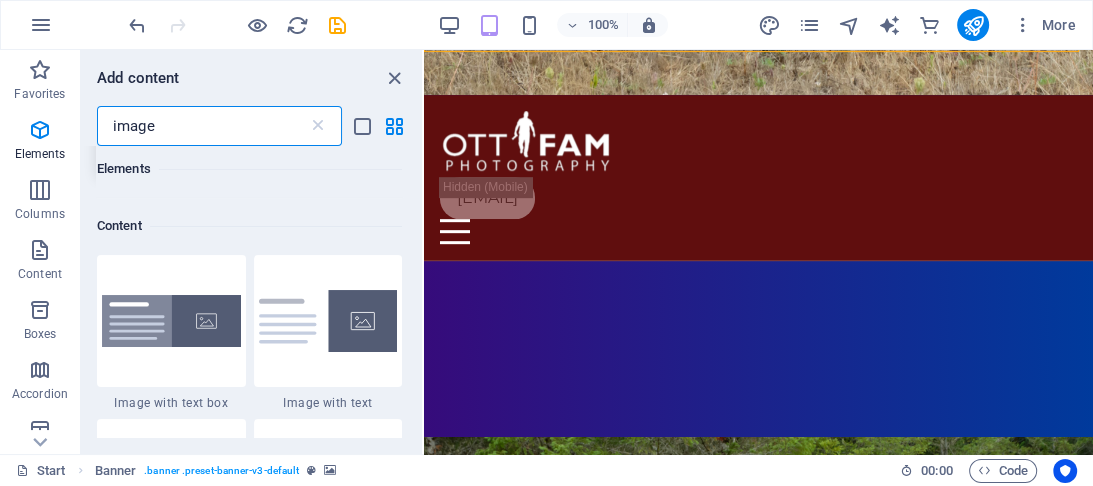 scroll, scrollTop: 0, scrollLeft: 0, axis: both 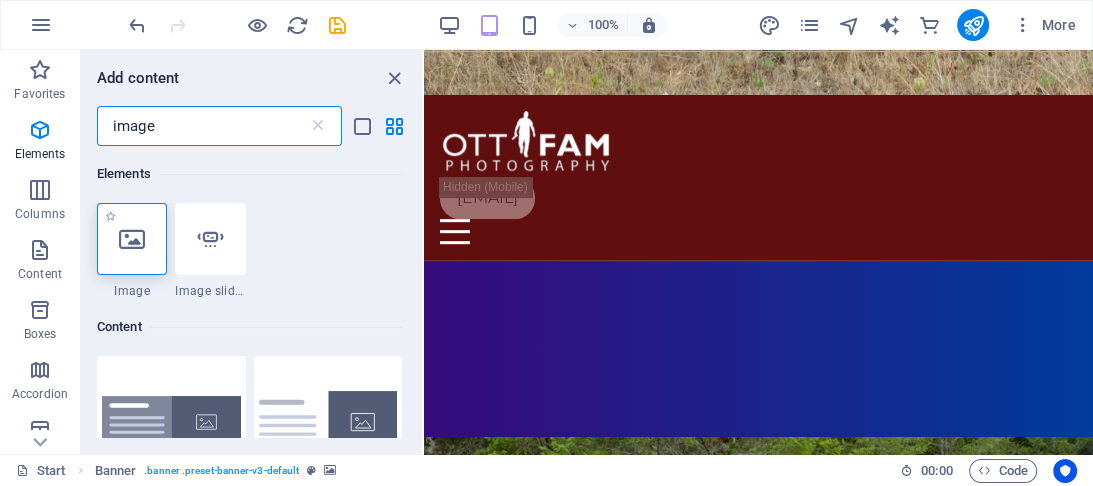 type on "image" 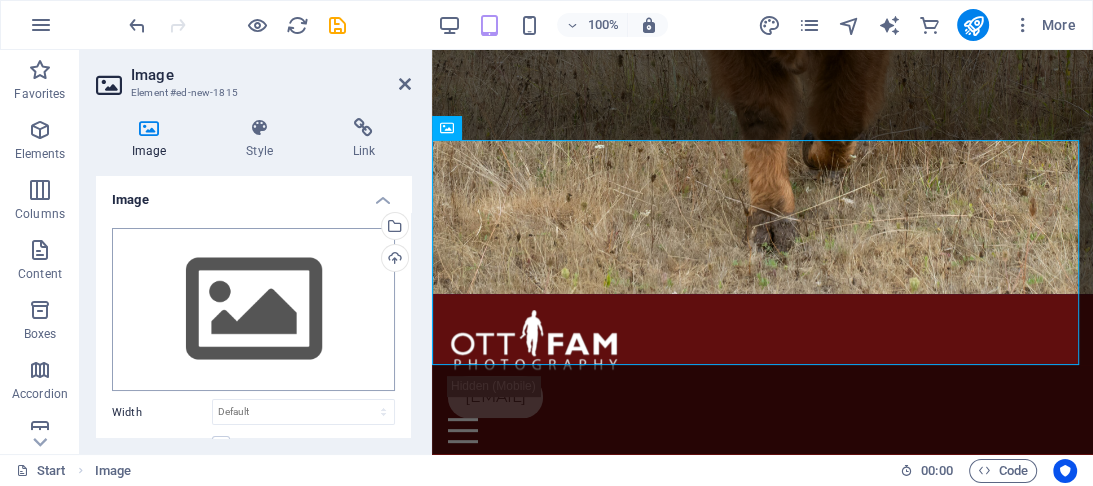 scroll, scrollTop: 632, scrollLeft: 0, axis: vertical 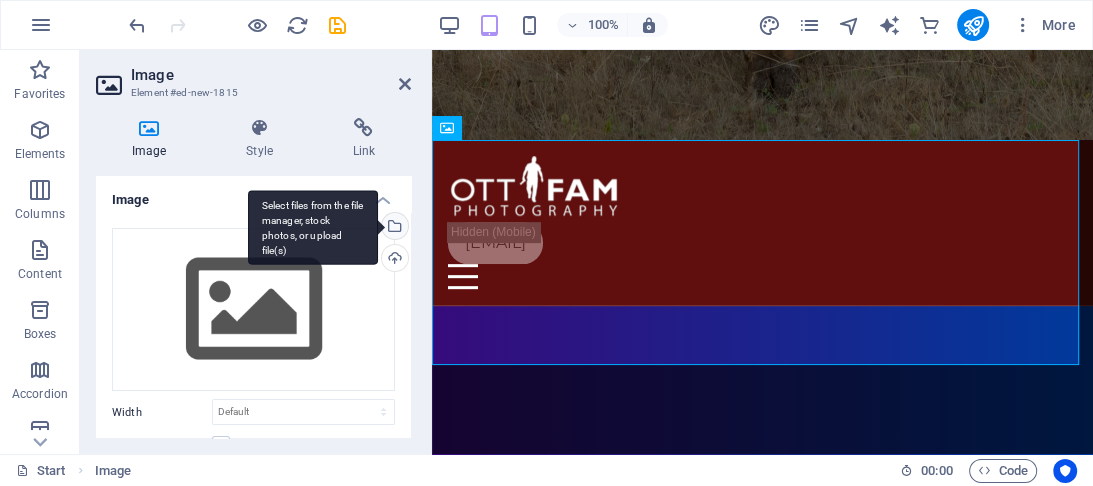 click on "Select files from the file manager, stock photos, or upload file(s)" at bounding box center [393, 228] 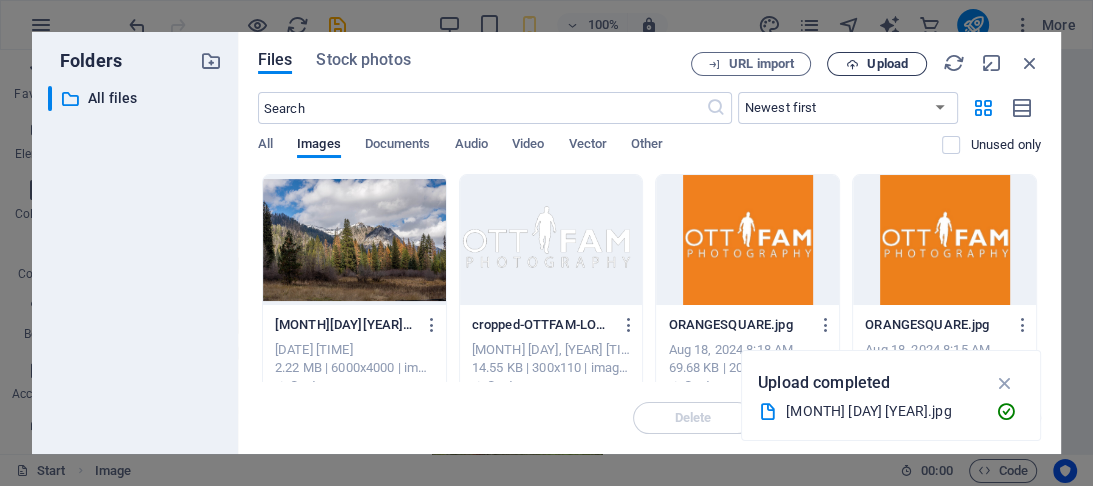 click on "Upload" at bounding box center (887, 64) 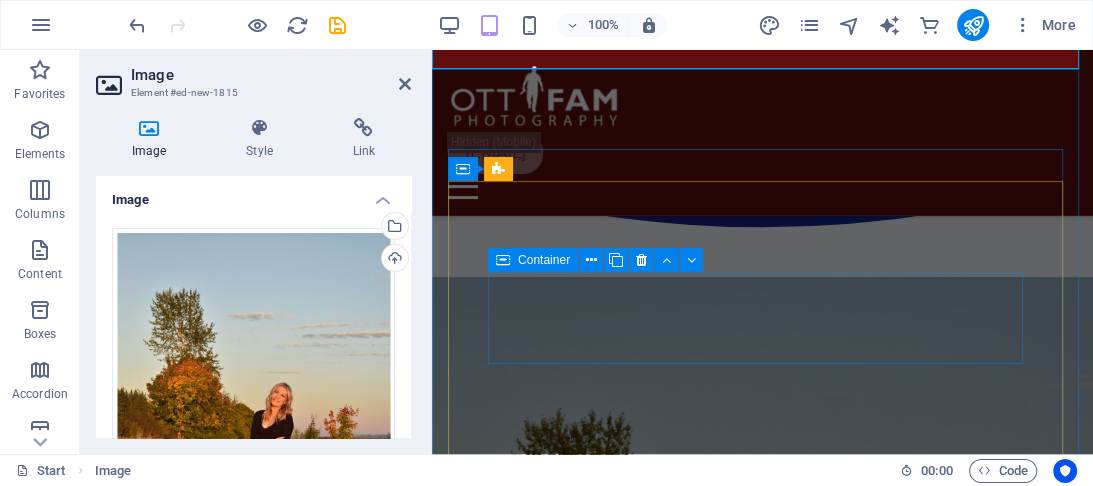 scroll, scrollTop: 1672, scrollLeft: 0, axis: vertical 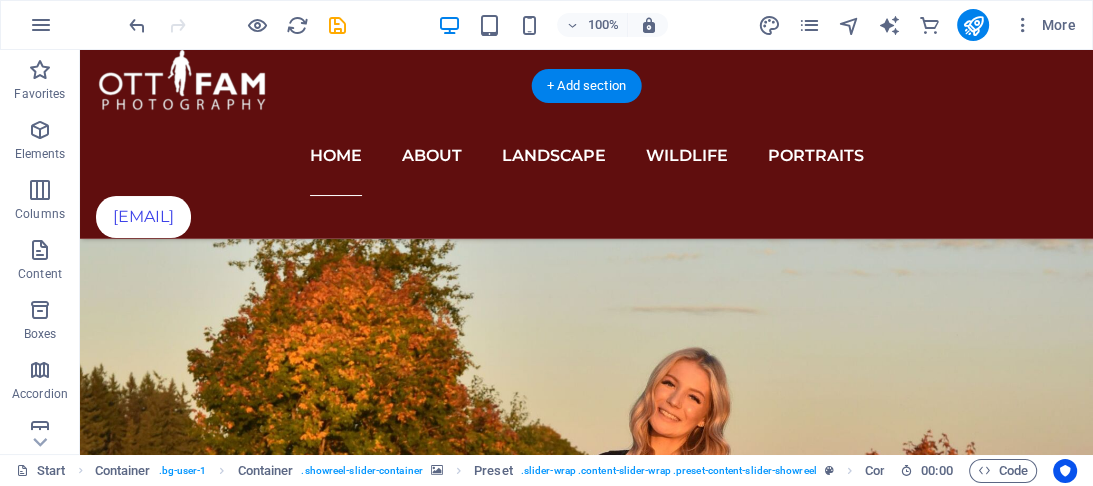 drag, startPoint x: 414, startPoint y: 247, endPoint x: 738, endPoint y: 208, distance: 326.33878 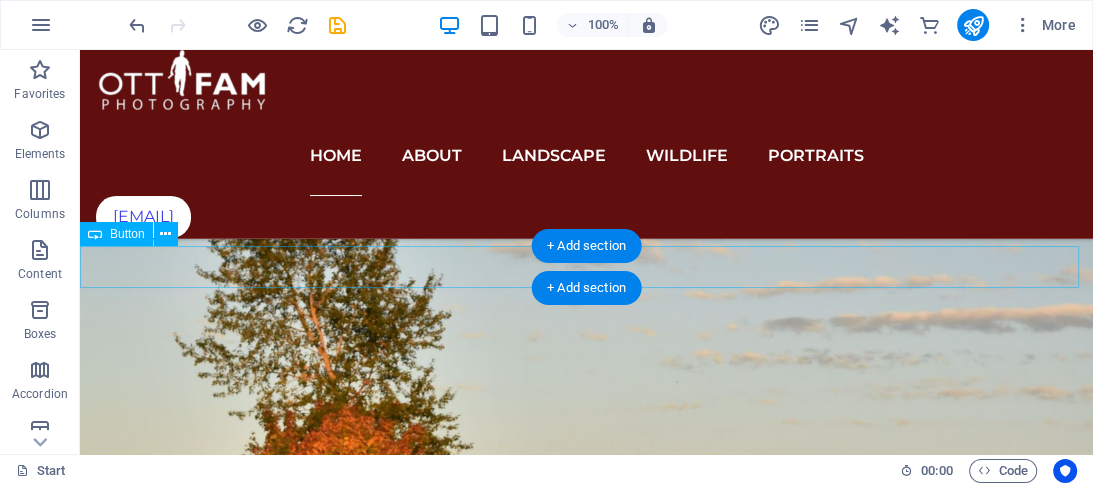 scroll, scrollTop: 2144, scrollLeft: 0, axis: vertical 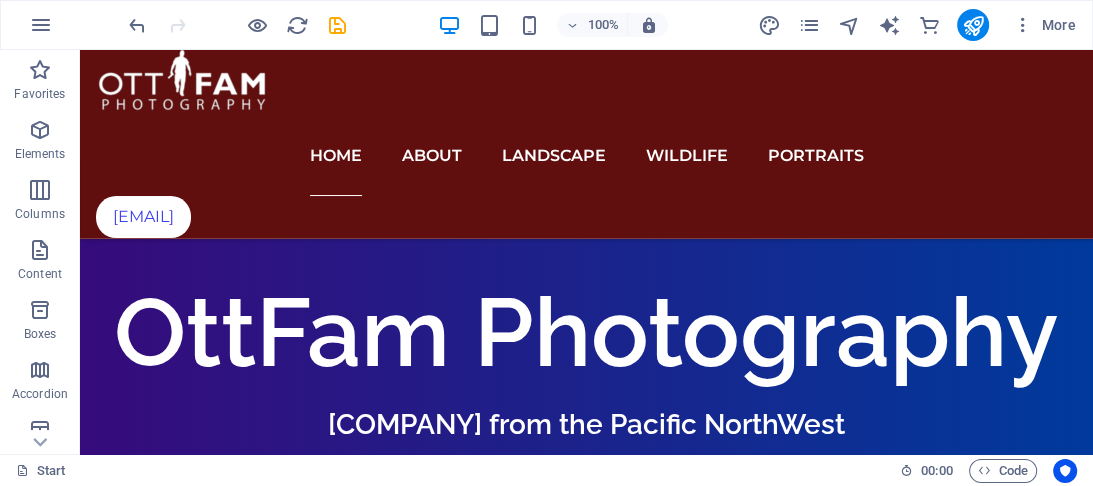 drag, startPoint x: 512, startPoint y: 188, endPoint x: 523, endPoint y: 134, distance: 55.108982 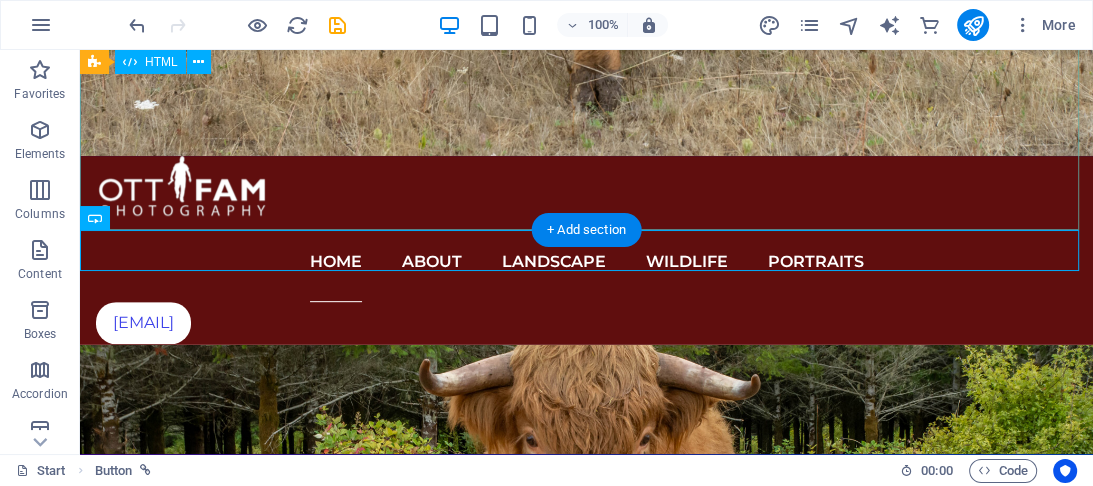 scroll, scrollTop: 583, scrollLeft: 0, axis: vertical 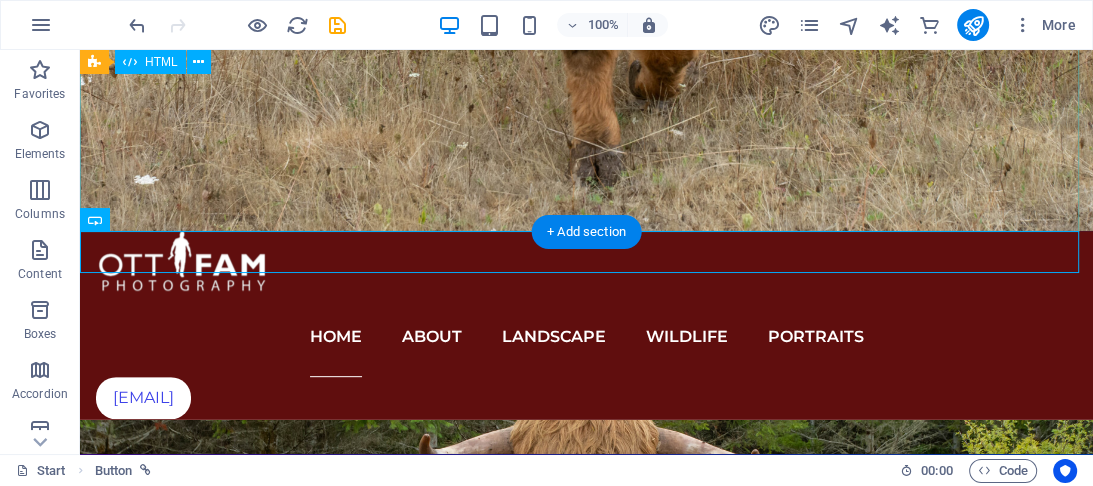 click at bounding box center [586, 1389] 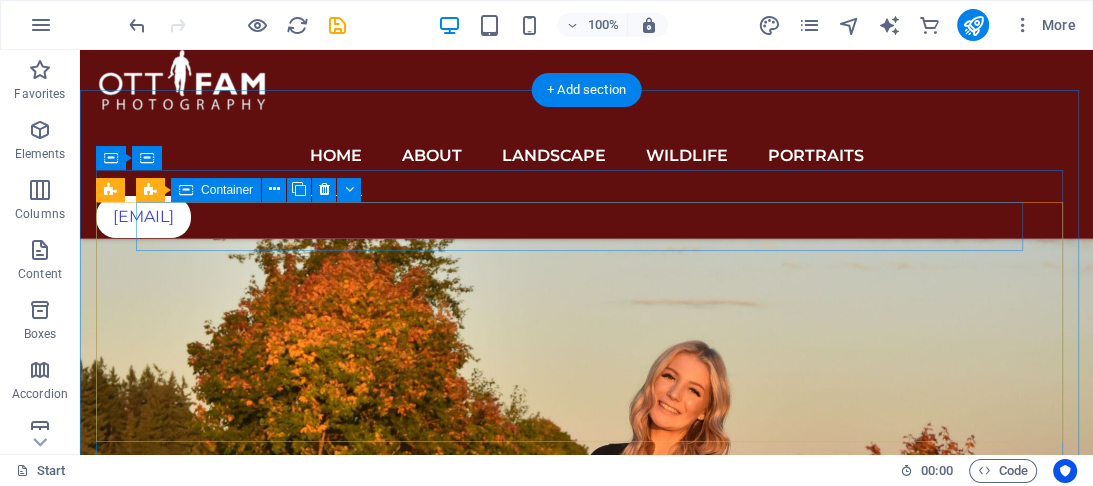scroll, scrollTop: 2263, scrollLeft: 0, axis: vertical 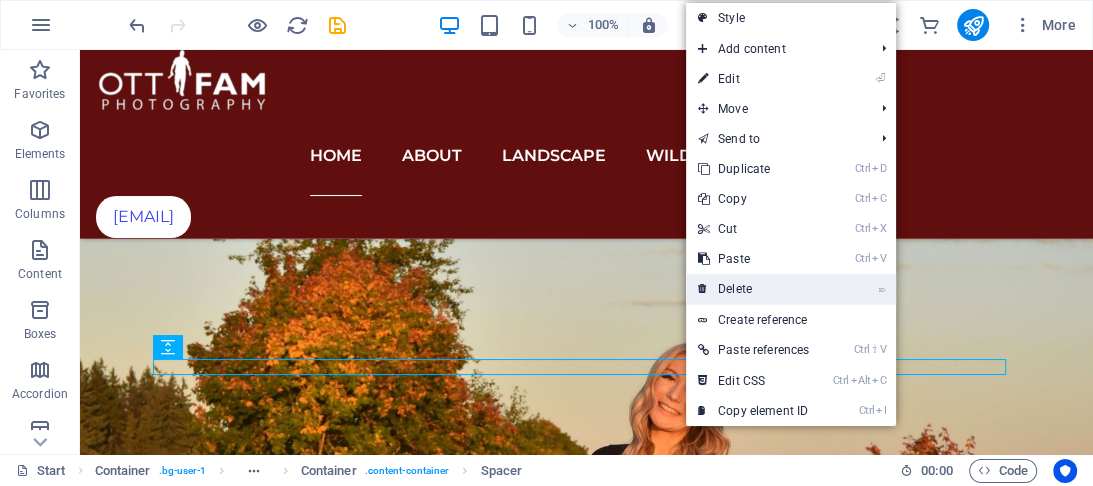 click on "⌦  Delete" at bounding box center [753, 289] 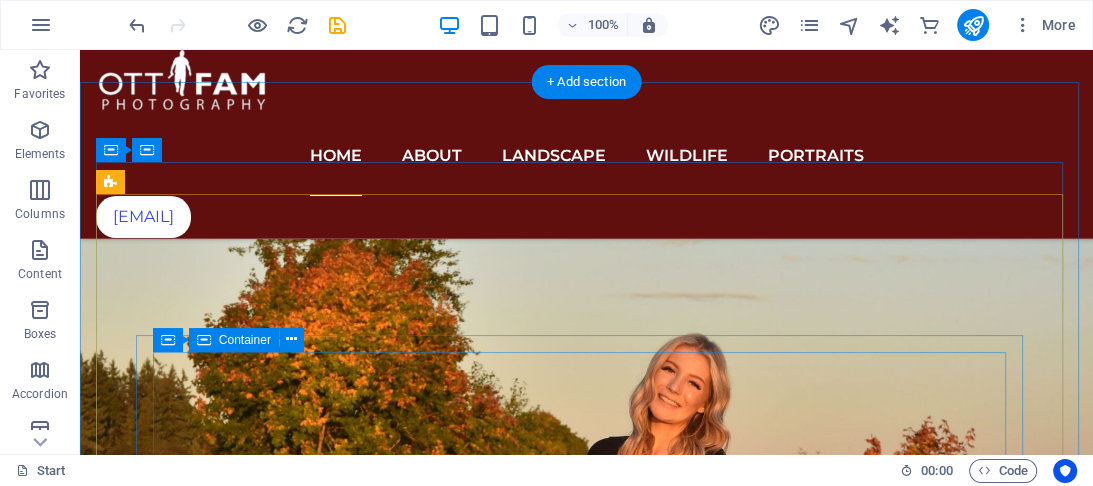 scroll, scrollTop: 2183, scrollLeft: 0, axis: vertical 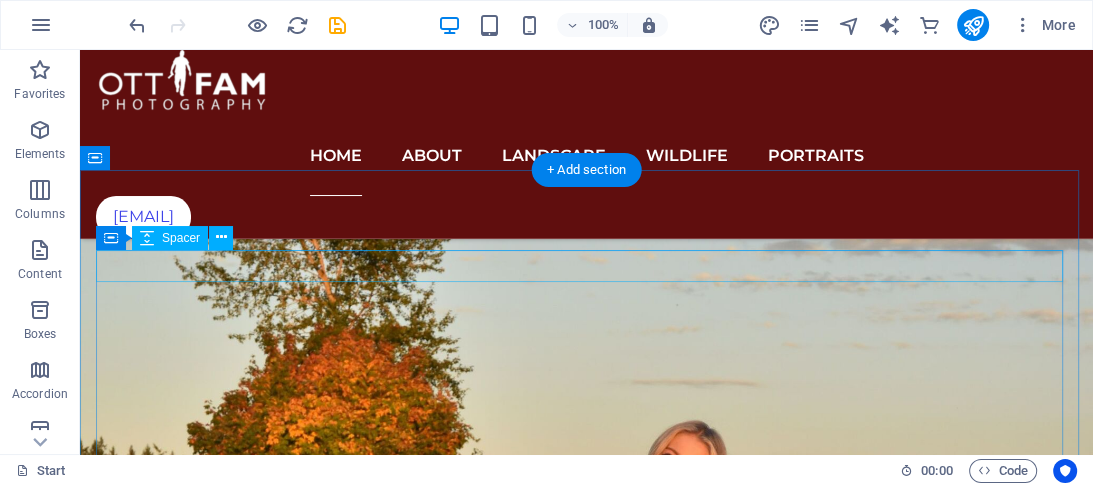 click at bounding box center (586, 2075) 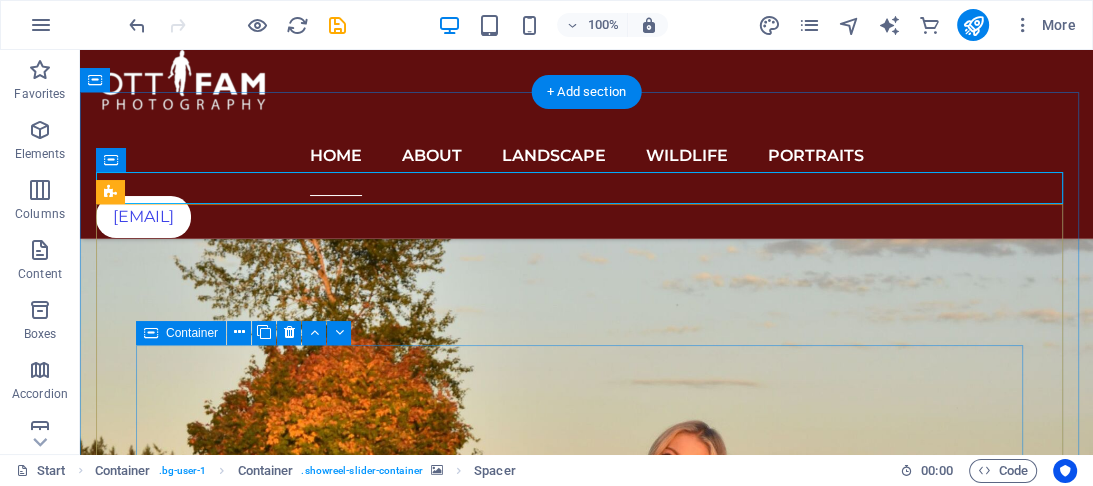 scroll, scrollTop: 2263, scrollLeft: 0, axis: vertical 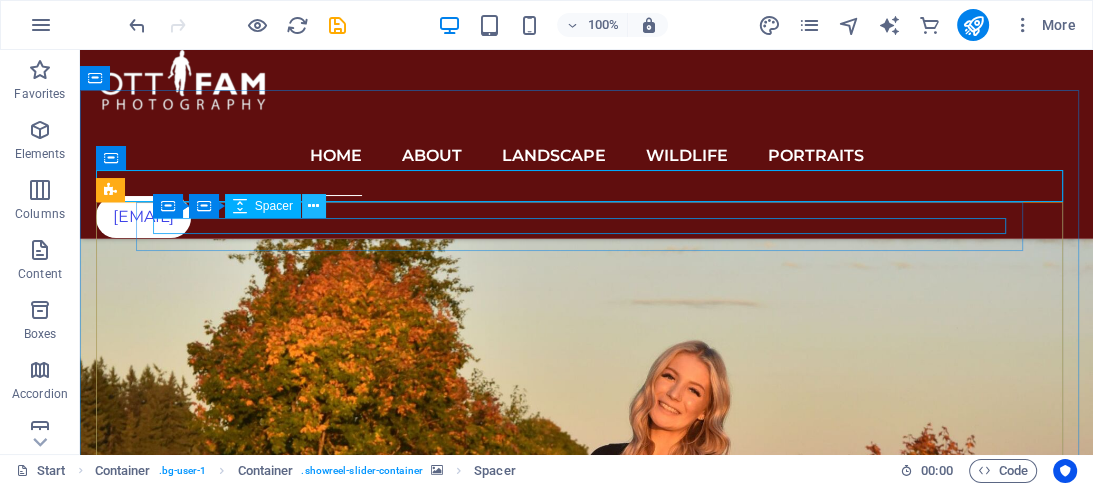 click at bounding box center [313, 206] 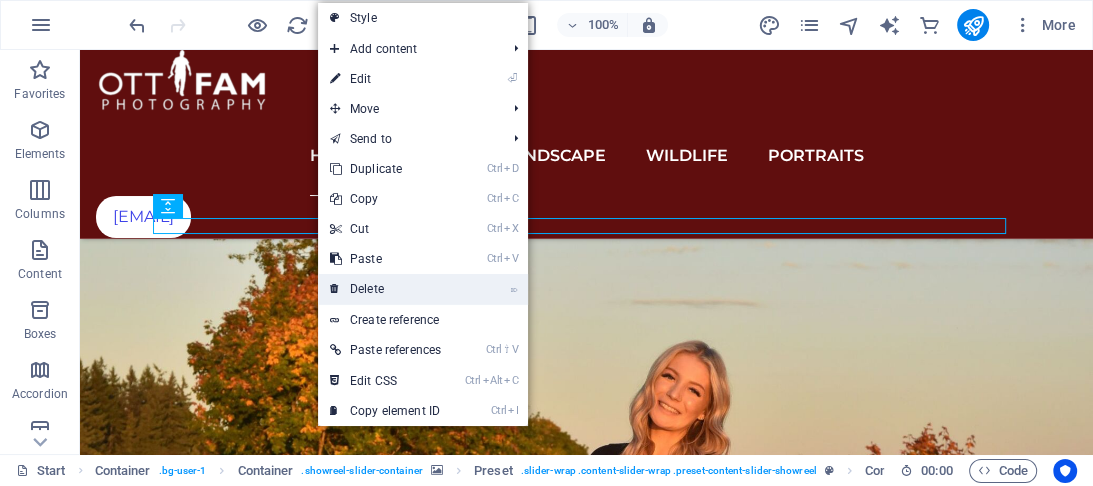 click on "⌦  Delete" at bounding box center [385, 289] 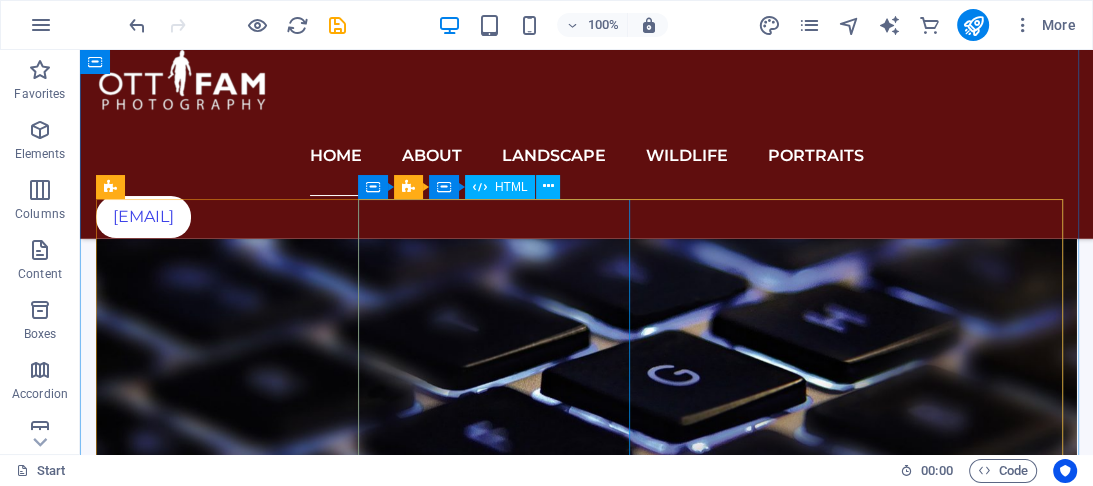 scroll, scrollTop: 3623, scrollLeft: 0, axis: vertical 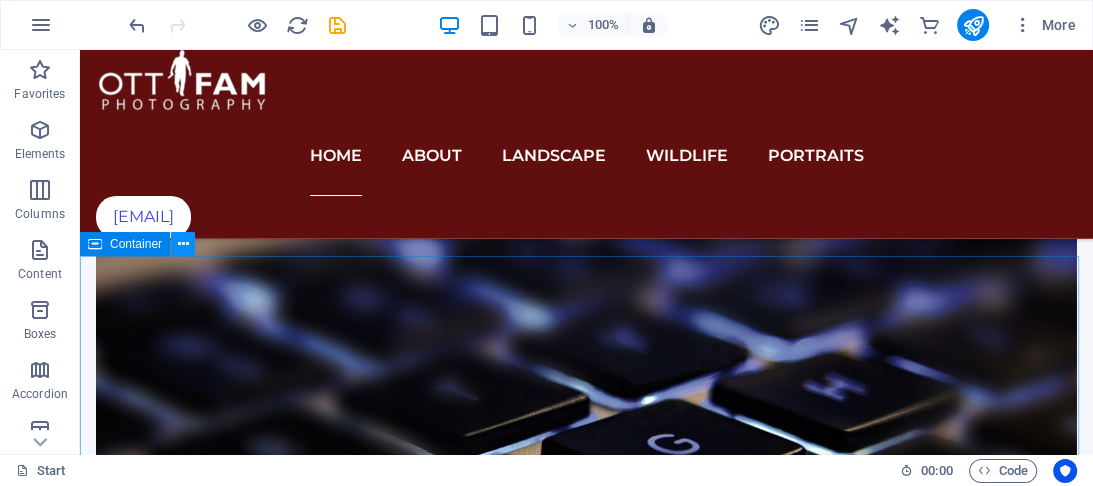 click at bounding box center (183, 244) 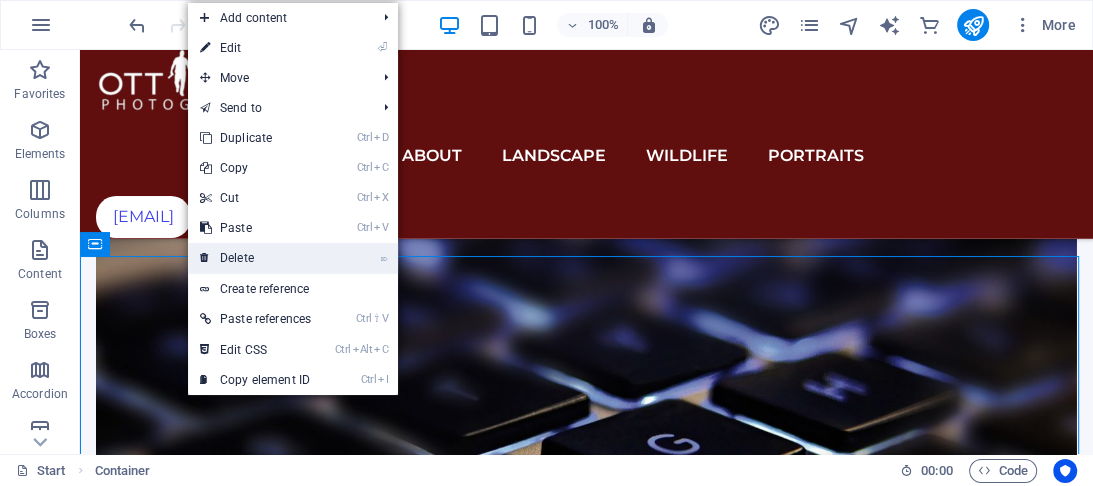 click on "⌦  Delete" at bounding box center (255, 258) 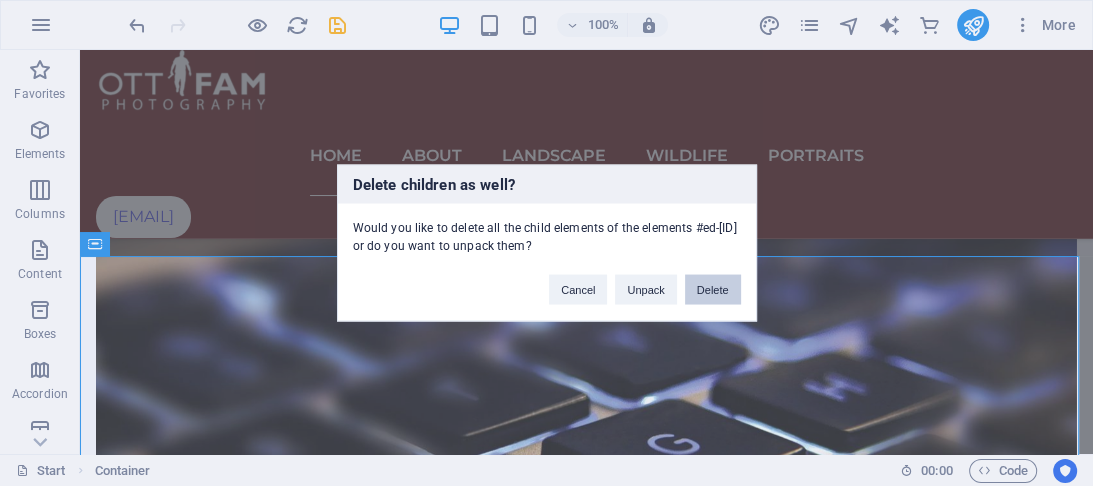 click on "Delete" at bounding box center [713, 290] 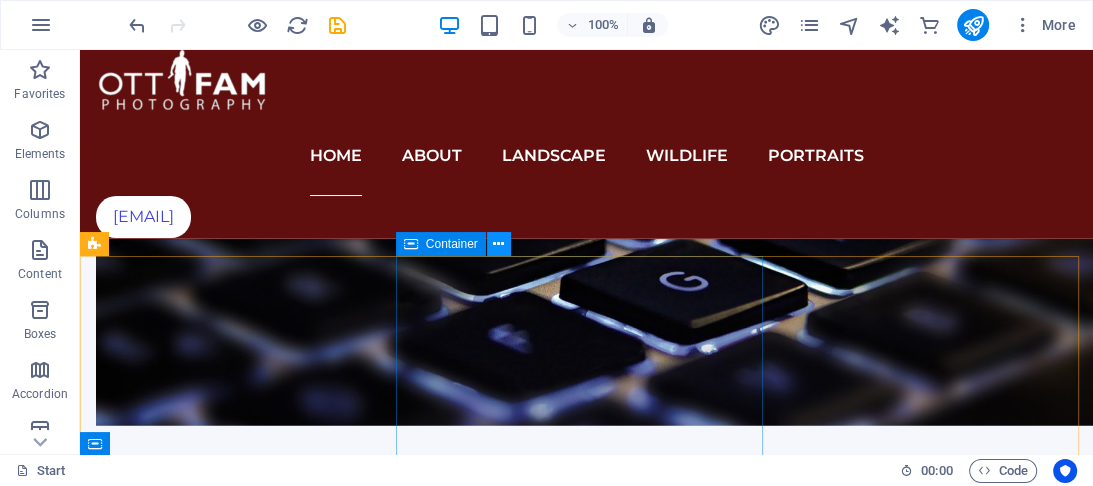 click at bounding box center (498, 244) 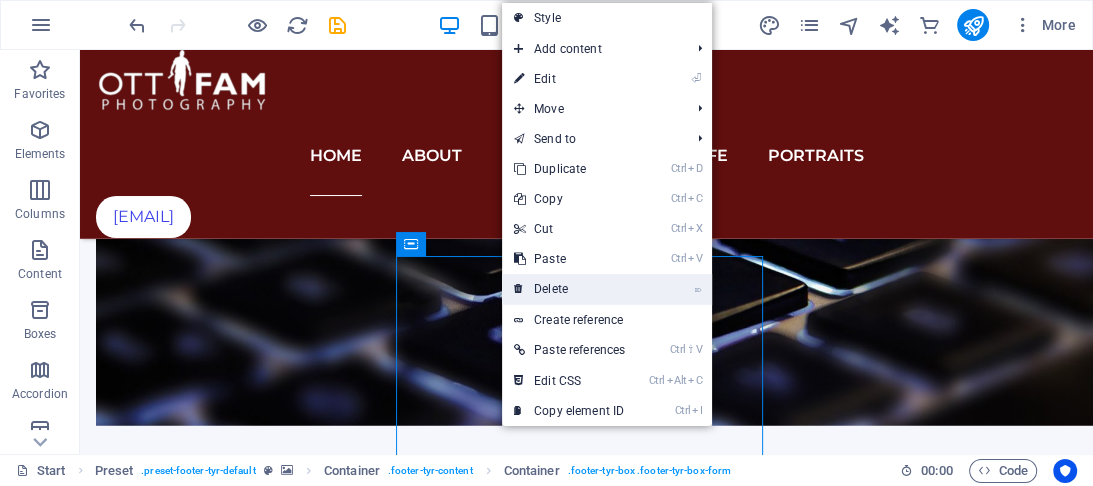 click on "⌦  Delete" at bounding box center [569, 289] 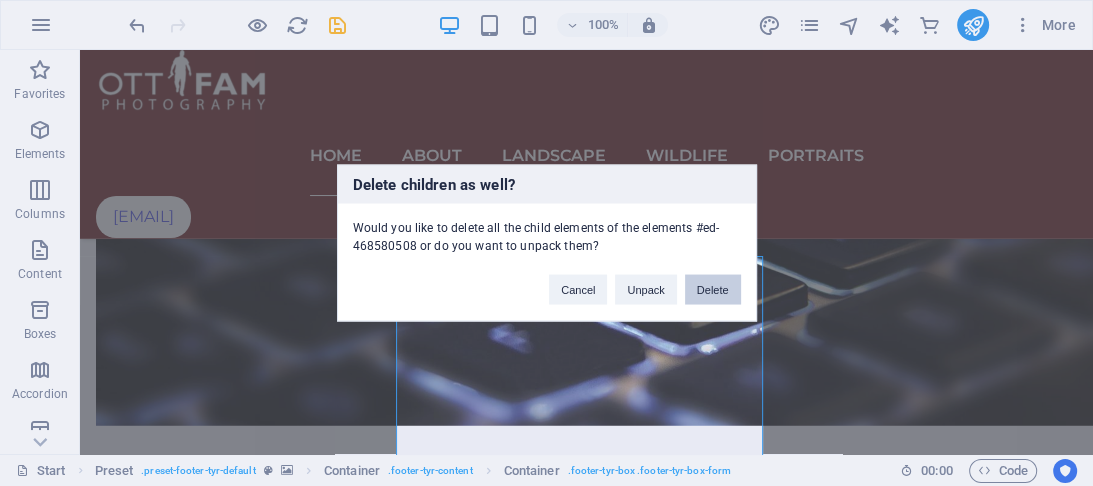 click on "Delete" at bounding box center [713, 290] 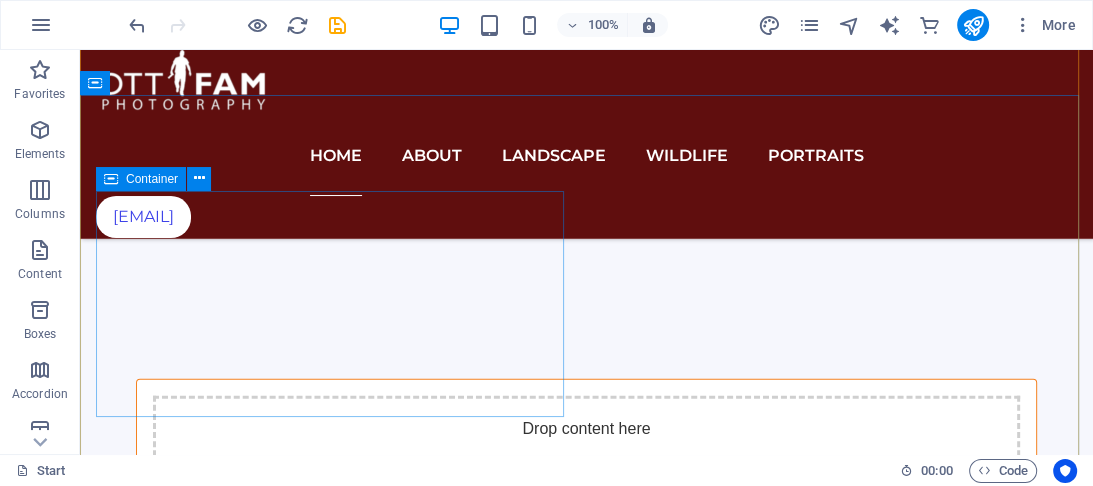 scroll, scrollTop: 4043, scrollLeft: 0, axis: vertical 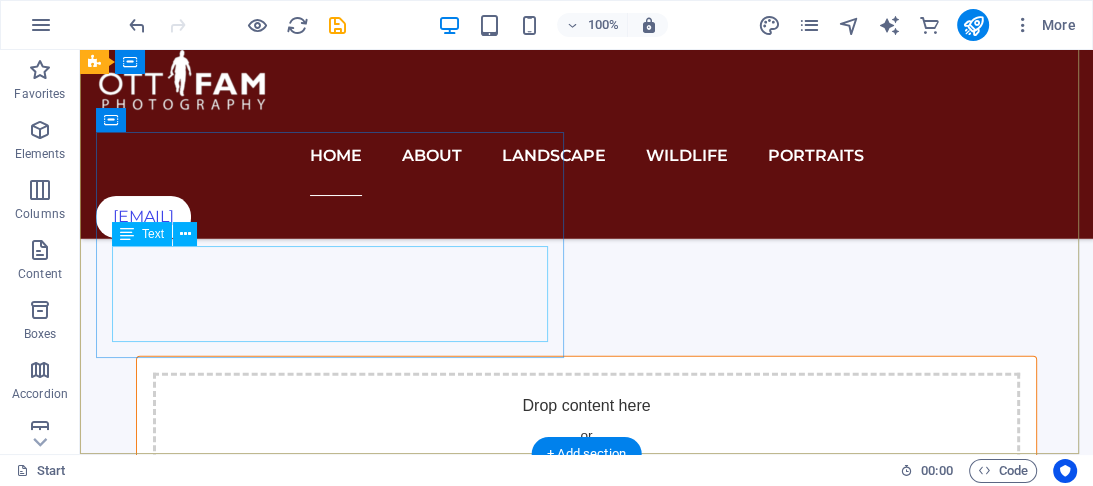 click on "34 [STREET] [CITY]   [ZIP] Legal Notice  |  Privacy" at bounding box center [586, 2877] 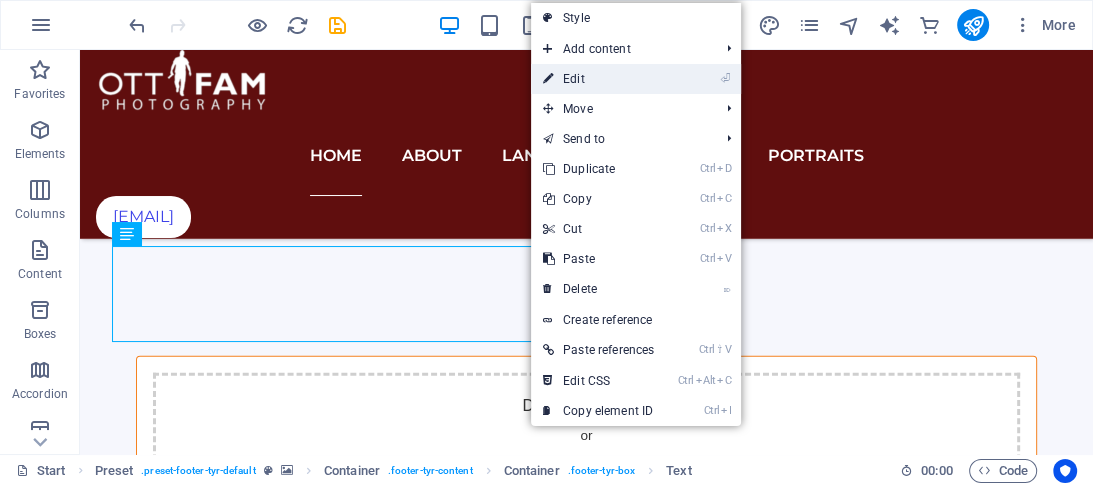 click on "⏎  Edit" at bounding box center [598, 79] 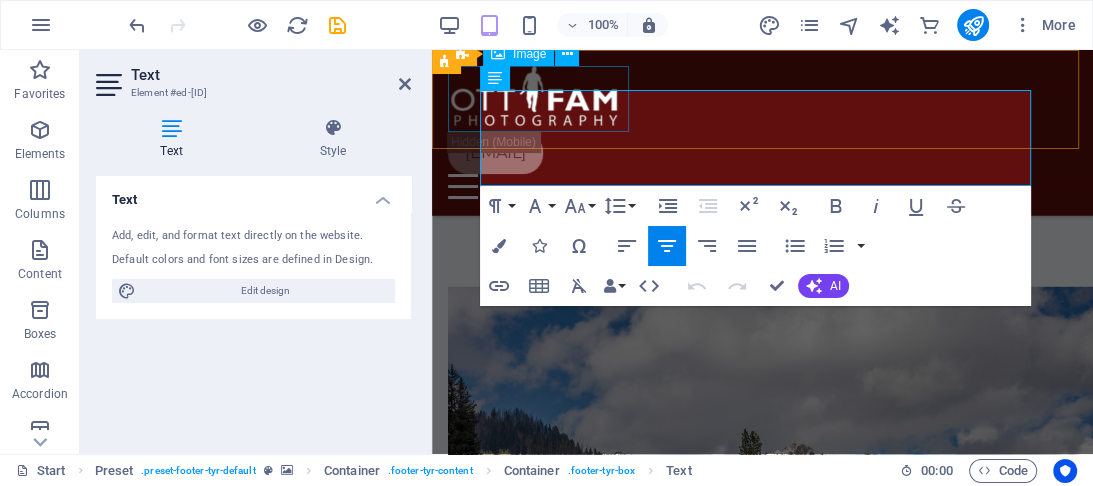 scroll, scrollTop: 3188, scrollLeft: 0, axis: vertical 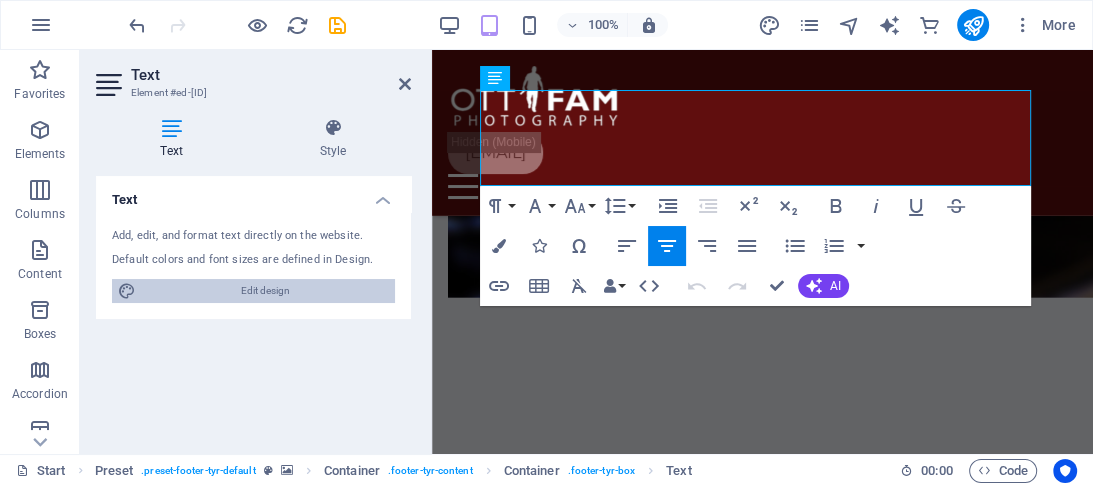 click on "Edit design" at bounding box center (265, 291) 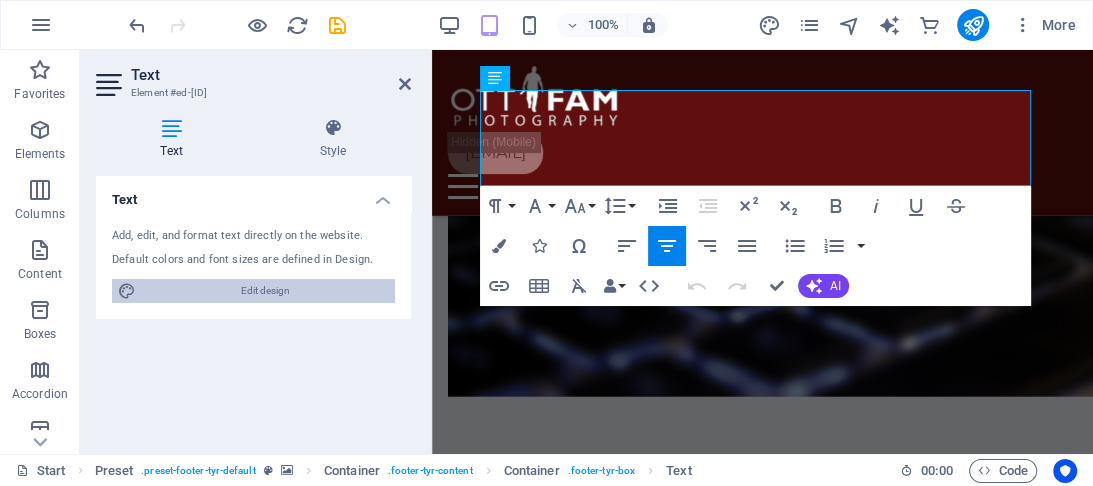 scroll, scrollTop: 2401, scrollLeft: 0, axis: vertical 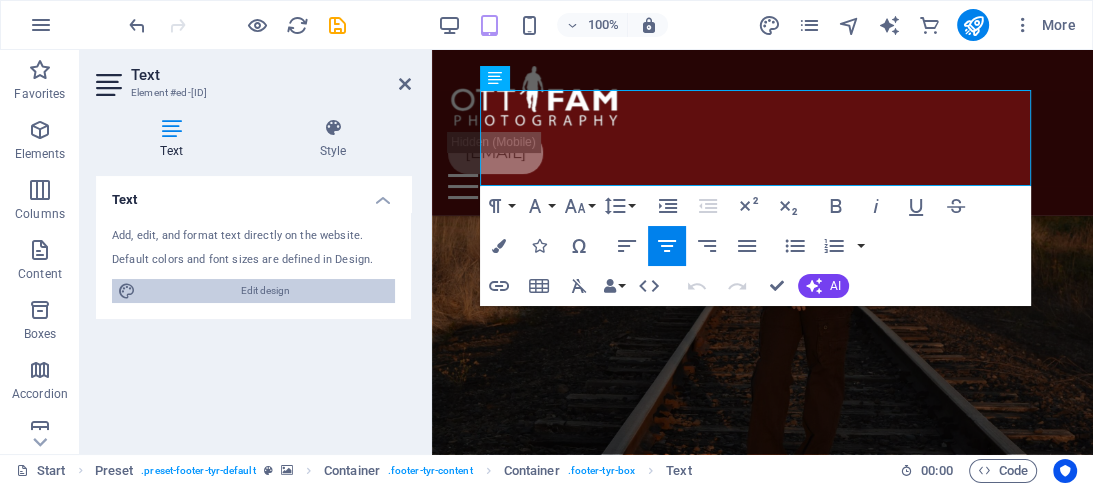 select on "px" 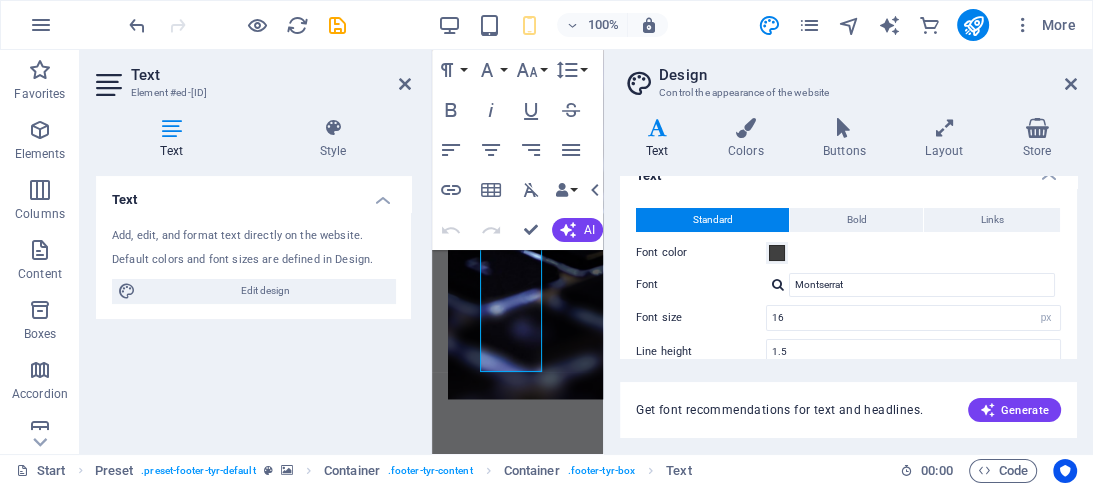 scroll, scrollTop: 0, scrollLeft: 0, axis: both 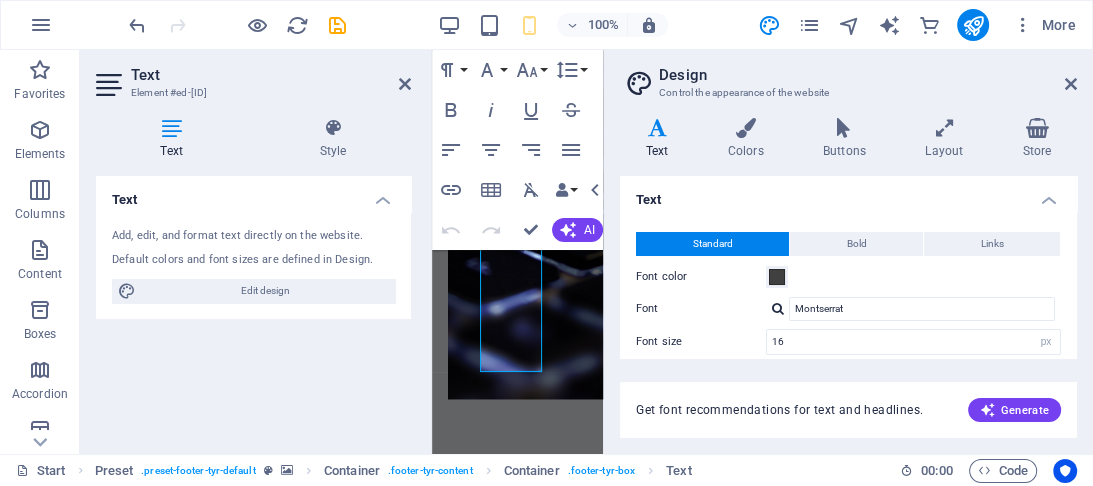 click on "Text" at bounding box center (253, 194) 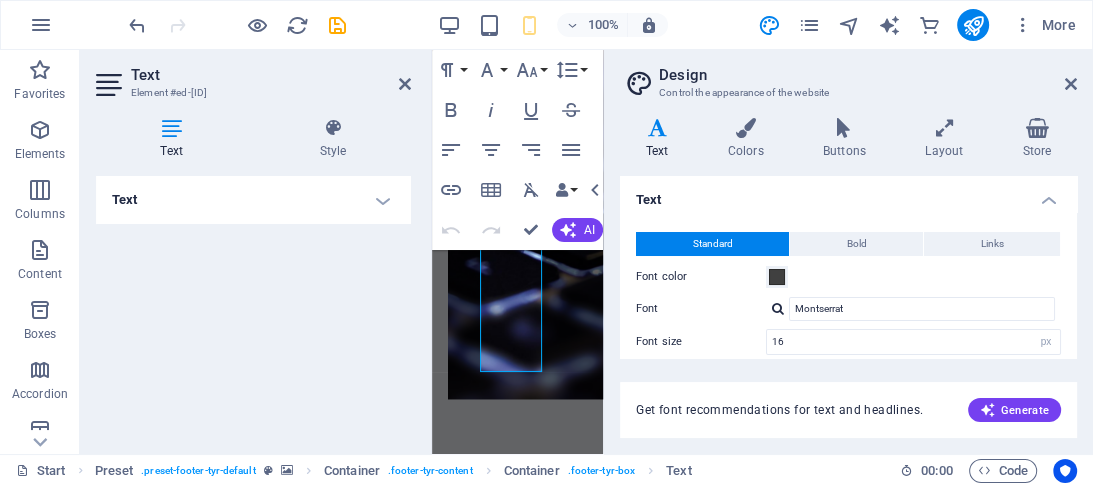 click on "Text" at bounding box center (253, 200) 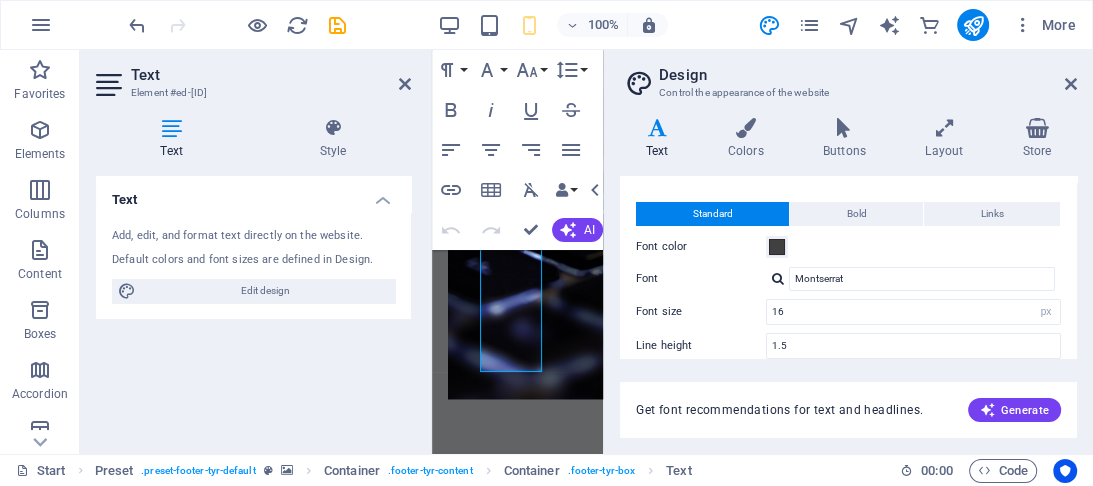 scroll, scrollTop: 0, scrollLeft: 0, axis: both 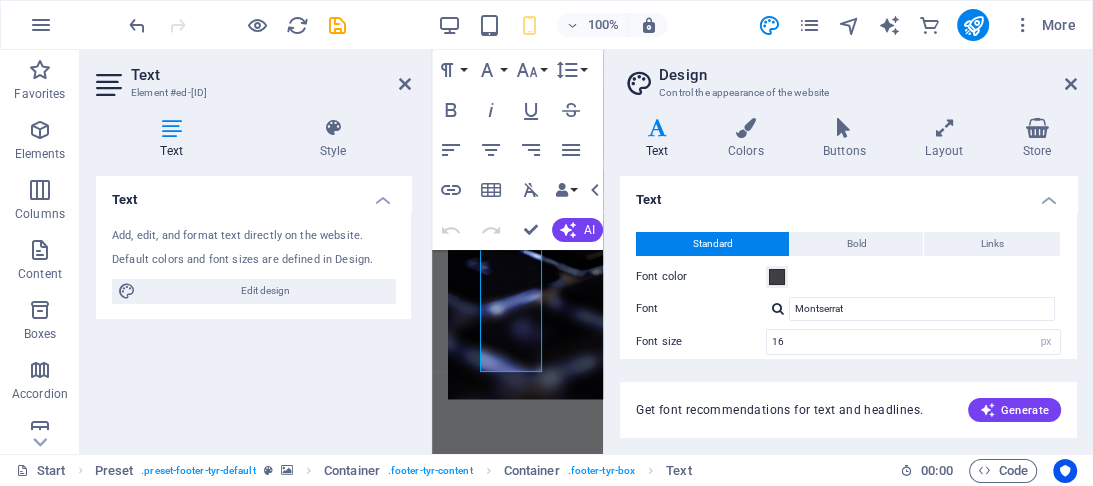 click on "Design Control the appearance of the website" at bounding box center (850, 76) 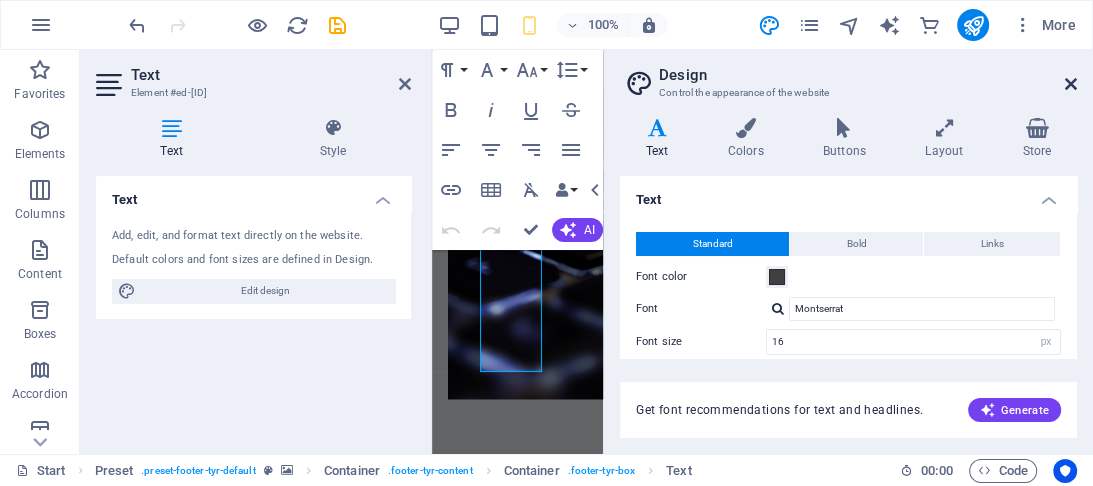 click at bounding box center [1071, 84] 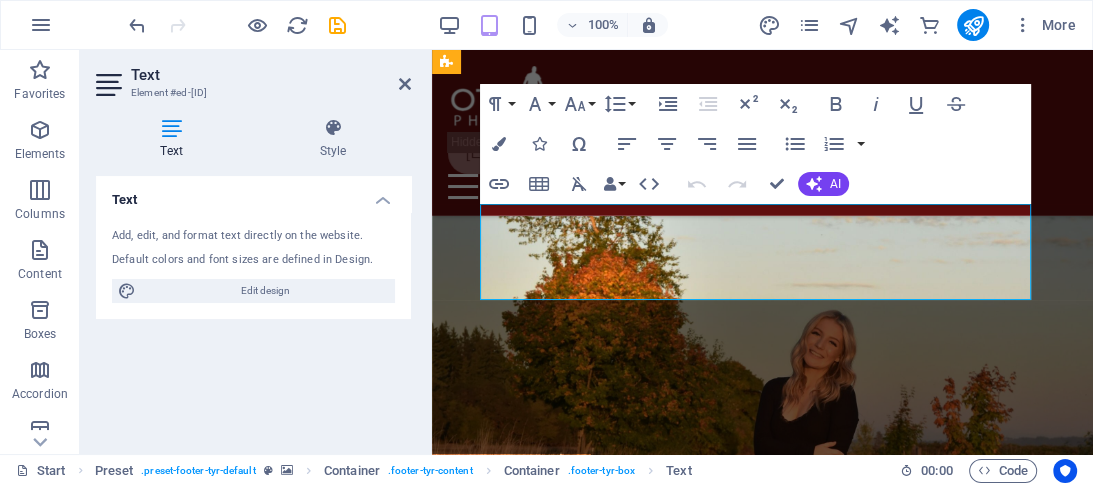 scroll, scrollTop: 3074, scrollLeft: 0, axis: vertical 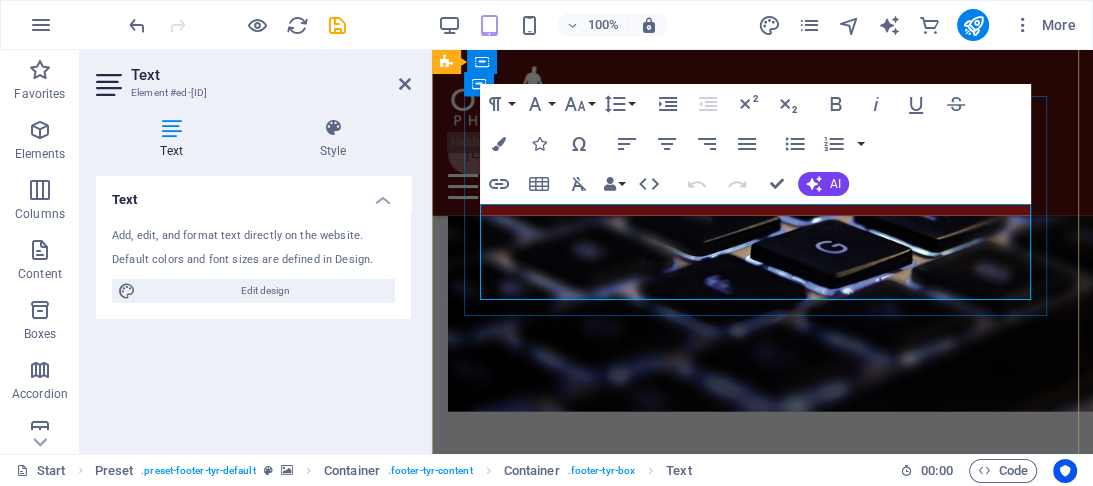 click on "New York" at bounding box center (739, 2888) 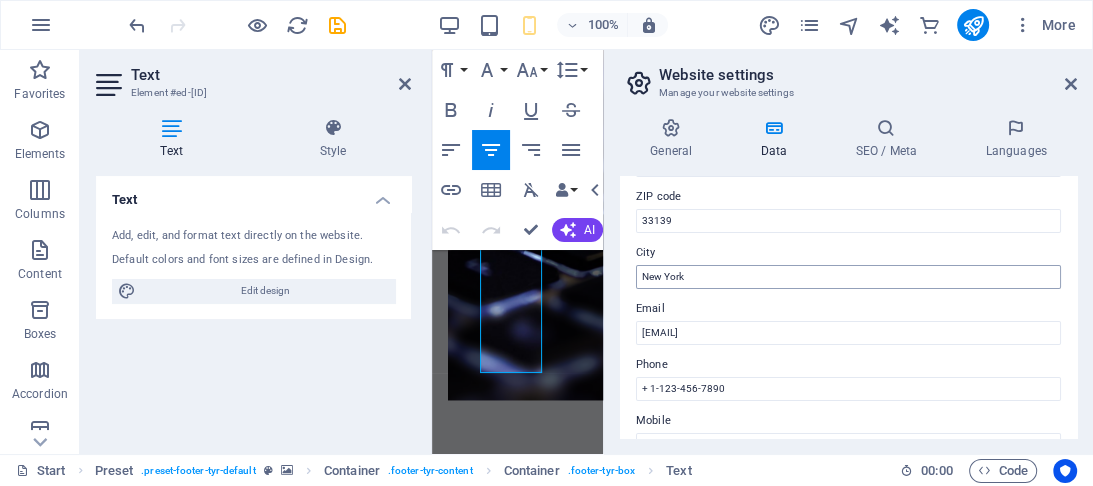 scroll, scrollTop: 320, scrollLeft: 0, axis: vertical 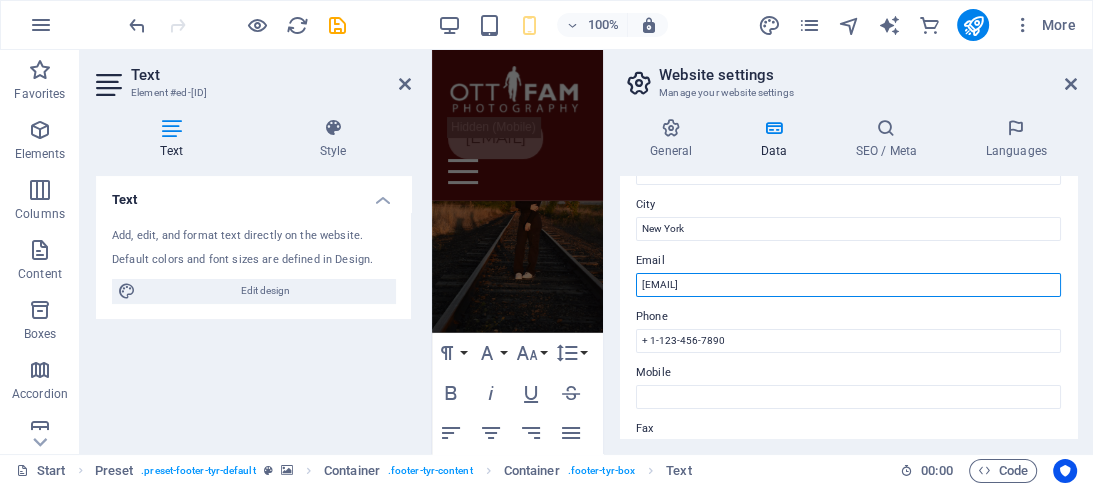 drag, startPoint x: 1320, startPoint y: 342, endPoint x: 600, endPoint y: 311, distance: 720.66705 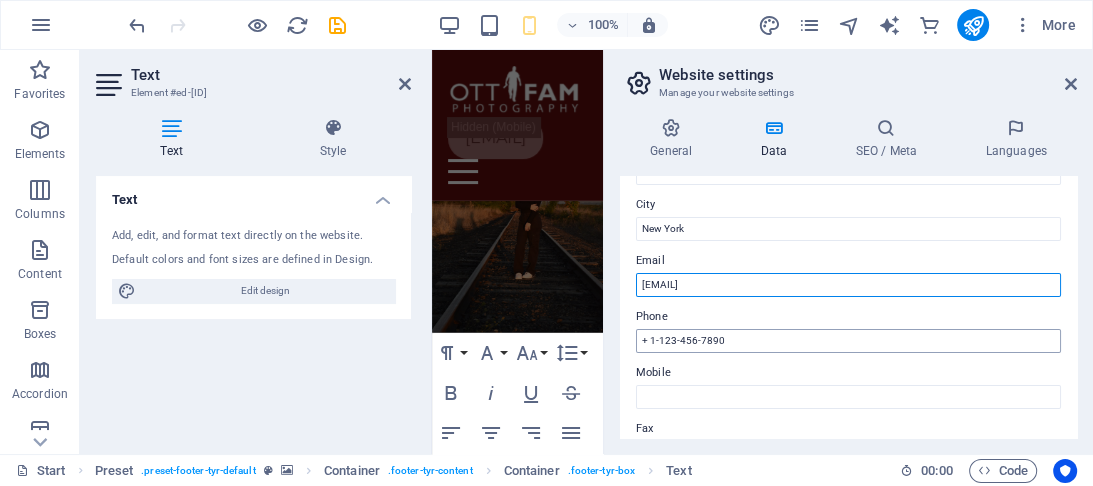 type on "[EMAIL]" 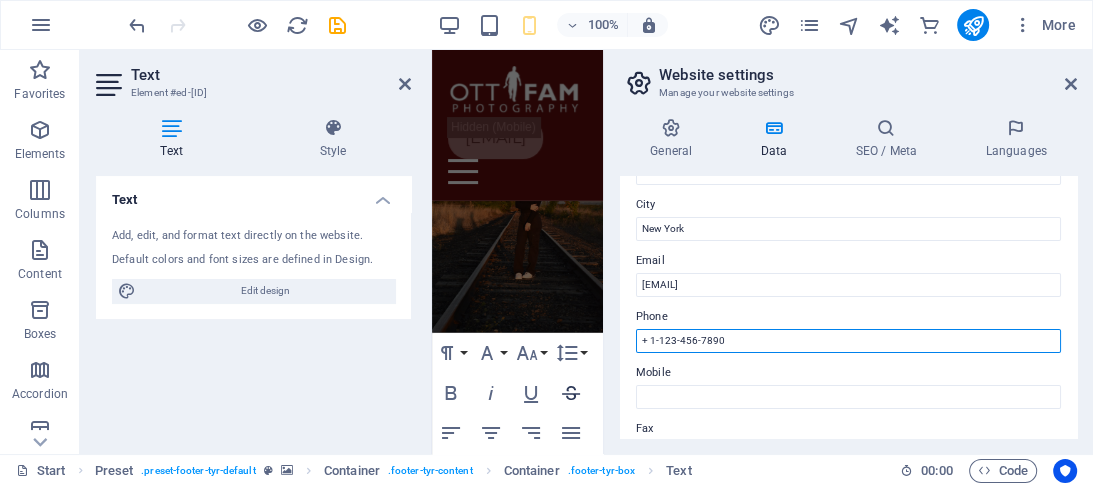 drag, startPoint x: 719, startPoint y: 344, endPoint x: 563, endPoint y: 372, distance: 158.4929 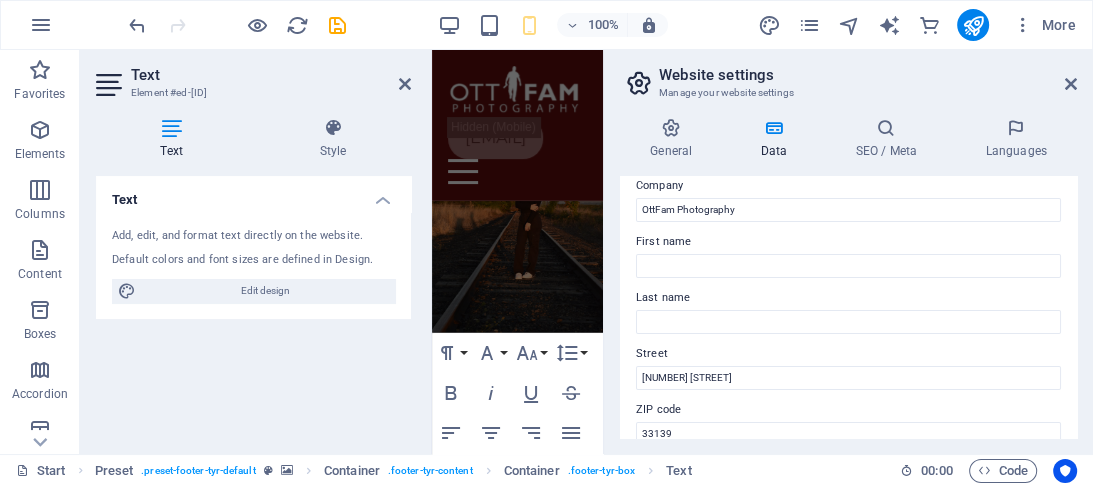 scroll, scrollTop: 0, scrollLeft: 0, axis: both 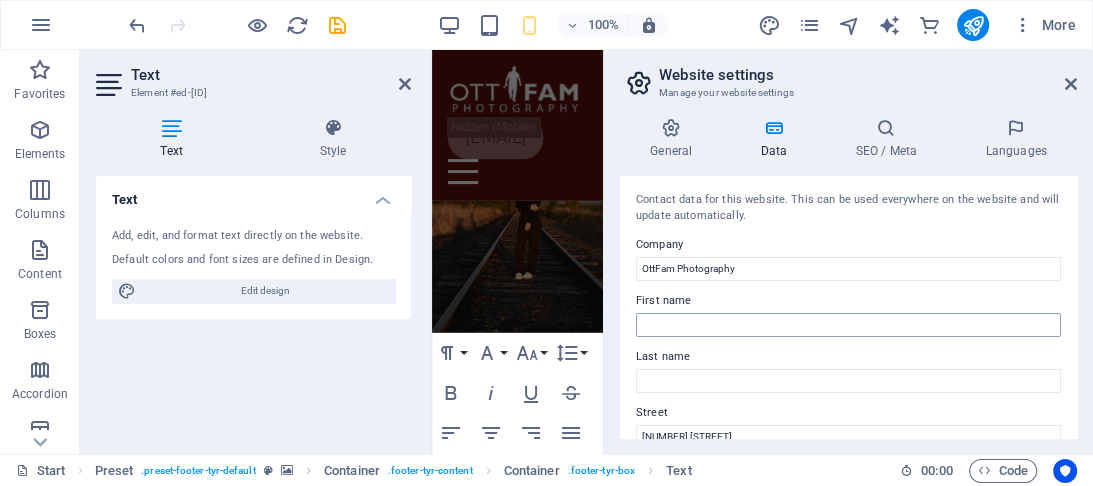 type on "[PHONE]" 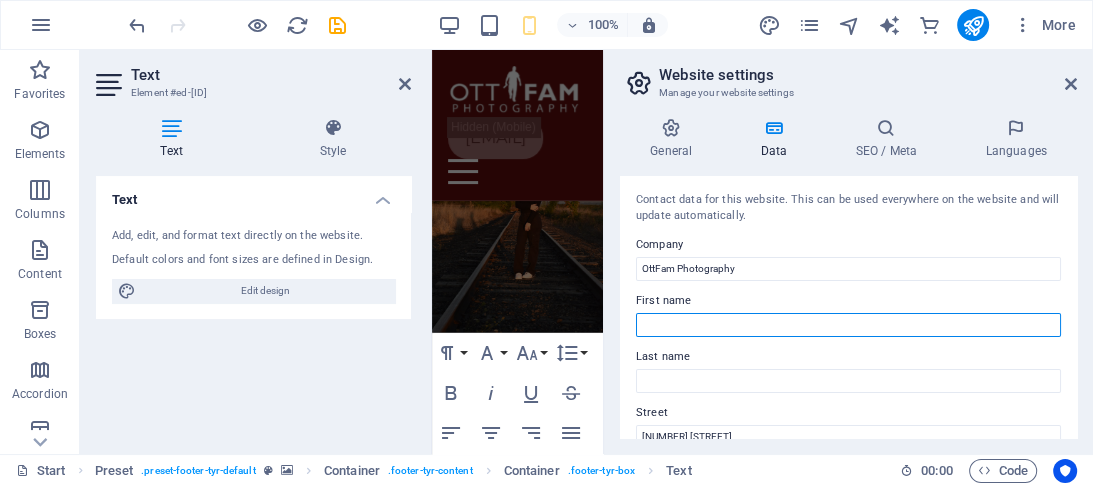 click on "First name" at bounding box center (848, 325) 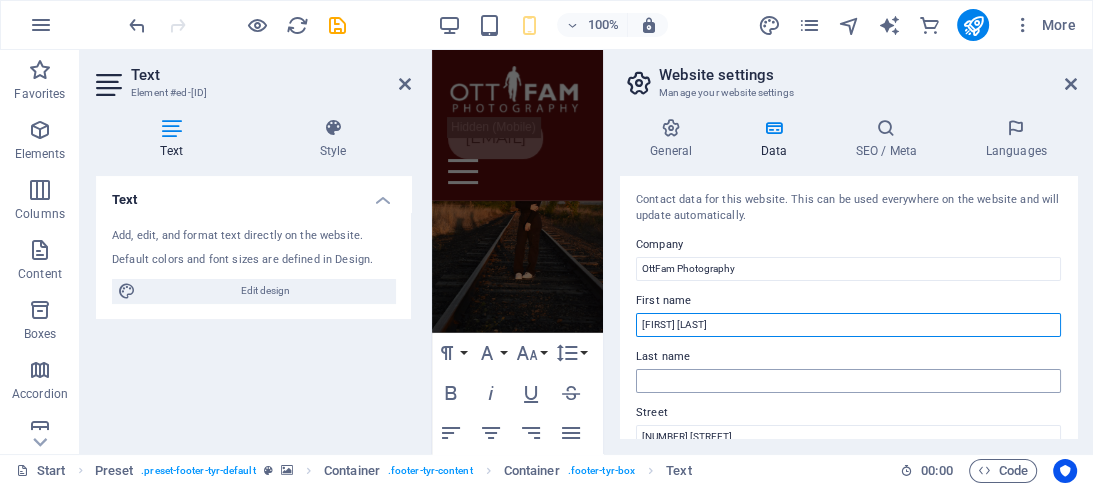 type on "[FIRST] [LAST]" 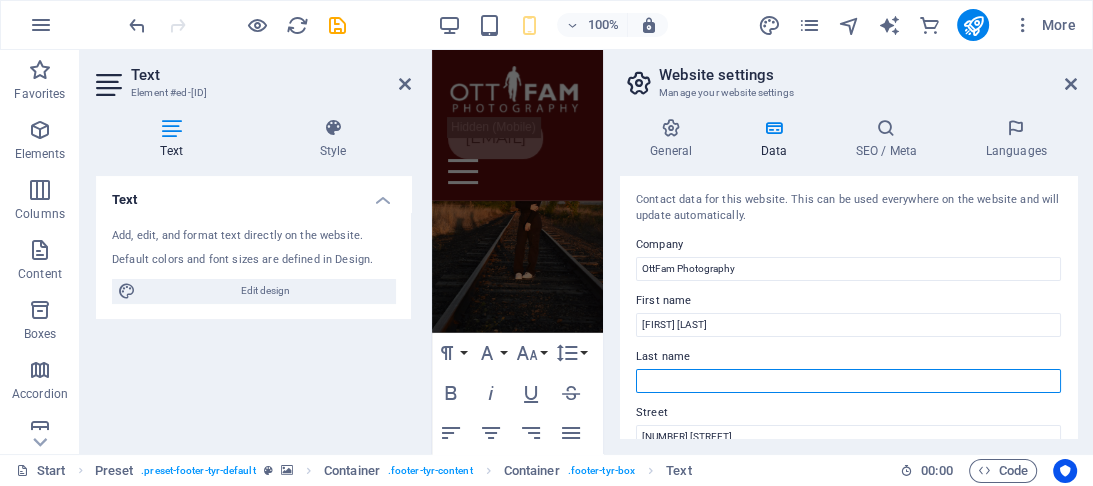 click on "Last name" at bounding box center [848, 381] 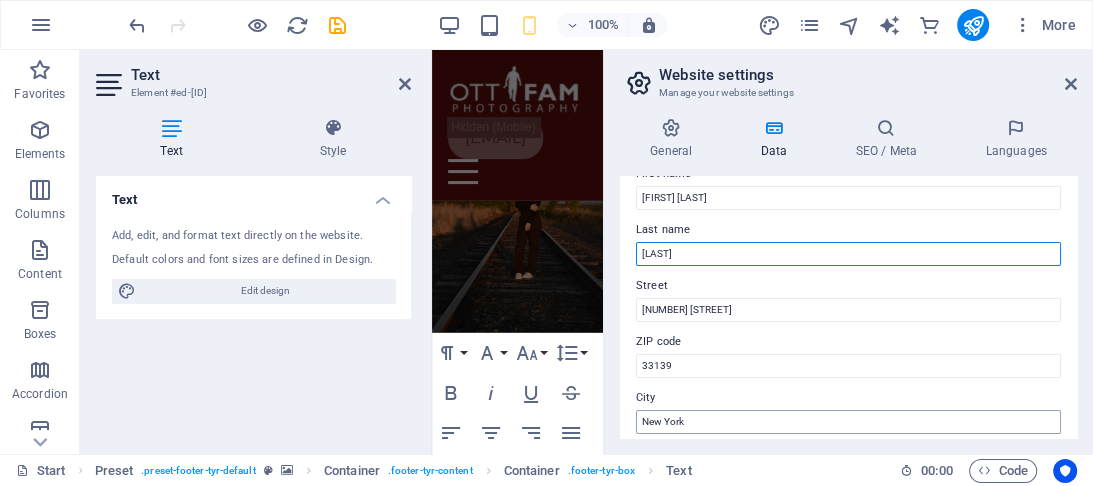 scroll, scrollTop: 160, scrollLeft: 0, axis: vertical 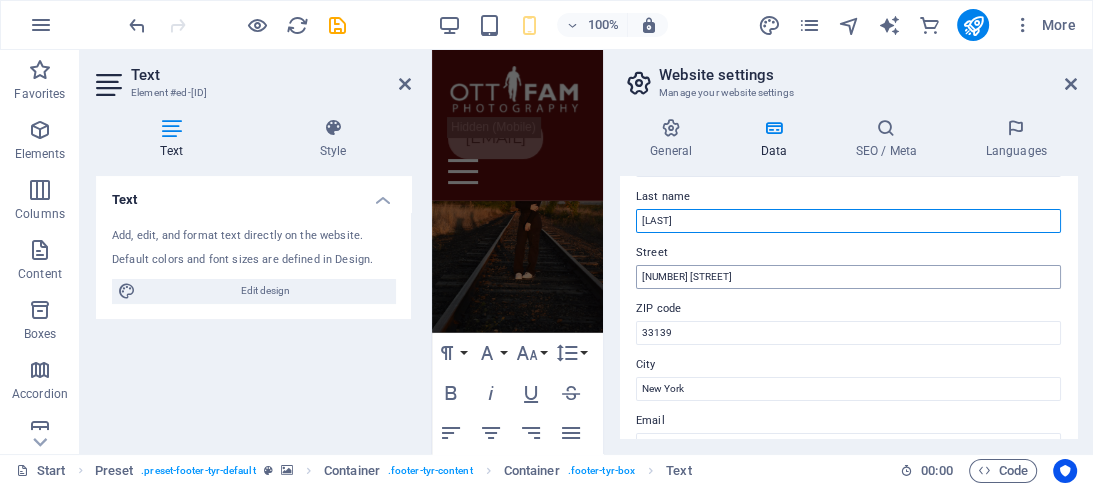 type on "[LAST]" 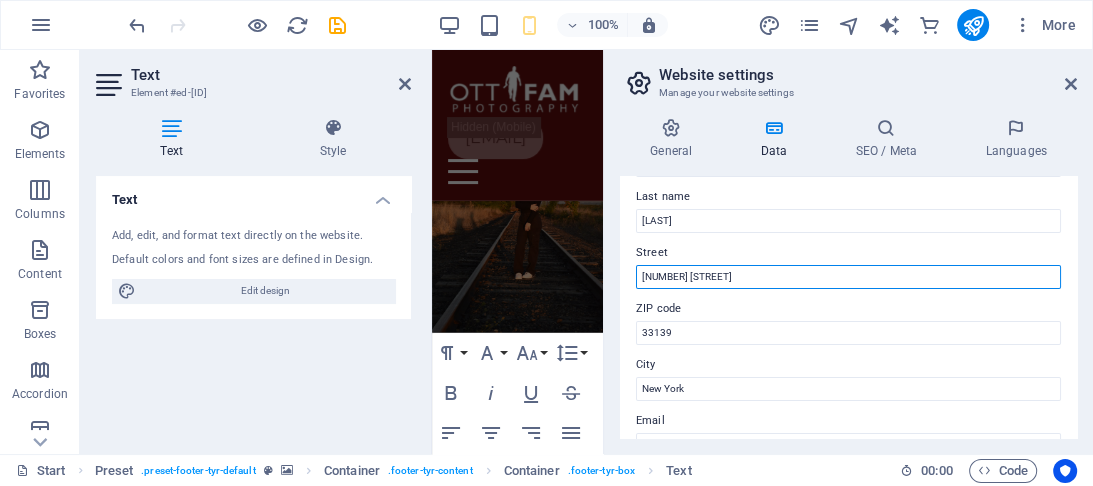drag, startPoint x: 731, startPoint y: 282, endPoint x: 621, endPoint y: 292, distance: 110.45361 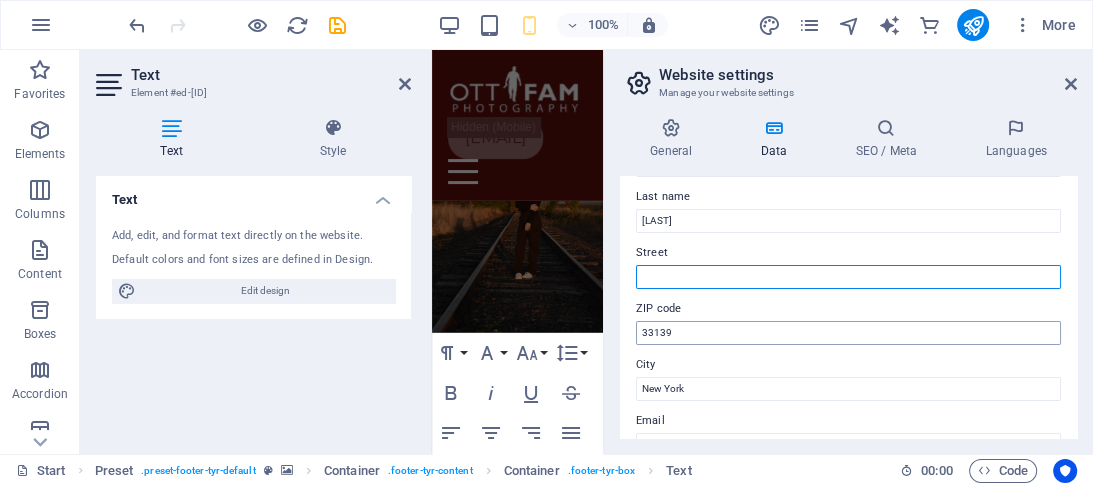 type 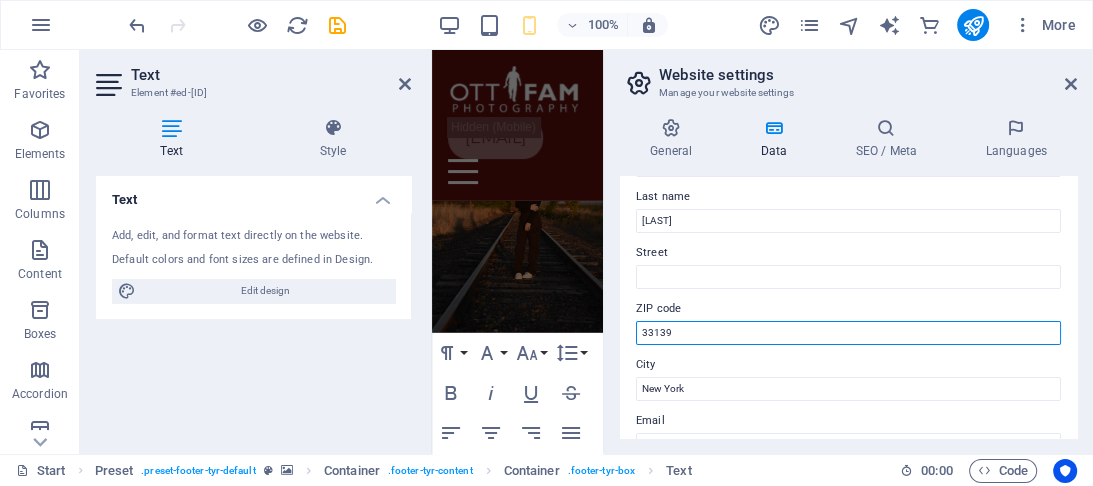 drag, startPoint x: 675, startPoint y: 334, endPoint x: 608, endPoint y: 336, distance: 67.02985 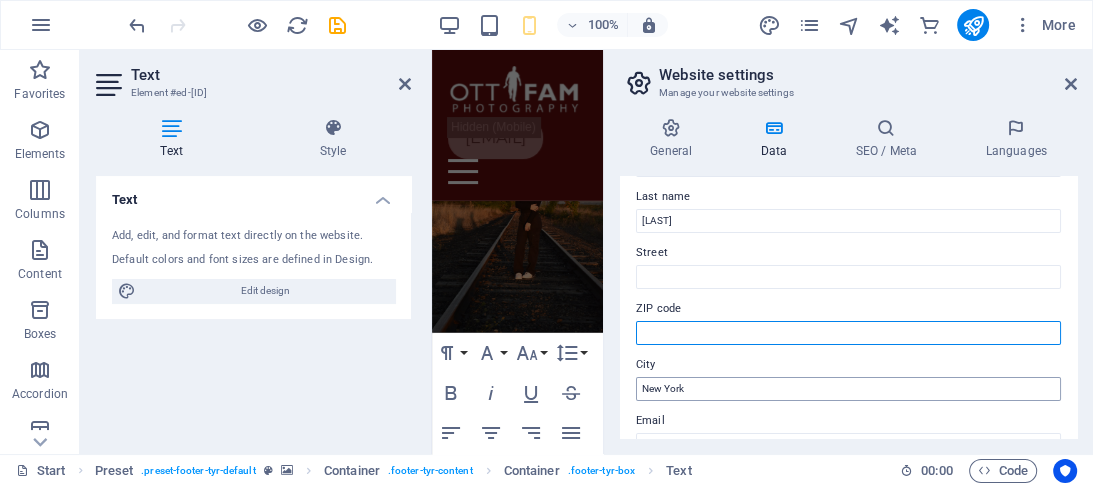 type 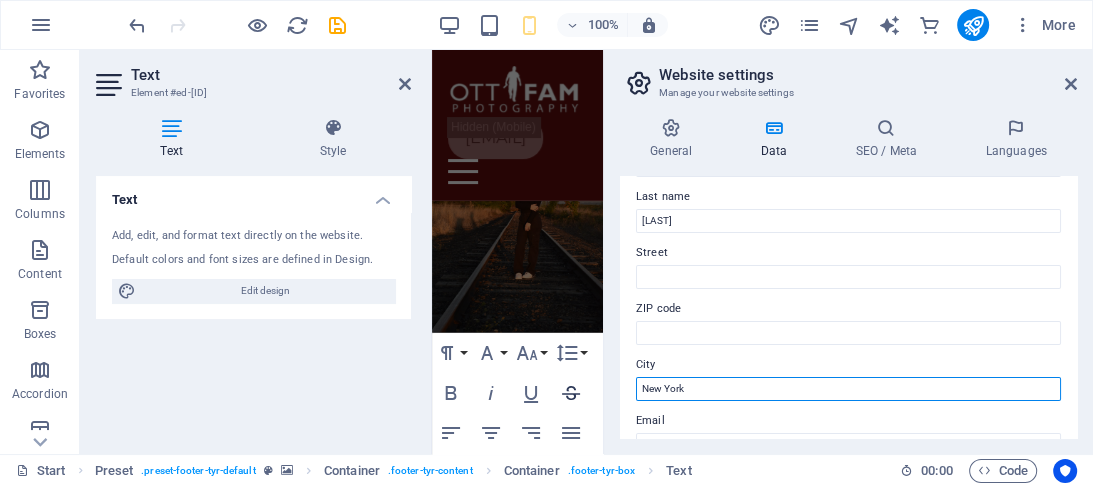 drag, startPoint x: 688, startPoint y: 382, endPoint x: 583, endPoint y: 397, distance: 106.06602 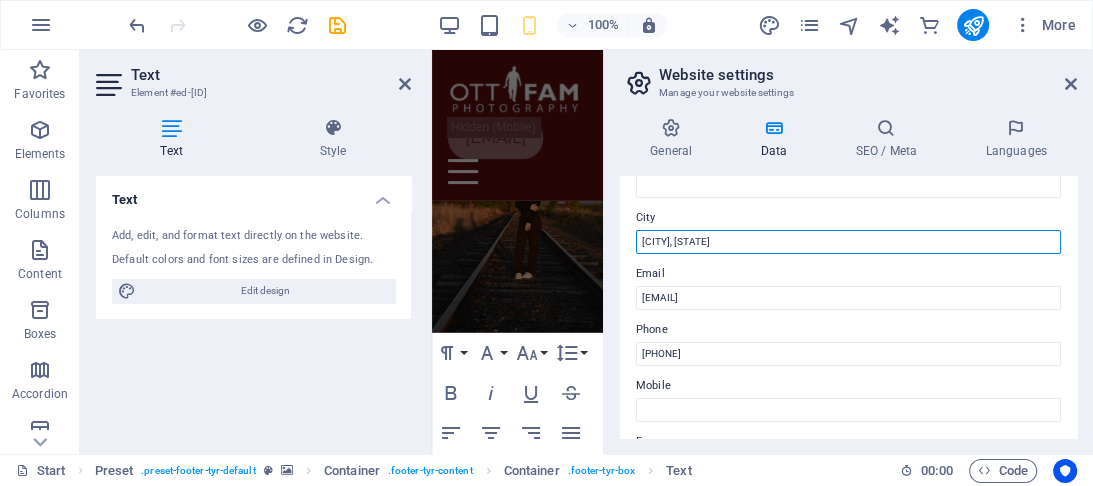 scroll, scrollTop: 0, scrollLeft: 0, axis: both 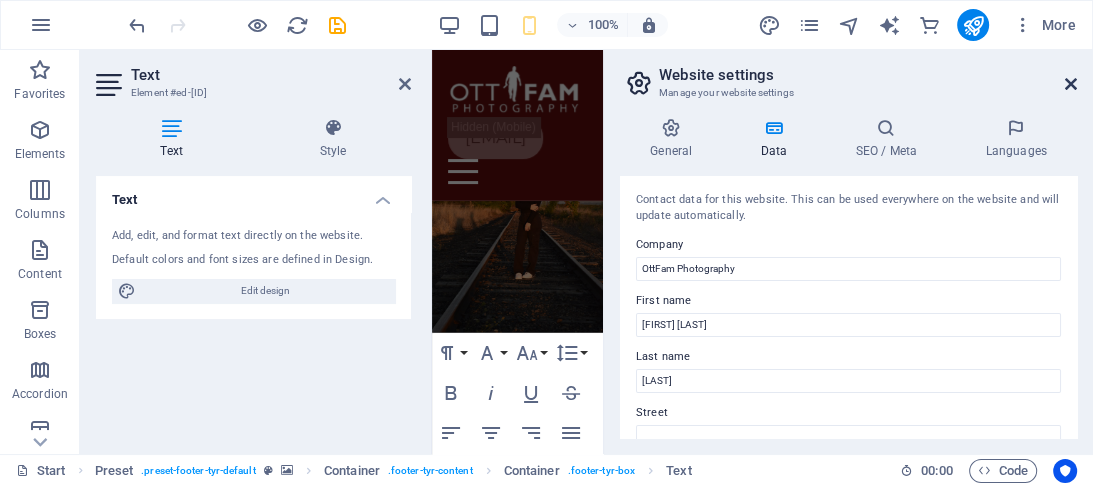 type on "[CITY], [STATE]" 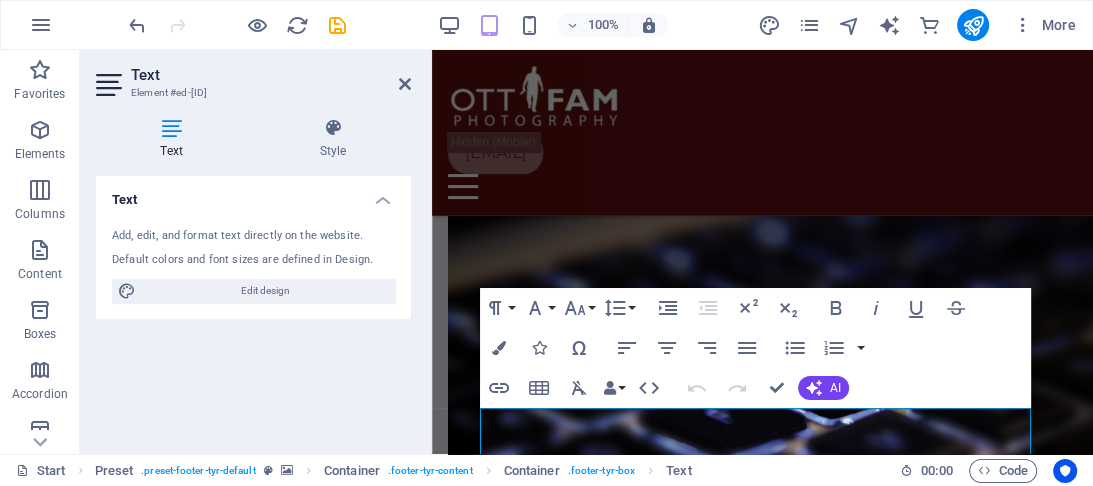 scroll, scrollTop: 2864, scrollLeft: 0, axis: vertical 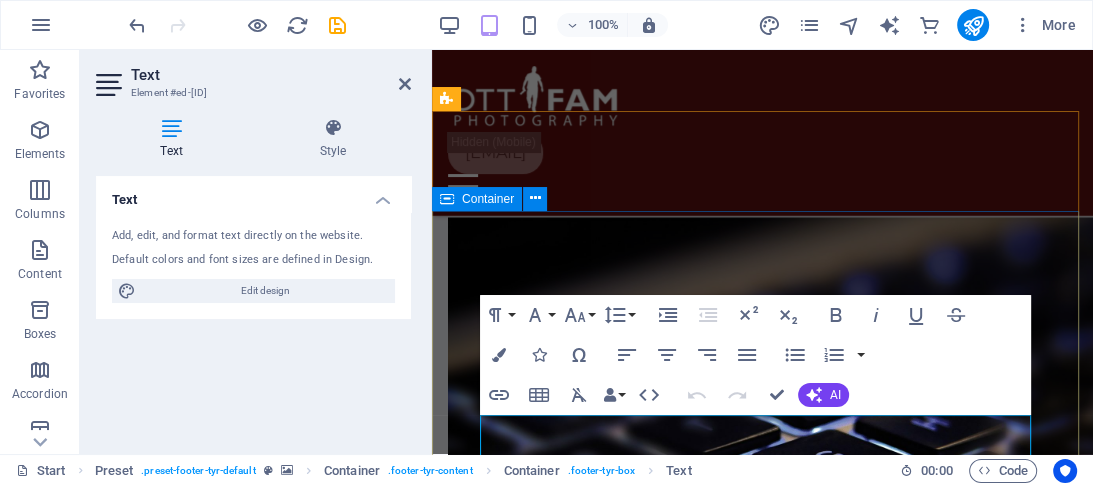 click on "Address [CITY], [STATE]   Legal Notice  |  Privacy Contact [COMPANY] [PHONE] [EMAIL]" at bounding box center (762, 3139) 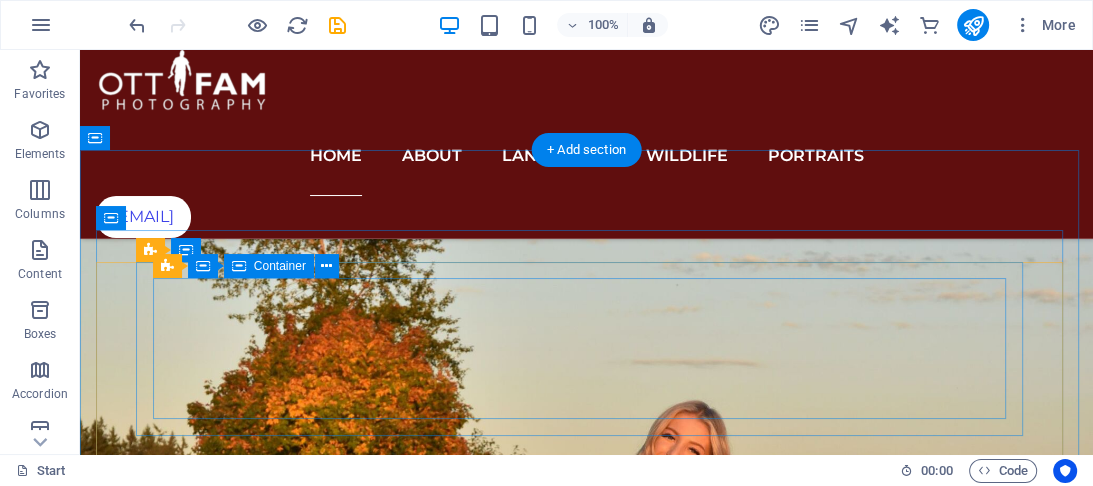scroll, scrollTop: 2443, scrollLeft: 0, axis: vertical 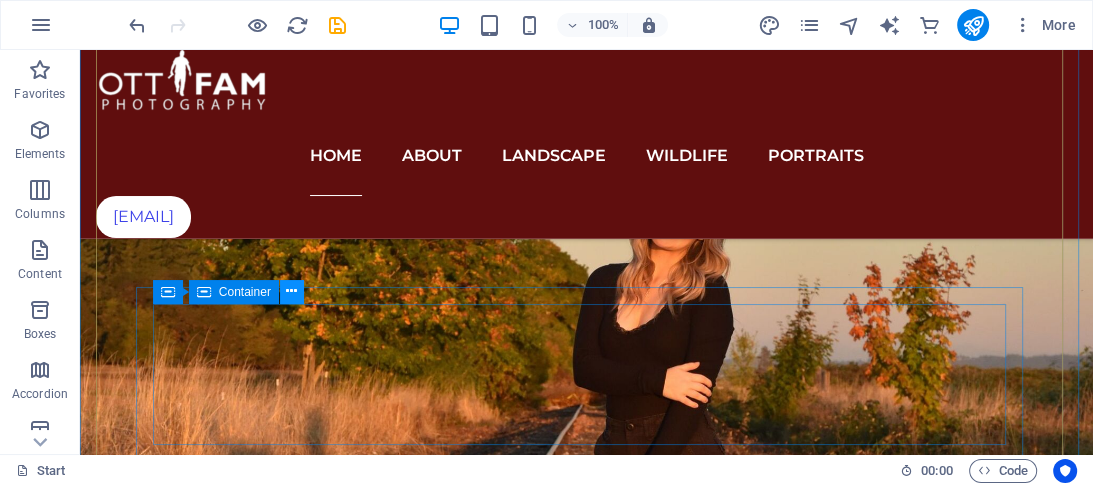 click at bounding box center [291, 291] 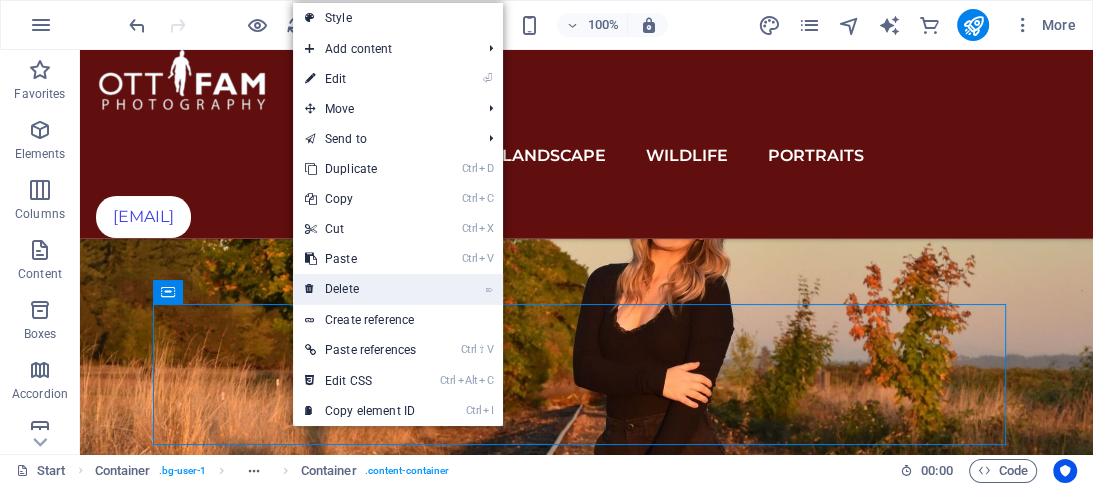 click on "⌦  Delete" at bounding box center [360, 289] 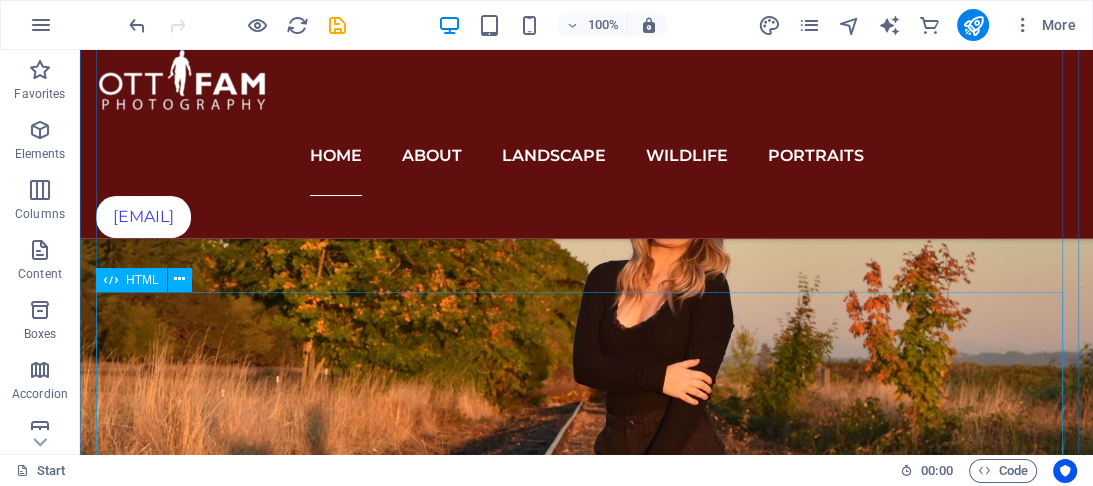 scroll, scrollTop: 2443, scrollLeft: 0, axis: vertical 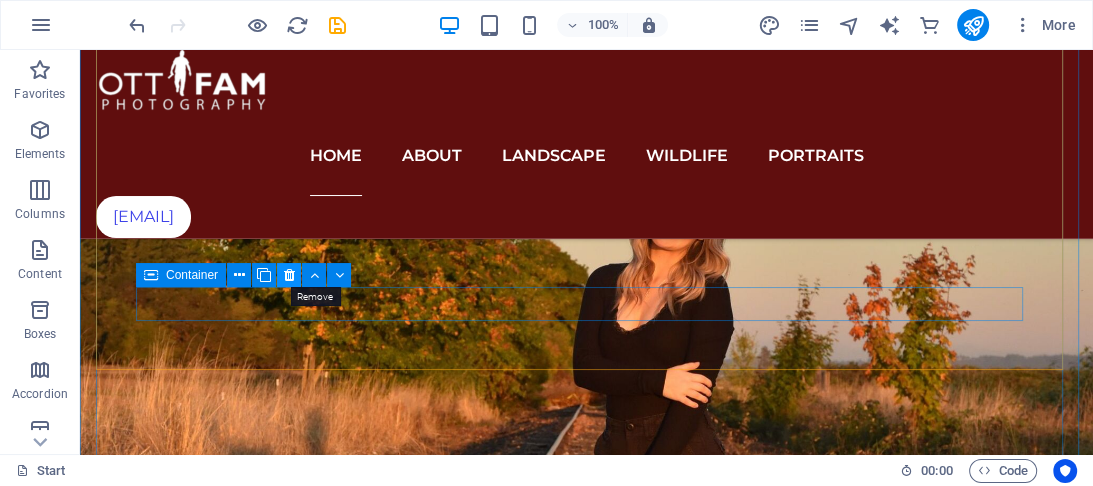 click at bounding box center [289, 275] 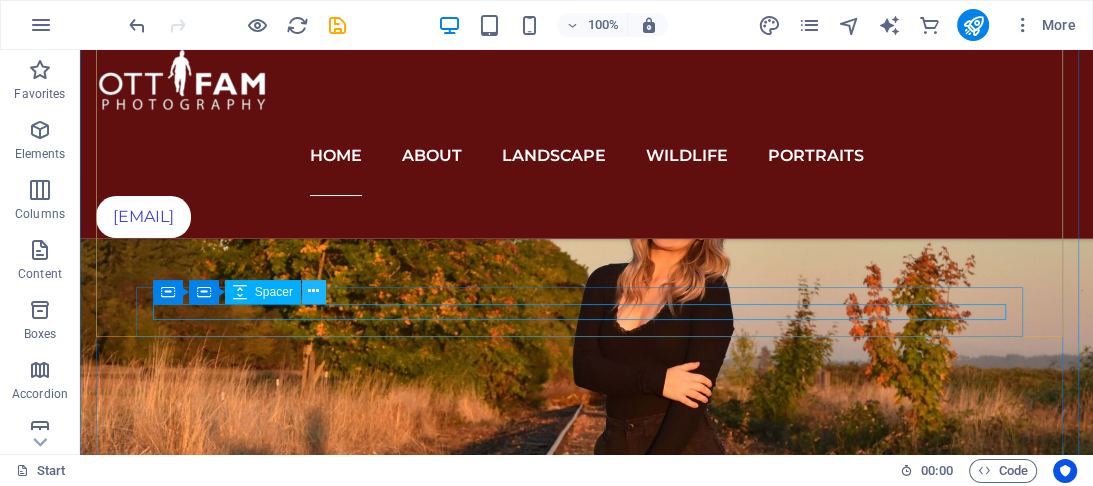 click at bounding box center [313, 291] 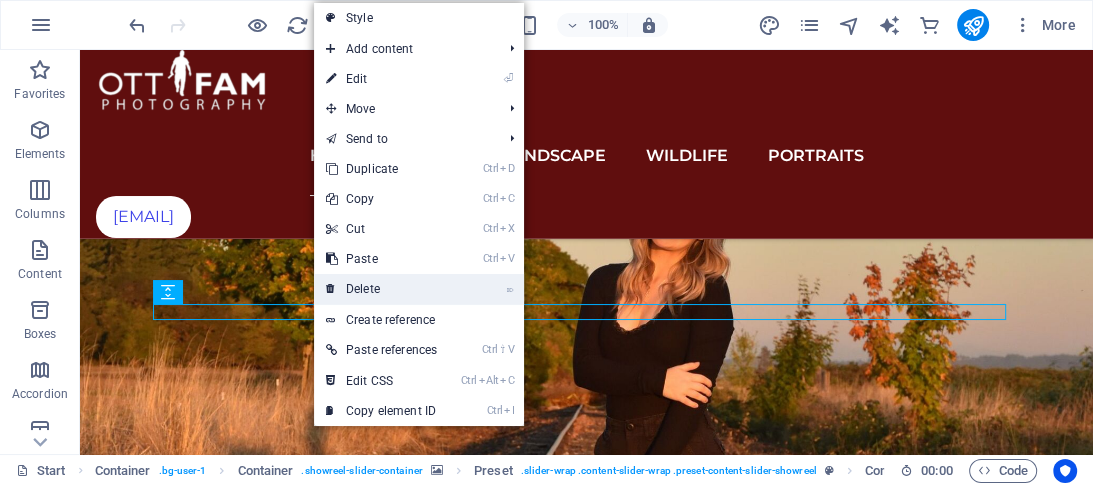 click on "⌦  Delete" at bounding box center [381, 289] 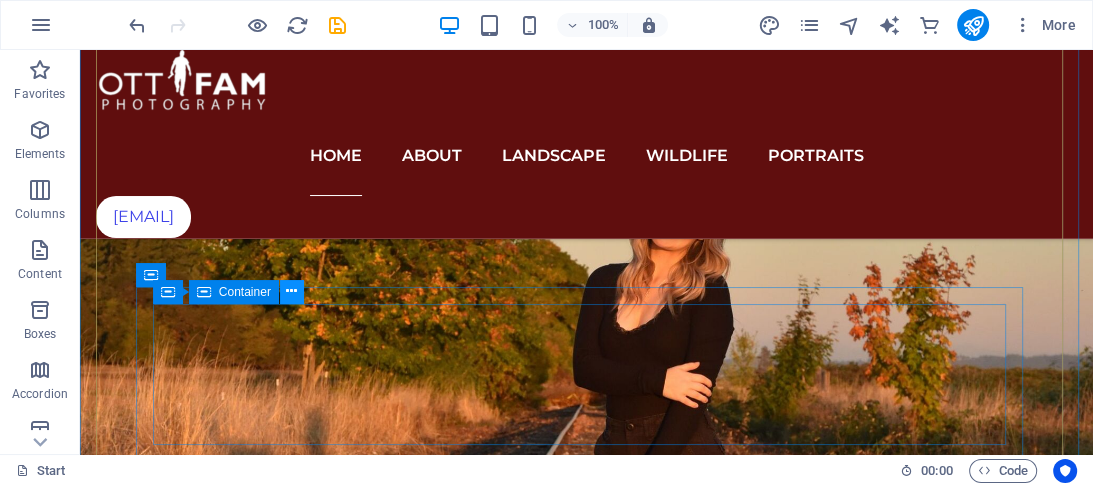 click at bounding box center (291, 291) 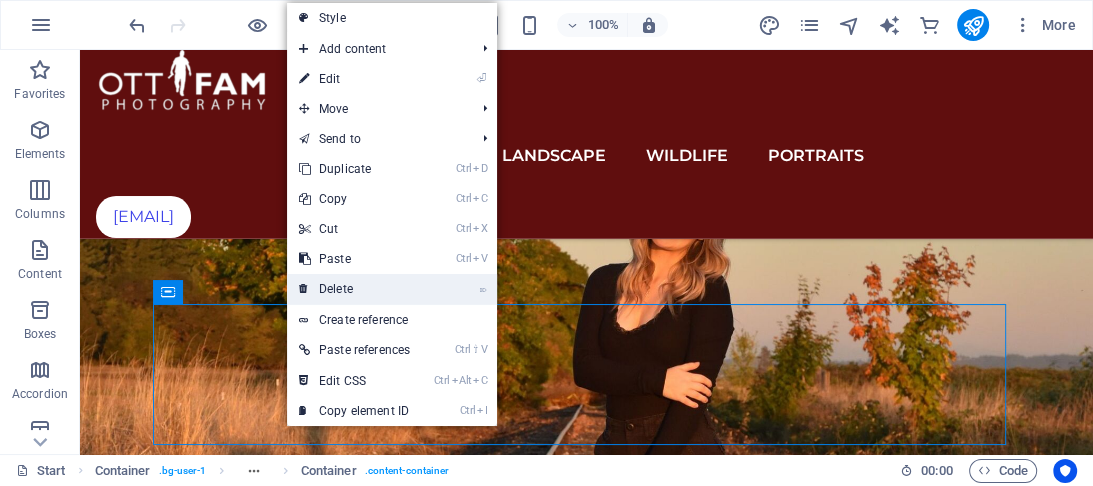 click on "⌦  Delete" at bounding box center [354, 289] 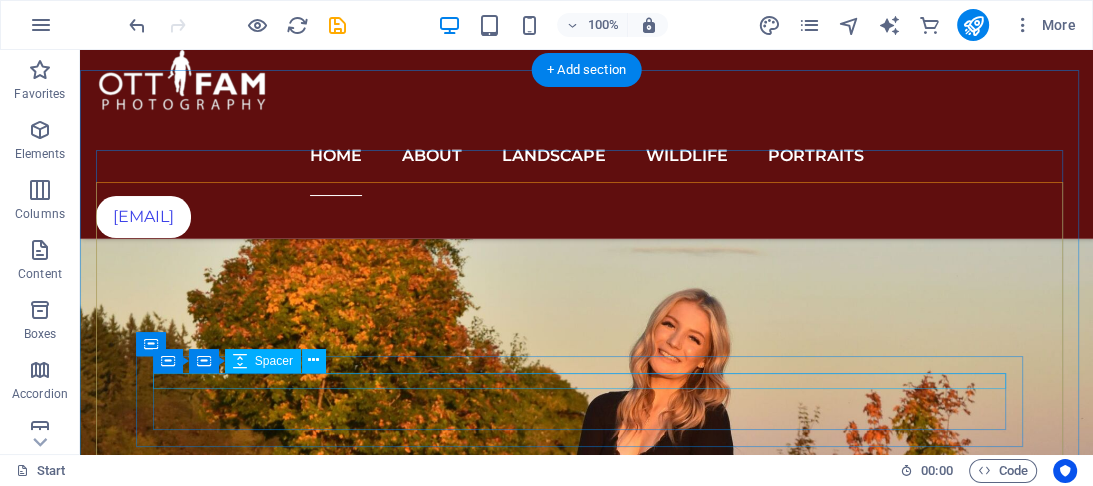 scroll, scrollTop: 2283, scrollLeft: 0, axis: vertical 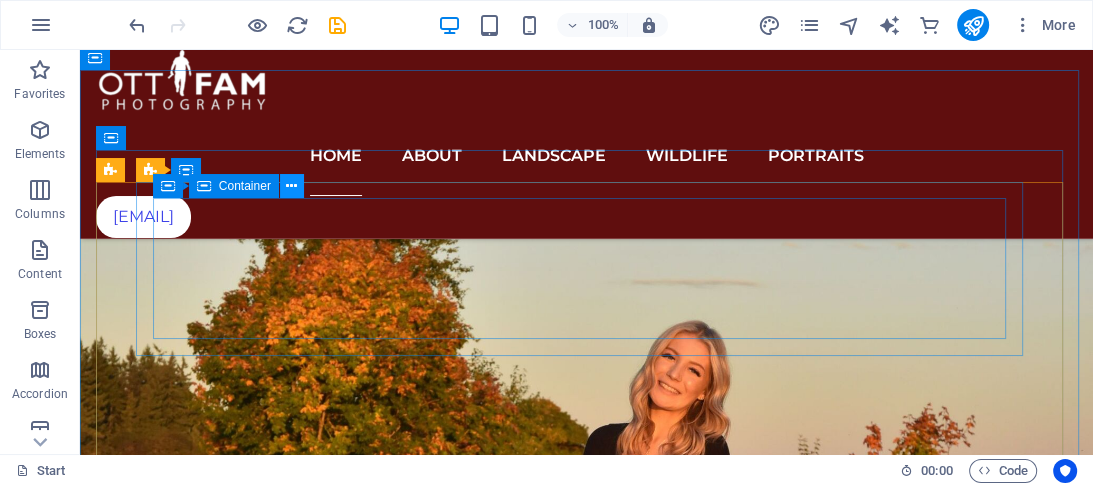 click at bounding box center [291, 186] 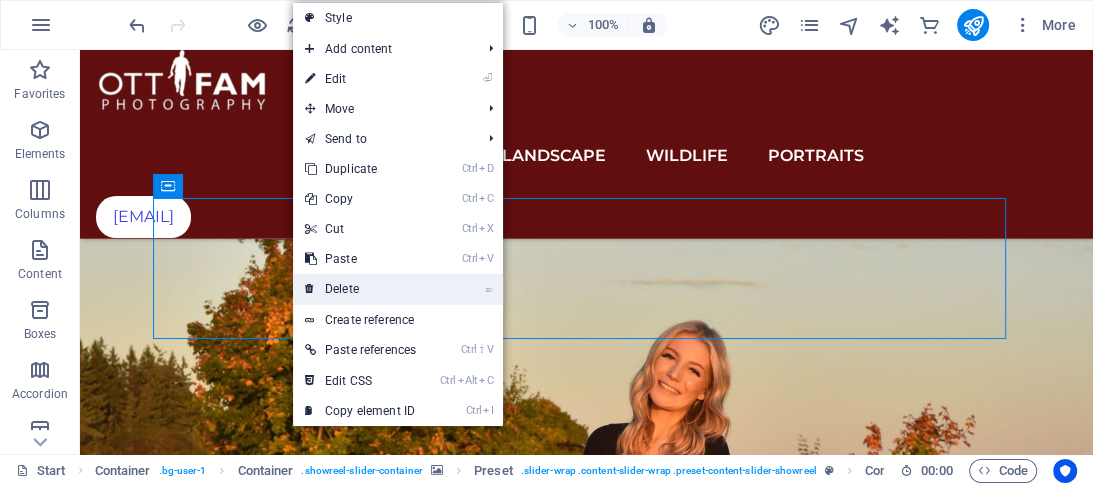 click on "⌦  Delete" at bounding box center (360, 289) 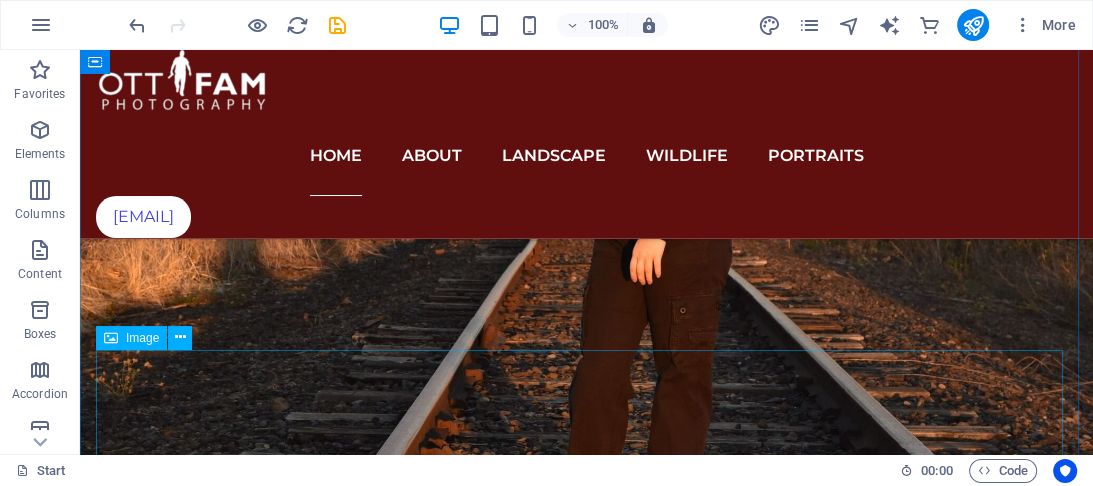 scroll, scrollTop: 2443, scrollLeft: 0, axis: vertical 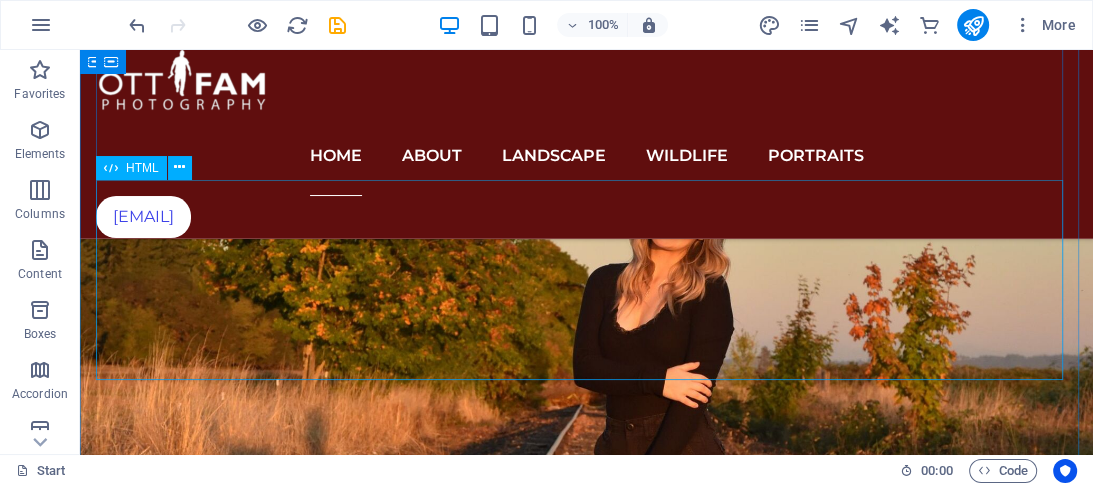 click at bounding box center (586, 1884) 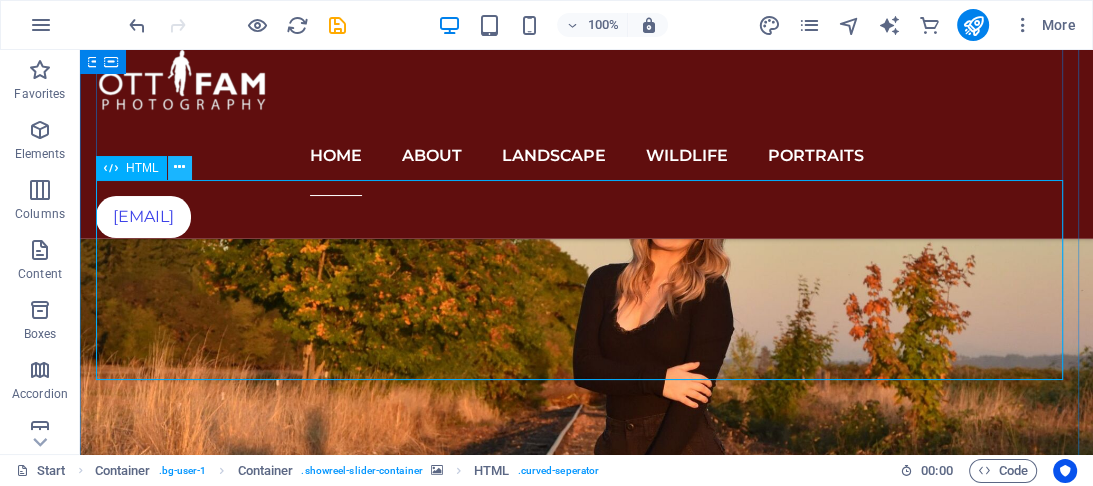 click at bounding box center [179, 167] 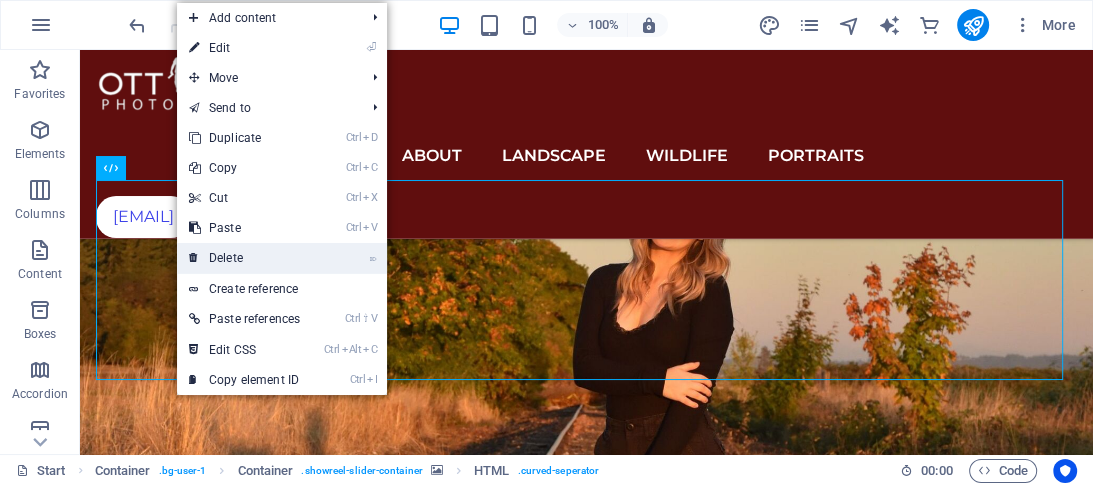click on "⌦  Delete" at bounding box center (244, 258) 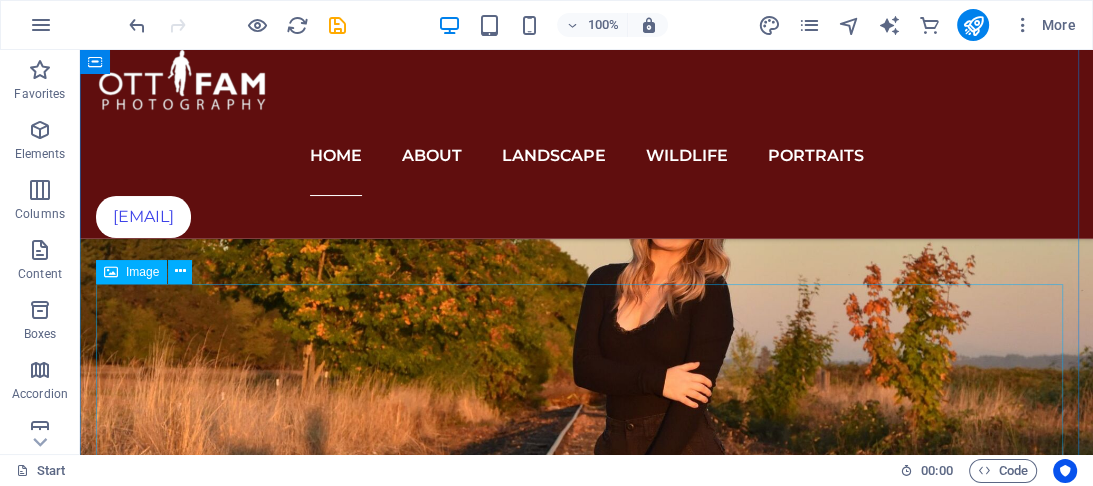 scroll, scrollTop: 2283, scrollLeft: 0, axis: vertical 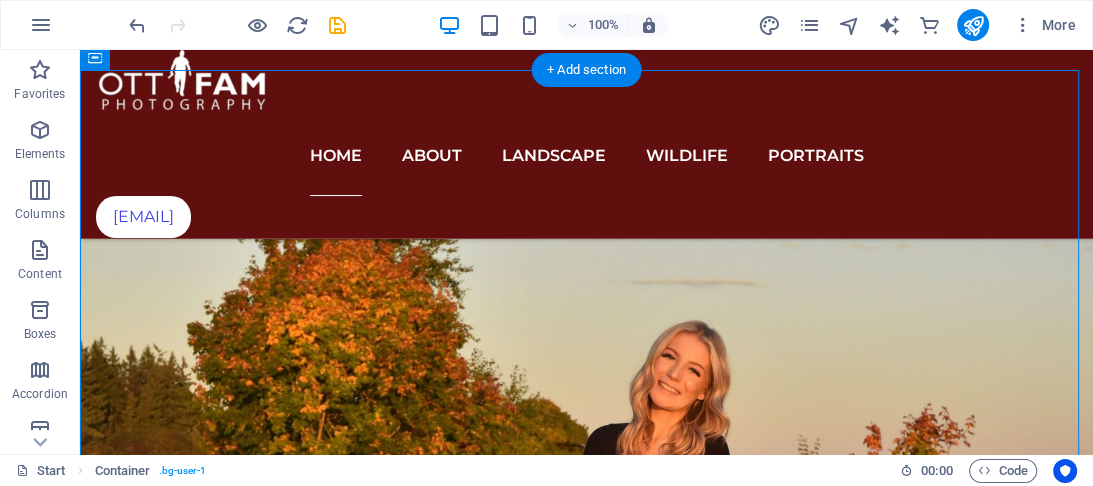 drag, startPoint x: 420, startPoint y: 265, endPoint x: 421, endPoint y: 359, distance: 94.00532 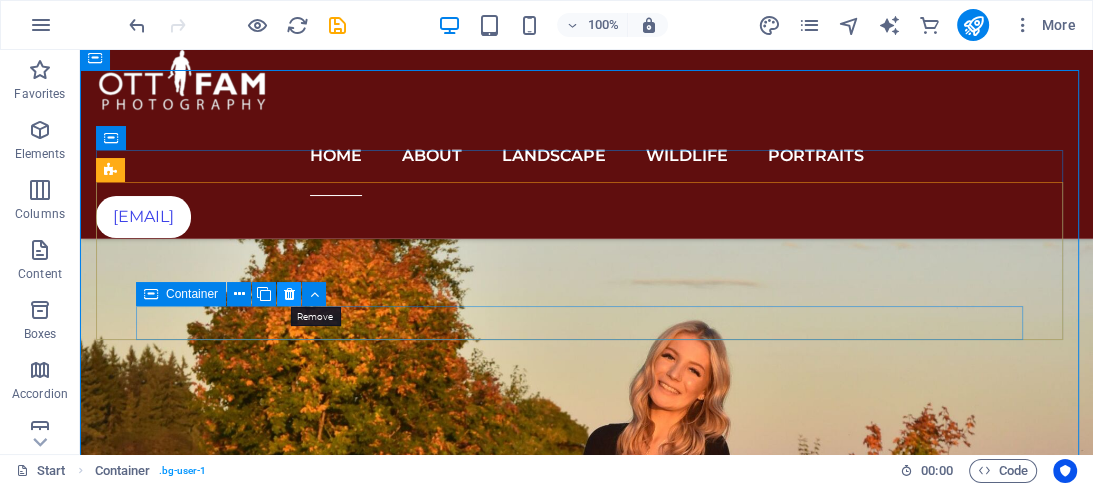 click at bounding box center [289, 294] 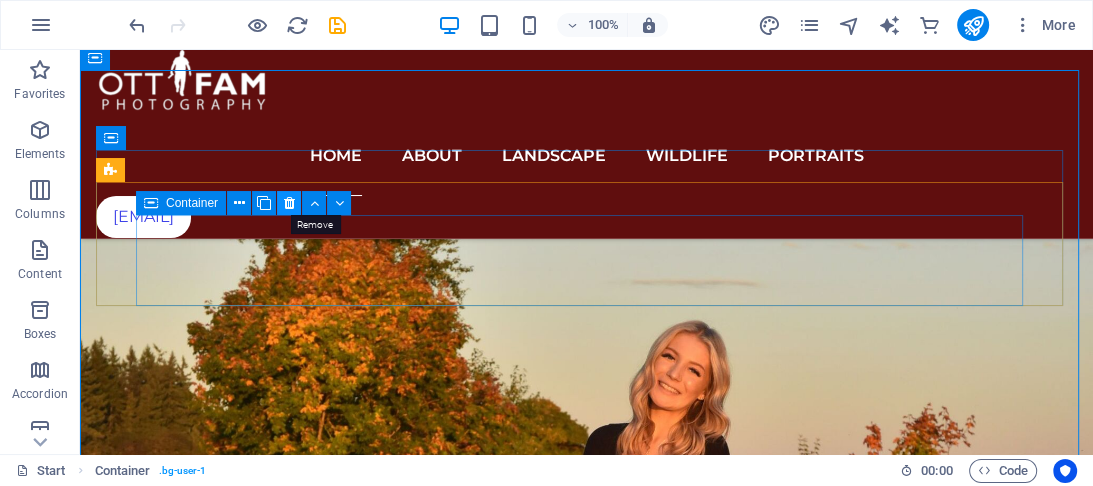 click at bounding box center (289, 203) 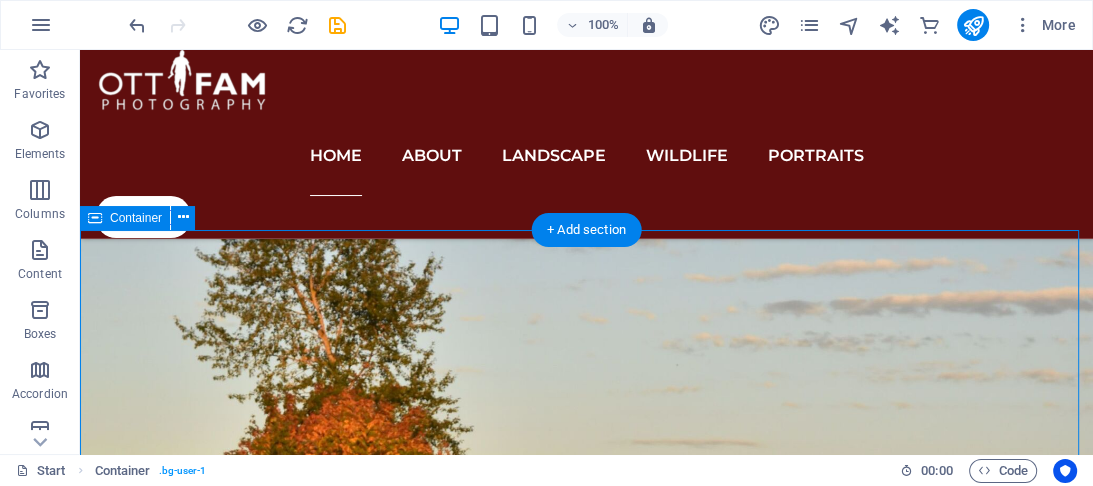 scroll, scrollTop: 2043, scrollLeft: 0, axis: vertical 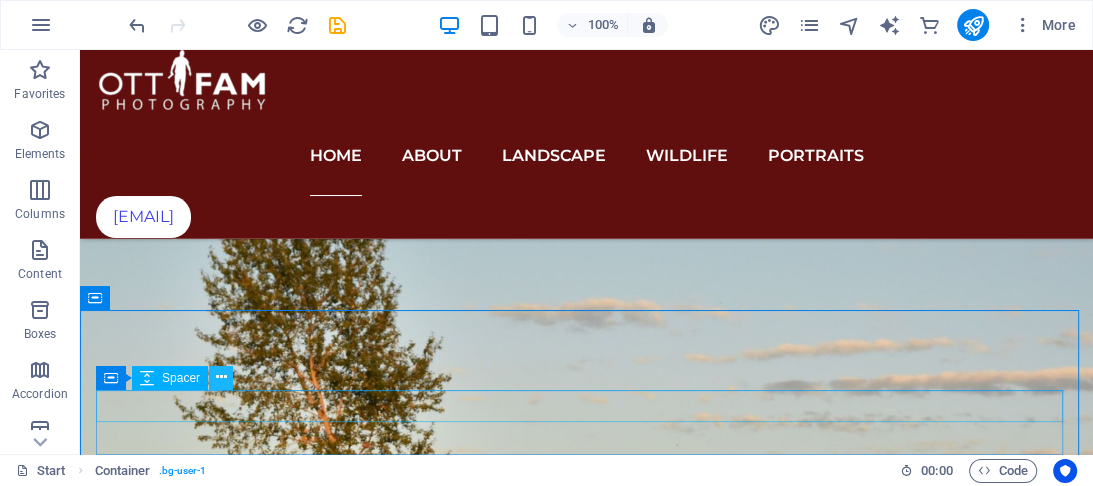 click at bounding box center [221, 377] 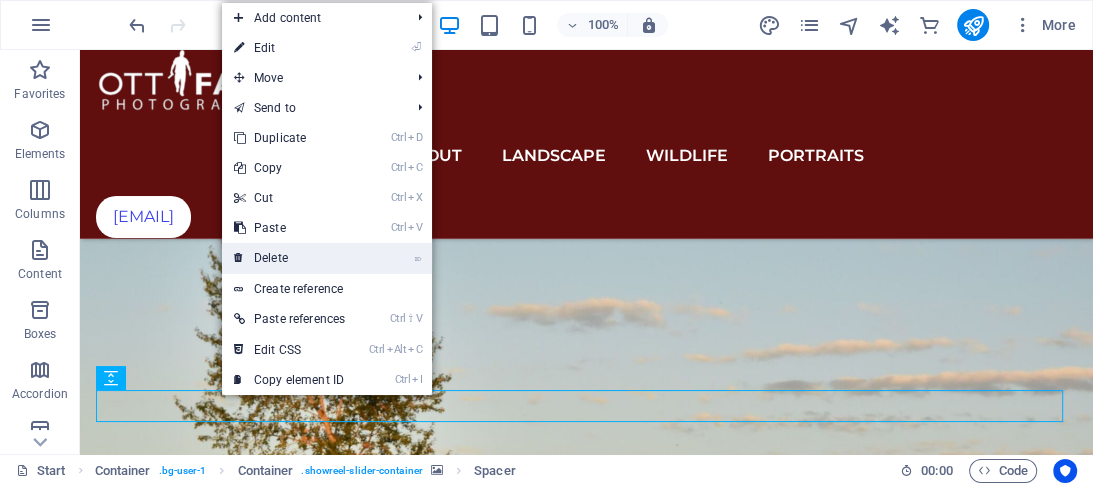 click on "⌦  Delete" at bounding box center [289, 258] 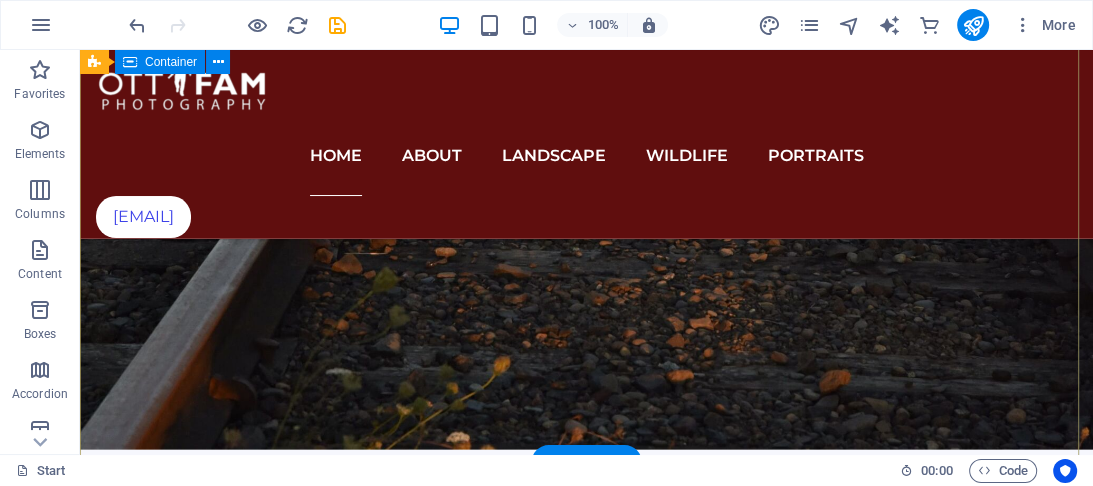 scroll, scrollTop: 3115, scrollLeft: 0, axis: vertical 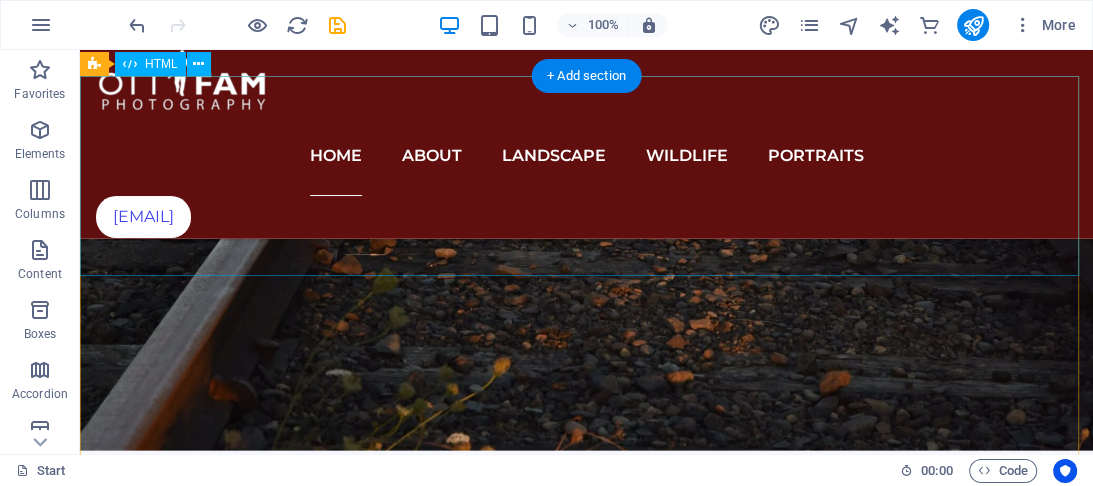 click at bounding box center [586, 2072] 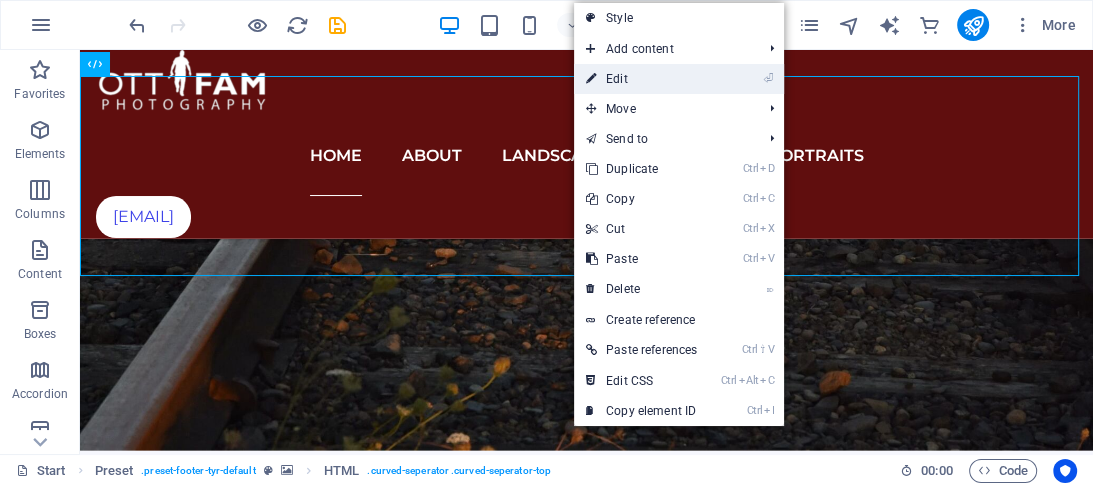 drag, startPoint x: 639, startPoint y: 75, endPoint x: 210, endPoint y: 33, distance: 431.05106 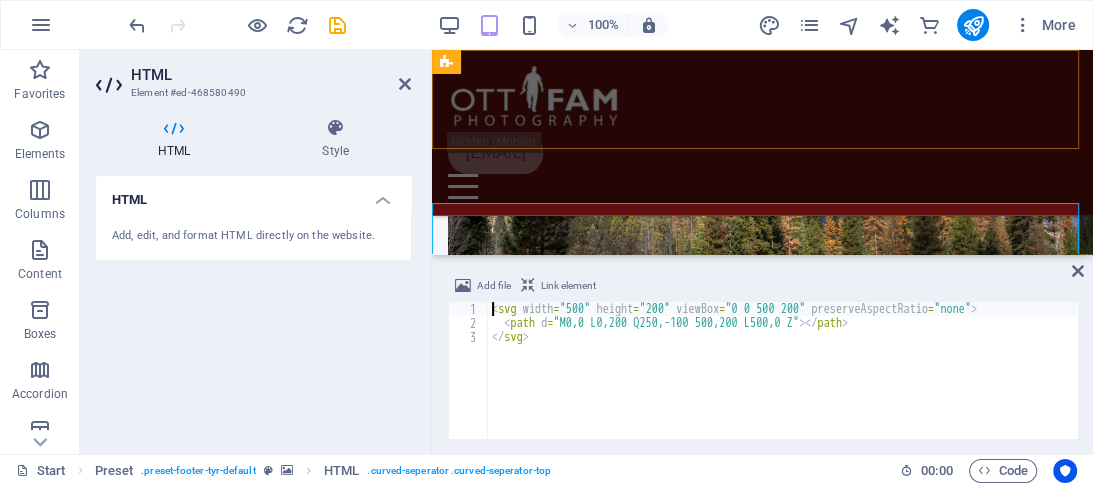 scroll, scrollTop: 2184, scrollLeft: 0, axis: vertical 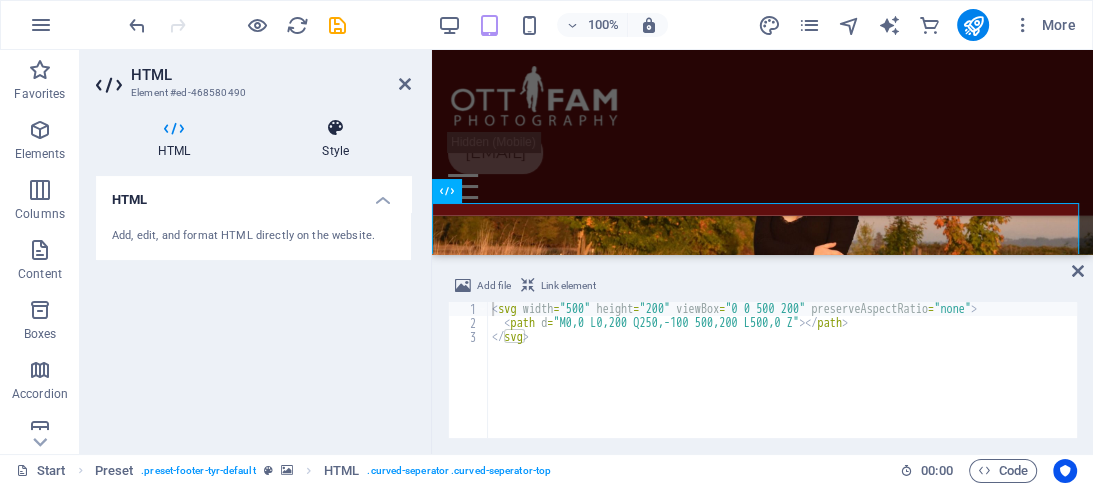 click at bounding box center (335, 128) 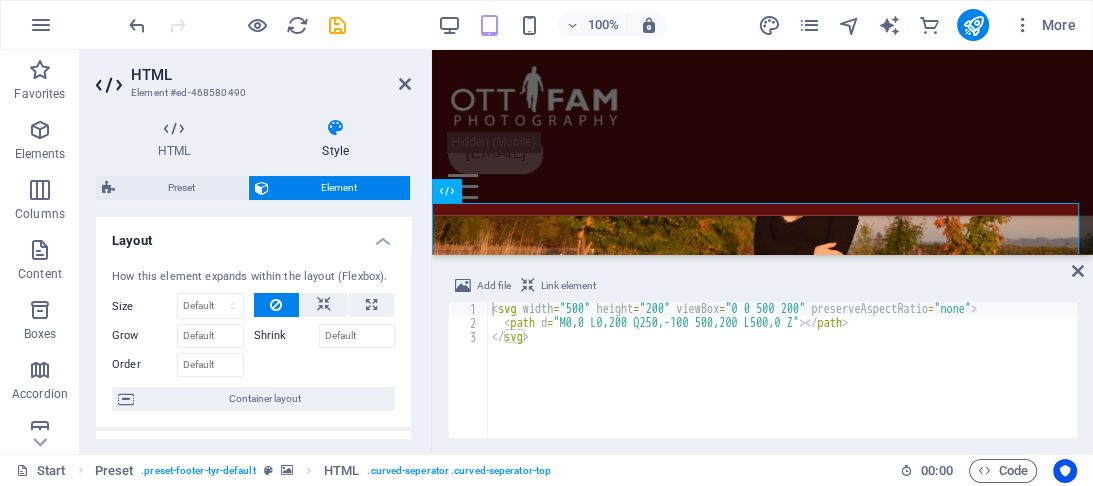 scroll, scrollTop: 0, scrollLeft: 0, axis: both 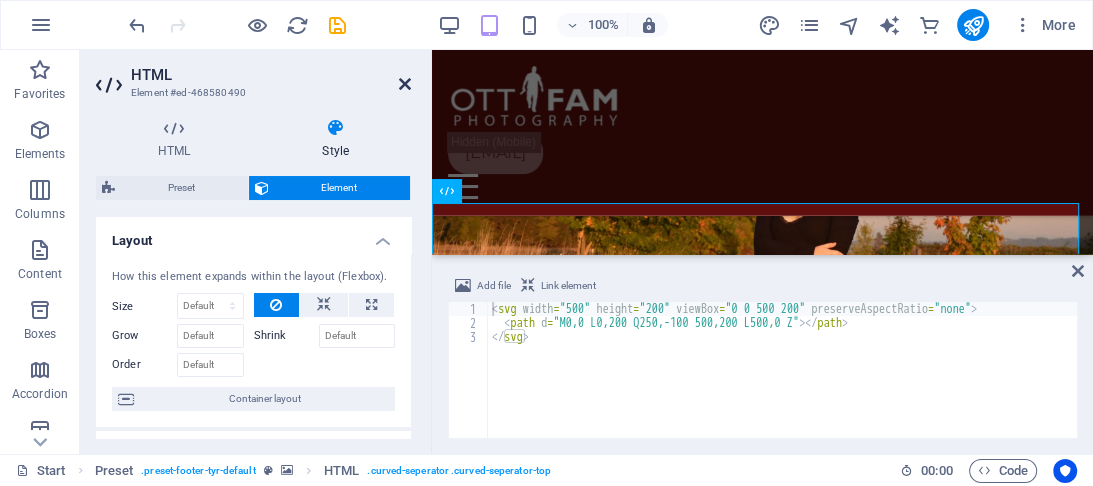 click at bounding box center [405, 84] 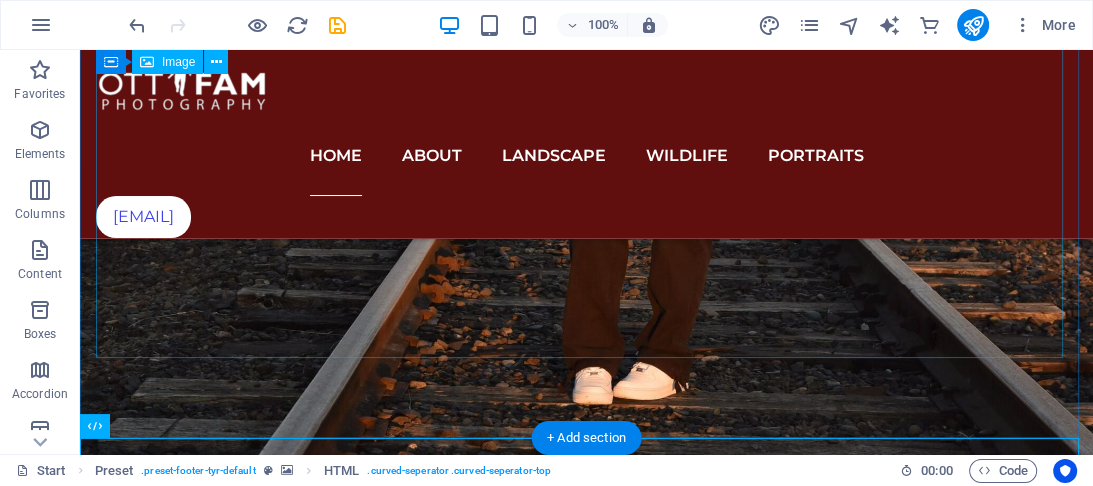 scroll, scrollTop: 2913, scrollLeft: 0, axis: vertical 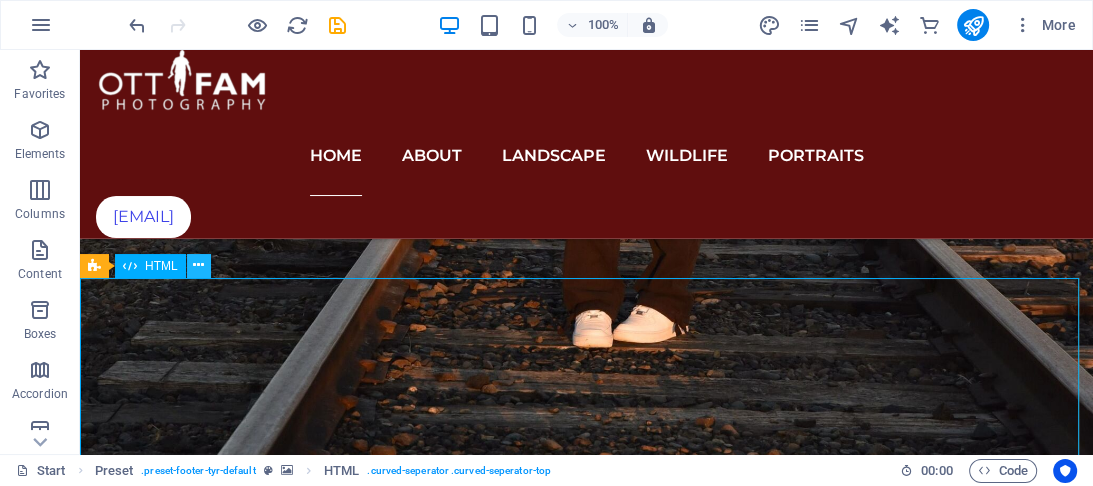 click at bounding box center (198, 265) 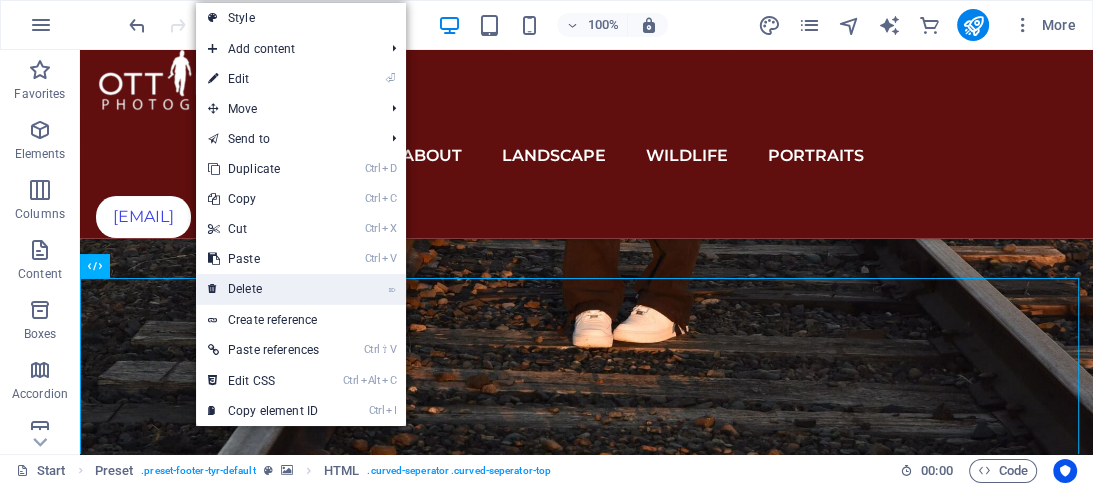click at bounding box center (213, 289) 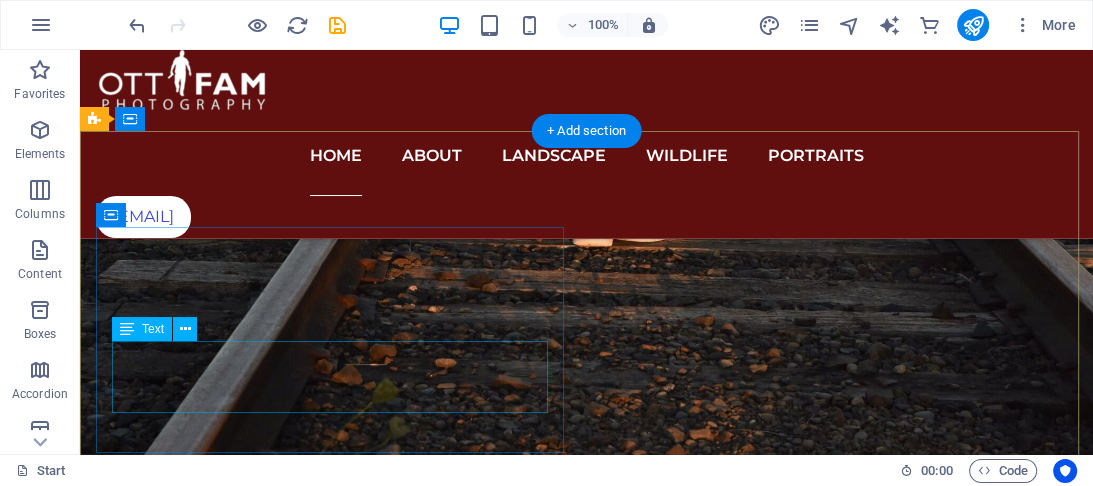 scroll, scrollTop: 2995, scrollLeft: 0, axis: vertical 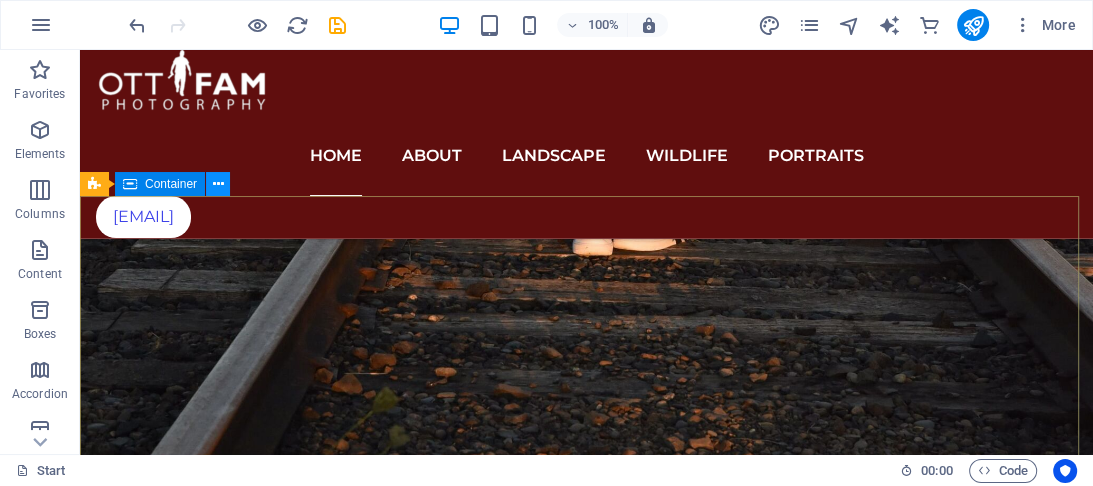 click at bounding box center [218, 184] 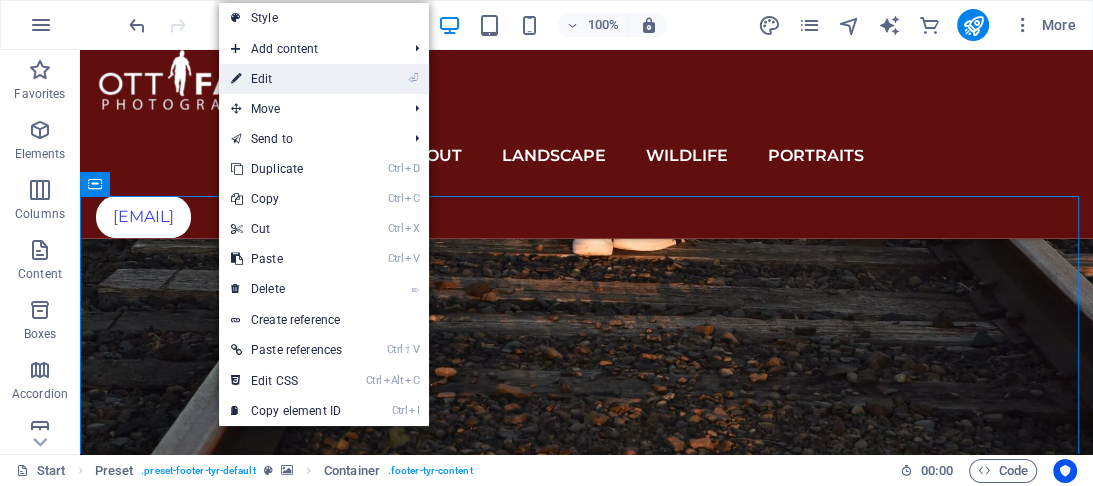 click on "⏎  Edit" at bounding box center [286, 79] 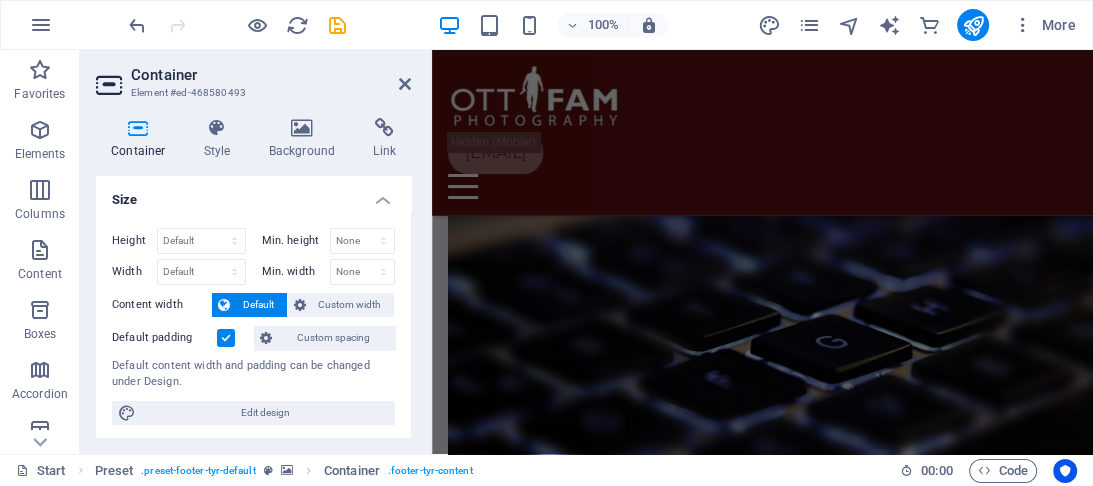 scroll, scrollTop: 2425, scrollLeft: 0, axis: vertical 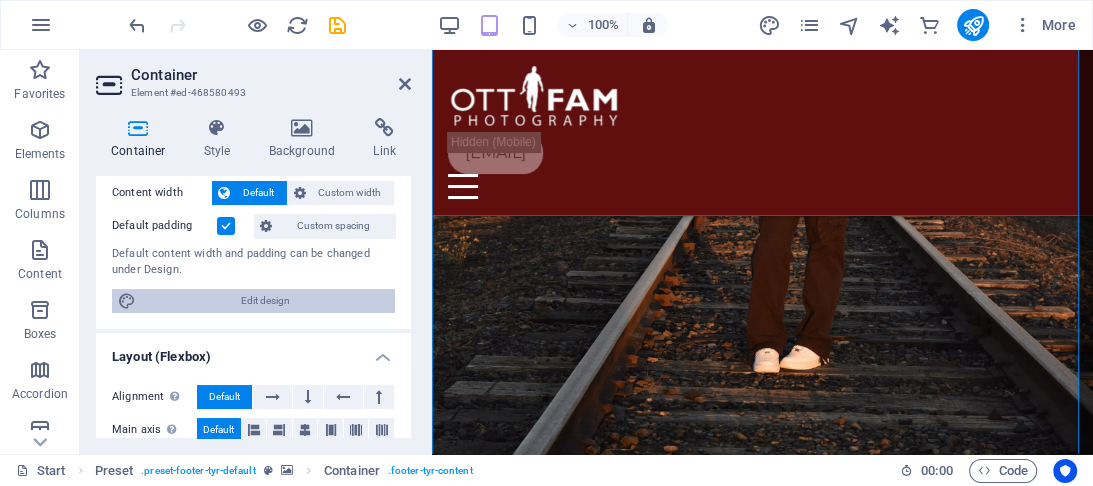 click on "Edit design" at bounding box center [265, 301] 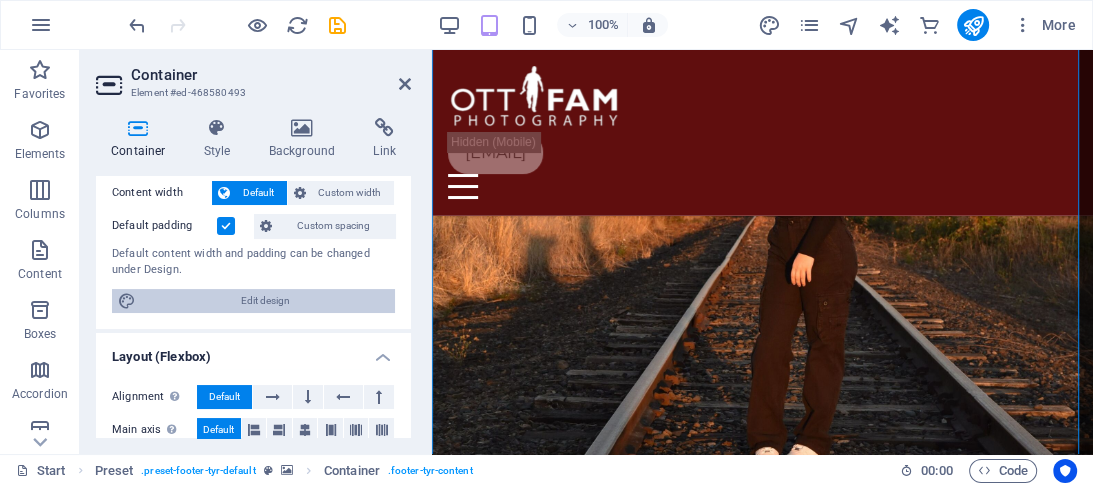 select on "rem" 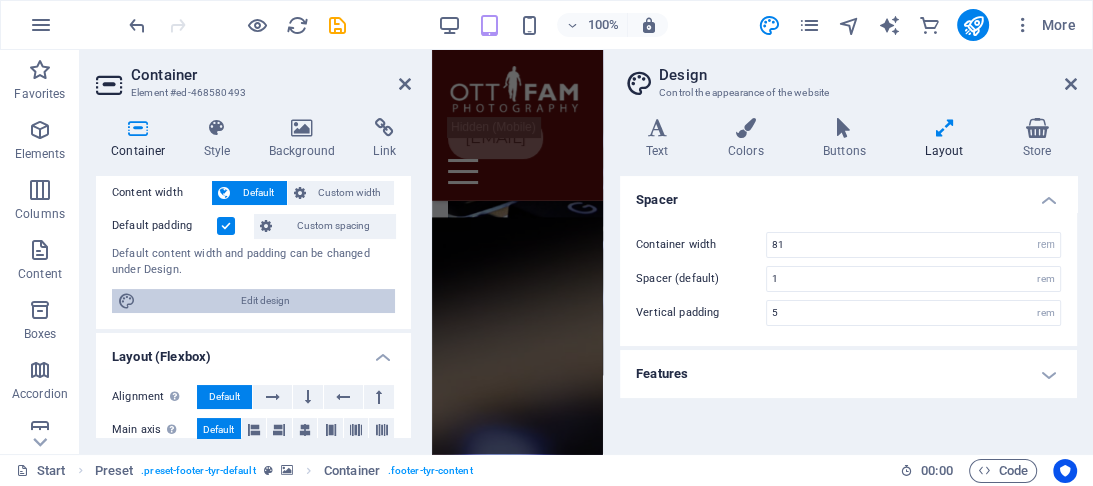 scroll, scrollTop: 1845, scrollLeft: 0, axis: vertical 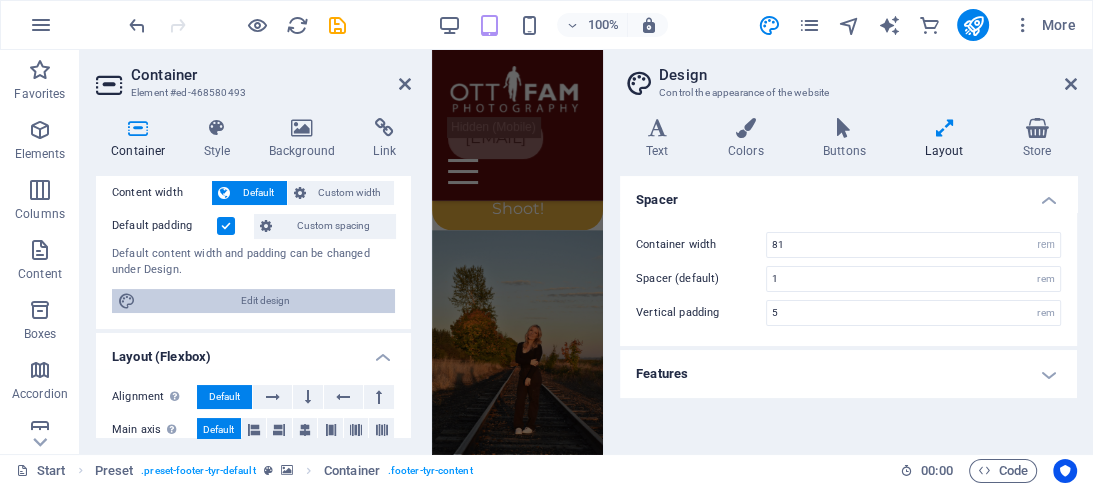 type on "4" 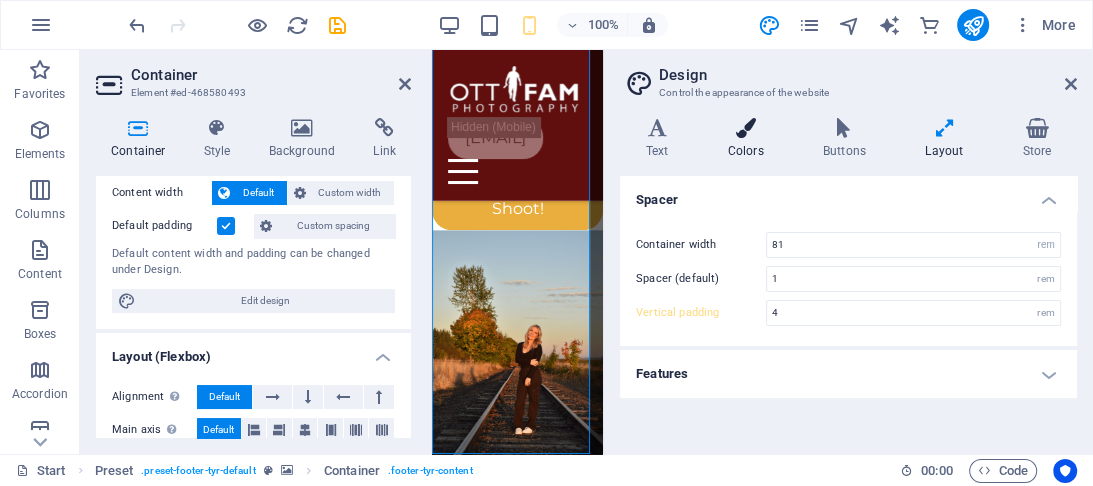 click on "Colors" at bounding box center (749, 139) 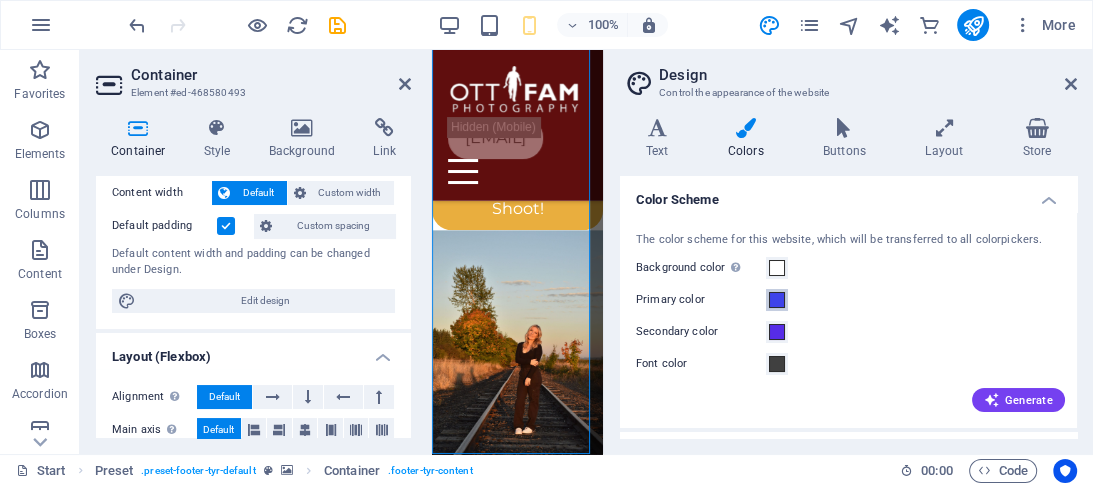 click at bounding box center [777, 300] 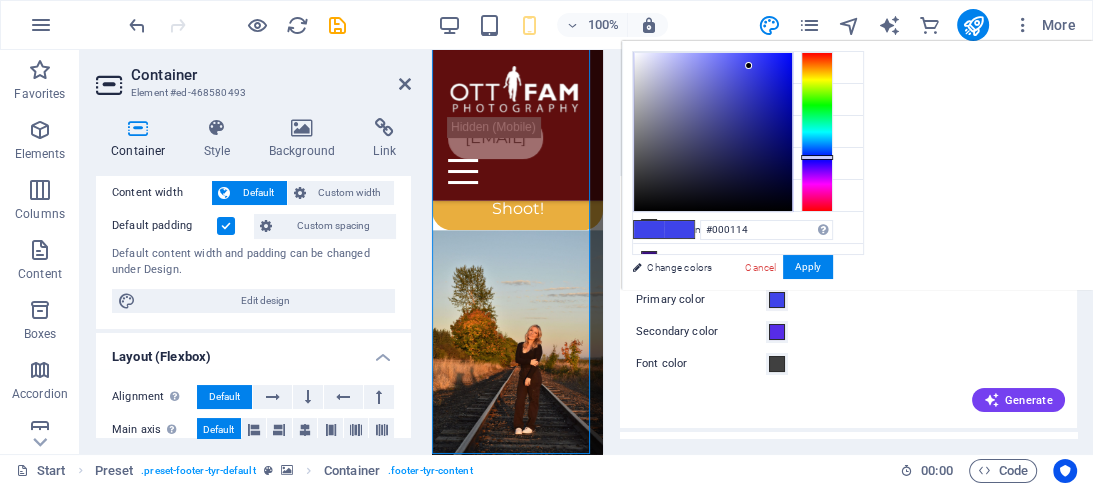 click at bounding box center (713, 132) 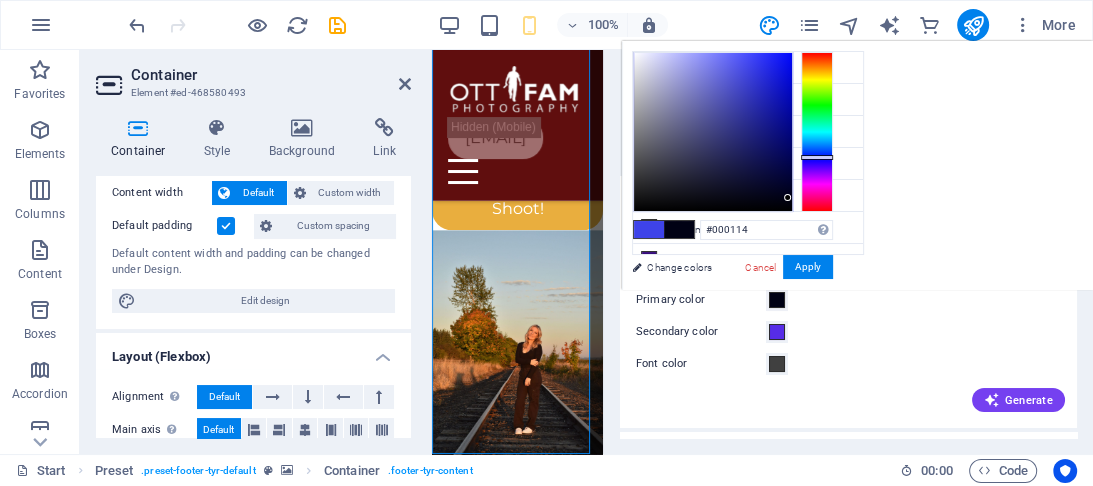 type on "#02031d" 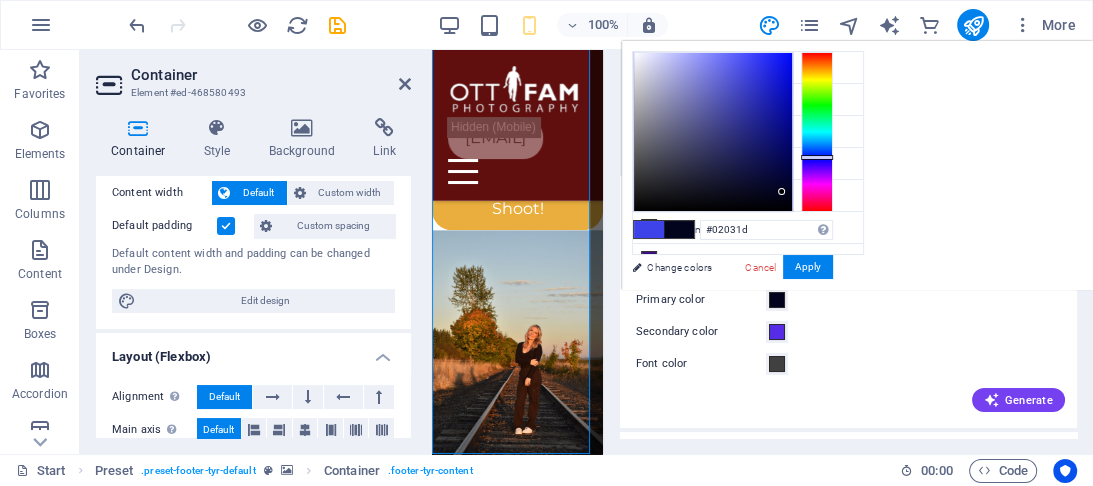 click at bounding box center (713, 132) 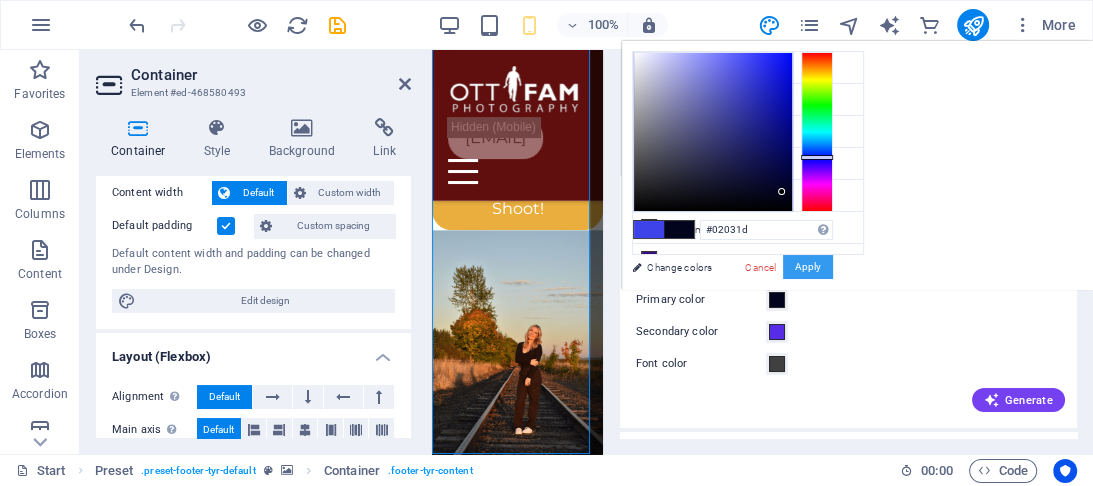 click on "Apply" at bounding box center [808, 267] 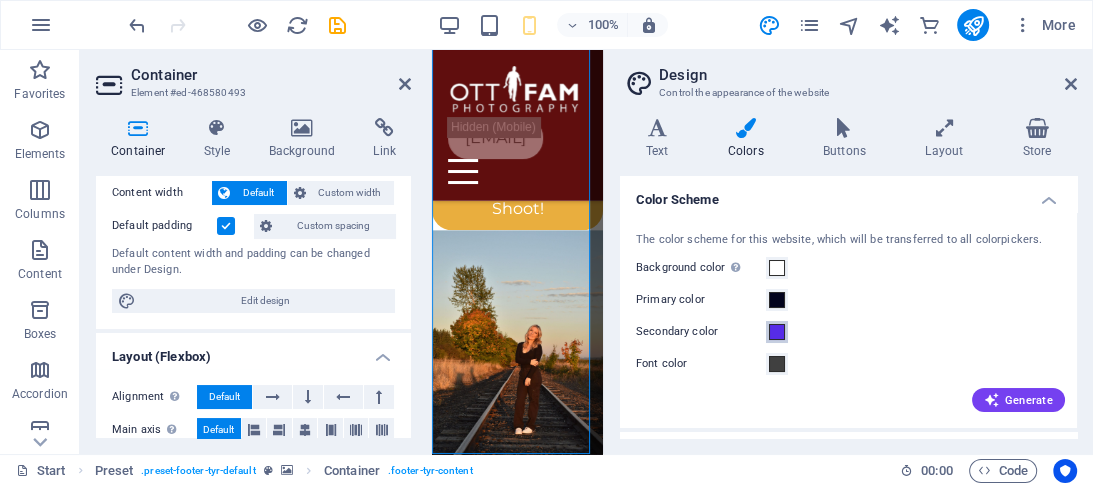 click at bounding box center (777, 332) 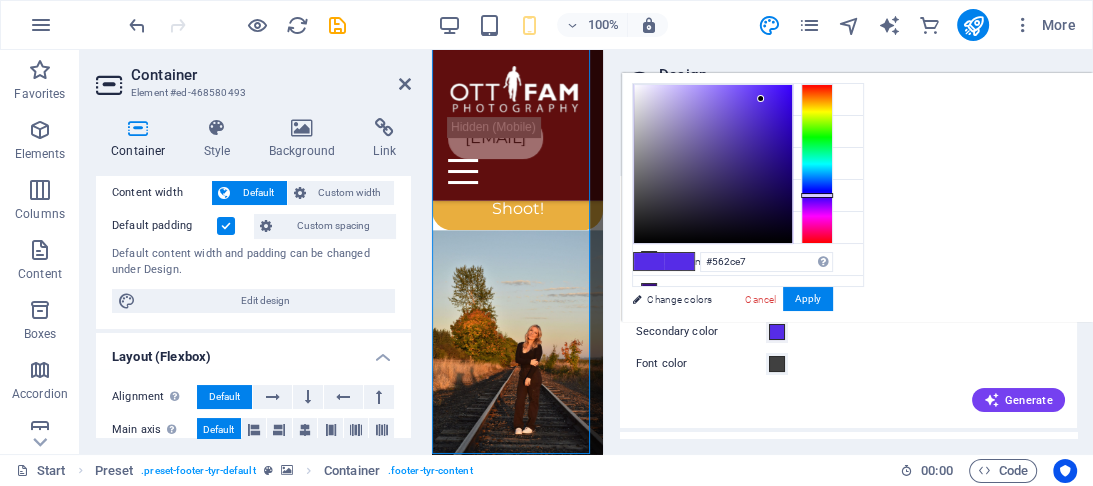 type on "#eceaf4" 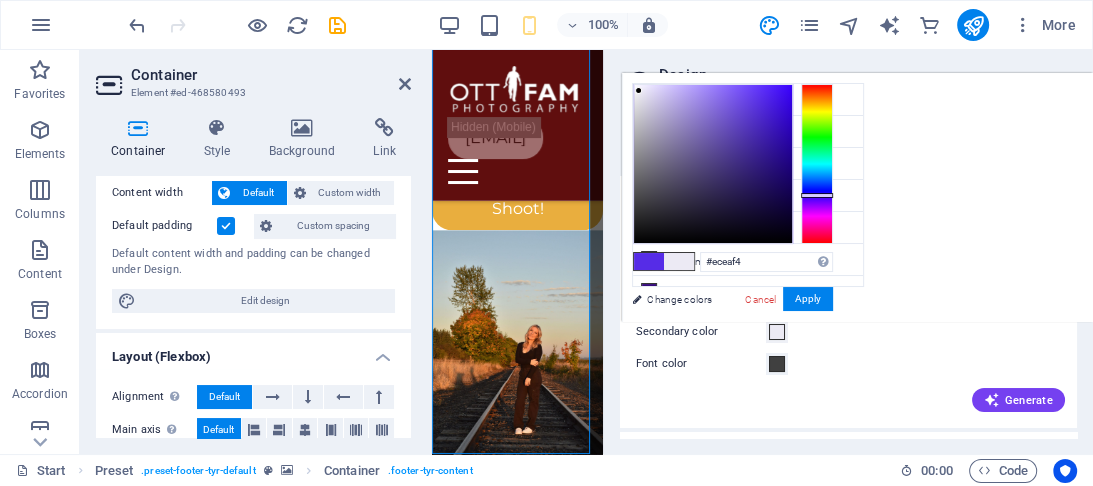 click at bounding box center [713, 164] 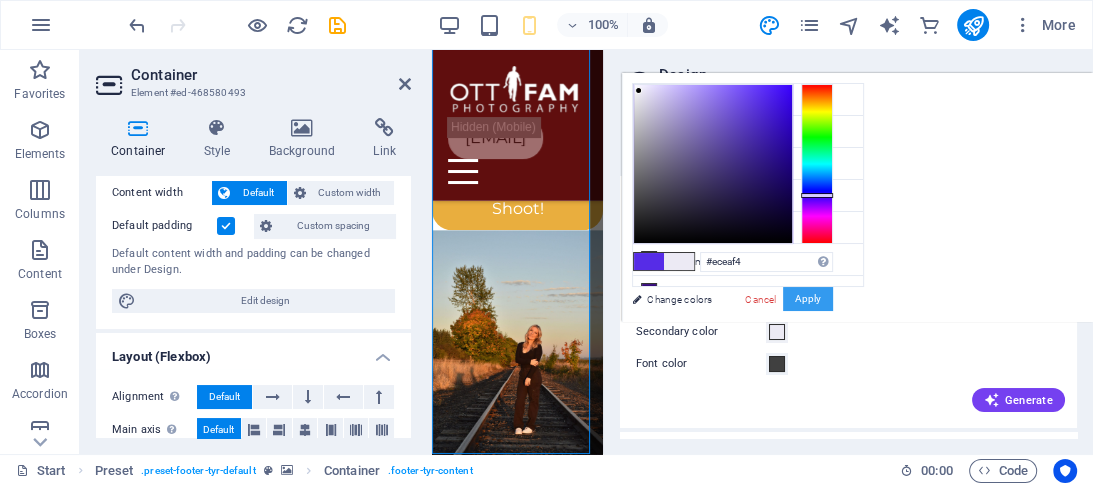 click on "Apply" at bounding box center [808, 299] 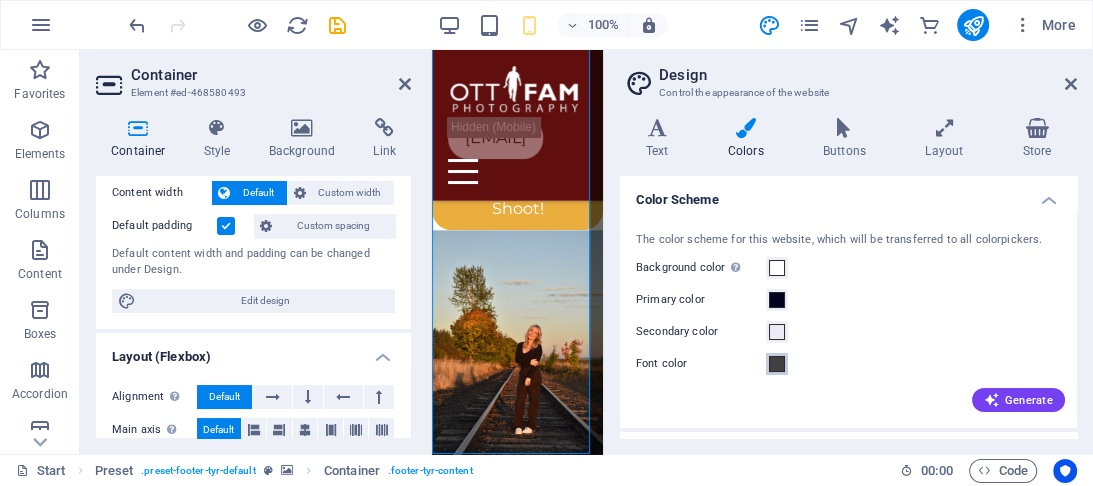 click at bounding box center [777, 364] 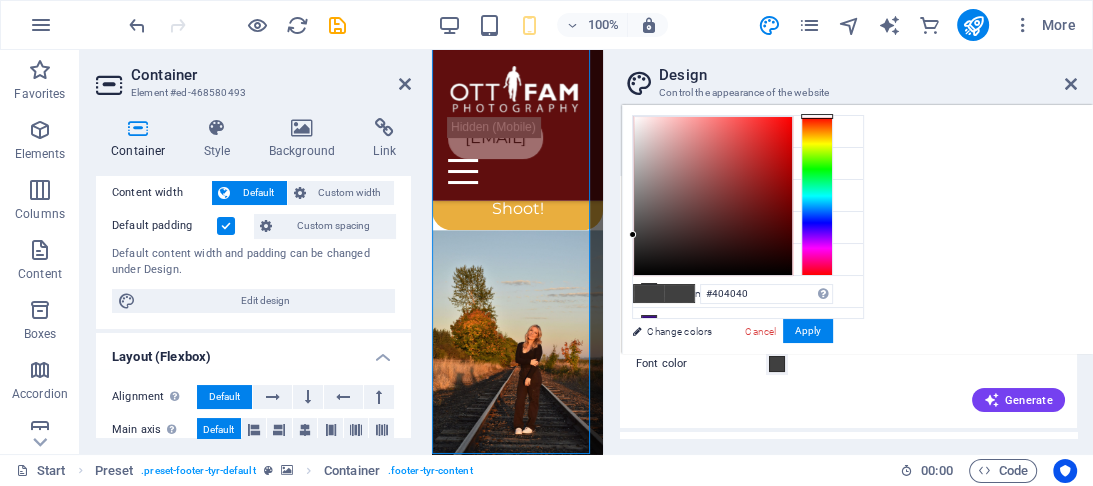 type on "#fcf7f7" 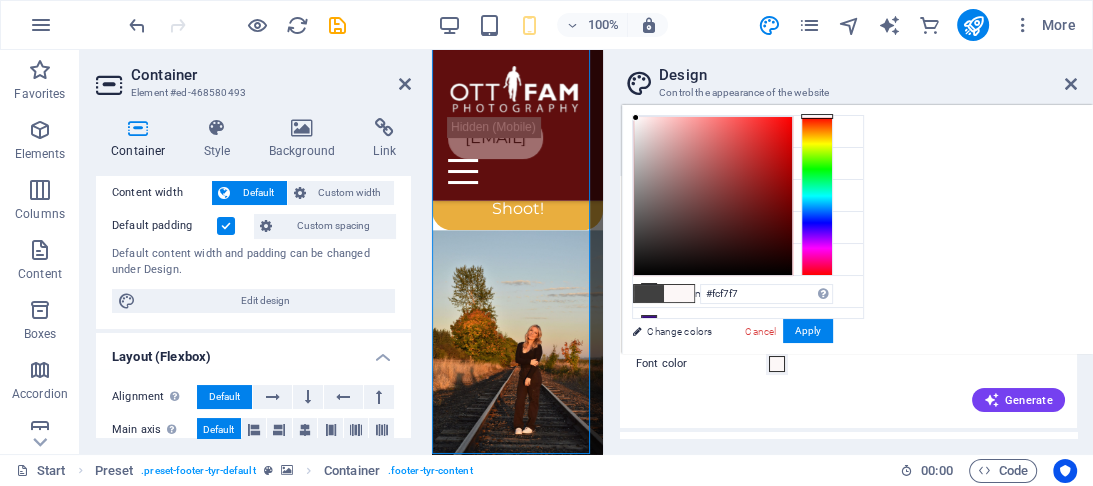 click at bounding box center (713, 196) 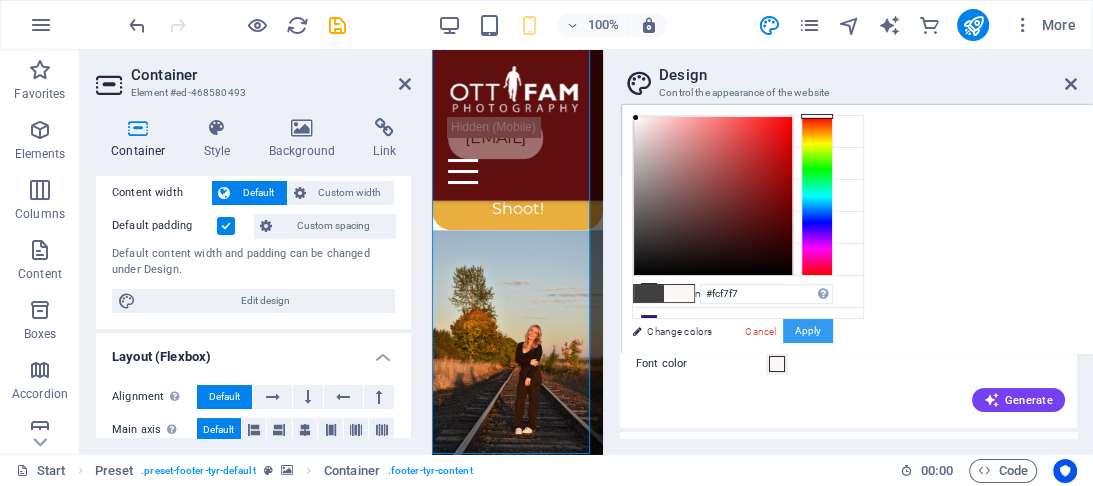 click on "Apply" at bounding box center (808, 331) 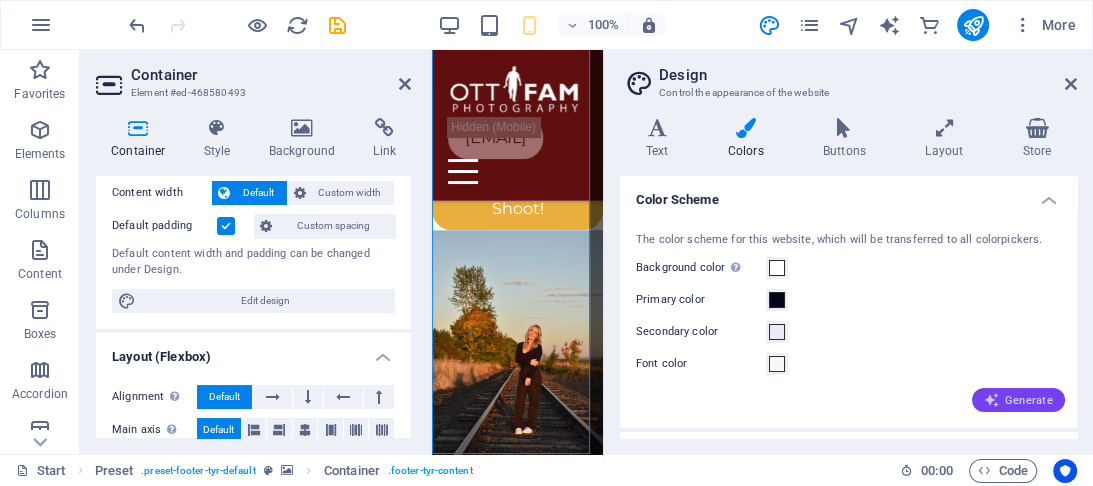 click on "Generate" at bounding box center (1018, 400) 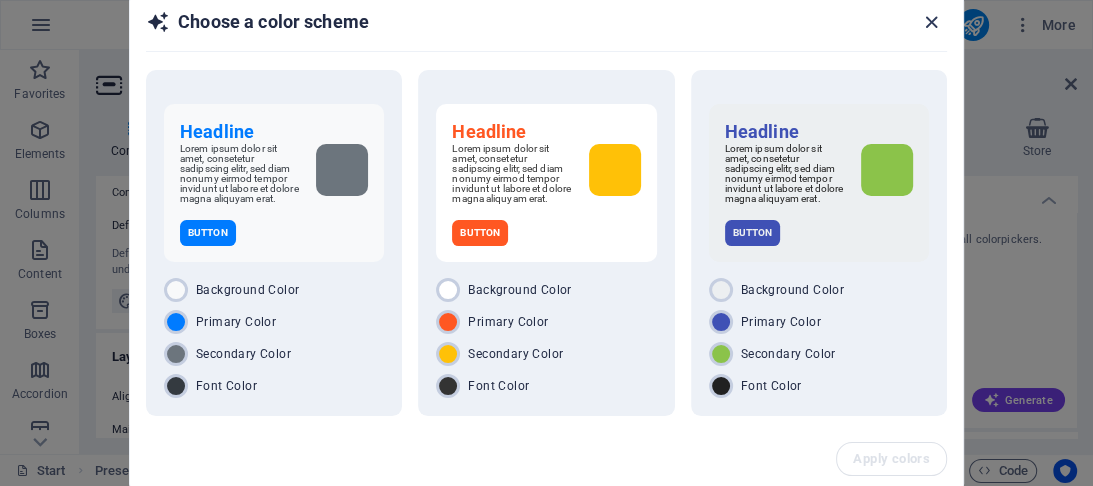 click at bounding box center (931, 22) 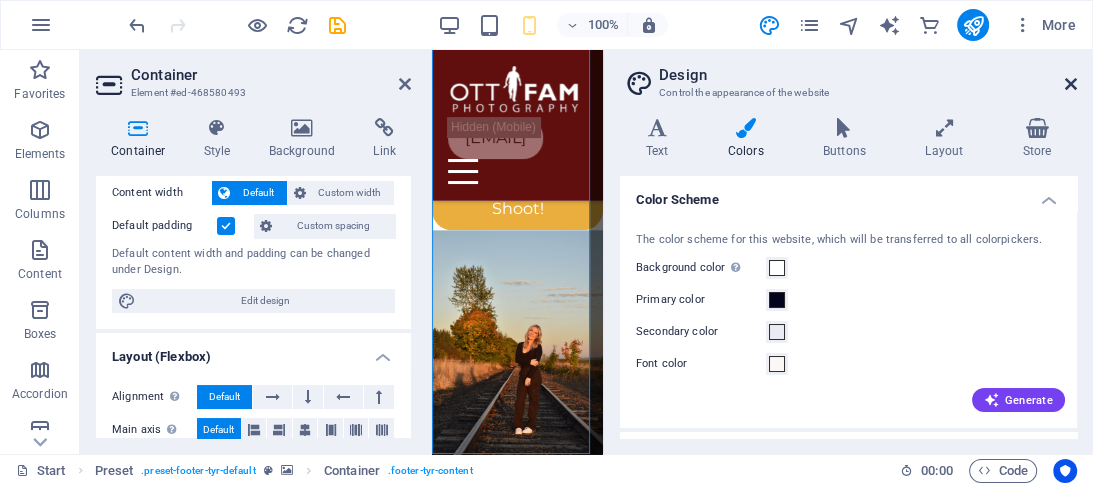 click at bounding box center [1071, 84] 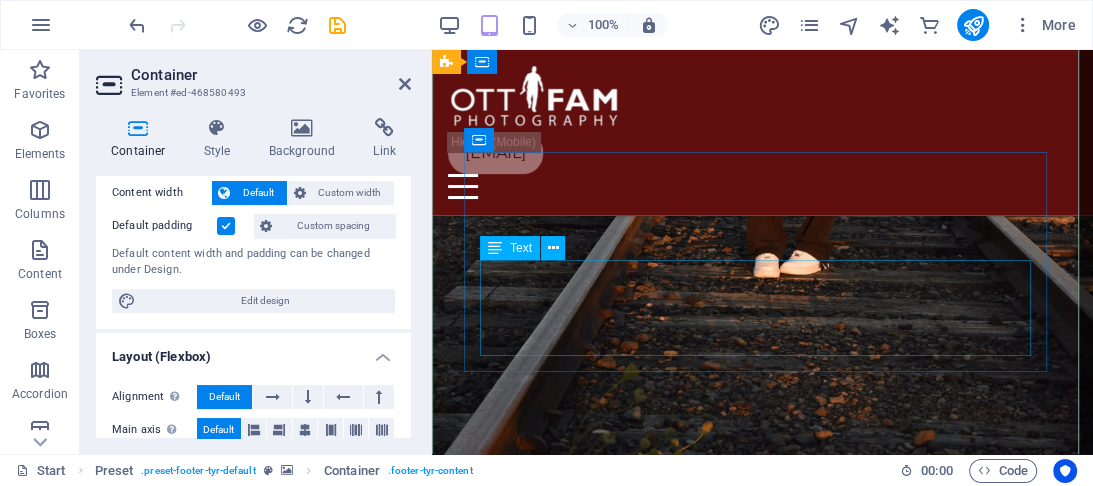 scroll, scrollTop: 2572, scrollLeft: 0, axis: vertical 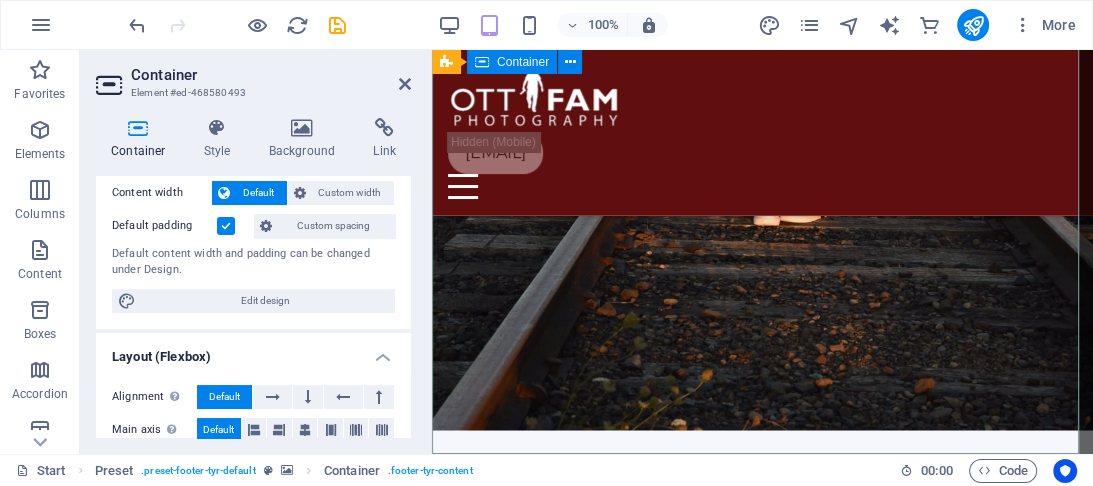 click on "Address [CITY], [STATE]   Legal Notice  |  Privacy Contact [COMPANY] [PHONE] [EMAIL]" at bounding box center [762, 2051] 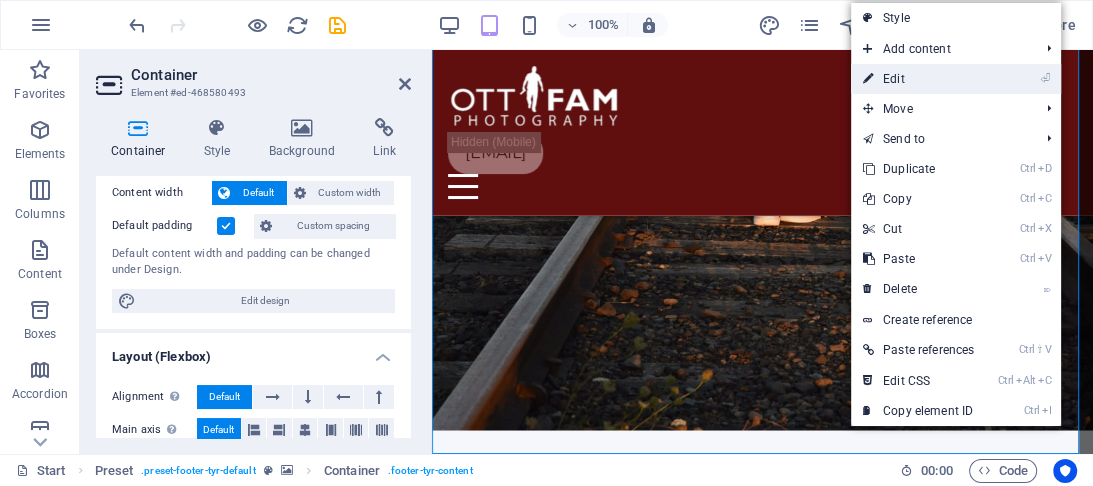 click on "⏎  Edit" at bounding box center (918, 79) 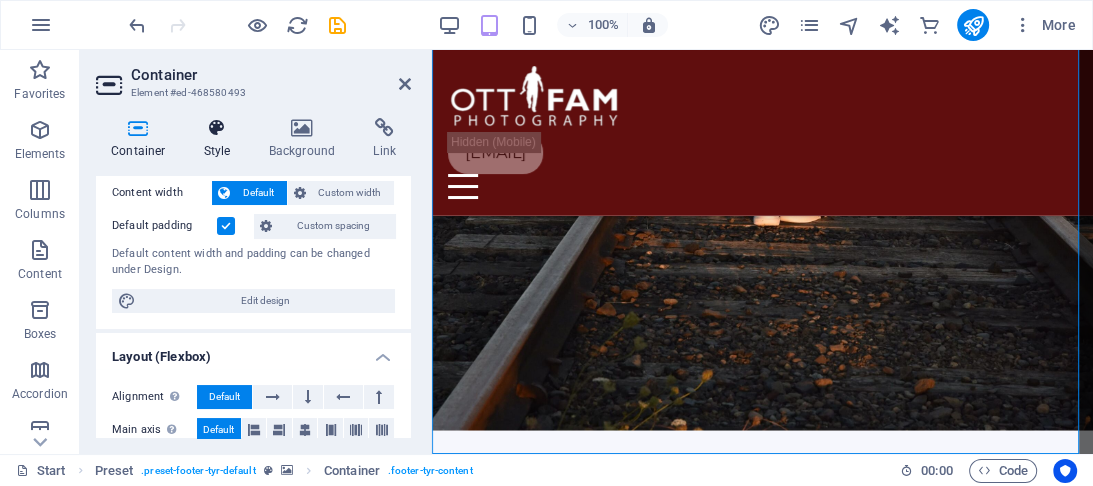 click at bounding box center [217, 128] 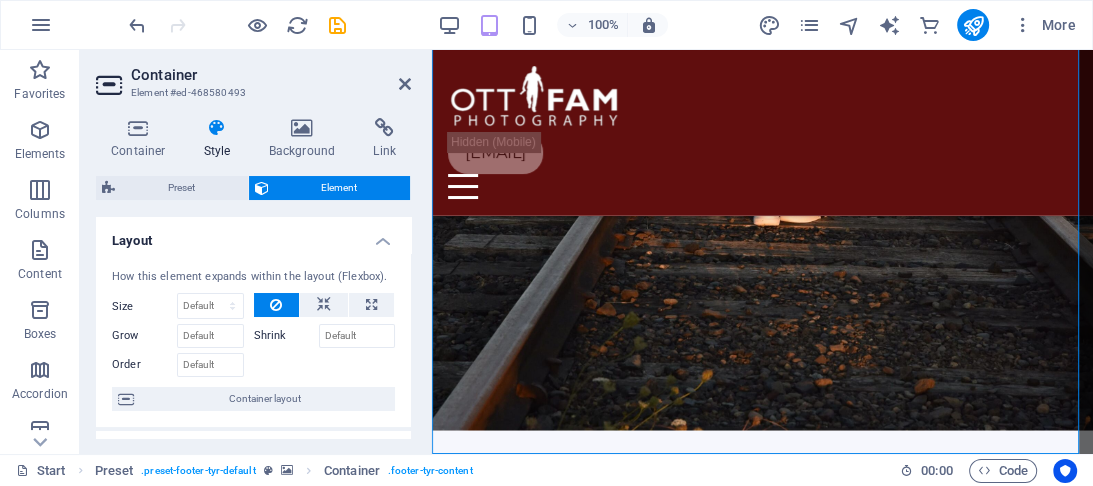 click on "Style" at bounding box center (221, 139) 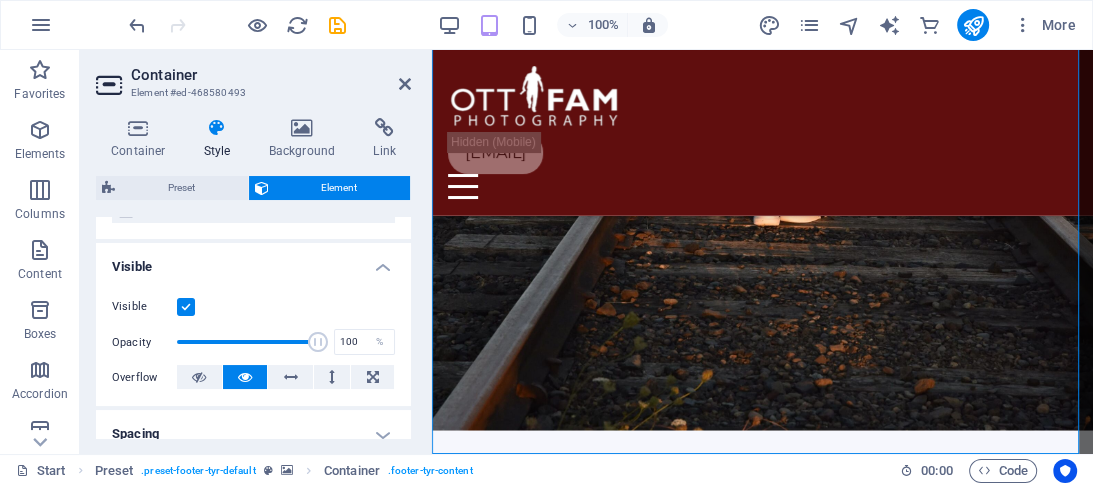 scroll, scrollTop: 0, scrollLeft: 0, axis: both 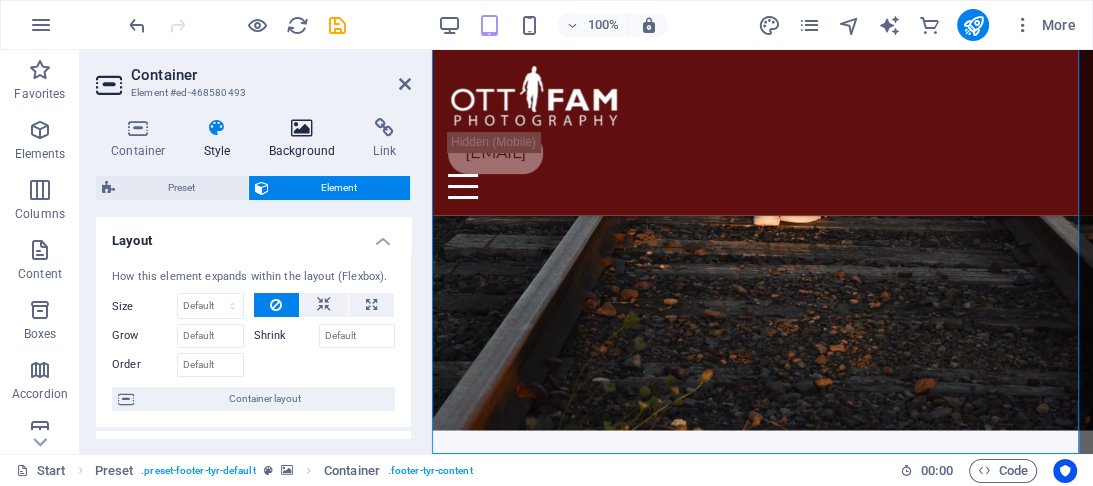 click on "Background" at bounding box center (306, 139) 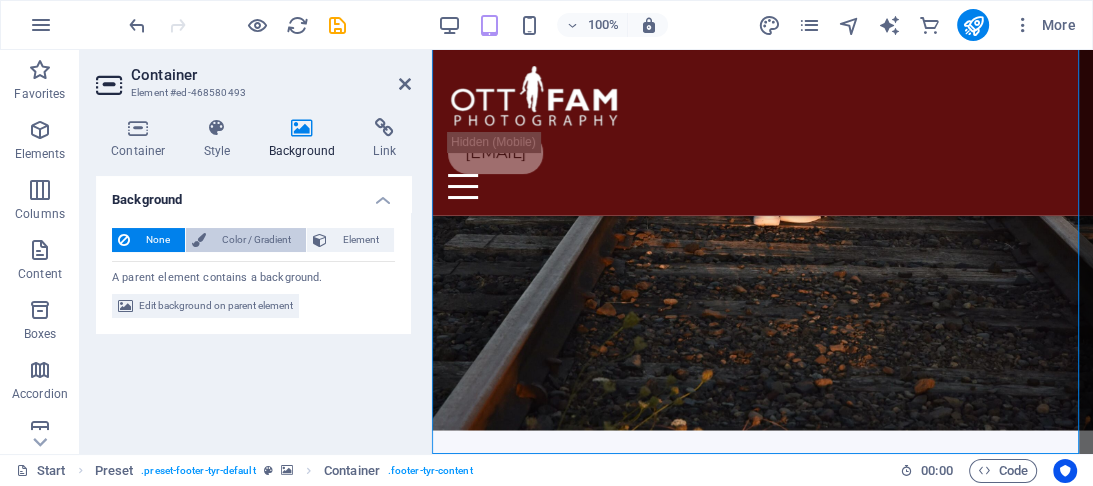 click on "Color / Gradient" at bounding box center (256, 240) 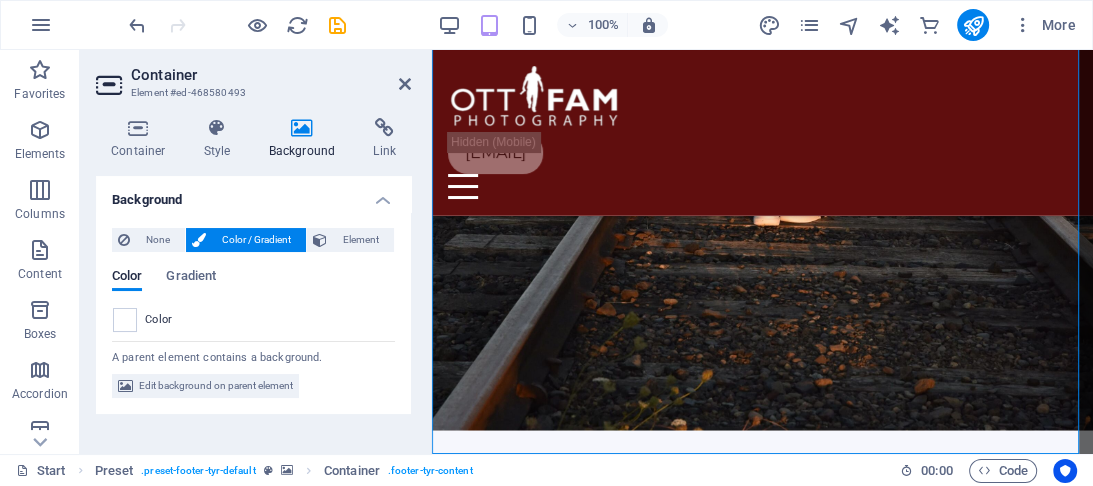 click on "Color" at bounding box center (159, 320) 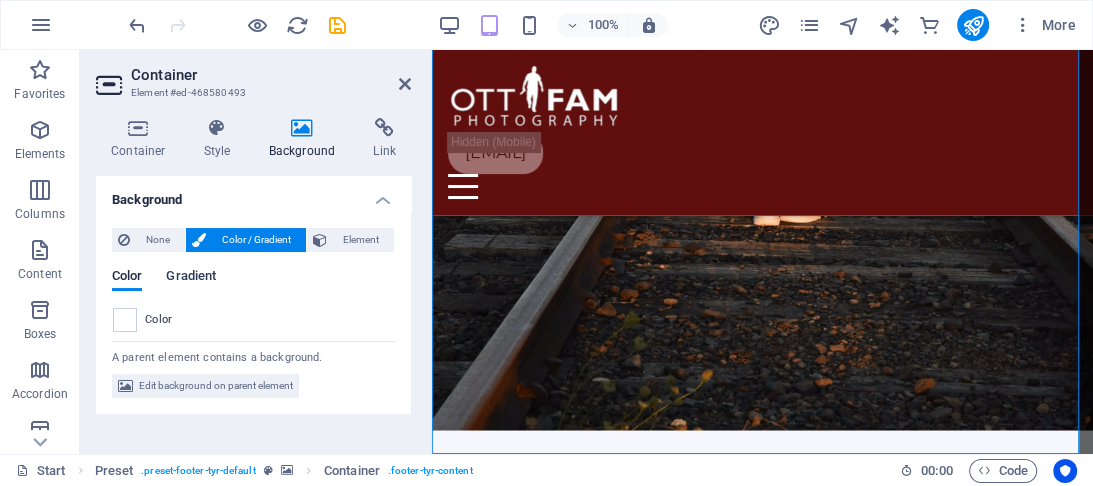 click on "Gradient" at bounding box center [191, 278] 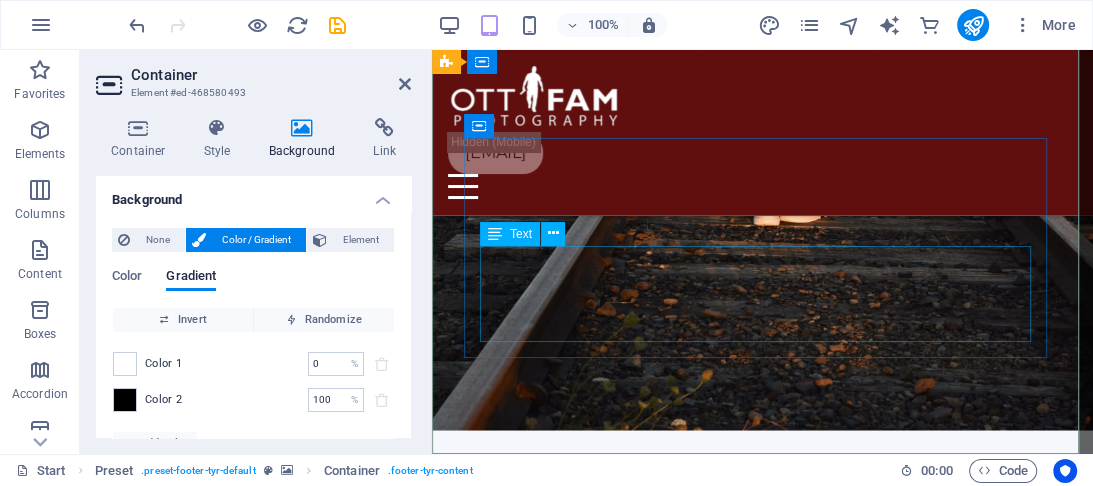 click on "OttFam Photography [PHONE] jared@[EMAIL]" at bounding box center [762, 2199] 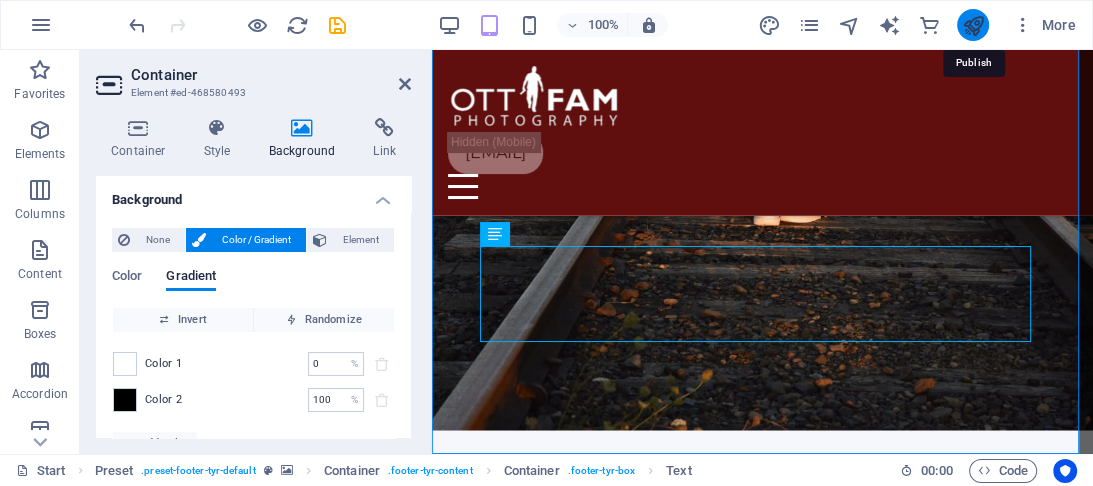 click at bounding box center [972, 25] 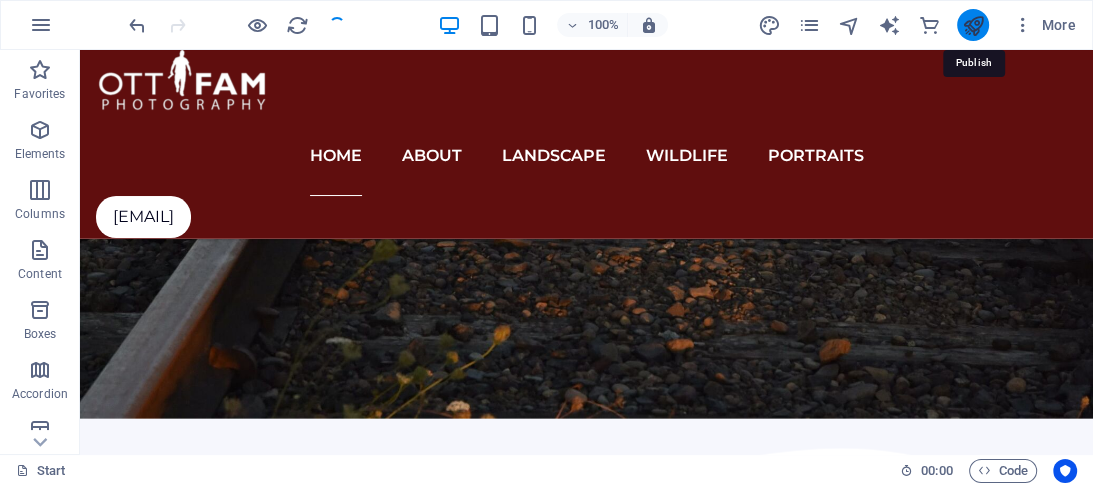 scroll, scrollTop: 3155, scrollLeft: 0, axis: vertical 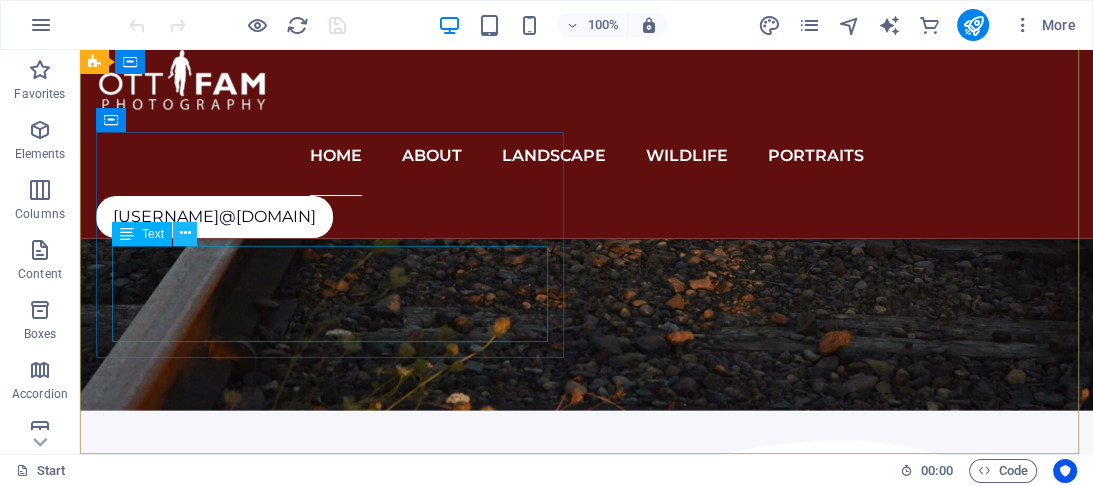 click at bounding box center (185, 233) 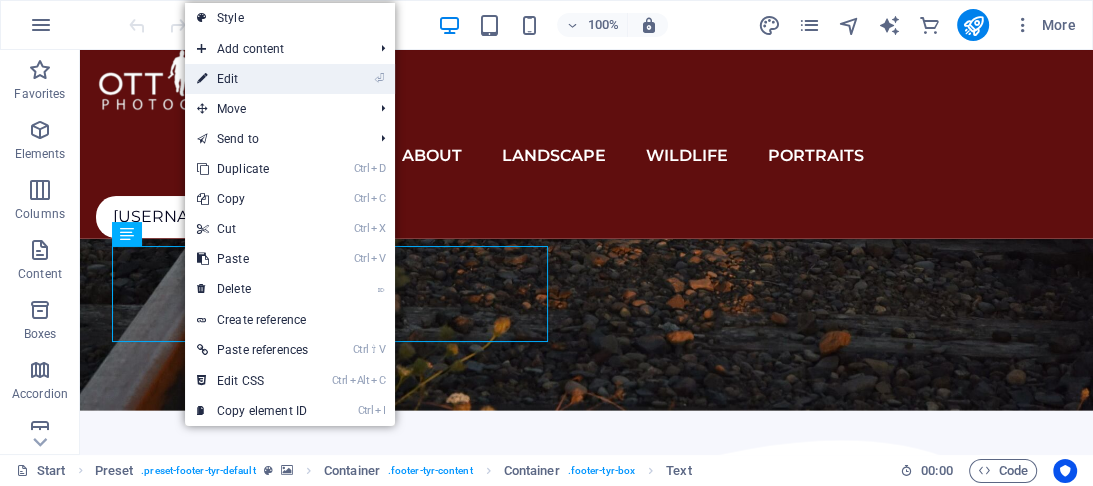 click on "⏎  Edit" at bounding box center (252, 79) 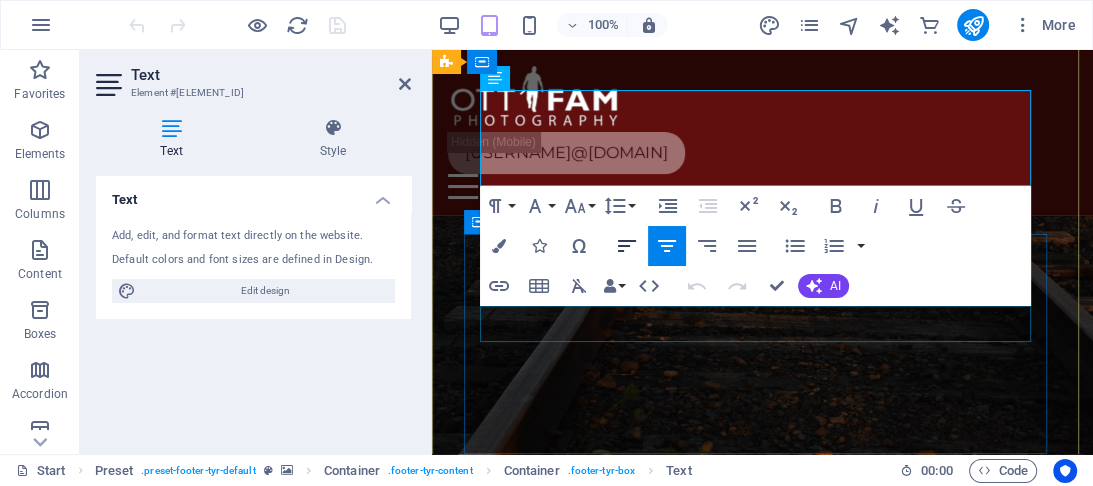 scroll, scrollTop: 2420, scrollLeft: 0, axis: vertical 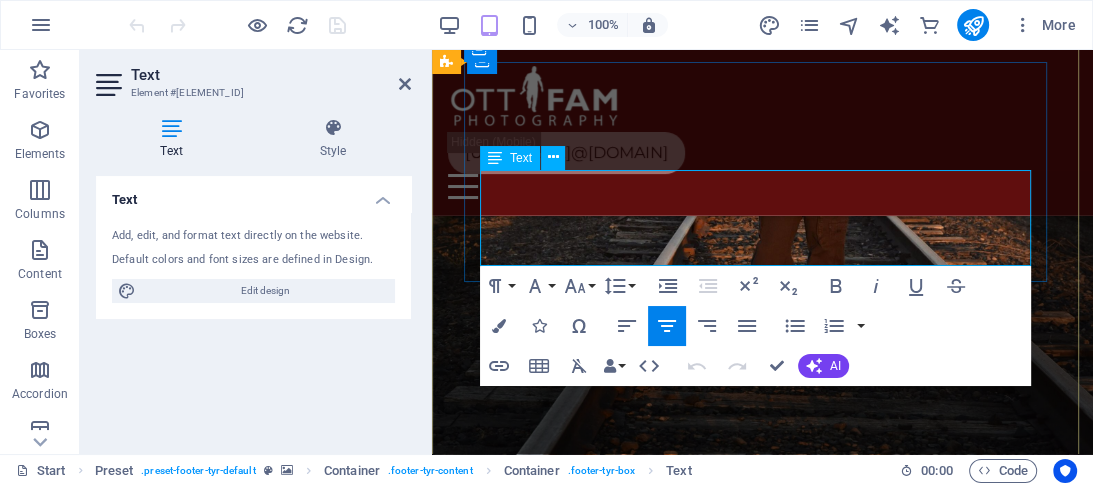 click on "[NUMBER] [STREET]" at bounding box center [763, 2130] 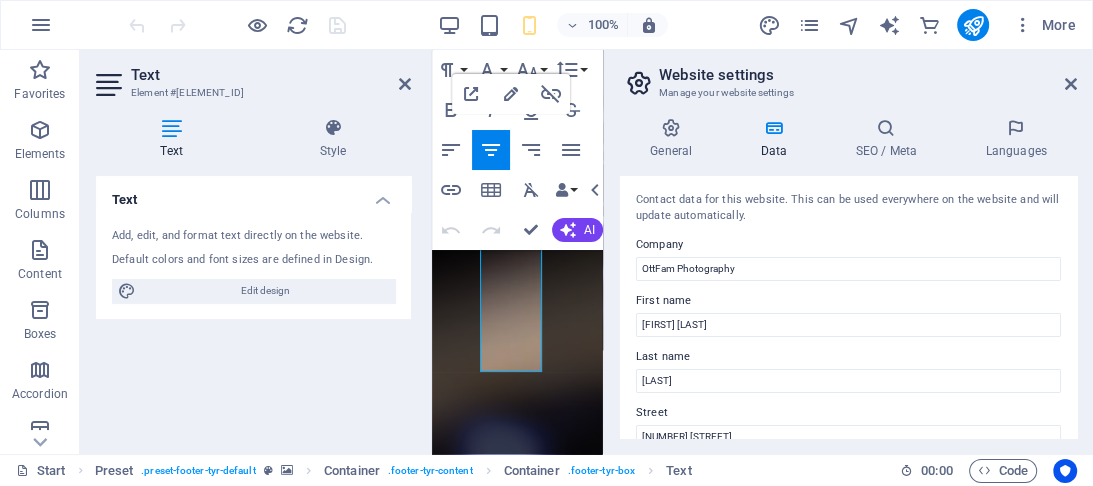 scroll, scrollTop: 1435, scrollLeft: 0, axis: vertical 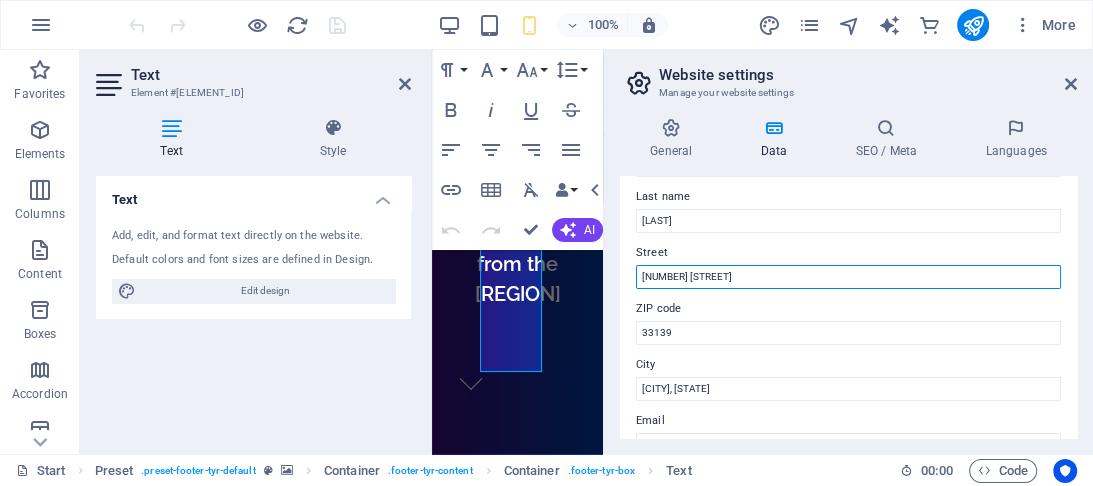 drag, startPoint x: 718, startPoint y: 290, endPoint x: 610, endPoint y: 293, distance: 108.04166 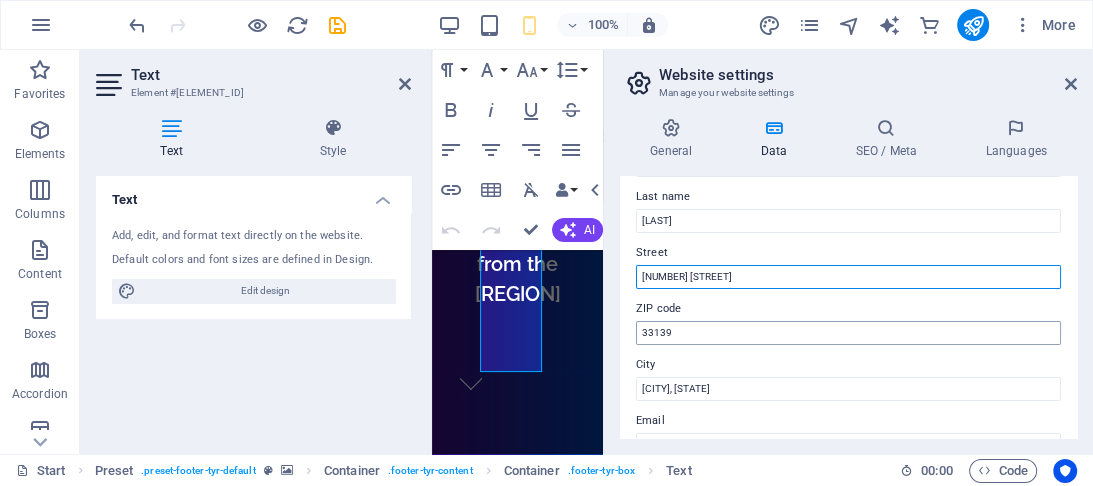 type on "1 Dirt Road" 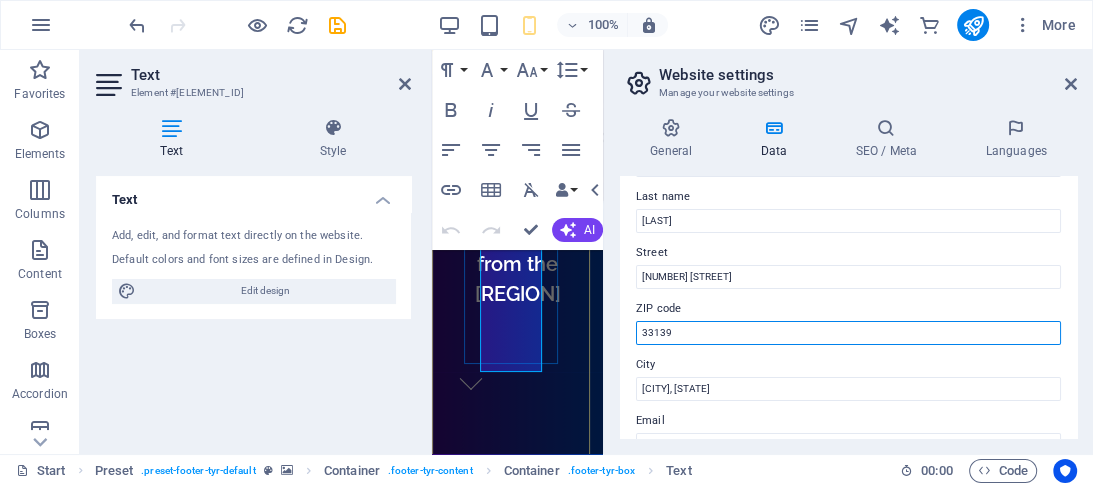 drag, startPoint x: 1110, startPoint y: 381, endPoint x: 1039, endPoint y: 374, distance: 71.34424 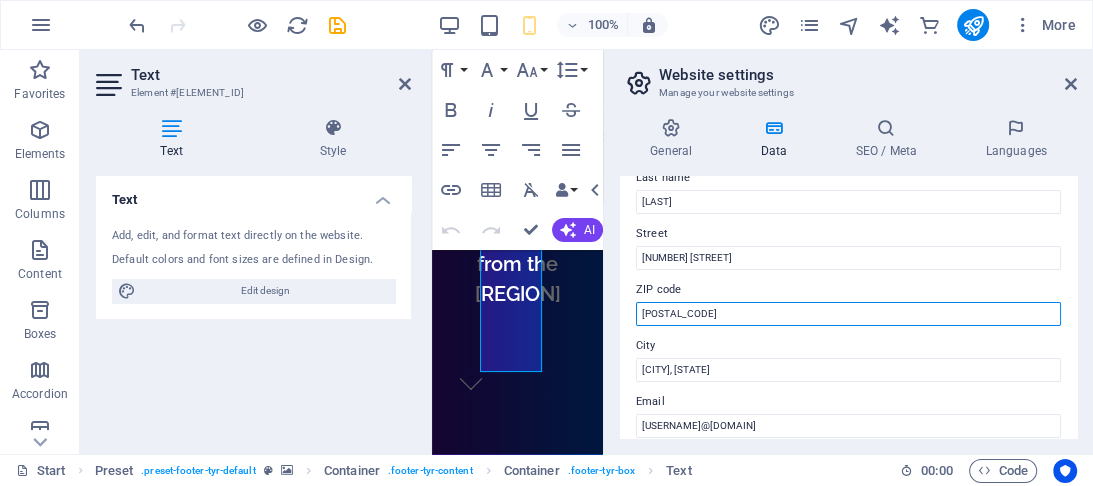 scroll, scrollTop: 160, scrollLeft: 0, axis: vertical 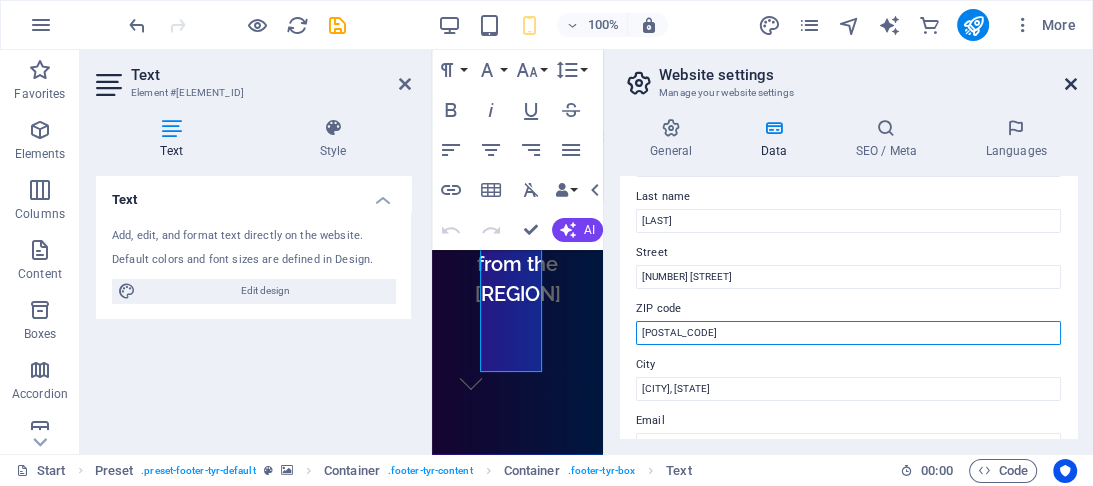 type on "97341" 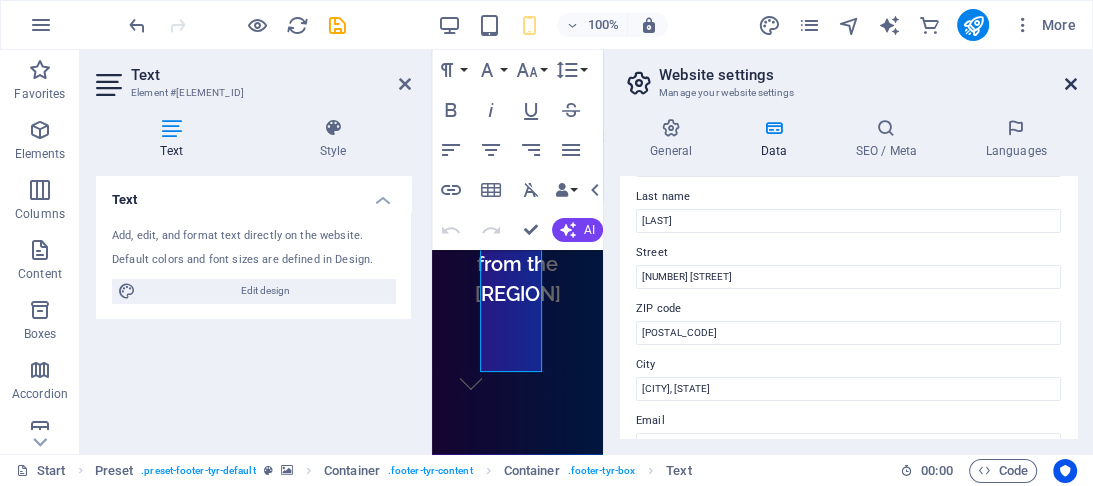 drag, startPoint x: 1067, startPoint y: 79, endPoint x: 635, endPoint y: 29, distance: 434.88388 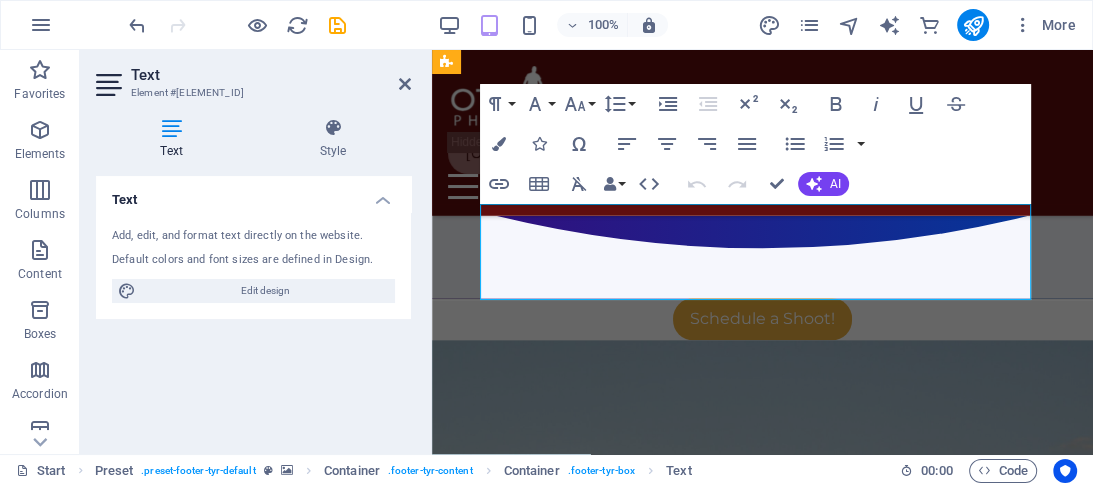 scroll, scrollTop: 2386, scrollLeft: 0, axis: vertical 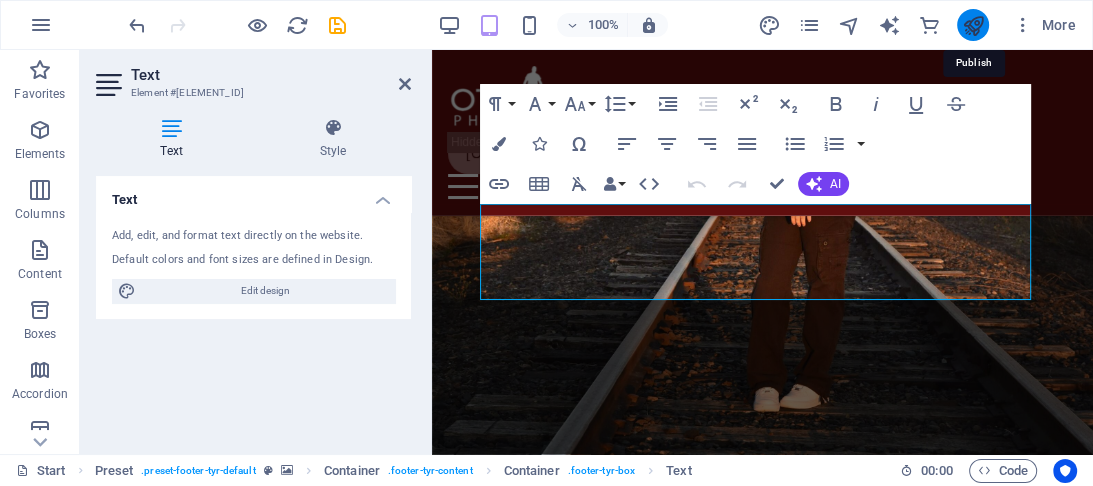 click at bounding box center (972, 25) 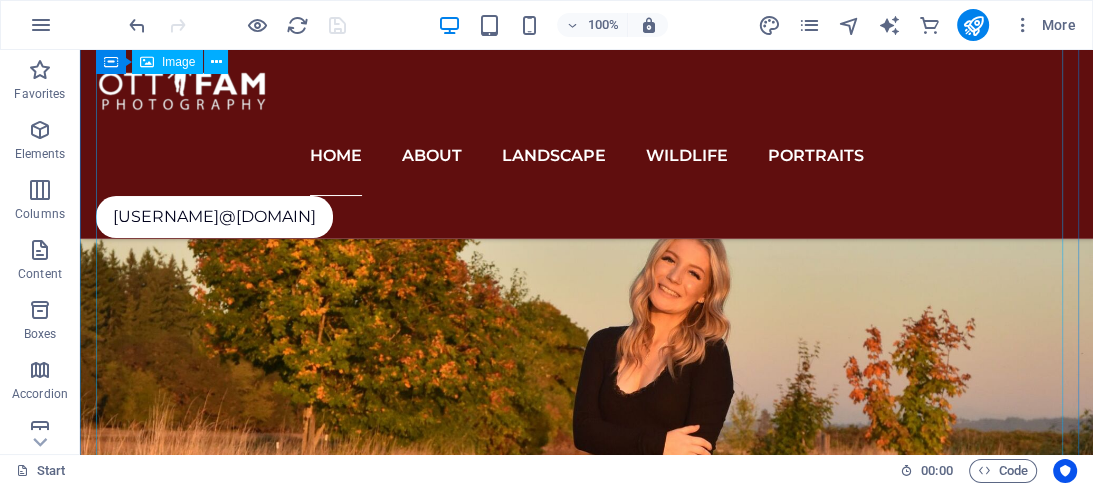 scroll, scrollTop: 2321, scrollLeft: 0, axis: vertical 